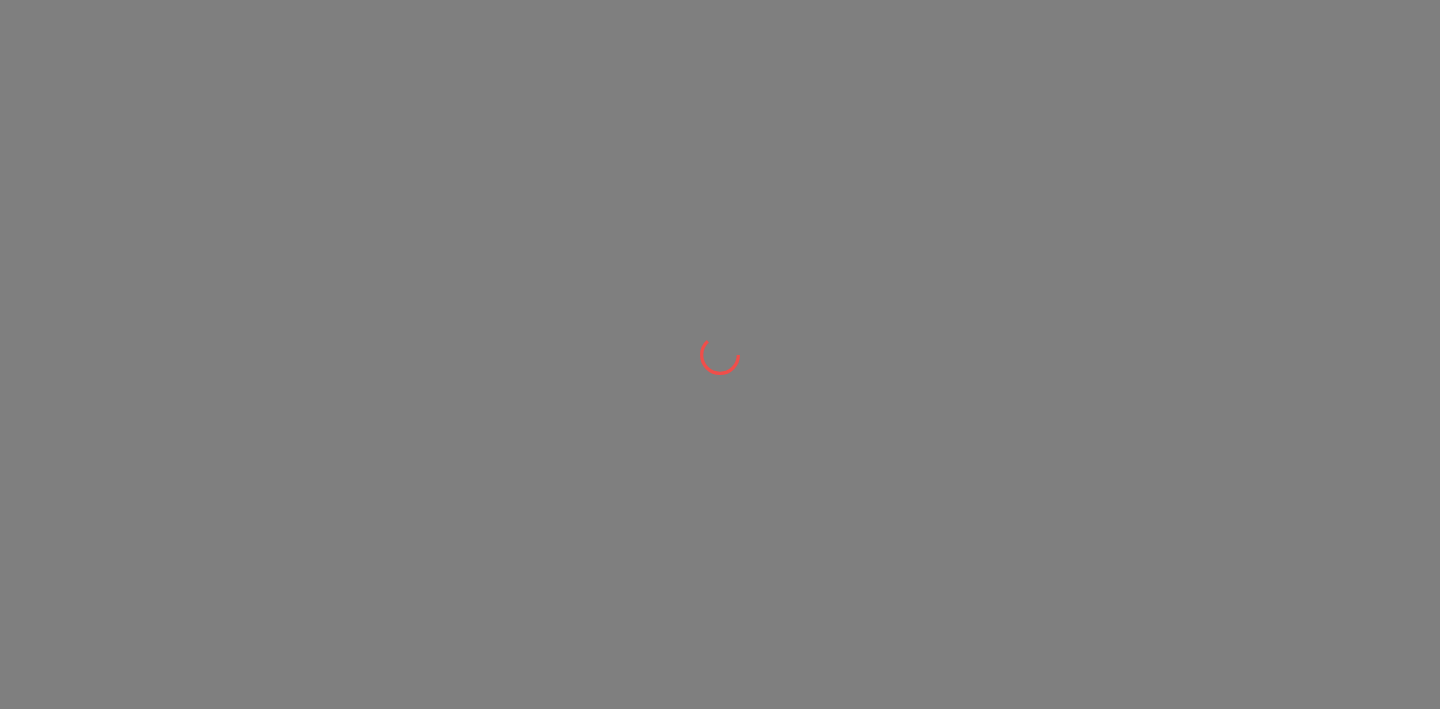 scroll, scrollTop: 0, scrollLeft: 0, axis: both 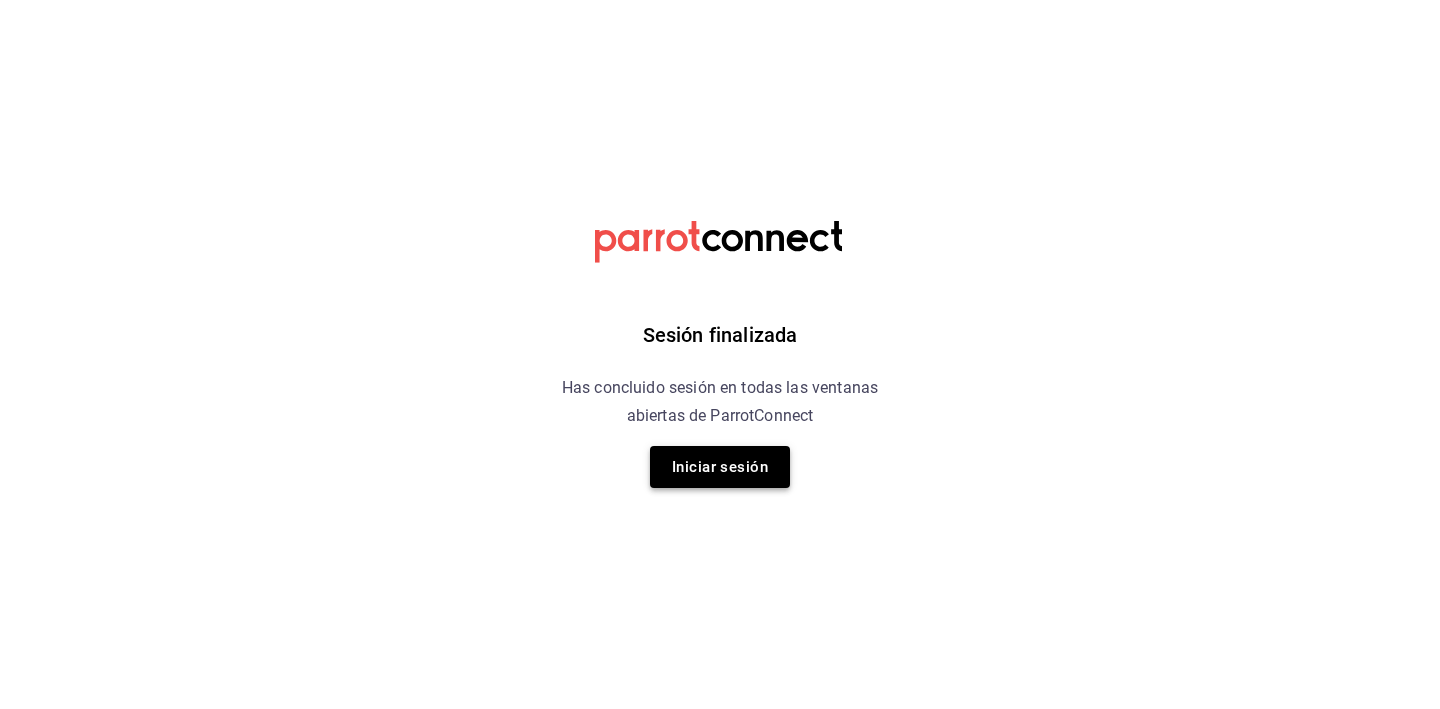 click on "Iniciar sesión" at bounding box center (720, 467) 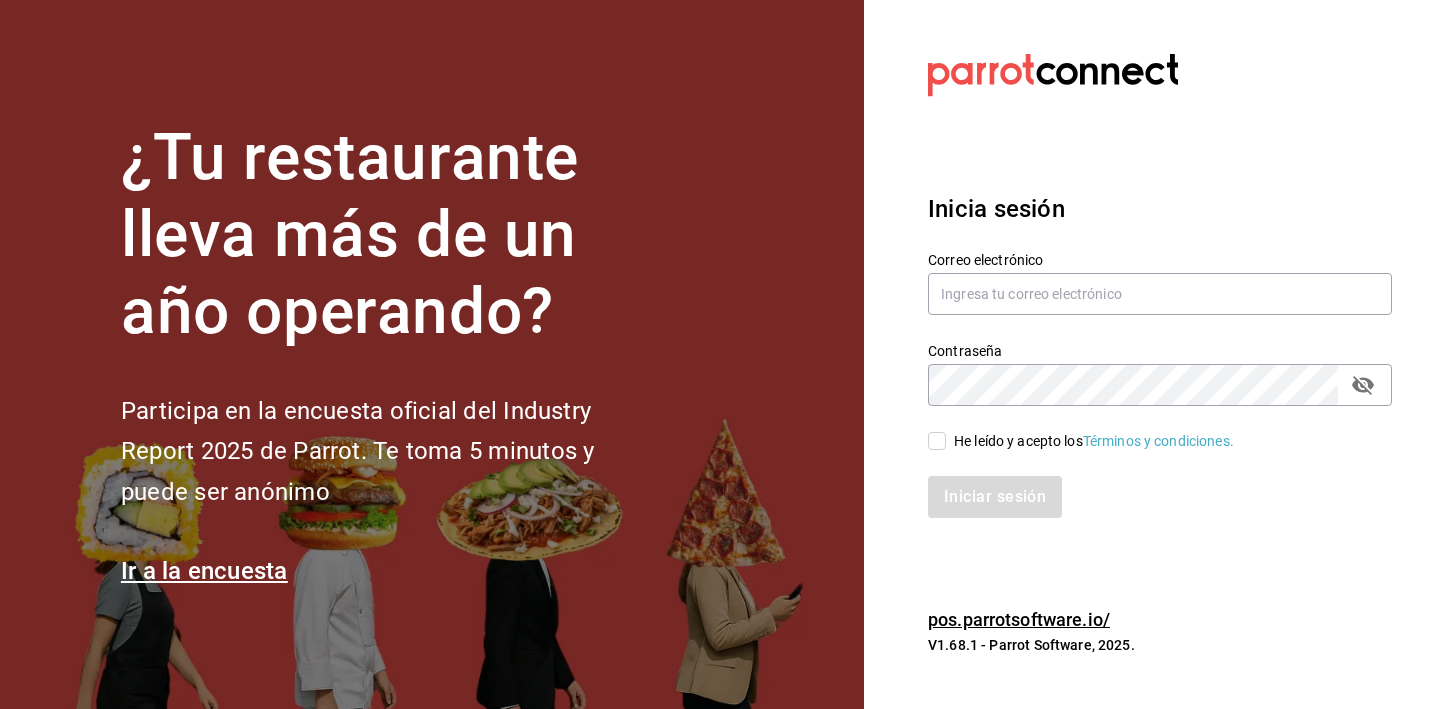 click on "Contraseña Contraseña" at bounding box center (1148, 362) 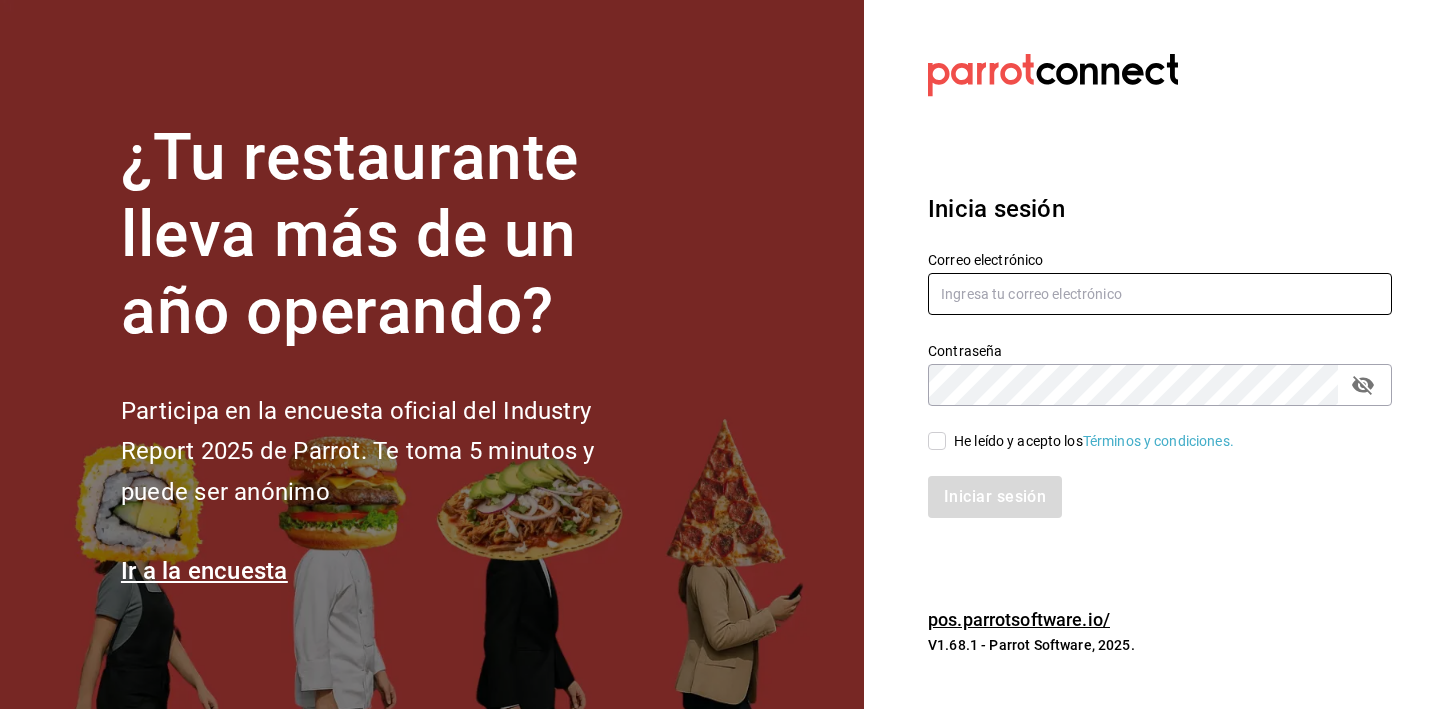 click at bounding box center (1160, 294) 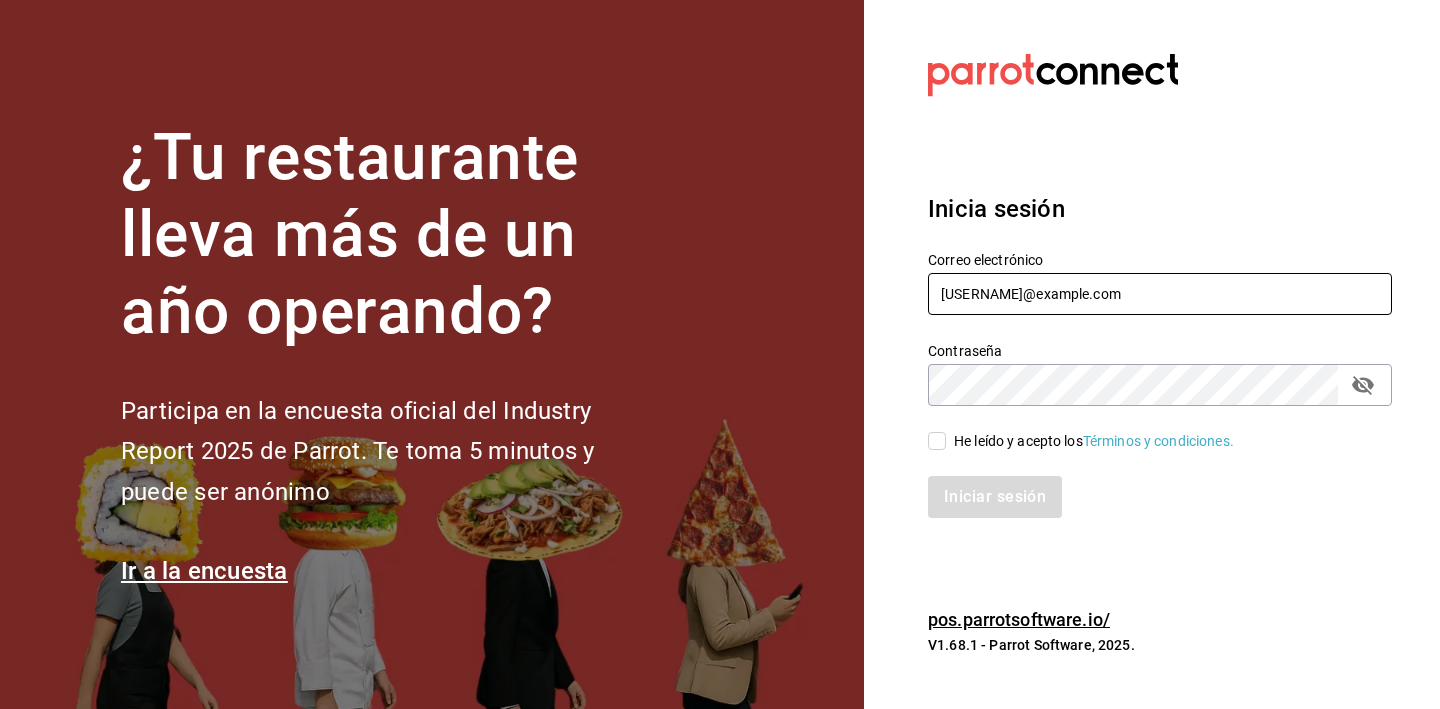 type on "[EMAIL]" 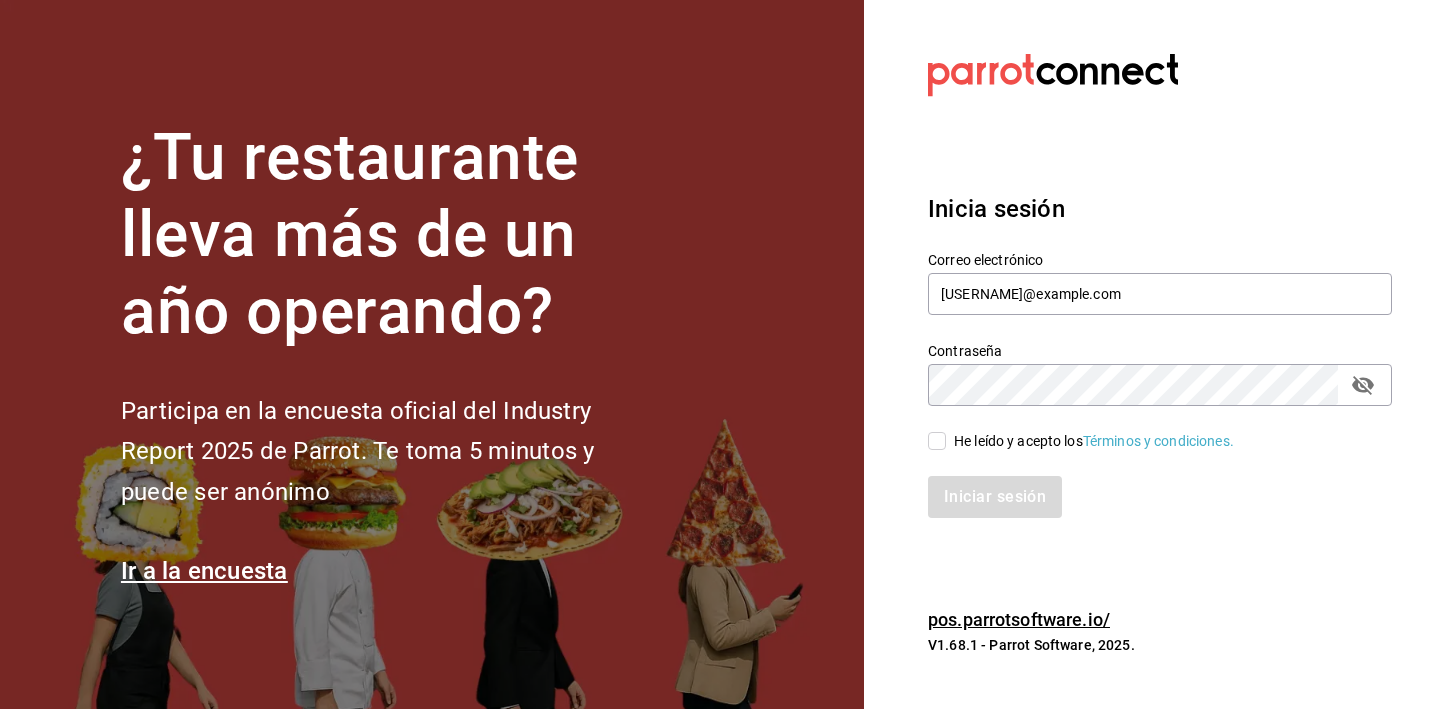 click on "He leído y acepto los  Términos y condiciones." at bounding box center (1094, 441) 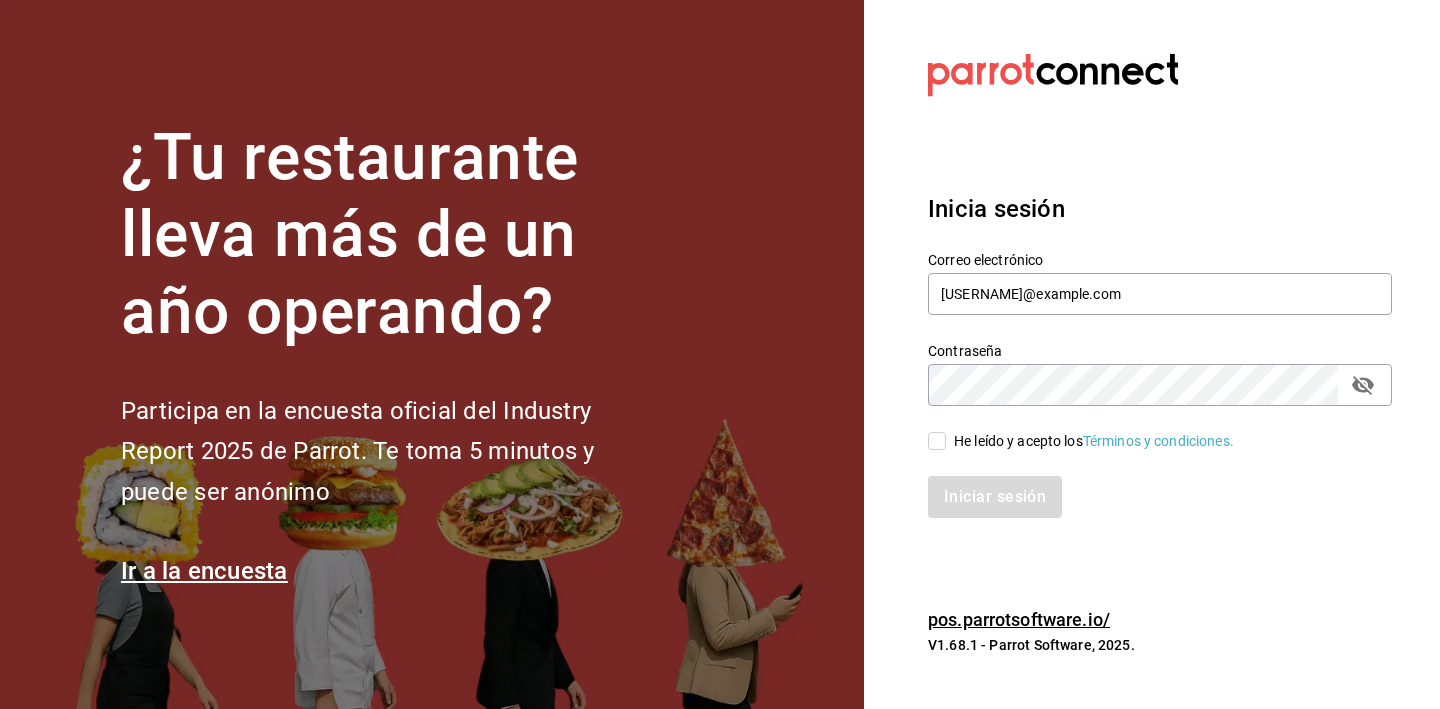 checkbox on "true" 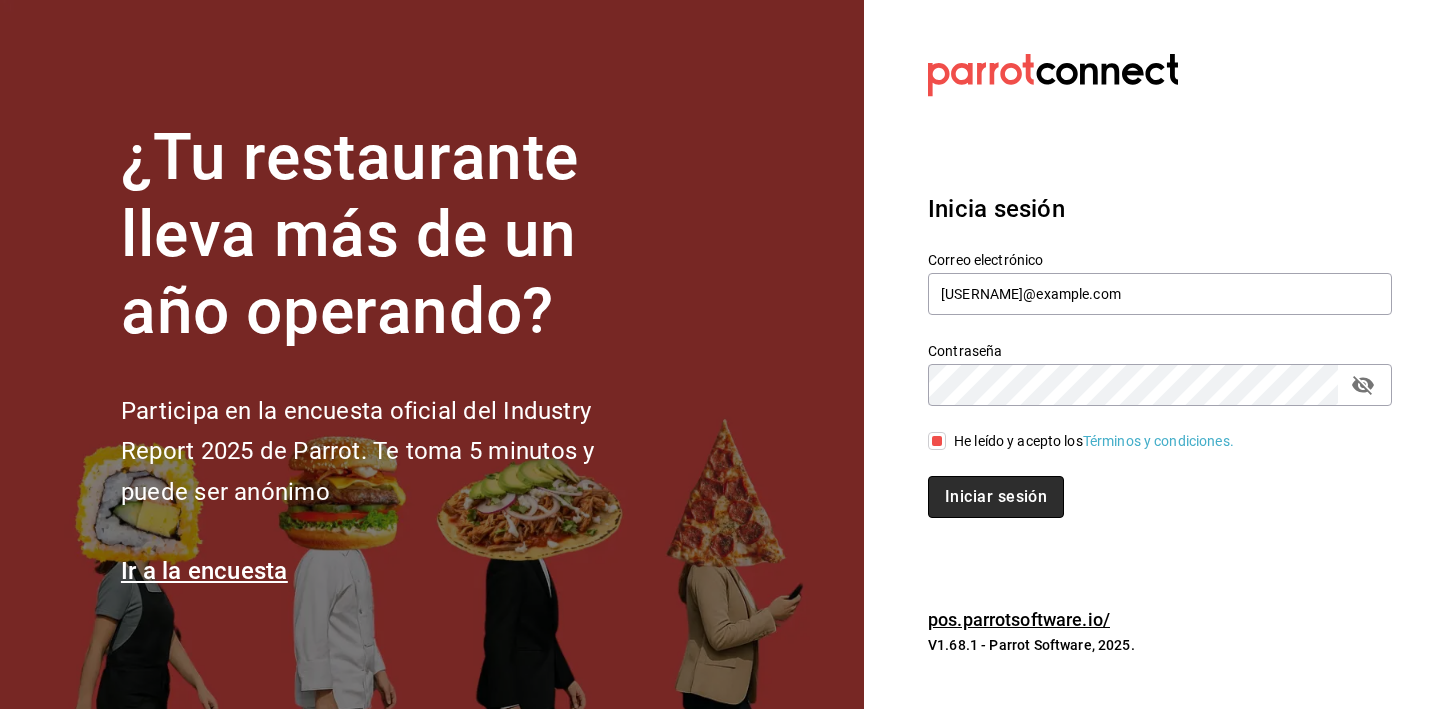 click on "Iniciar sesión" at bounding box center [996, 497] 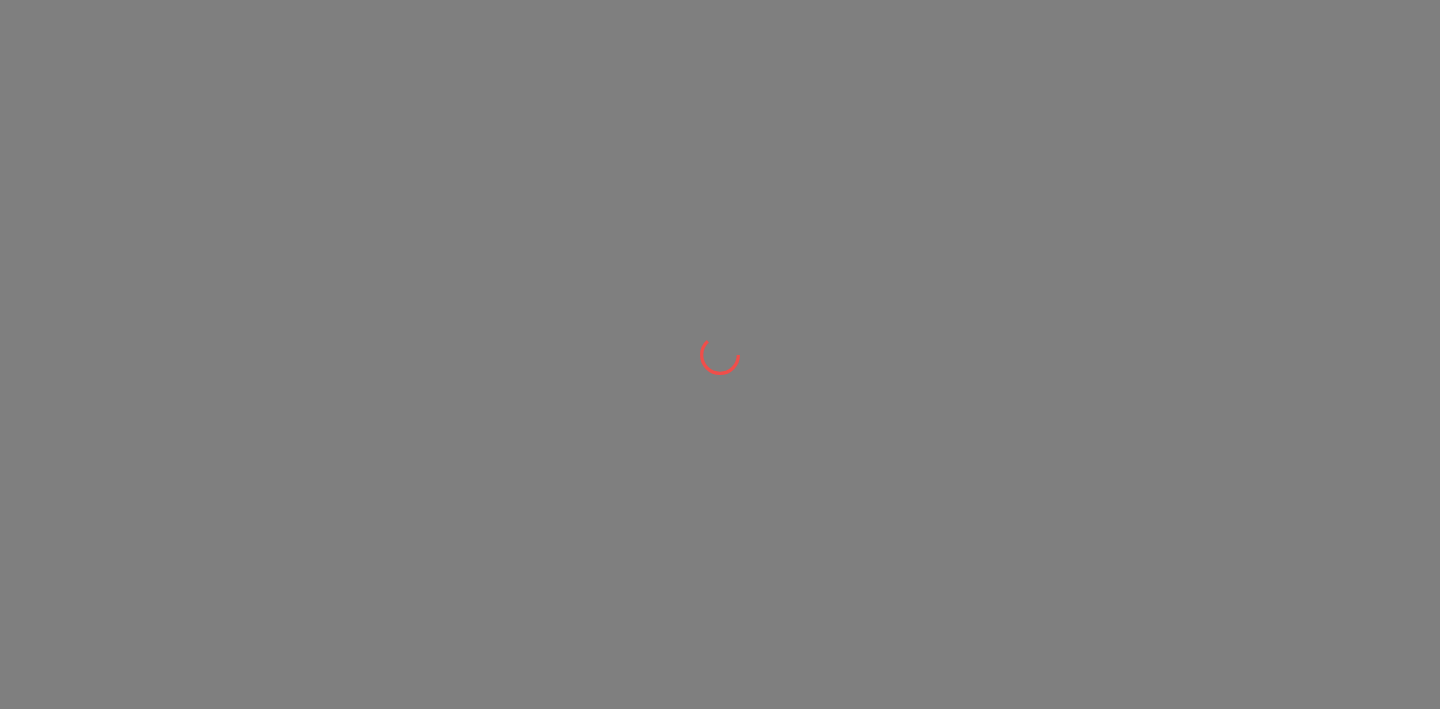 scroll, scrollTop: 0, scrollLeft: 0, axis: both 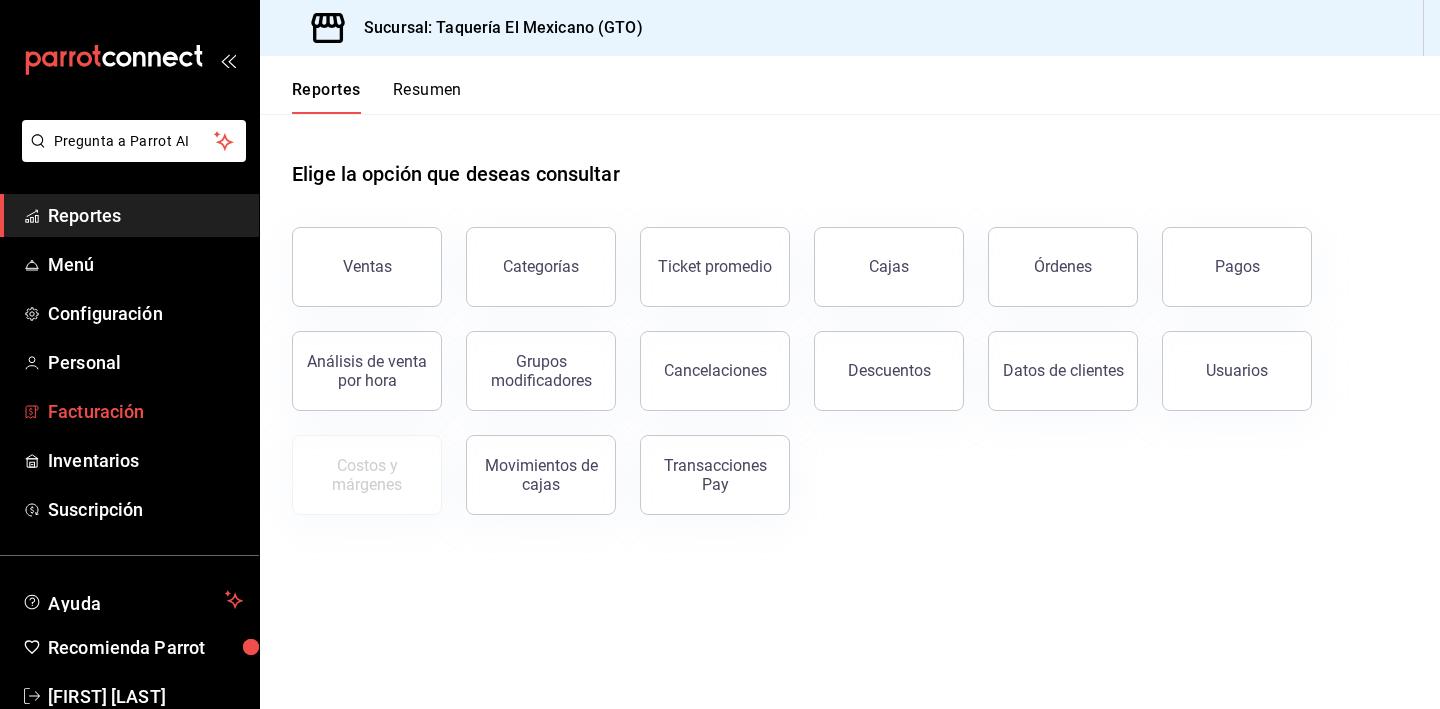 click on "Facturación" at bounding box center (145, 411) 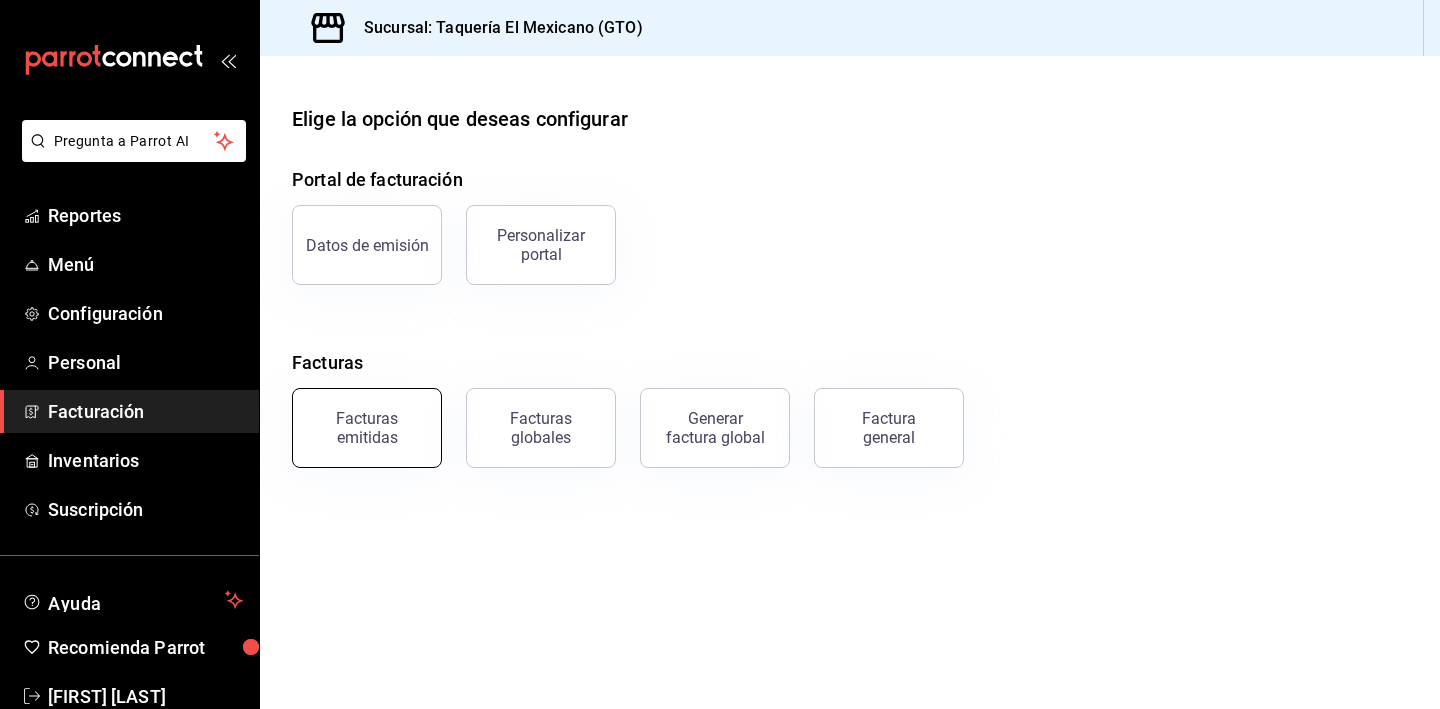 click on "Facturas emitidas" at bounding box center (367, 428) 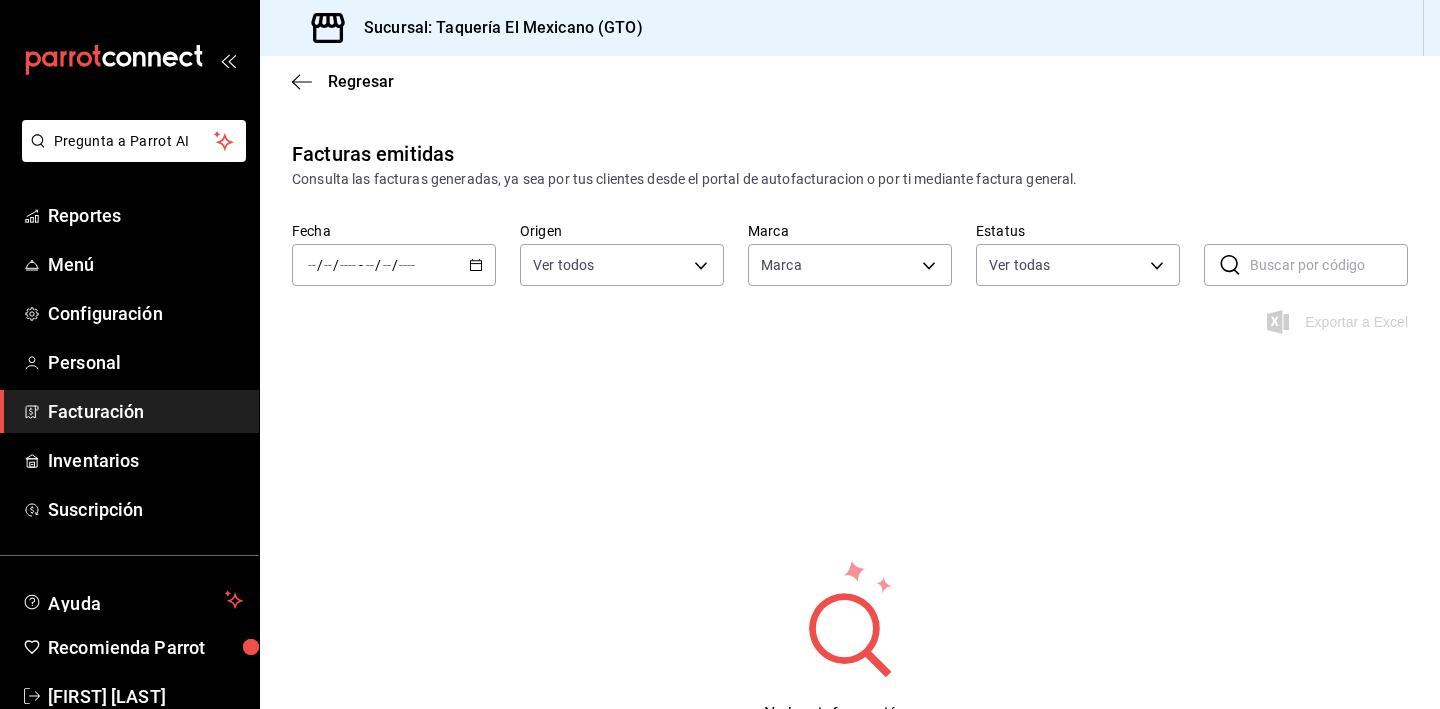 type on "50c3a26e-f452-4de6-9f1d-551e670b8464" 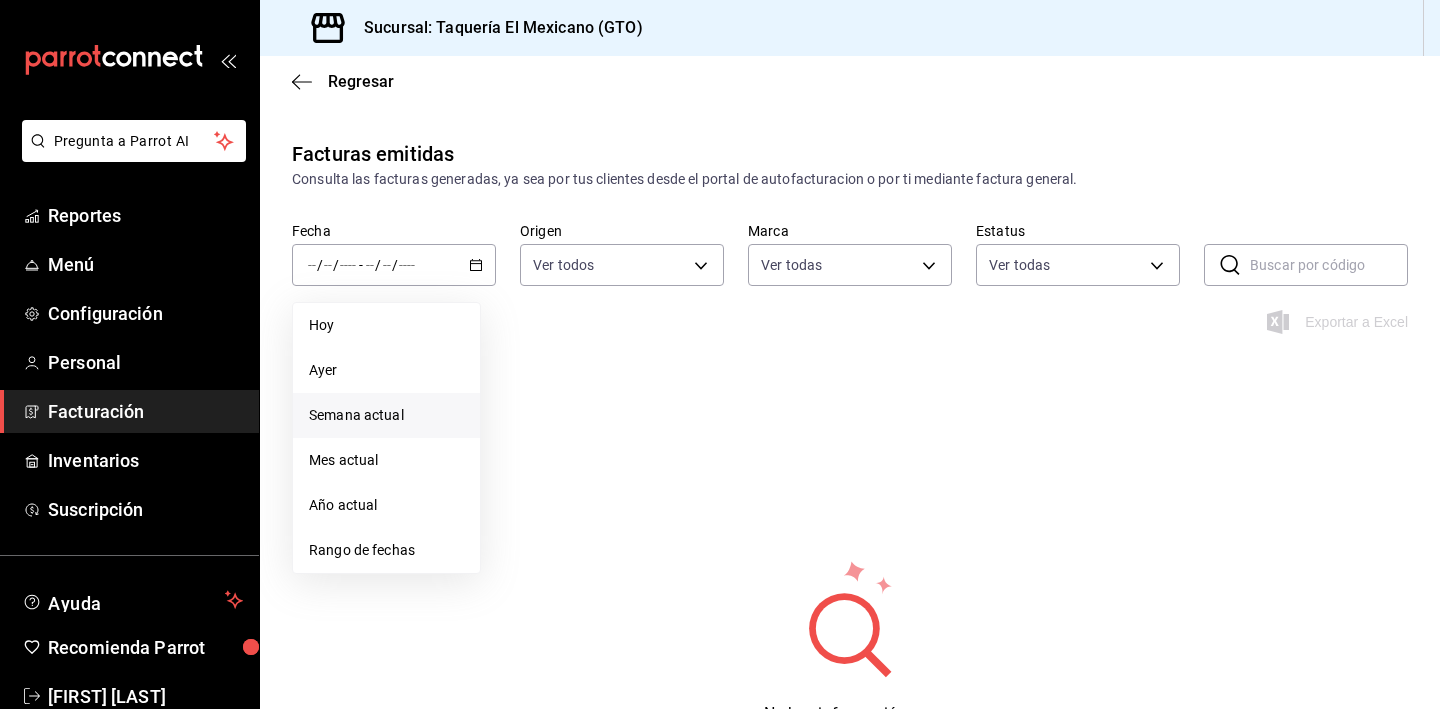 click on "Semana actual" at bounding box center [386, 415] 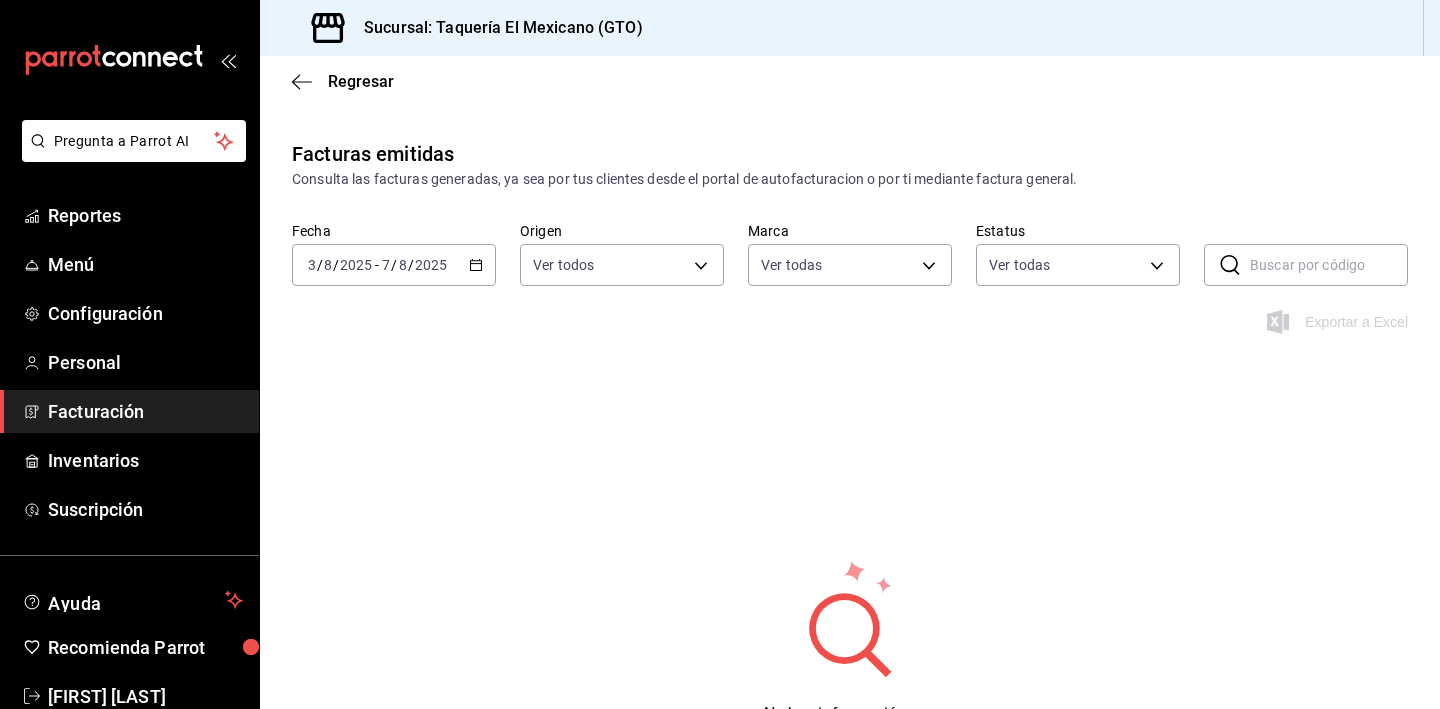 click on "2025" at bounding box center (431, 265) 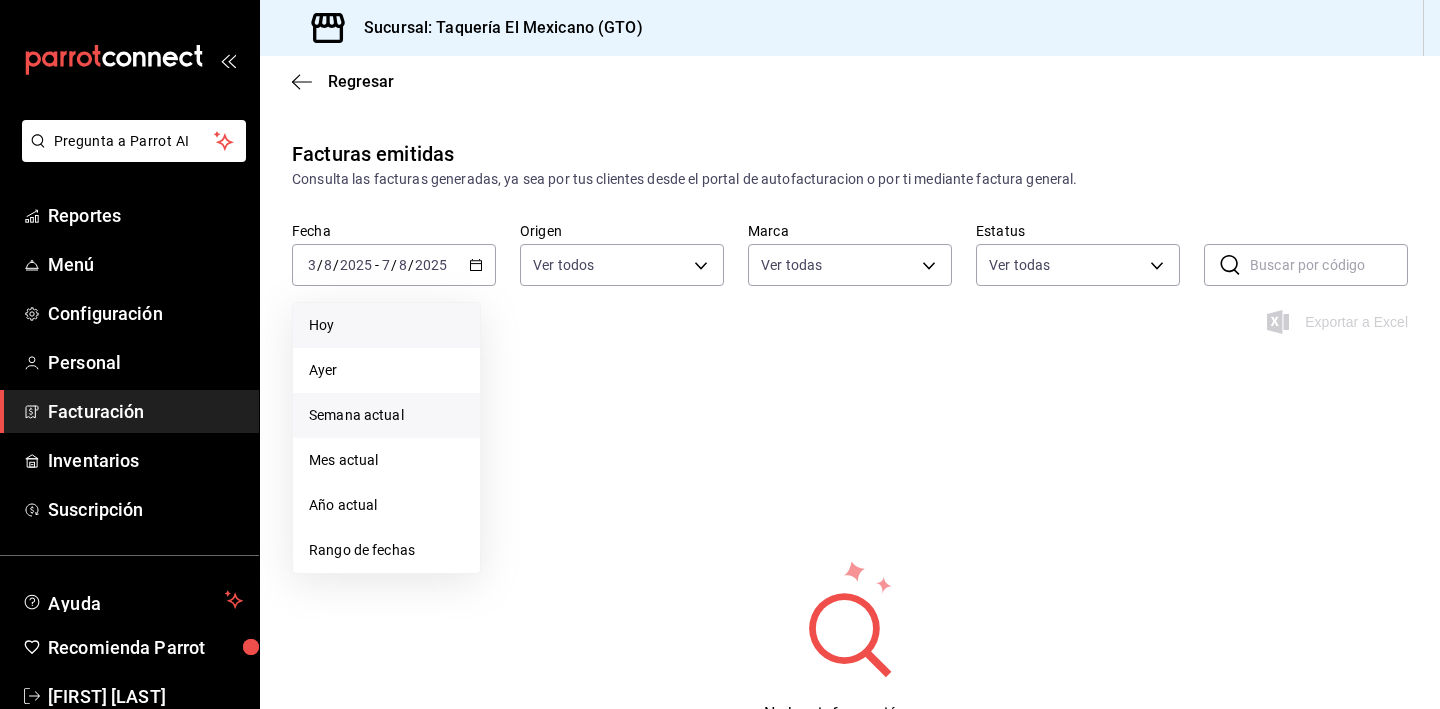 click on "Hoy" at bounding box center [386, 325] 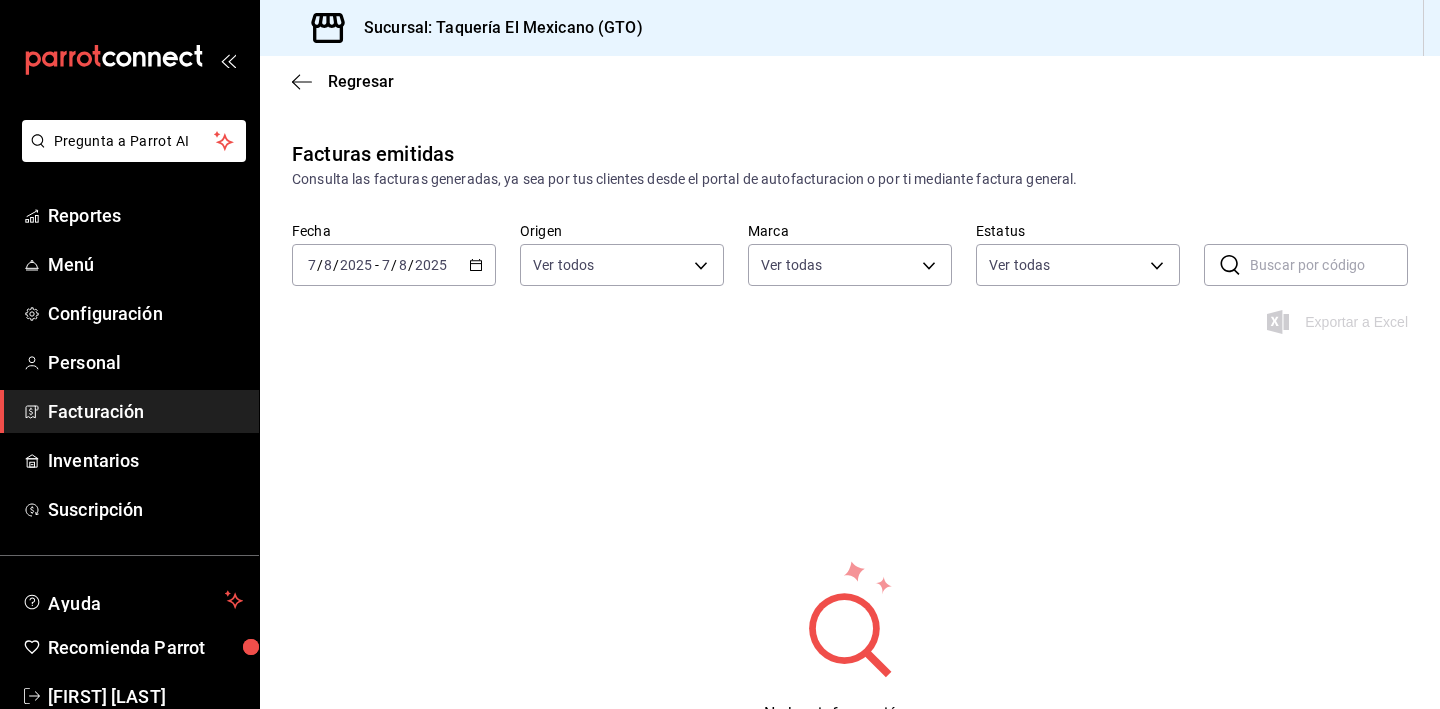 click on "Regresar" at bounding box center (850, 81) 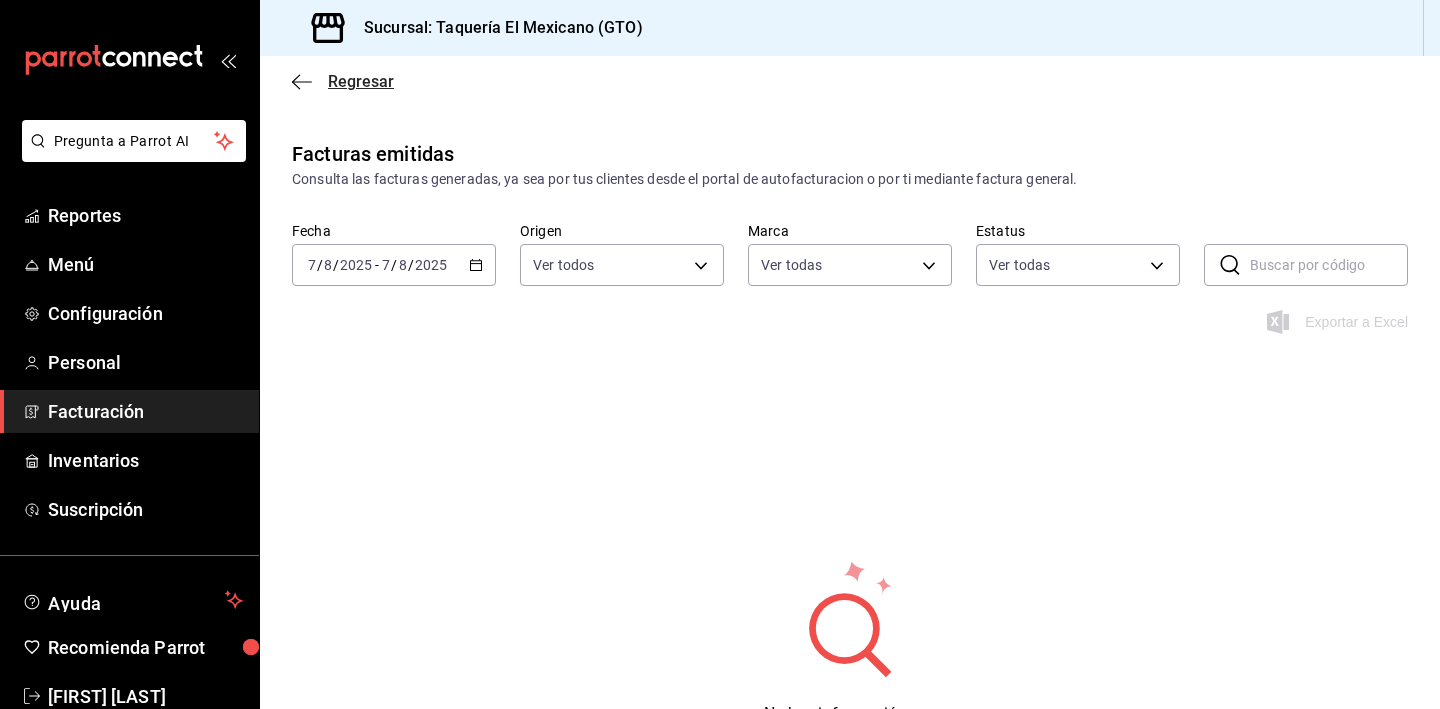 click 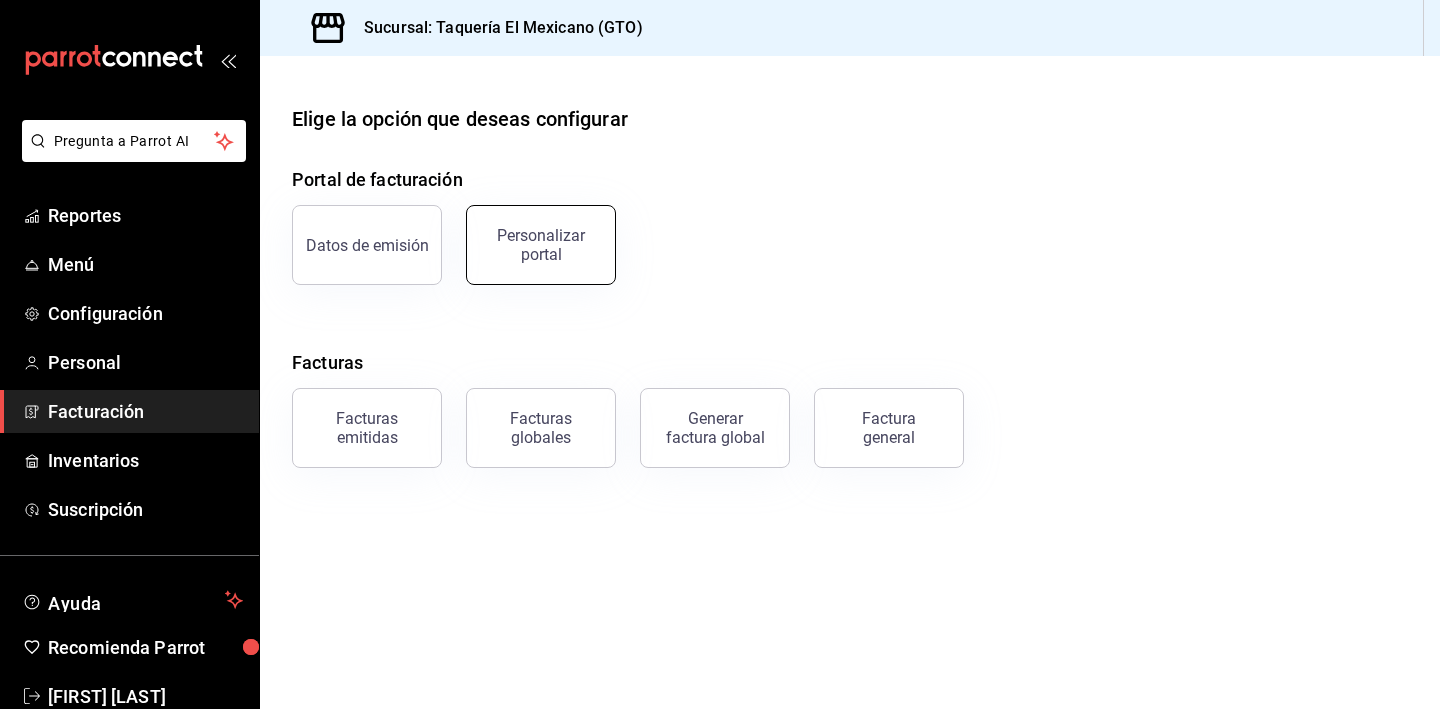 click on "Personalizar portal" at bounding box center (541, 245) 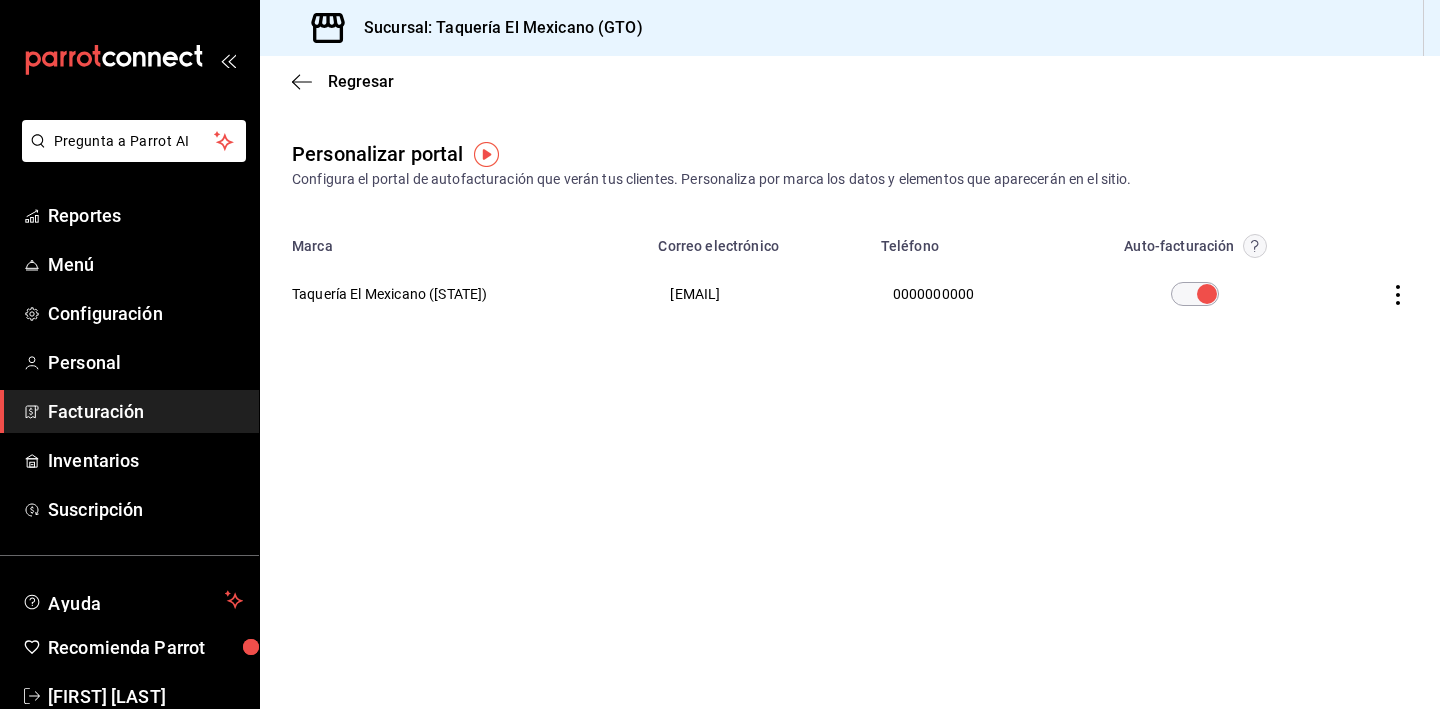 click on "Taquería El Mexicano (Guanajuato)" at bounding box center [453, 294] 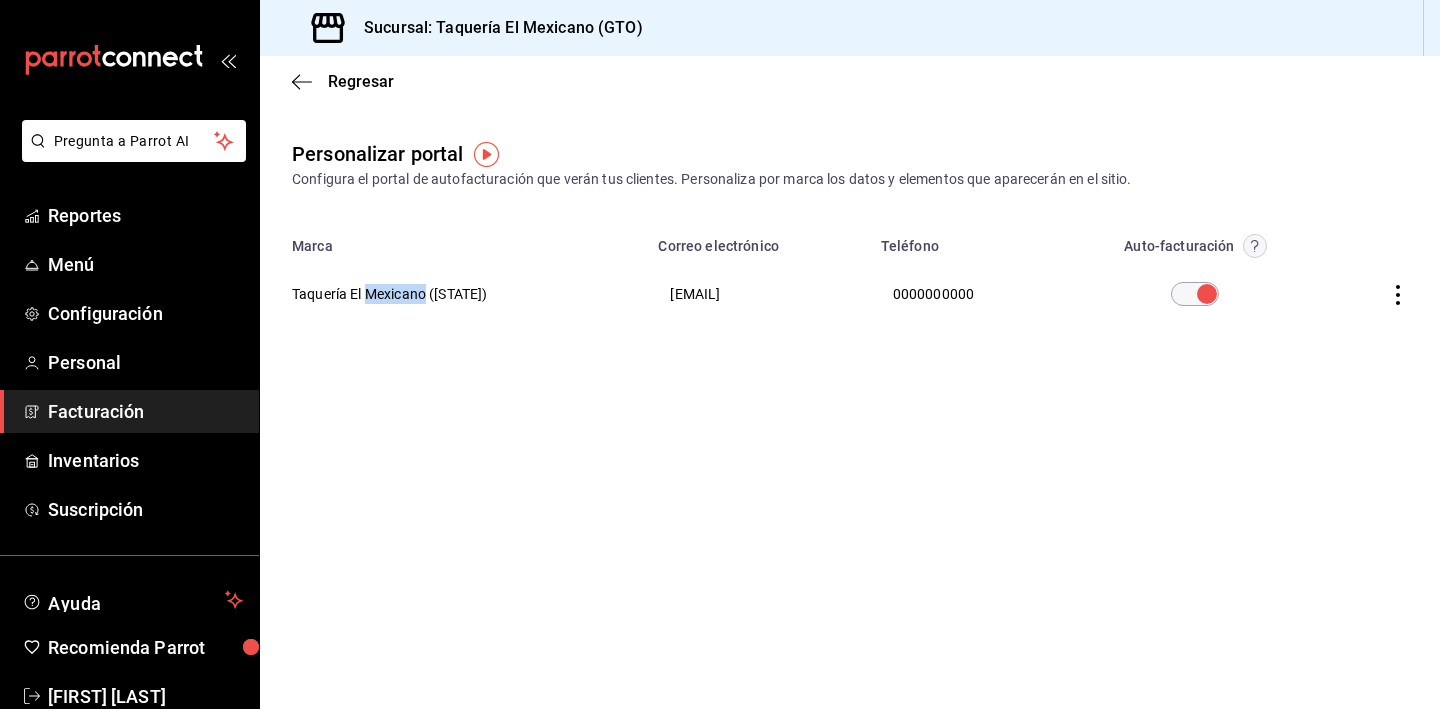 click on "Taquería El Mexicano (Guanajuato)" at bounding box center (453, 294) 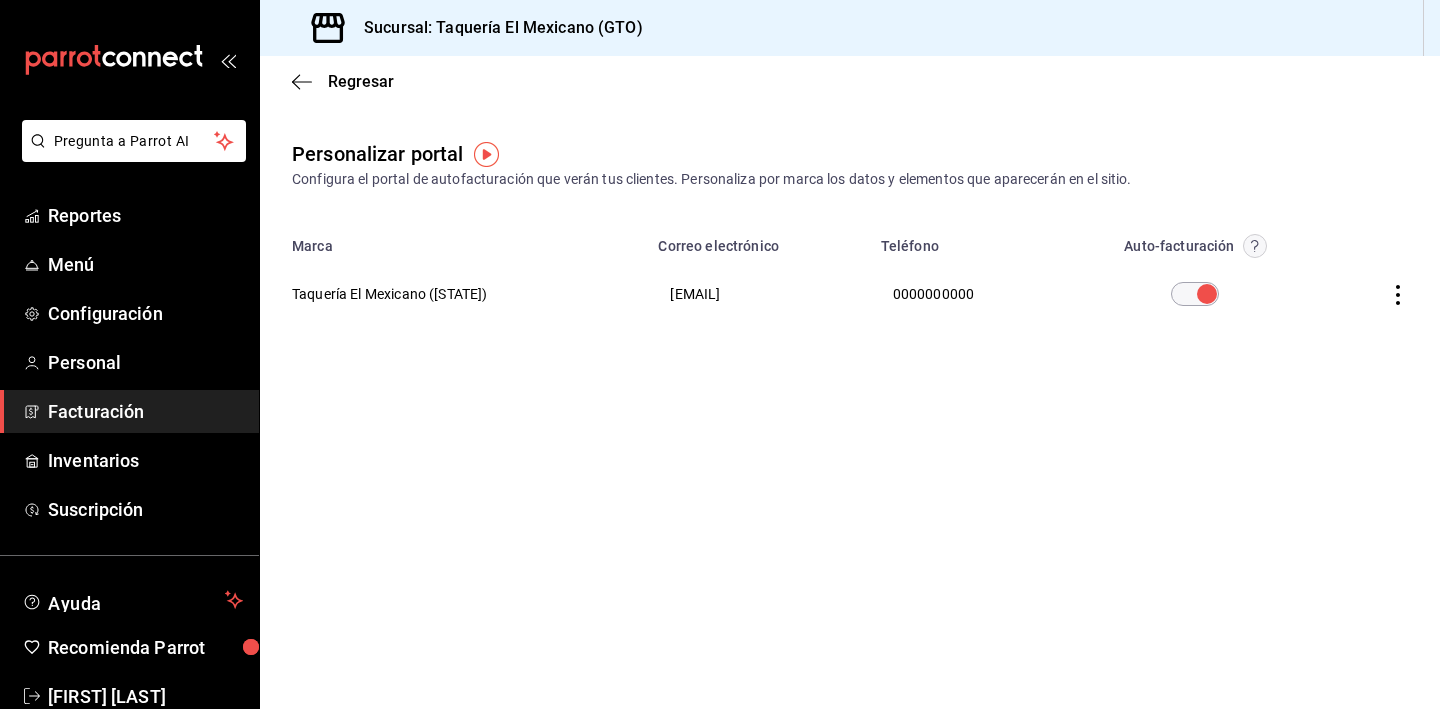 click on "Regresar Personalizar portal Configura el portal de autofacturación que verán tus clientes. Personaliza por marca los datos y elementos que aparecerán en el sitio. Marca Correo electrónico Teléfono Auto-facturación Taquería El Mexicano (Guanajuato) taqueriaelmexicanoax@gmail.com 0000000000" at bounding box center [850, 382] 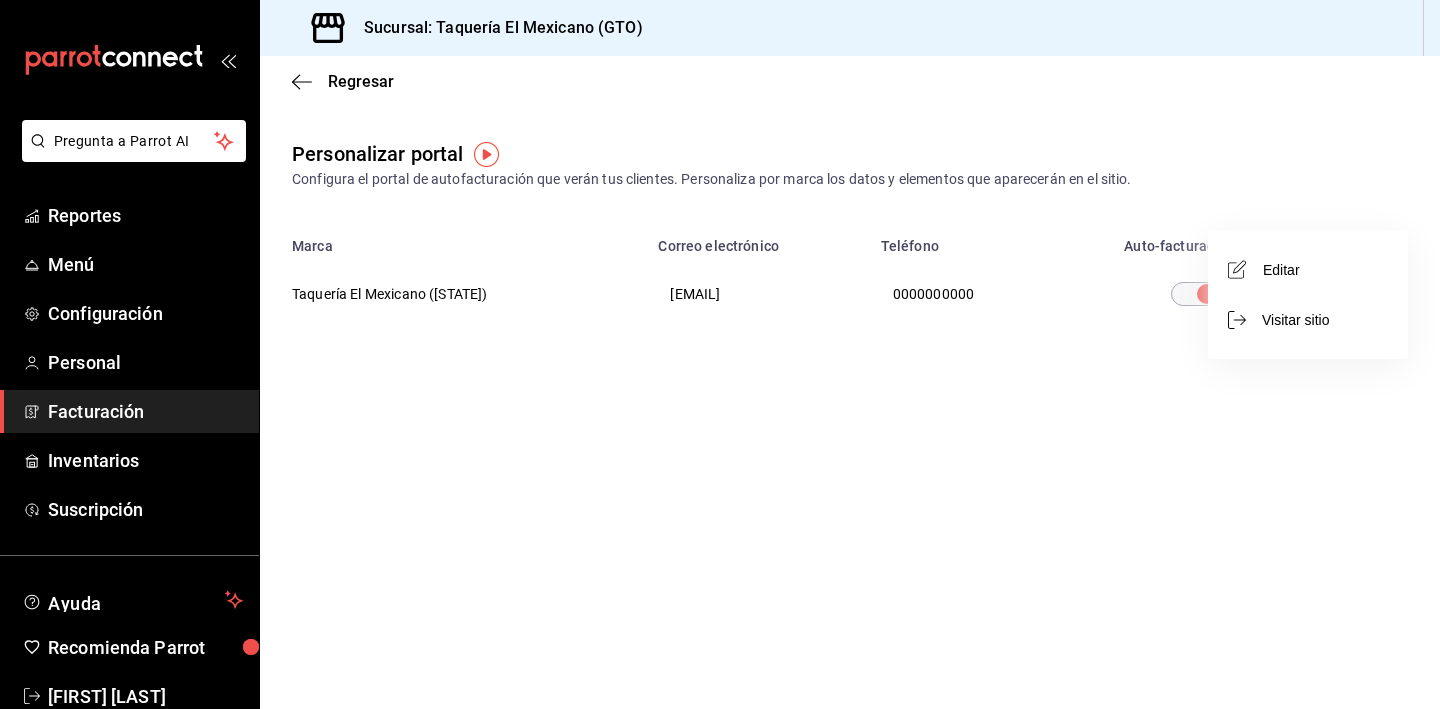 click on "Editar" at bounding box center (1308, 269) 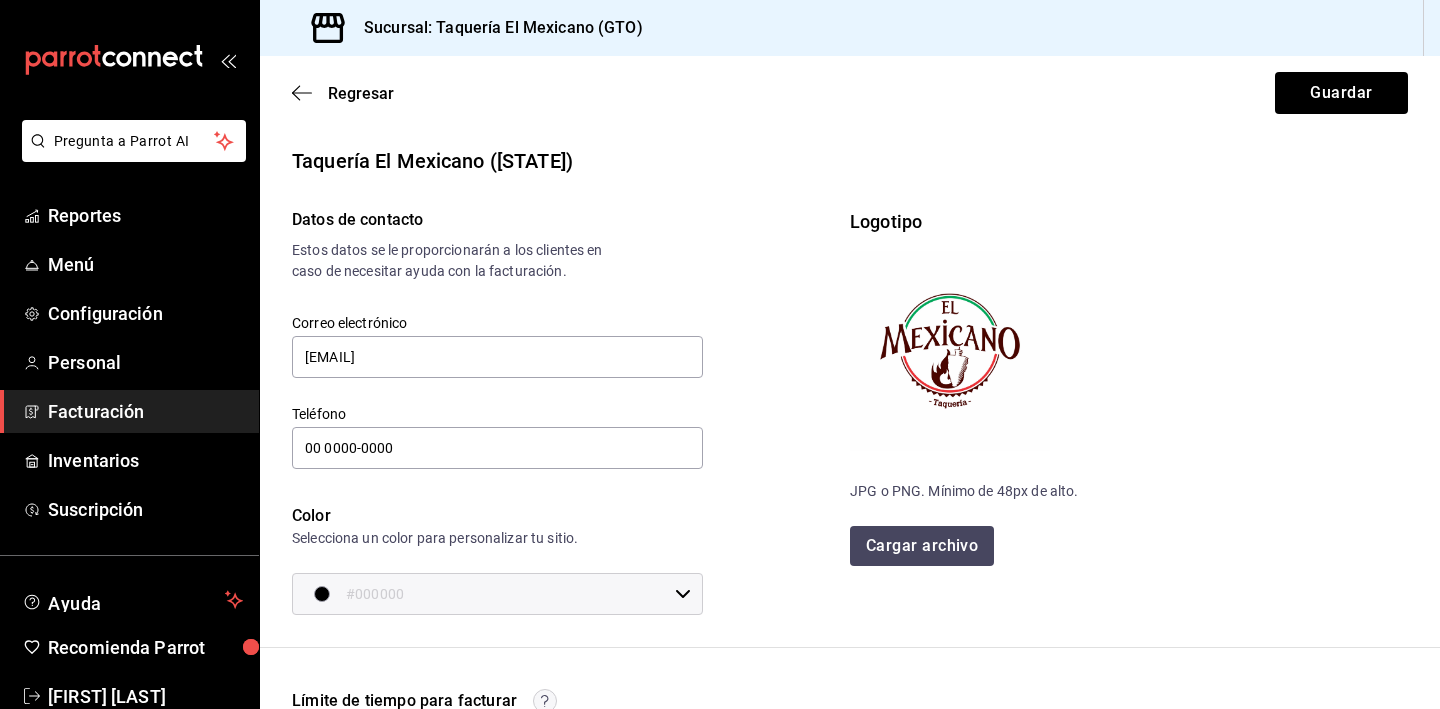 scroll, scrollTop: 514, scrollLeft: 0, axis: vertical 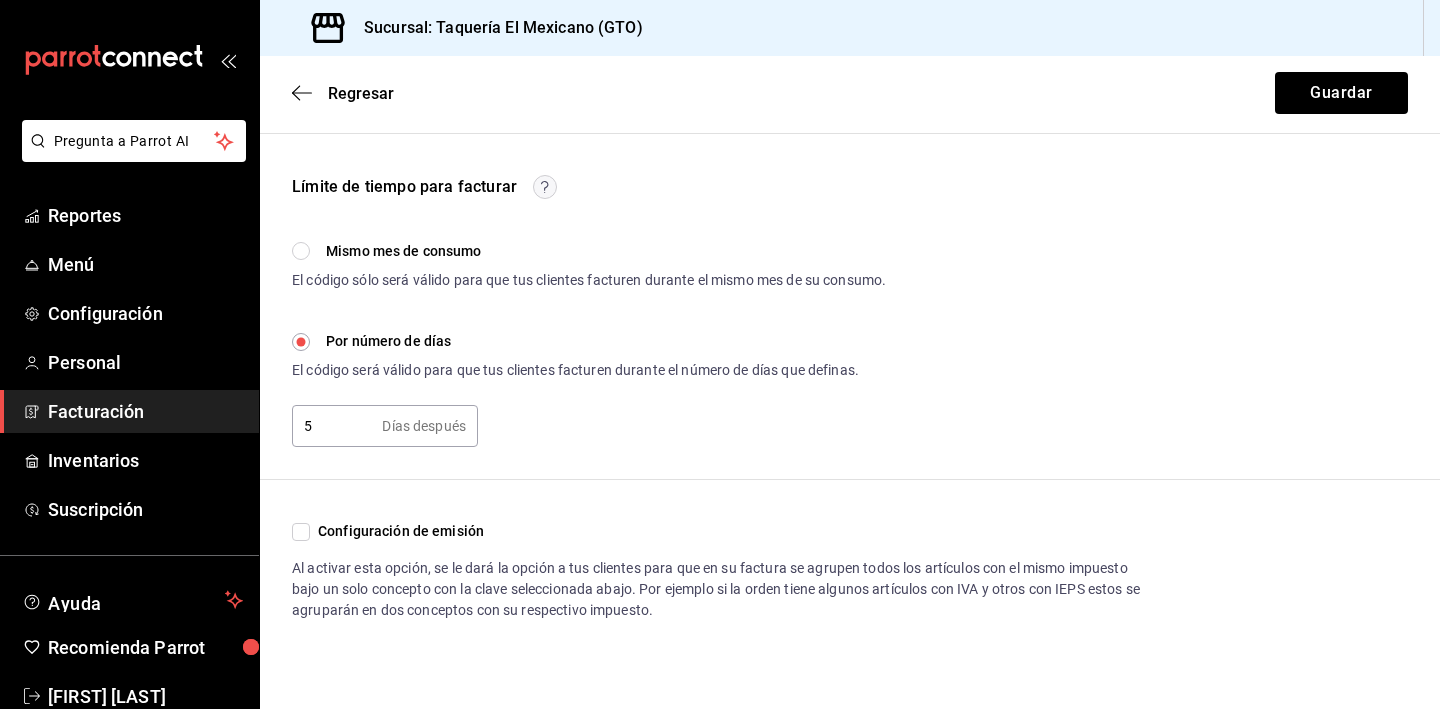 click on "Regresar Guardar" at bounding box center [850, 93] 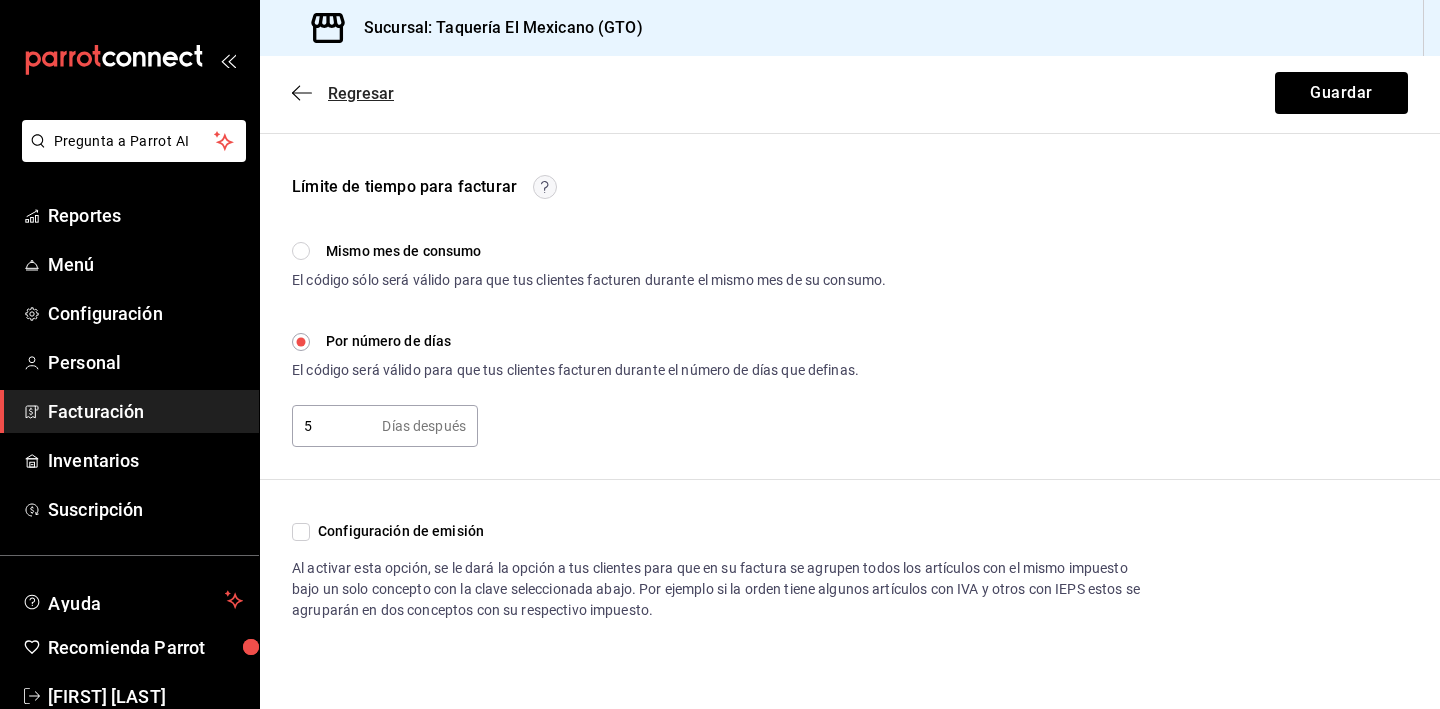 click 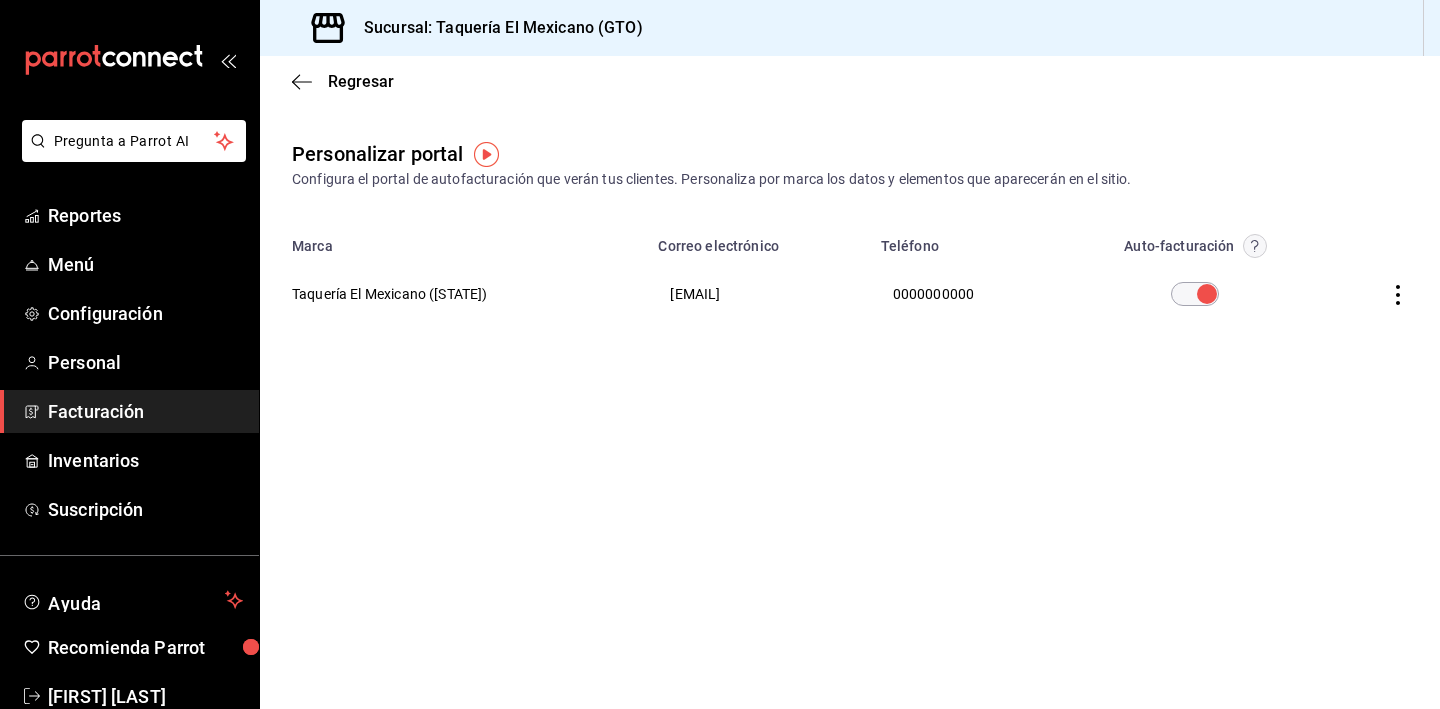 click on "Regresar" at bounding box center (850, 81) 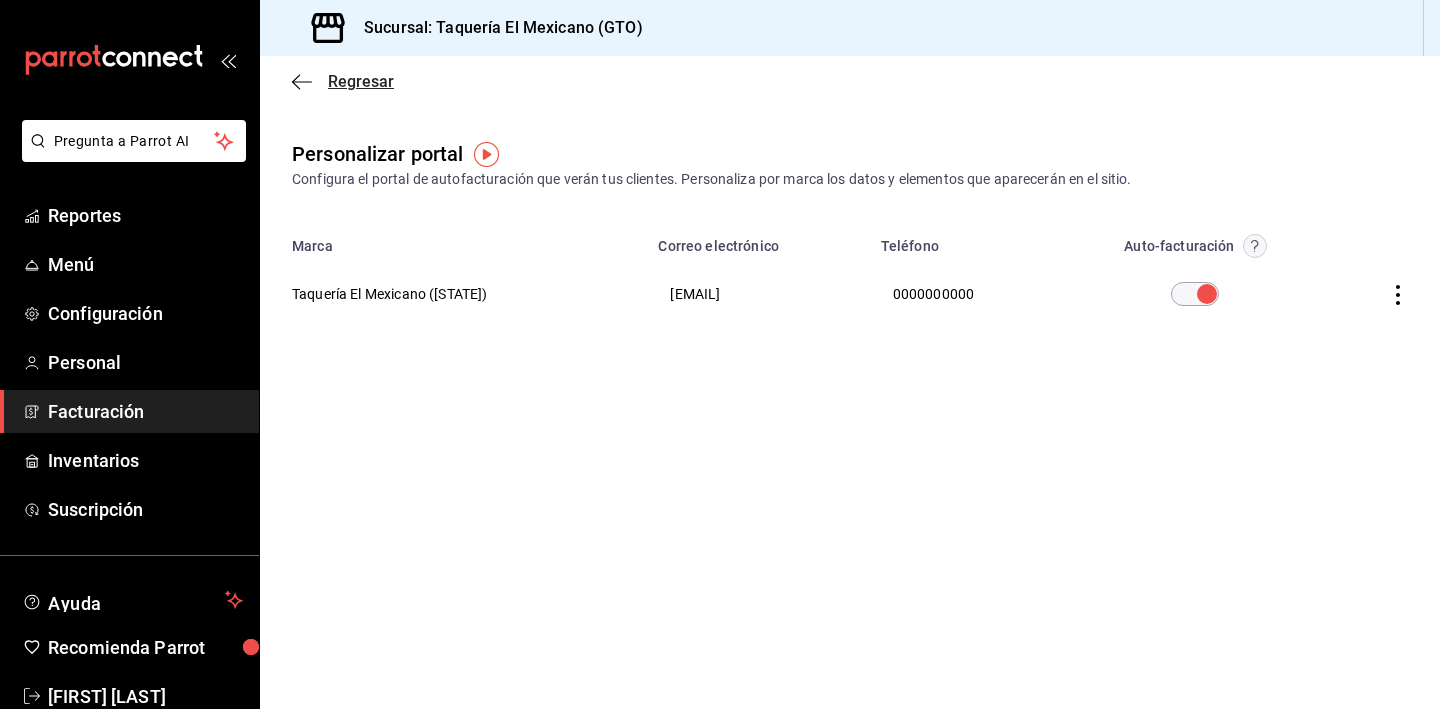 click 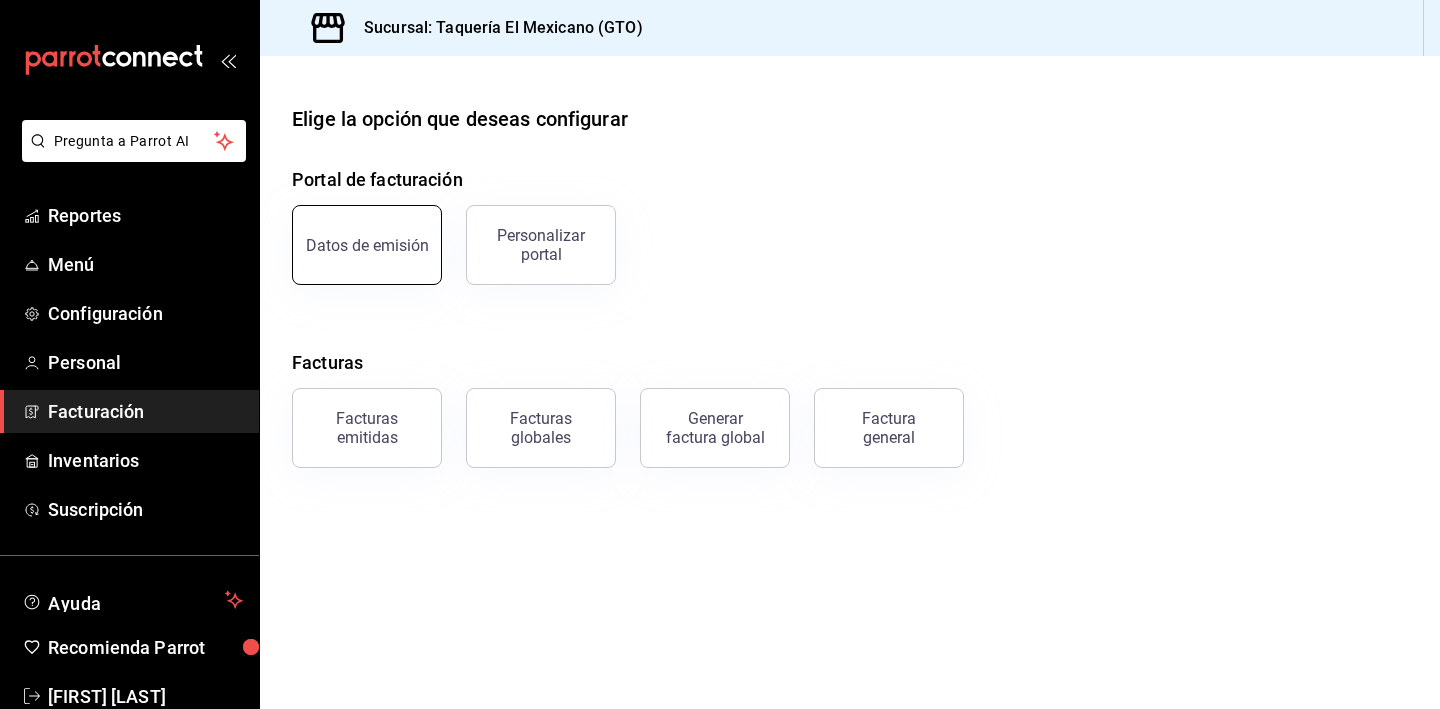click on "Datos de emisión" at bounding box center (367, 245) 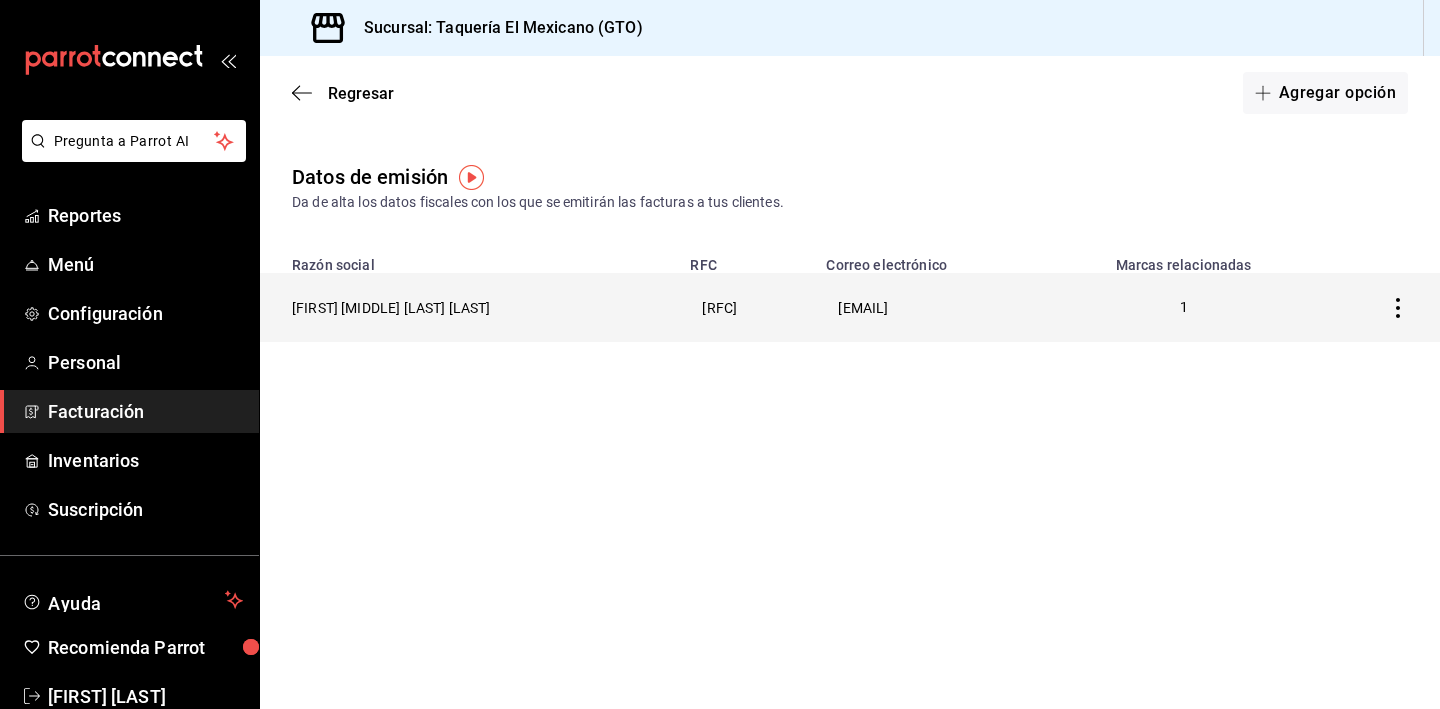 click on "[FIRST] [MIDDLE] [LAST] [LAST]" at bounding box center (469, 307) 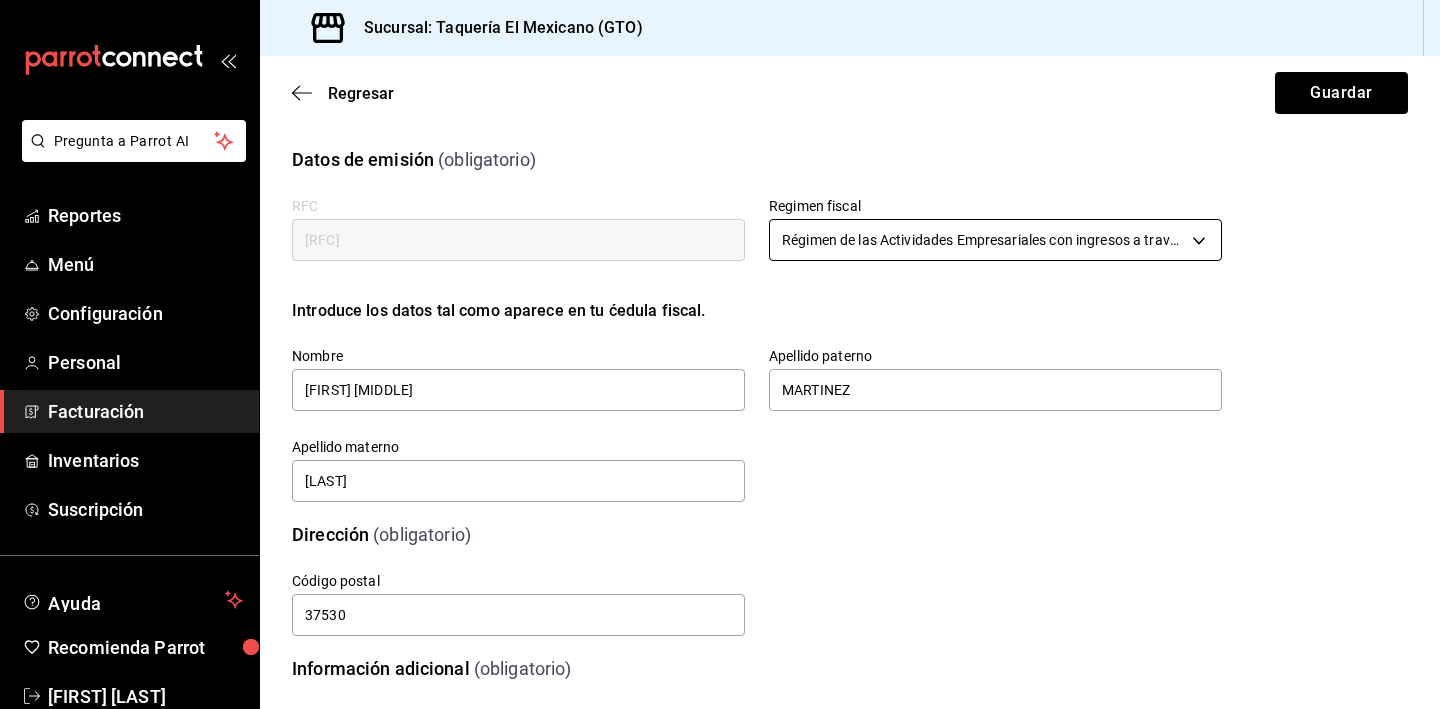 click on "Pregunta a Parrot AI Reportes   Menú   Configuración   Personal   Facturación   Inventarios   Suscripción   Ayuda Recomienda Parrot   Eduardo Martinez   Sugerir nueva función   Sucursal: Taquería El Mexicano (GTO) Regresar Guardar Datos de emisión (obligatorio) RFC MAAC990622A90 Regimen fiscal Régimen de las Actividades Empresariales con ingresos a través de Plataformas Tecnológicas 625 Introduce los datos tal como aparece en tu ćedula fiscal. Nombre CARLOS EDUARDO Apellido paterno MARTINEZ Apellido materno ABELINO Dirección (obligatorio) Calle San Pedro # exterior 727 # interior Código postal 37530 Estado Guanajuato Guanajuato Municipio León León Colonia San Isidro de Jerez San Isidro de Jerez Información adicional (obligatorio) Correo electrónico taqueriaelmexicanoax@gmail.com Nombre de la sucursal Taquería El Mexicano Sellos fiscales (obligatorio) Archivo llave (.key) CSD_CARLOS_EDUARDO_MARTINEZ_ABELINO_MAAC990622A90_20210723_162652.key Cambiar archivo Archivo de certificado (.cer) Marcas" at bounding box center [720, 354] 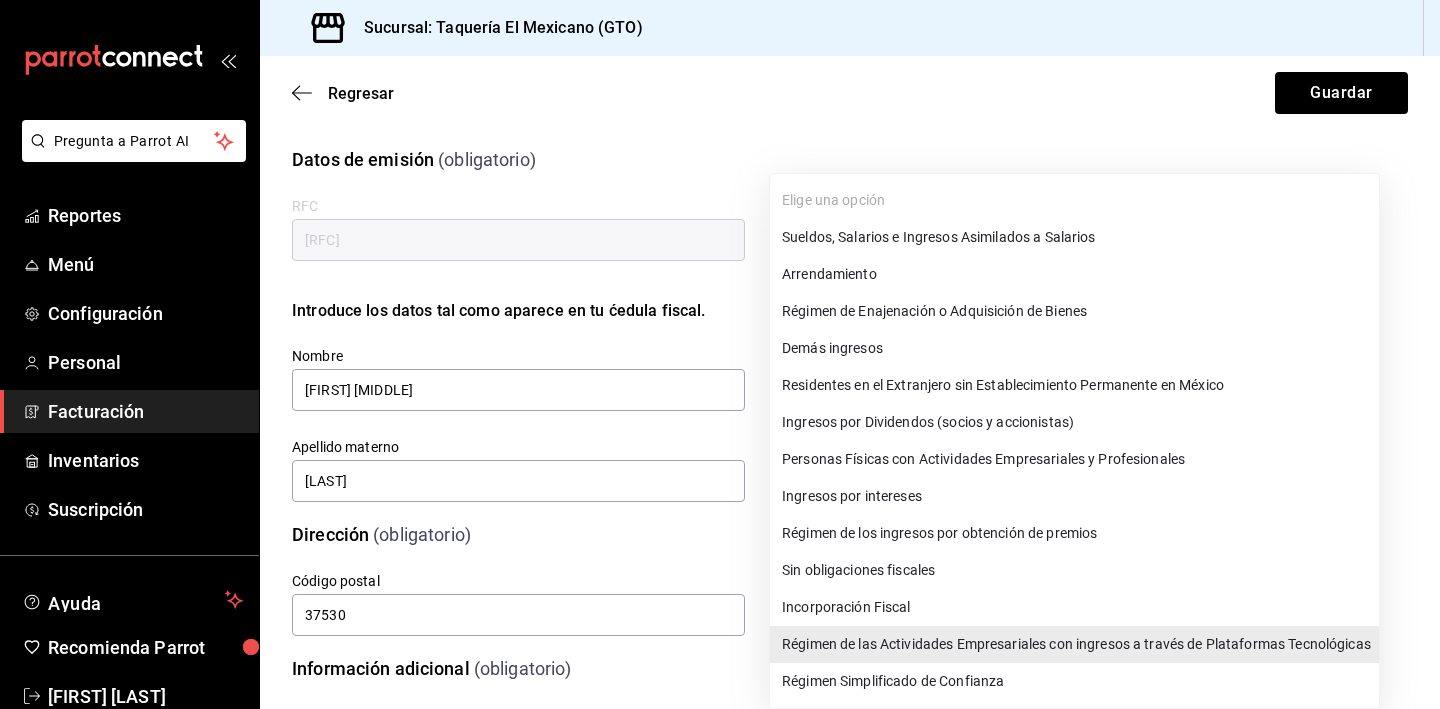 click at bounding box center [720, 354] 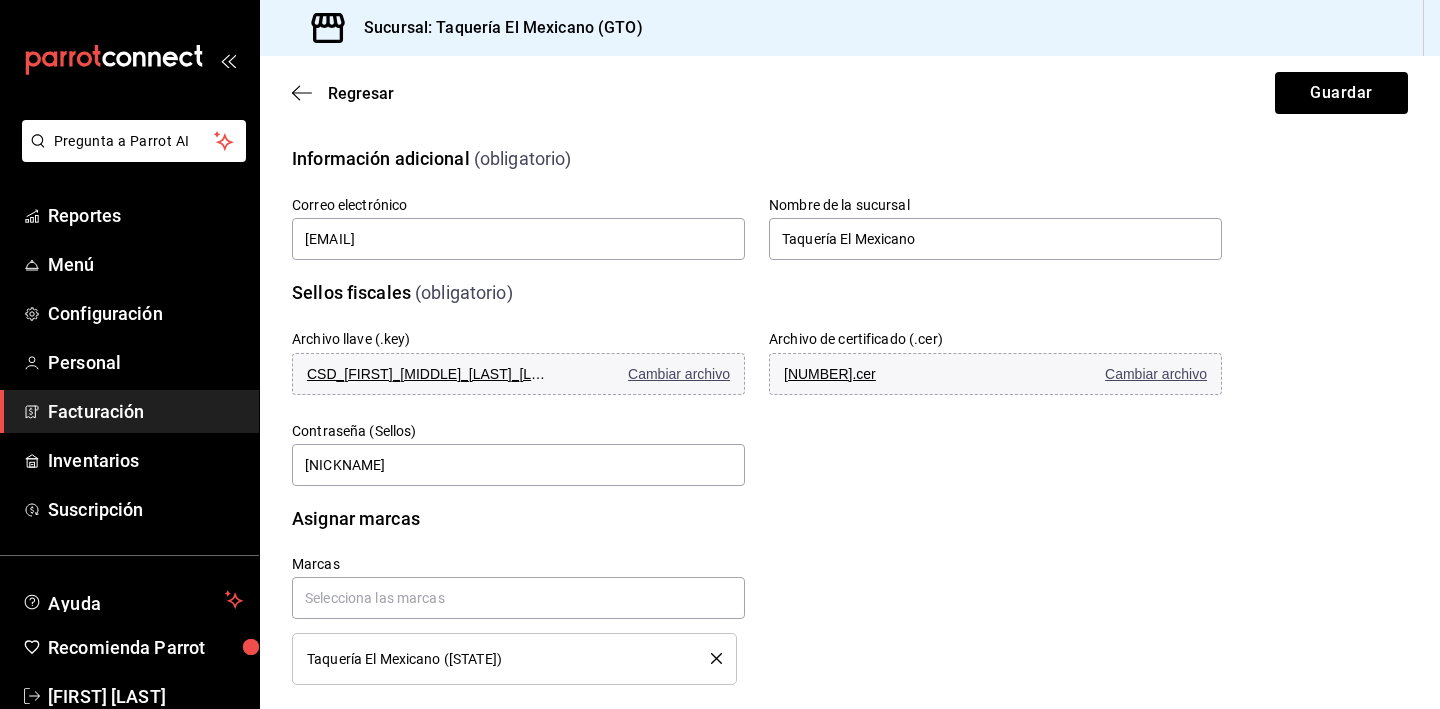 scroll, scrollTop: 517, scrollLeft: 0, axis: vertical 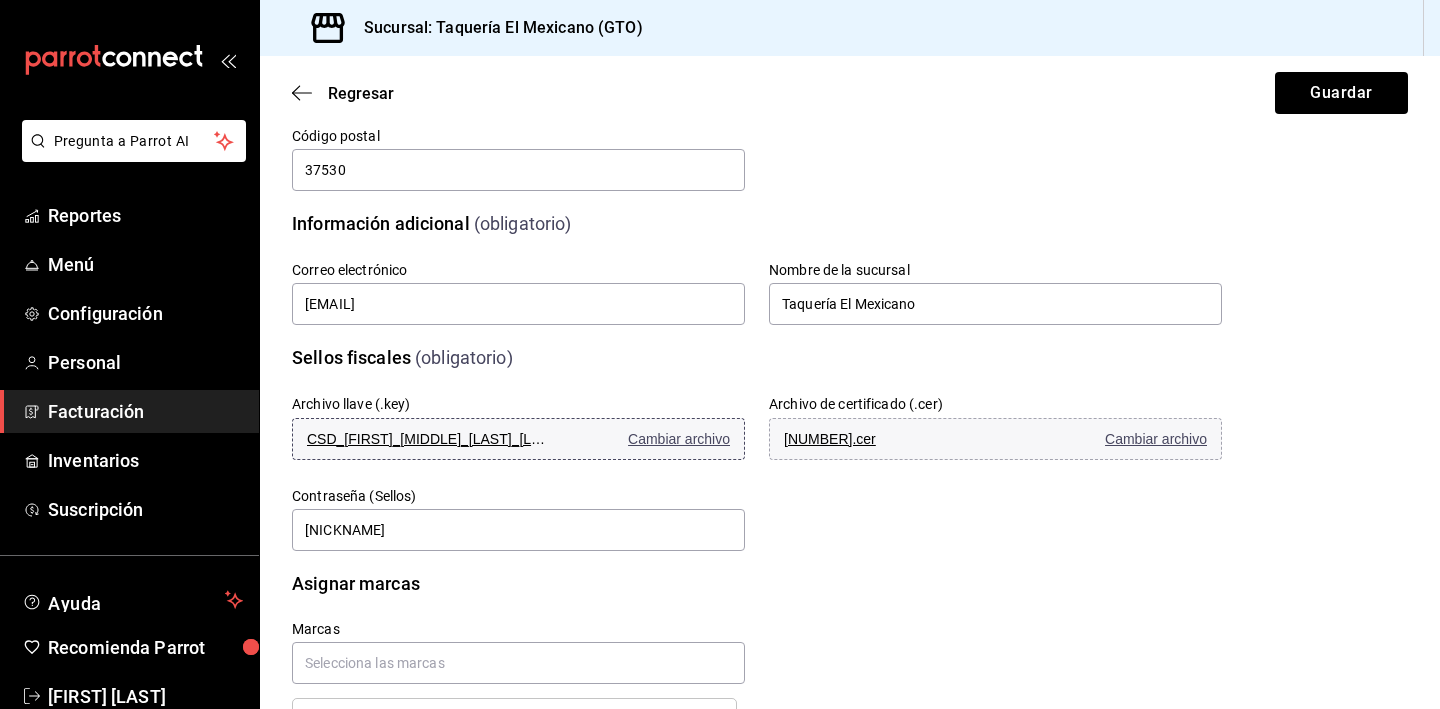 click on "Cambiar archivo" at bounding box center (679, 439) 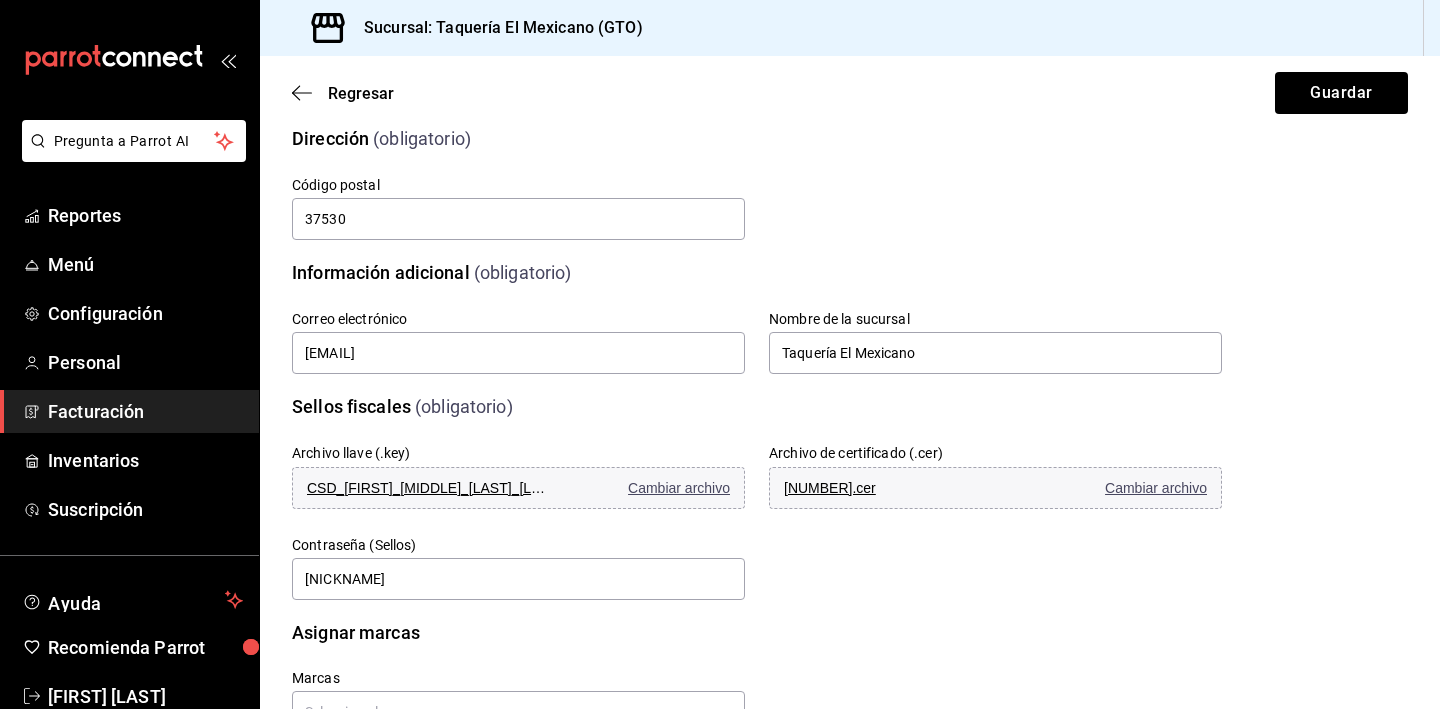 scroll, scrollTop: 389, scrollLeft: 0, axis: vertical 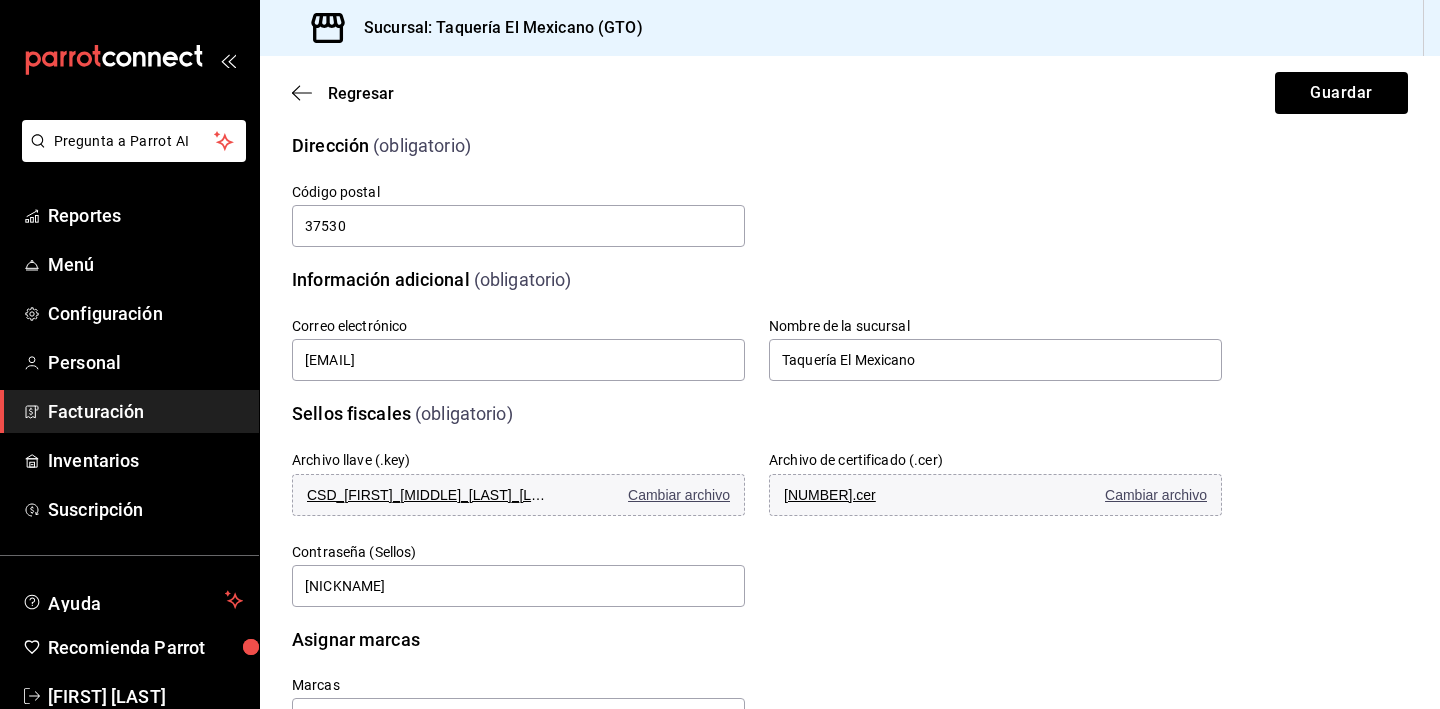 type 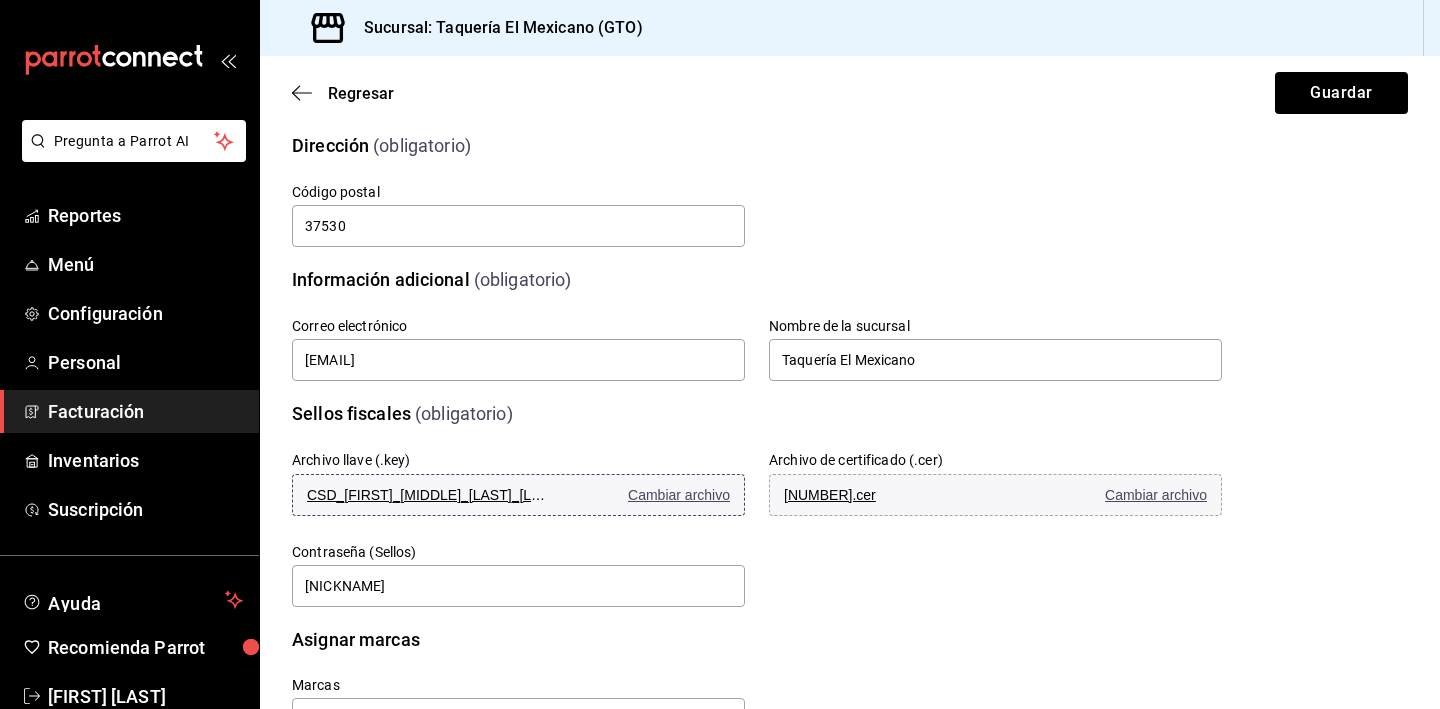 click on "CSD_CARLOS_EDUARDO_MARTINEZ_ABELINO_MAAC990622A90_20210723_162652.key" at bounding box center [427, 495] 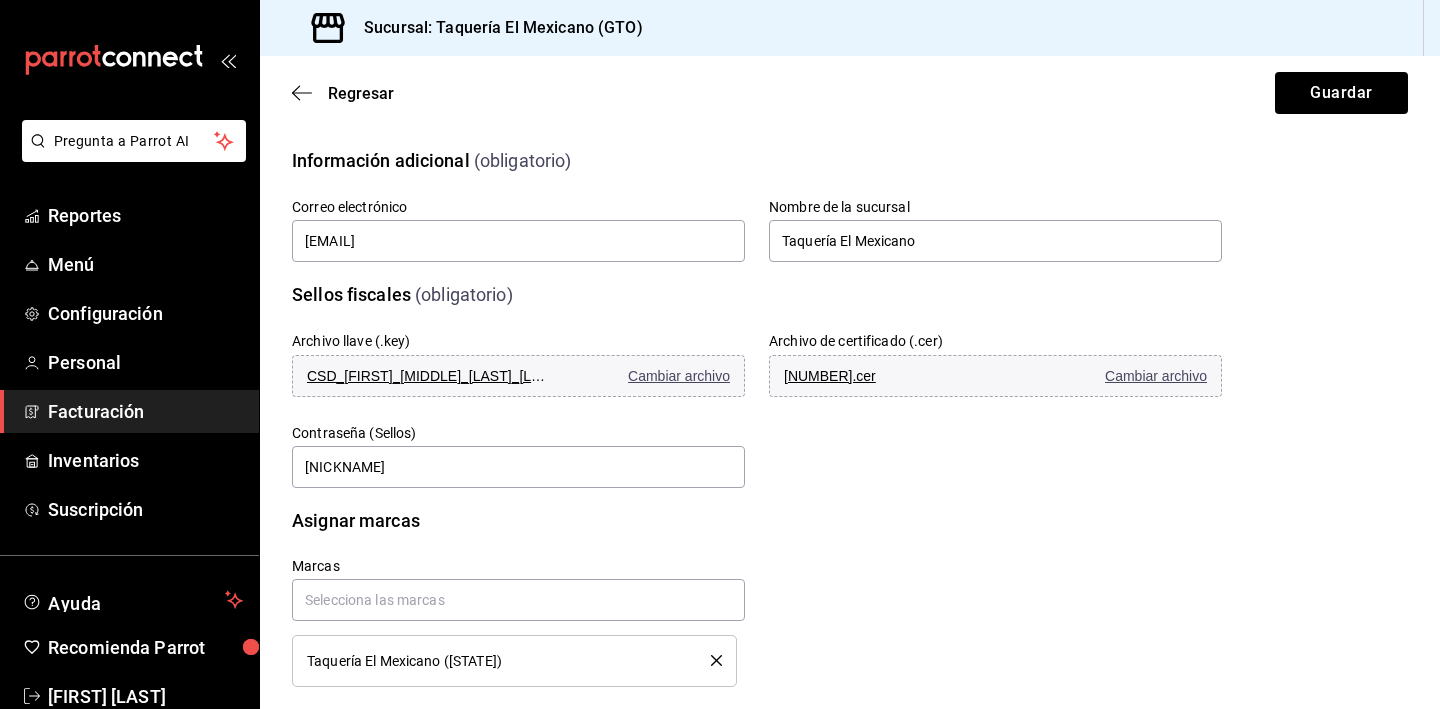 scroll, scrollTop: 534, scrollLeft: 0, axis: vertical 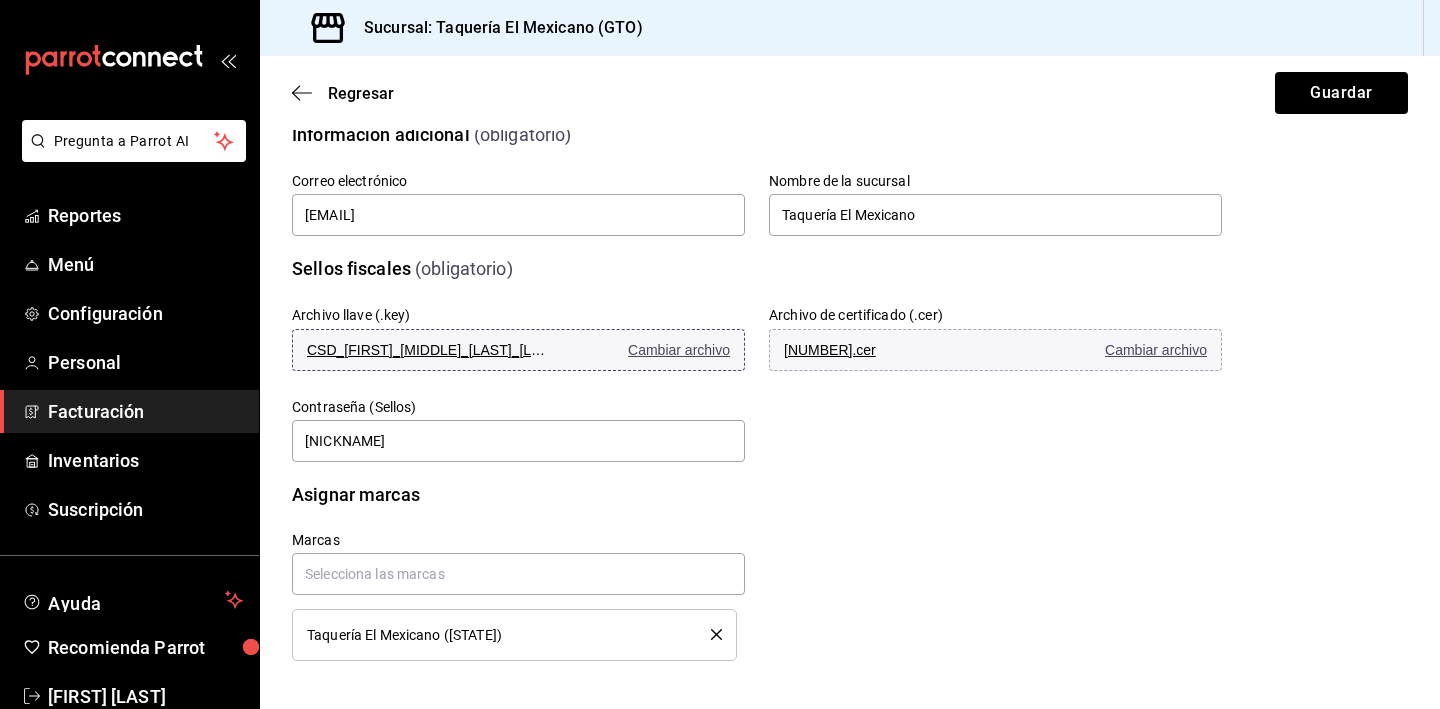 click on "Cambiar archivo" at bounding box center [679, 350] 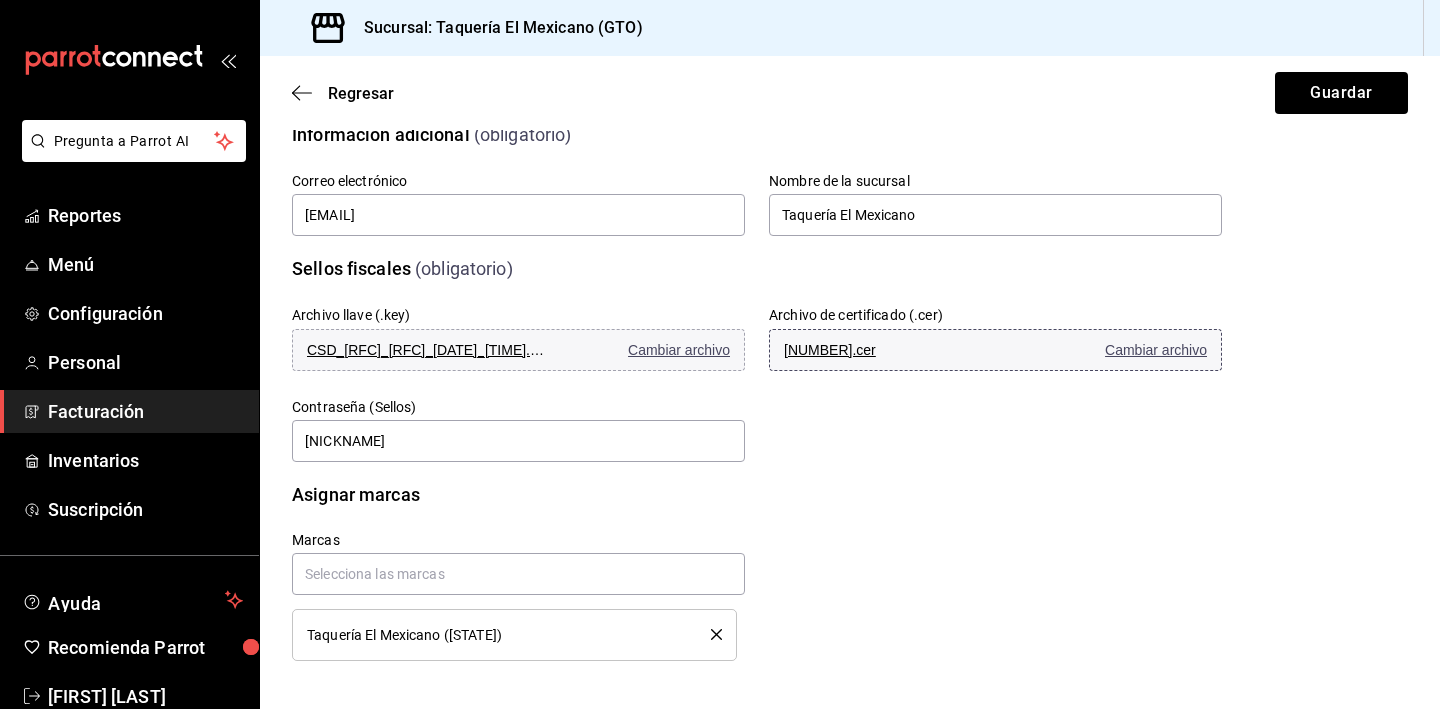 click on "Cambiar archivo" at bounding box center (1156, 350) 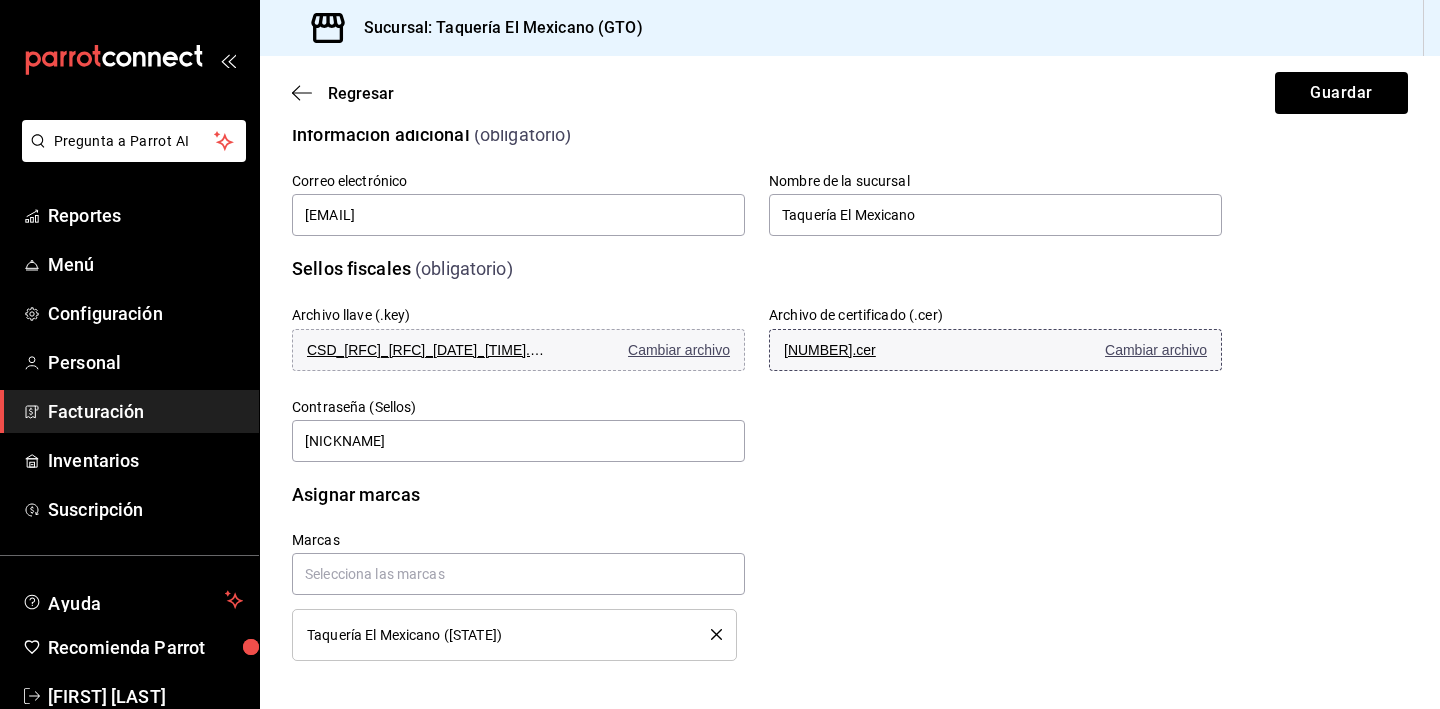 click on "00001000000508319201.cer Cambiar archivo" at bounding box center [995, 350] 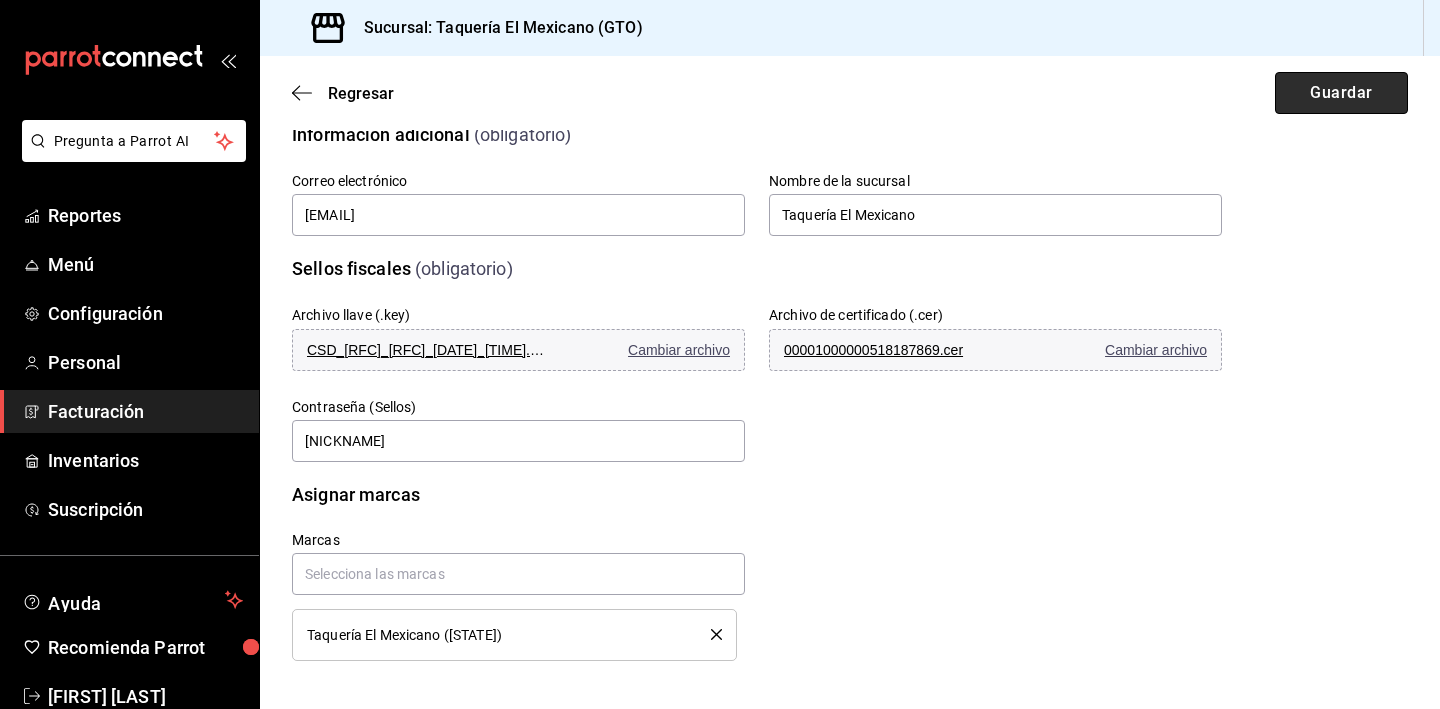 click on "Guardar" at bounding box center [1341, 93] 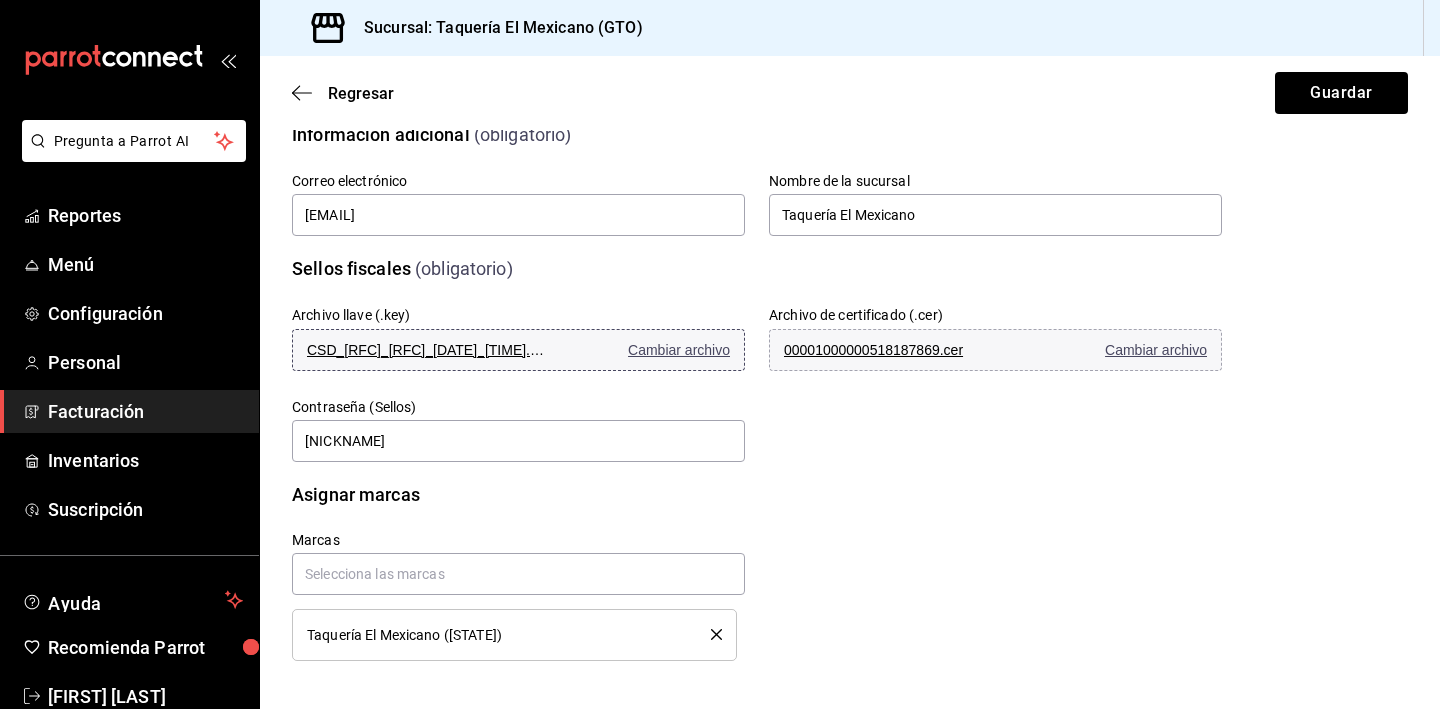 click on "Cambiar archivo" at bounding box center (679, 350) 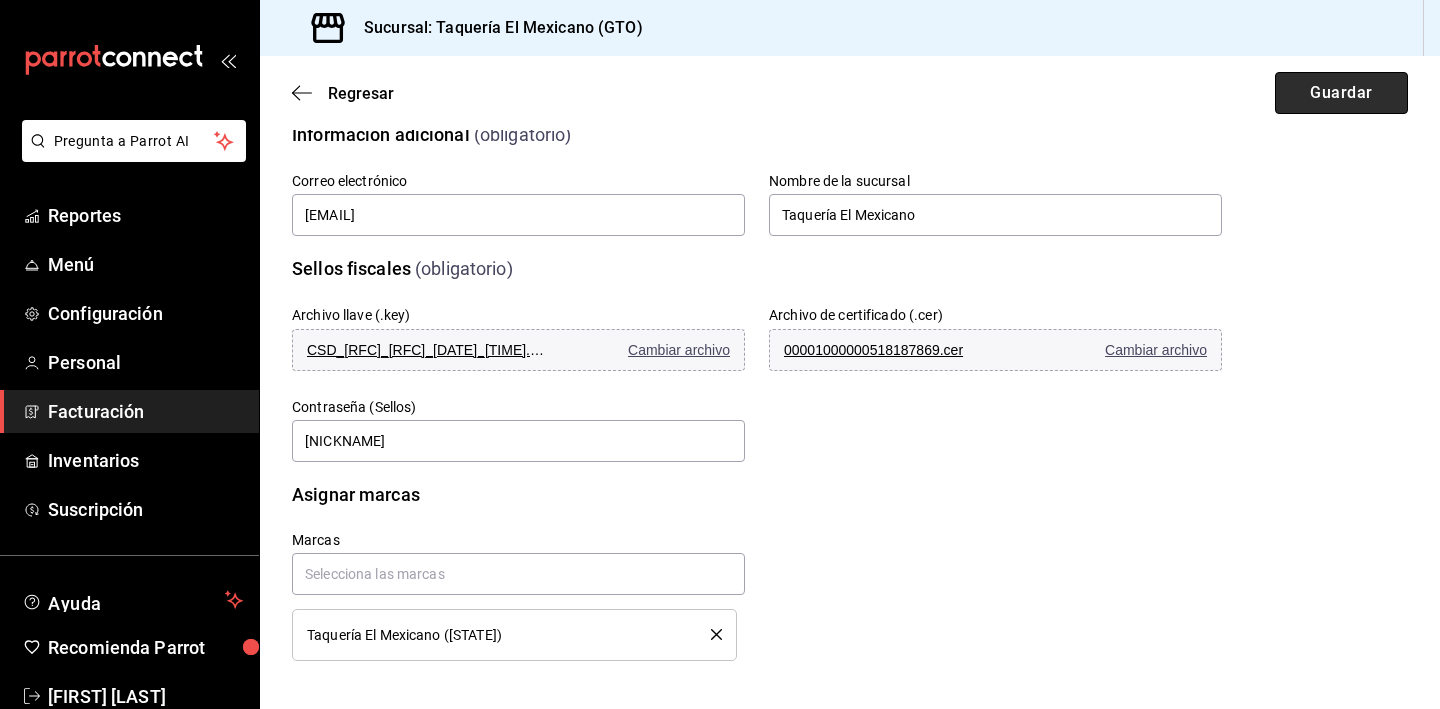 click on "Guardar" at bounding box center (1341, 93) 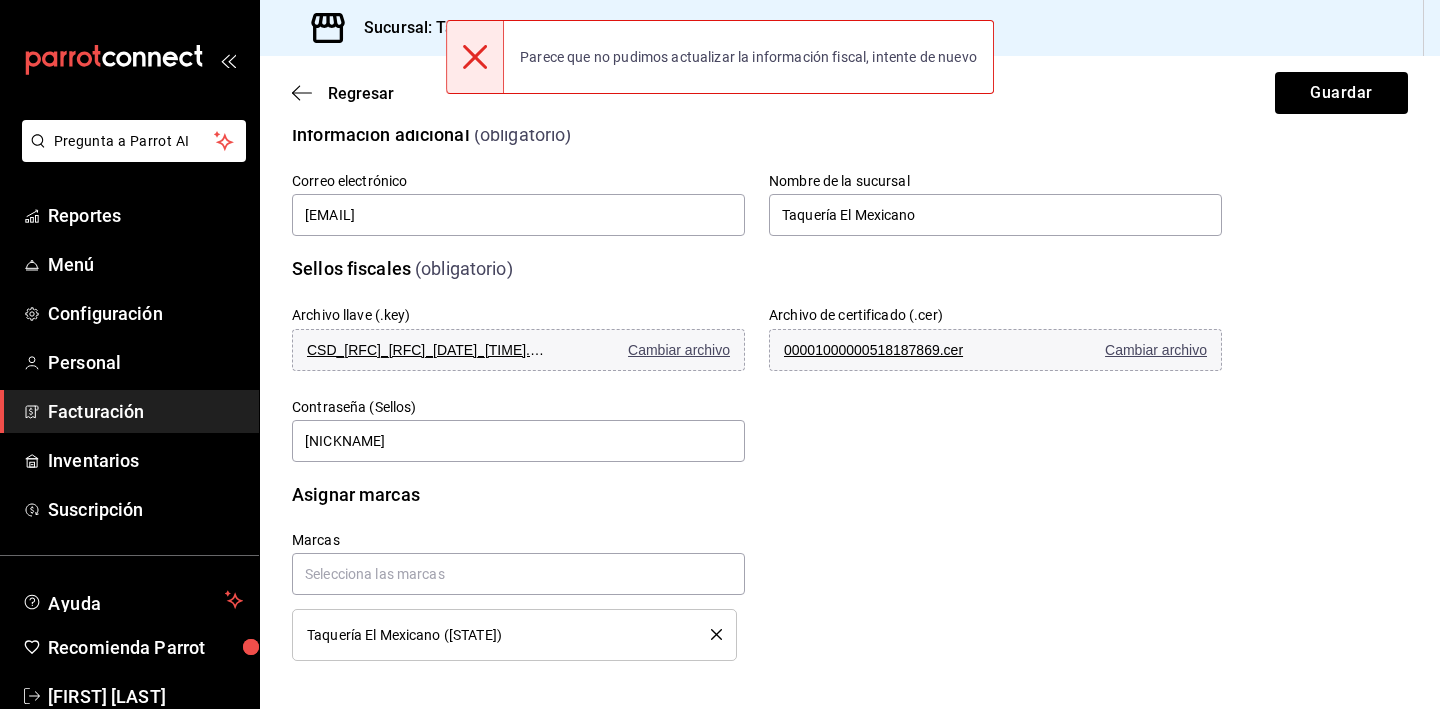 click on "Regresar Guardar" at bounding box center [850, 93] 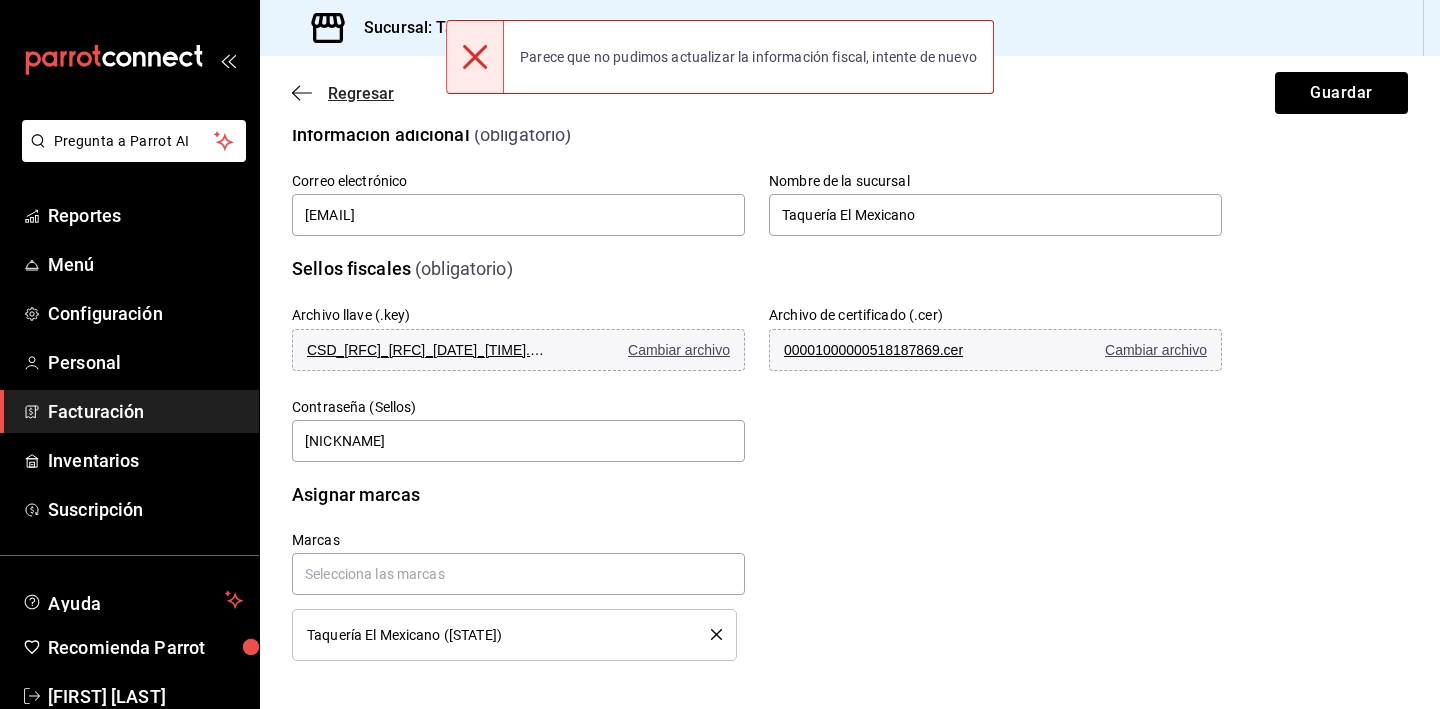 click 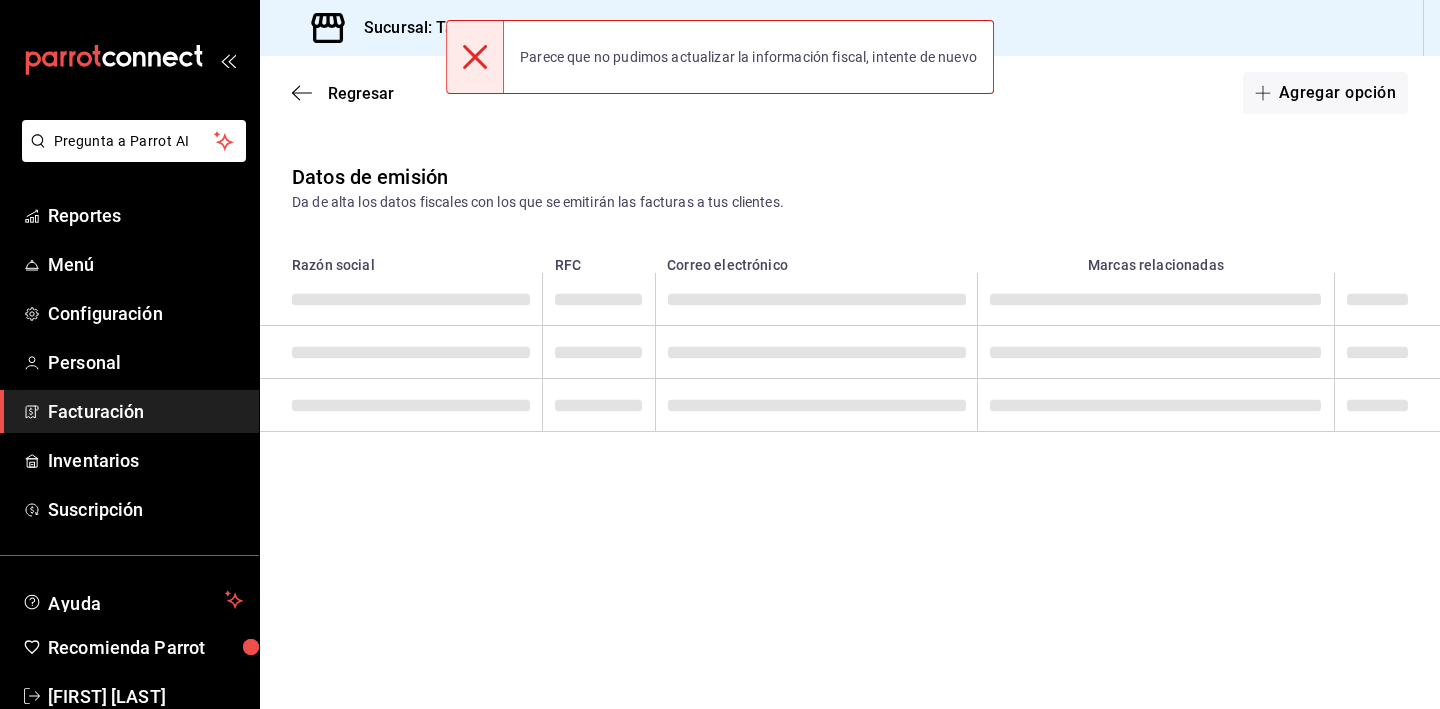 scroll, scrollTop: 0, scrollLeft: 0, axis: both 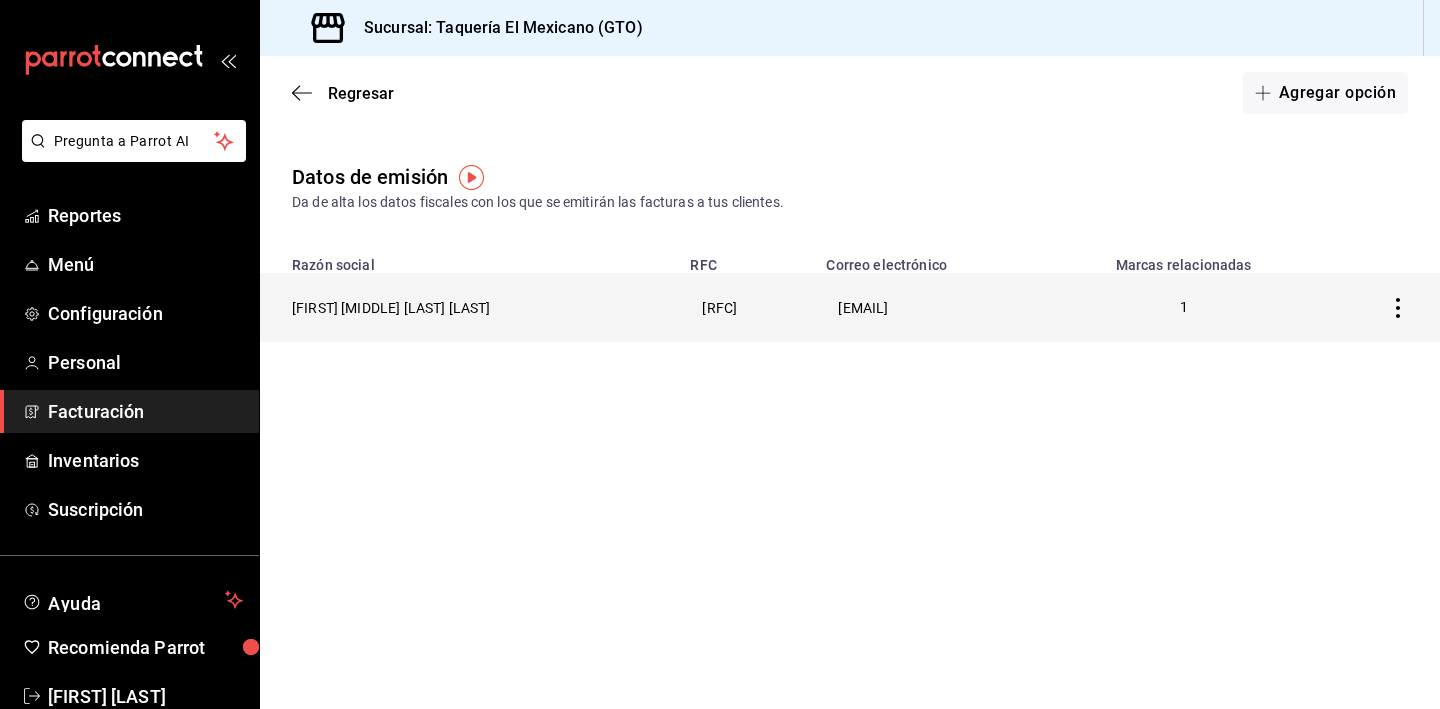 click on "[FIRST] [MIDDLE] [LAST] [LAST]" at bounding box center [469, 307] 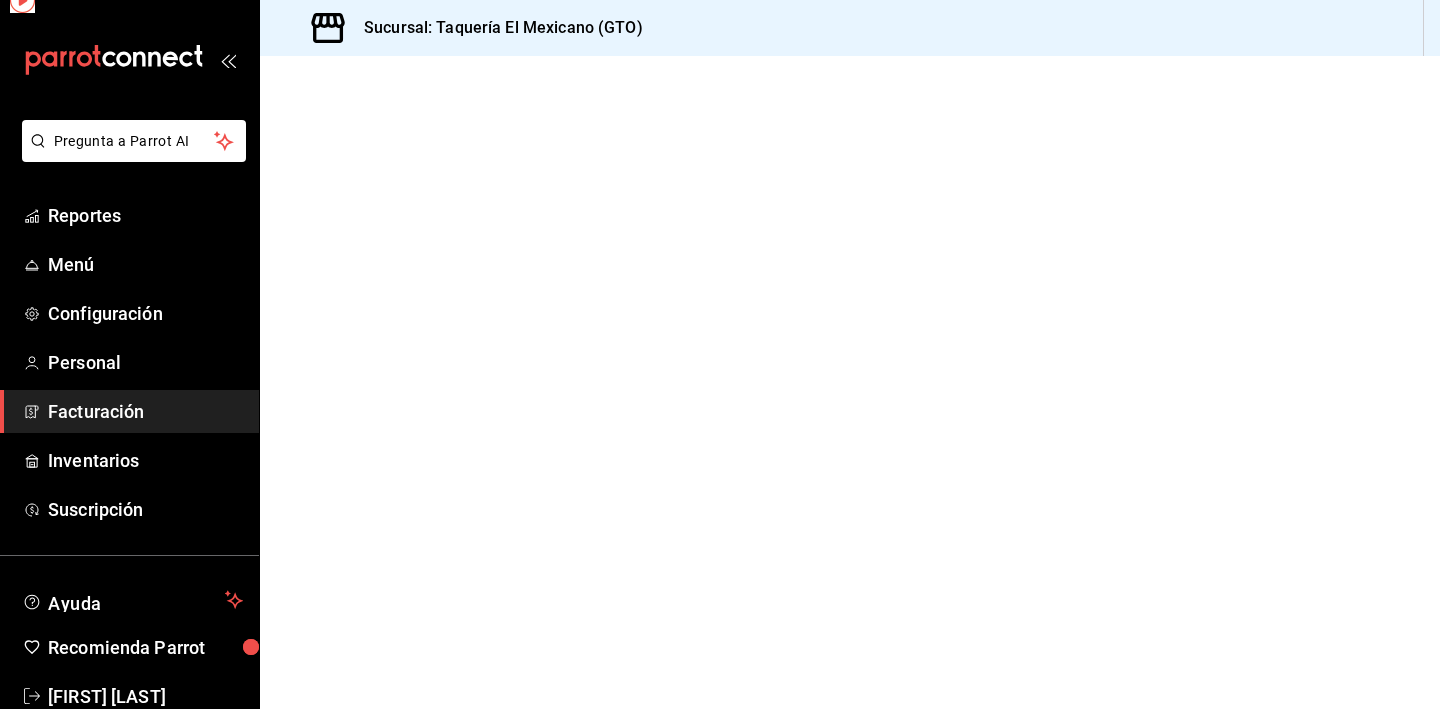 click at bounding box center [850, 382] 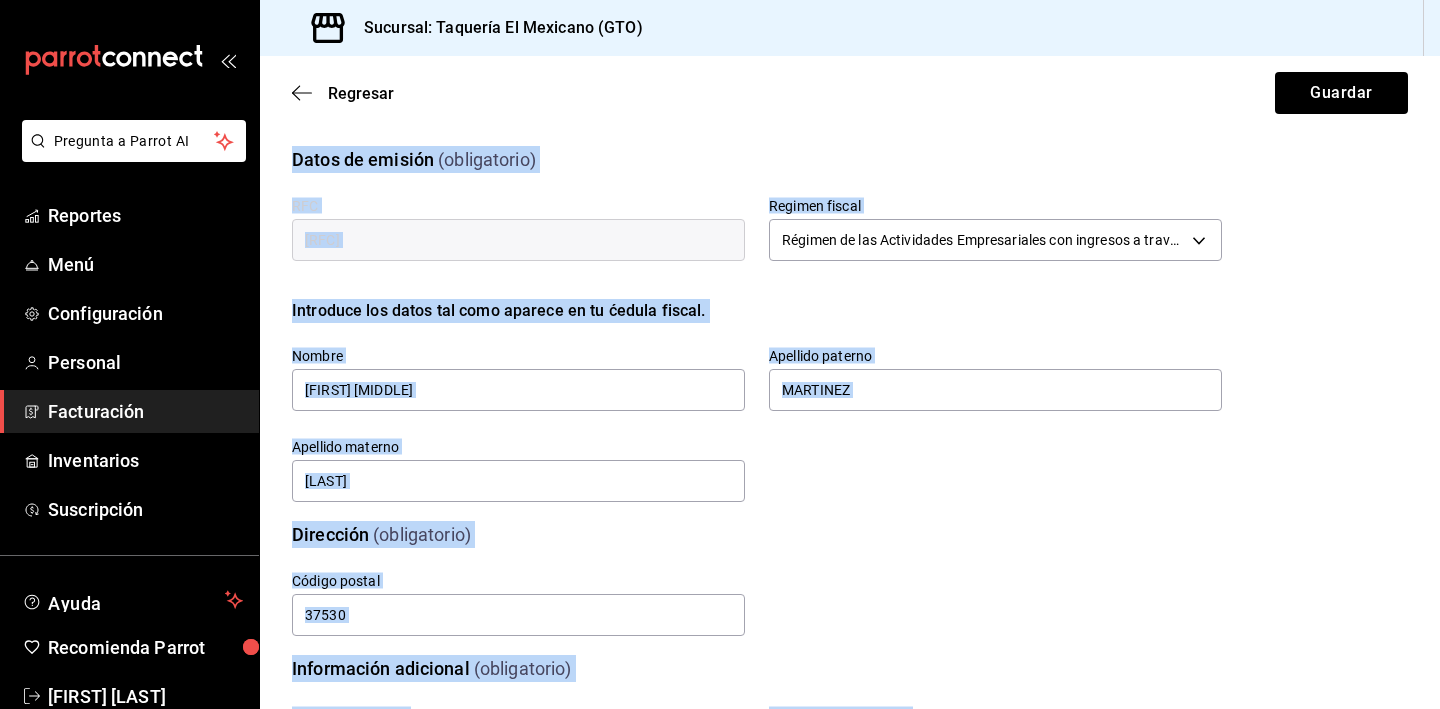 click on "Calle San Pedro # exterior 727 # interior Código postal 37530 Estado Guanajuato Guanajuato Municipio León León Colonia San Isidro de Jerez San Isidro de Jerez" at bounding box center (733, 581) 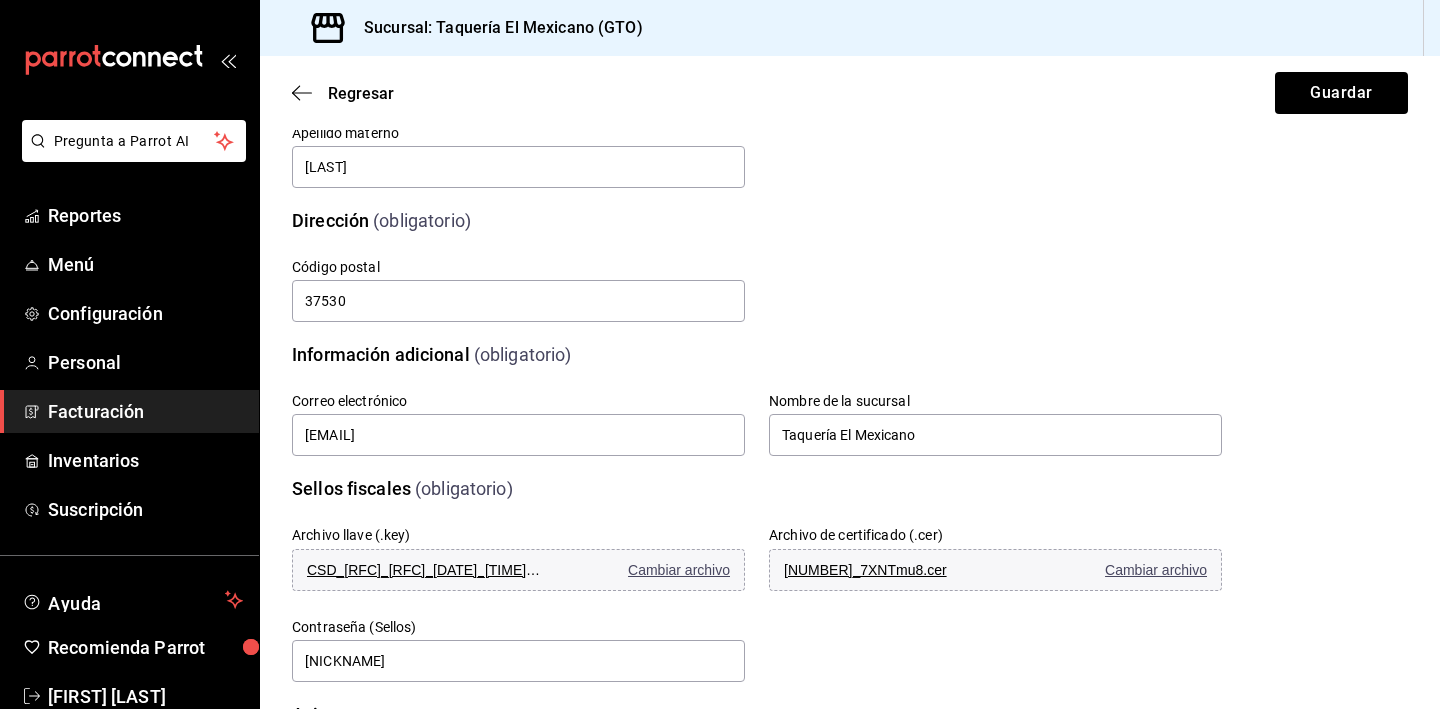 scroll, scrollTop: 336, scrollLeft: 0, axis: vertical 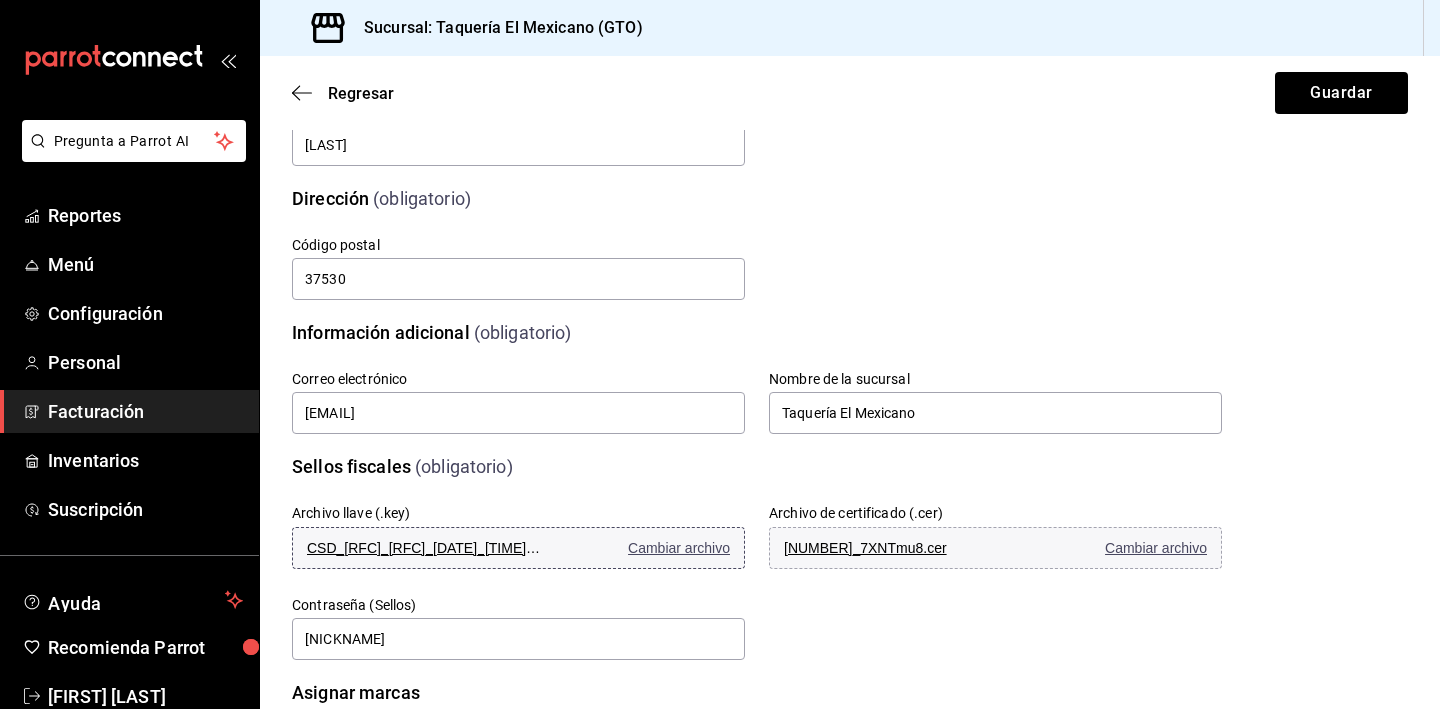 click on "CSD_MAAC990622A90_MAAC990622A90_20230301_112418_SVerKjS.key" at bounding box center (427, 548) 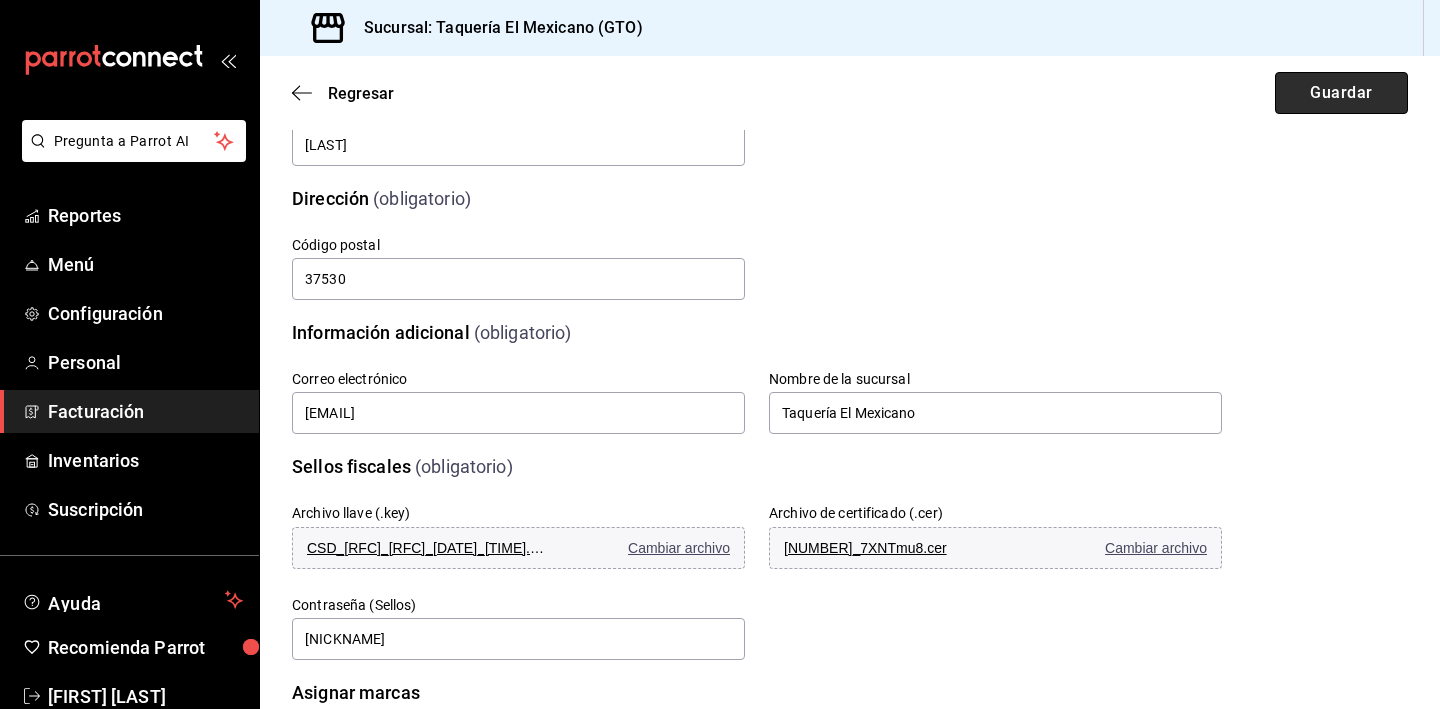 click on "Guardar" at bounding box center [1341, 93] 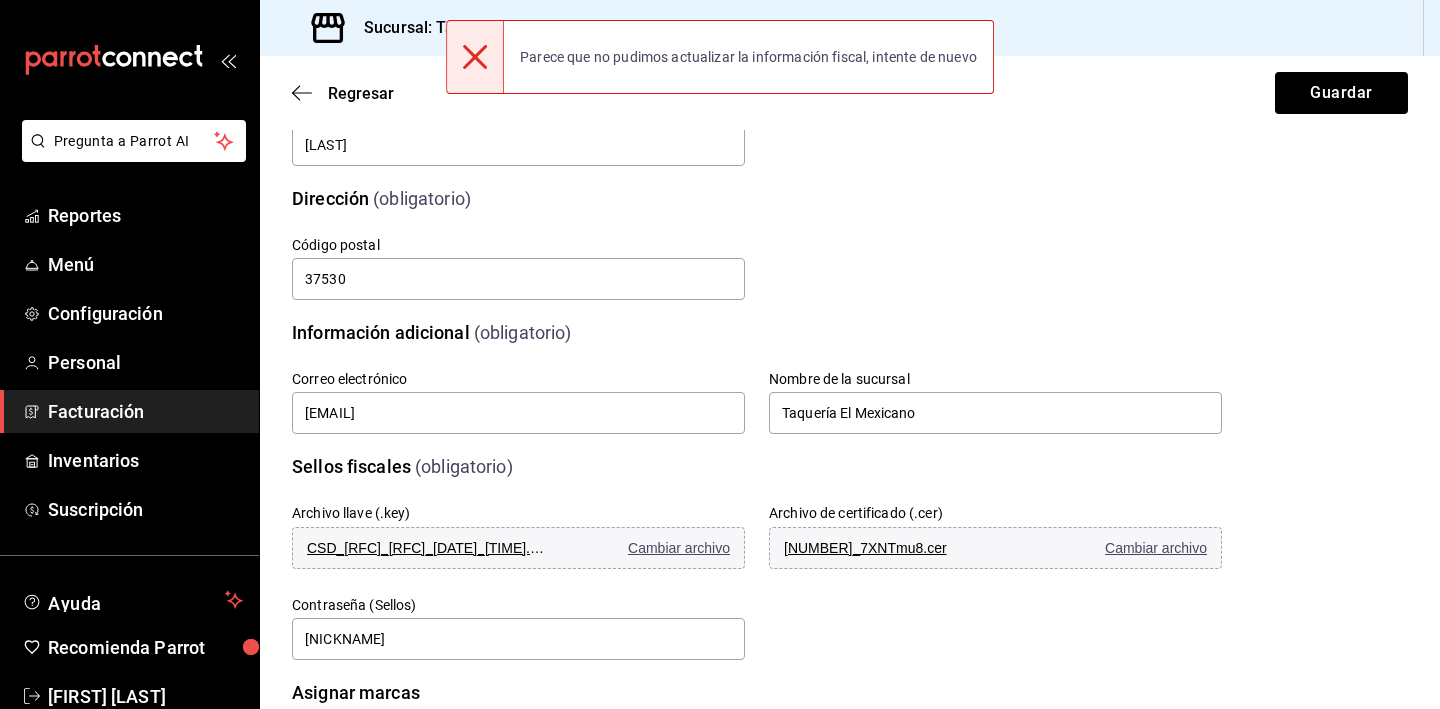 click on "Nombre de la sucursal Taquería El Mexicano" at bounding box center [995, 403] 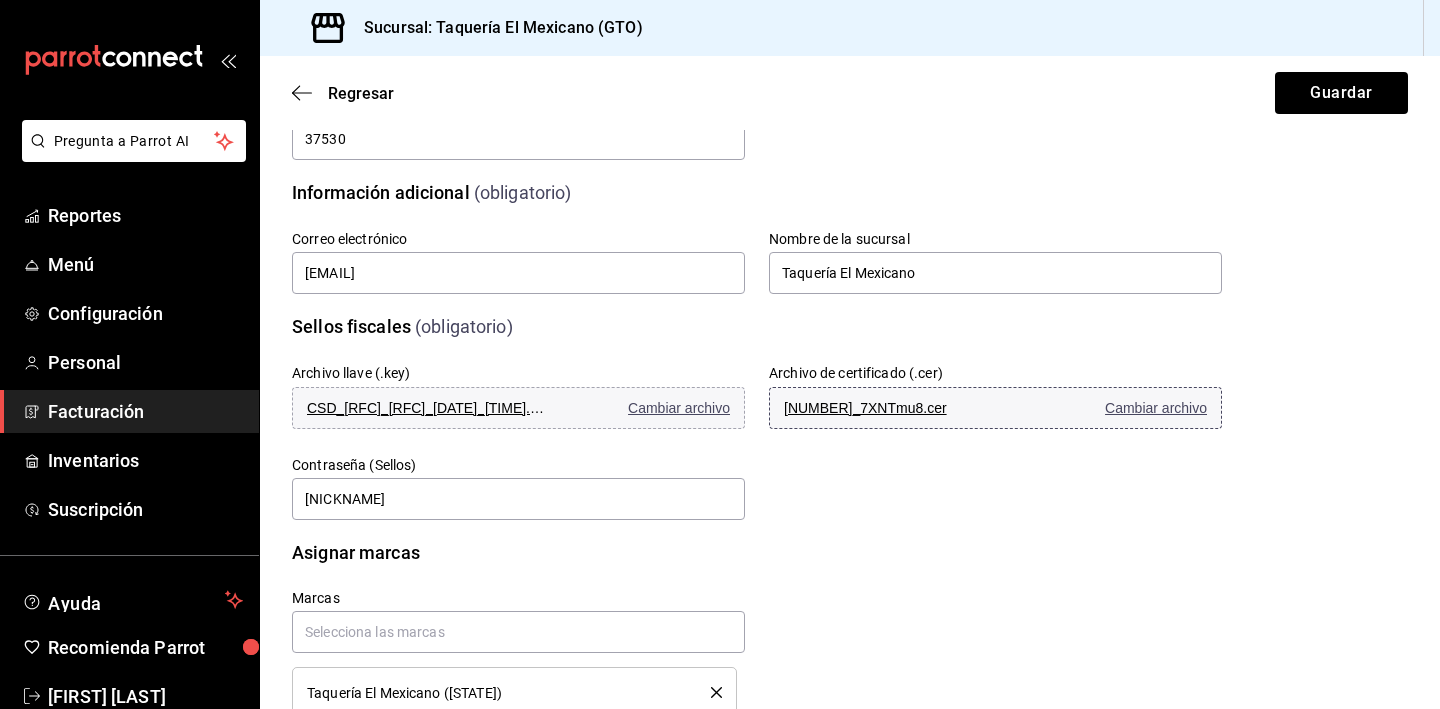 click on "00001000000518187869_7XNTmu8.cer" at bounding box center (904, 408) 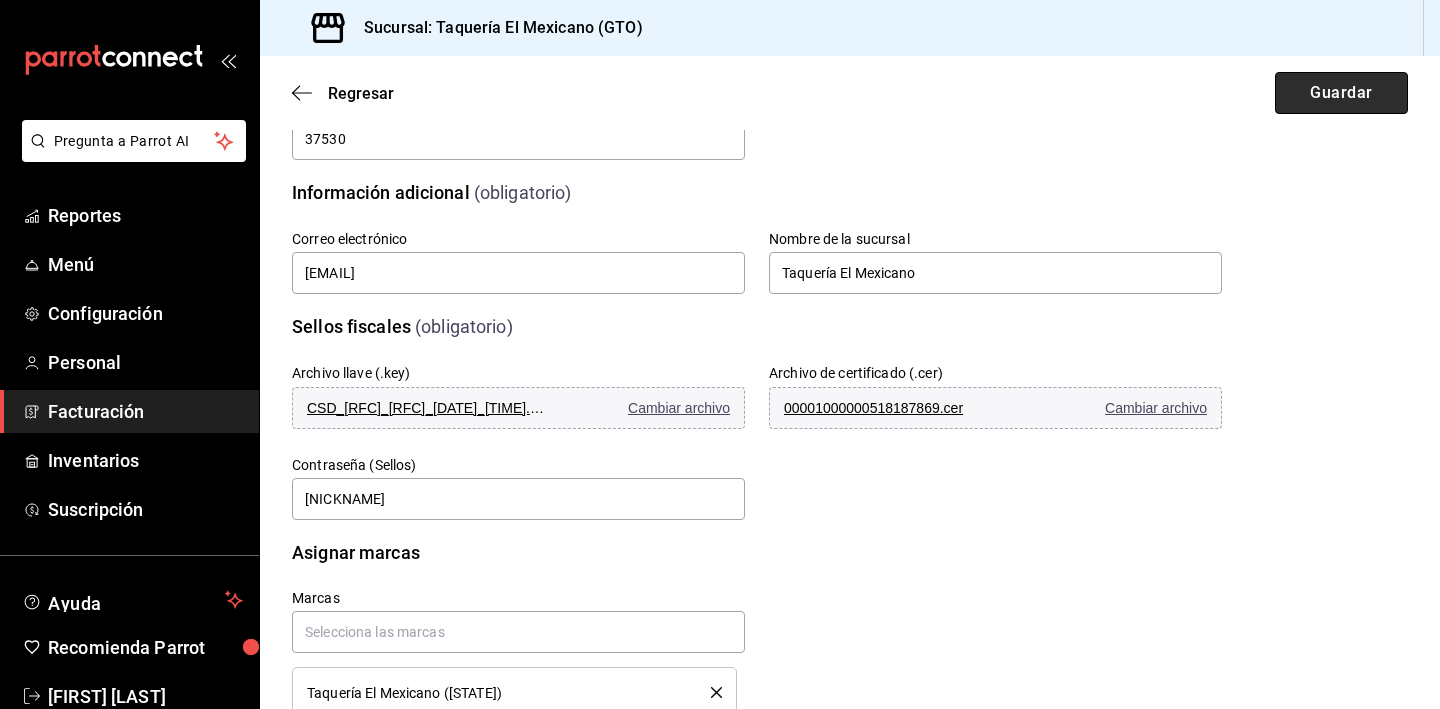 click on "Guardar" at bounding box center (1341, 93) 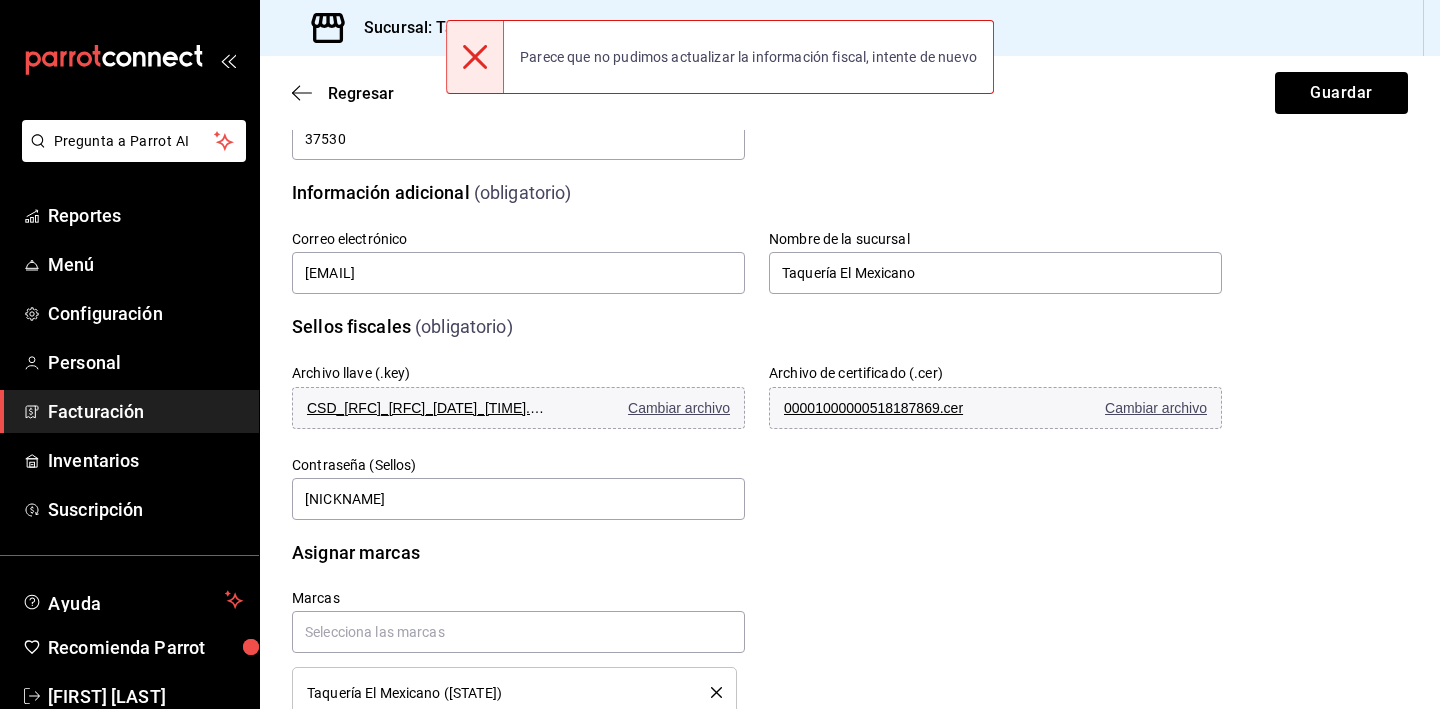 click on "Regresar Guardar" at bounding box center (850, 93) 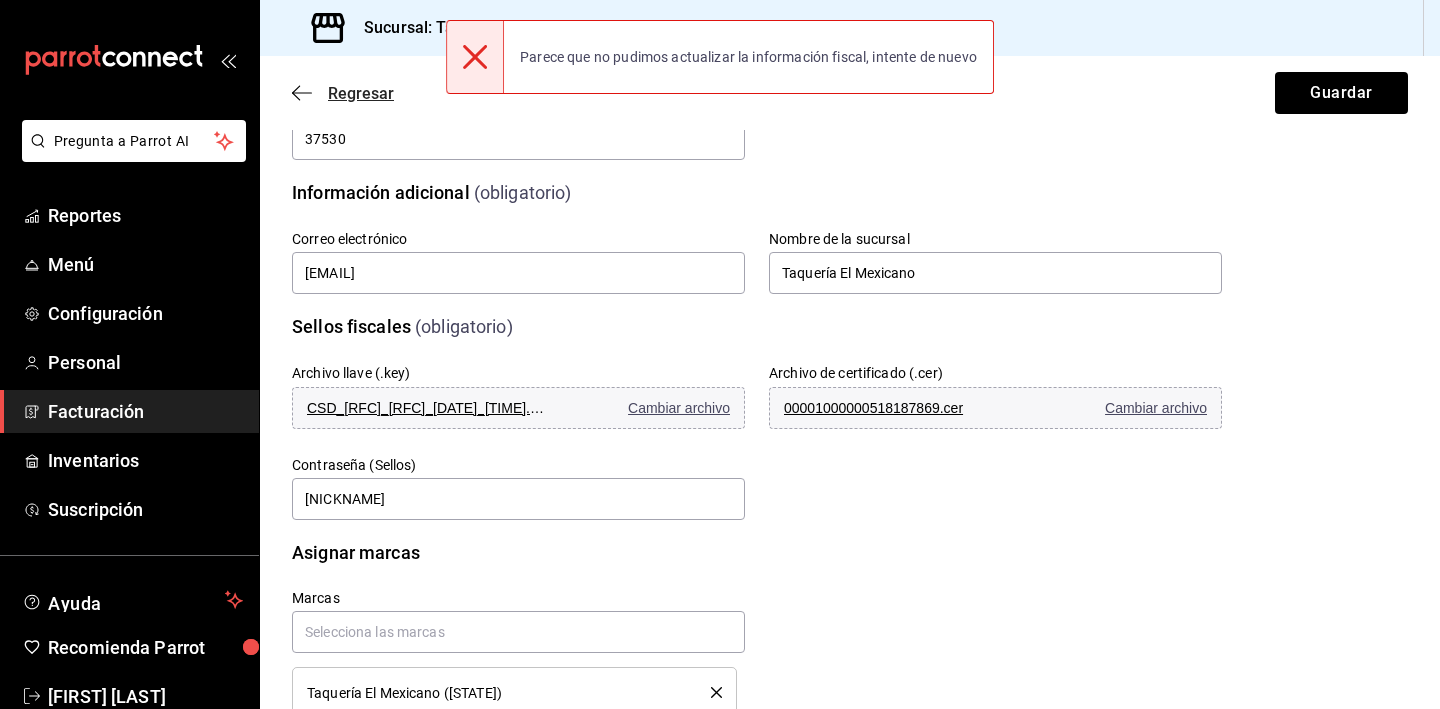 click 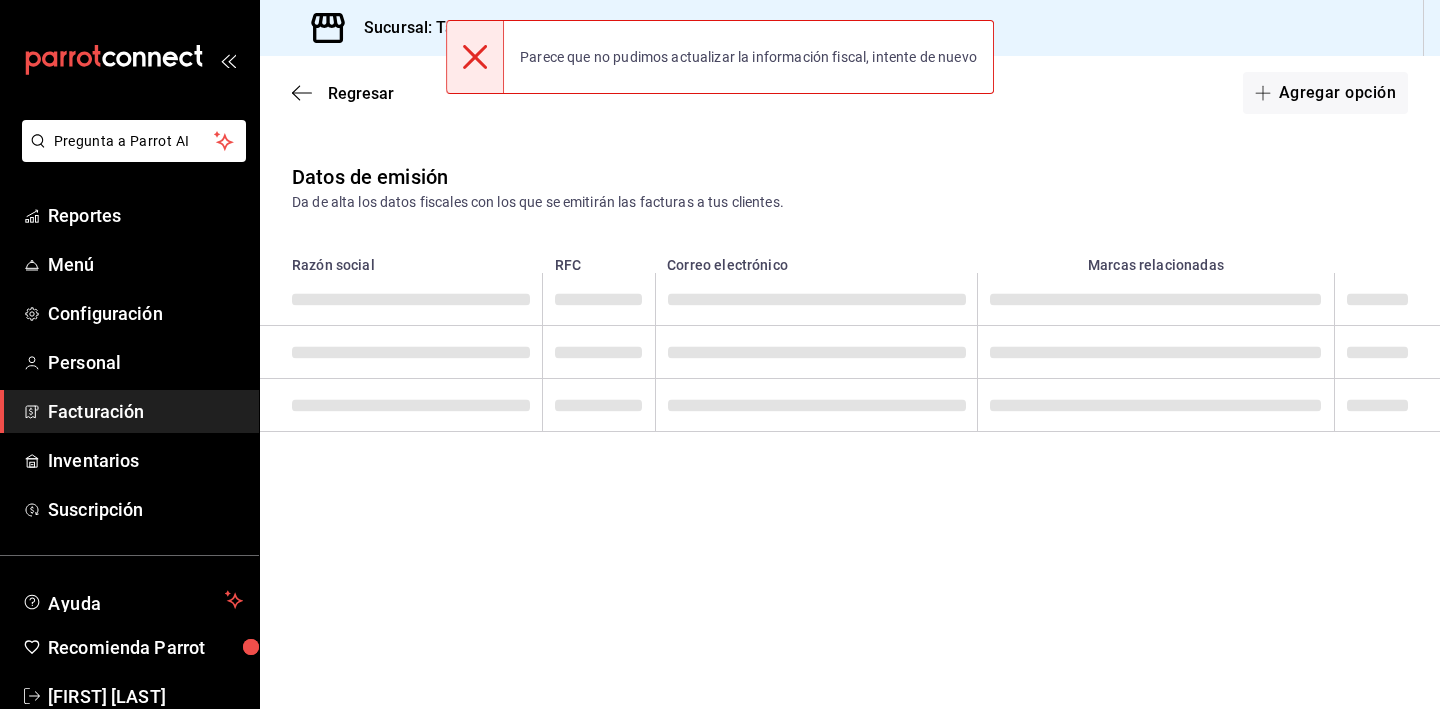 scroll, scrollTop: 0, scrollLeft: 0, axis: both 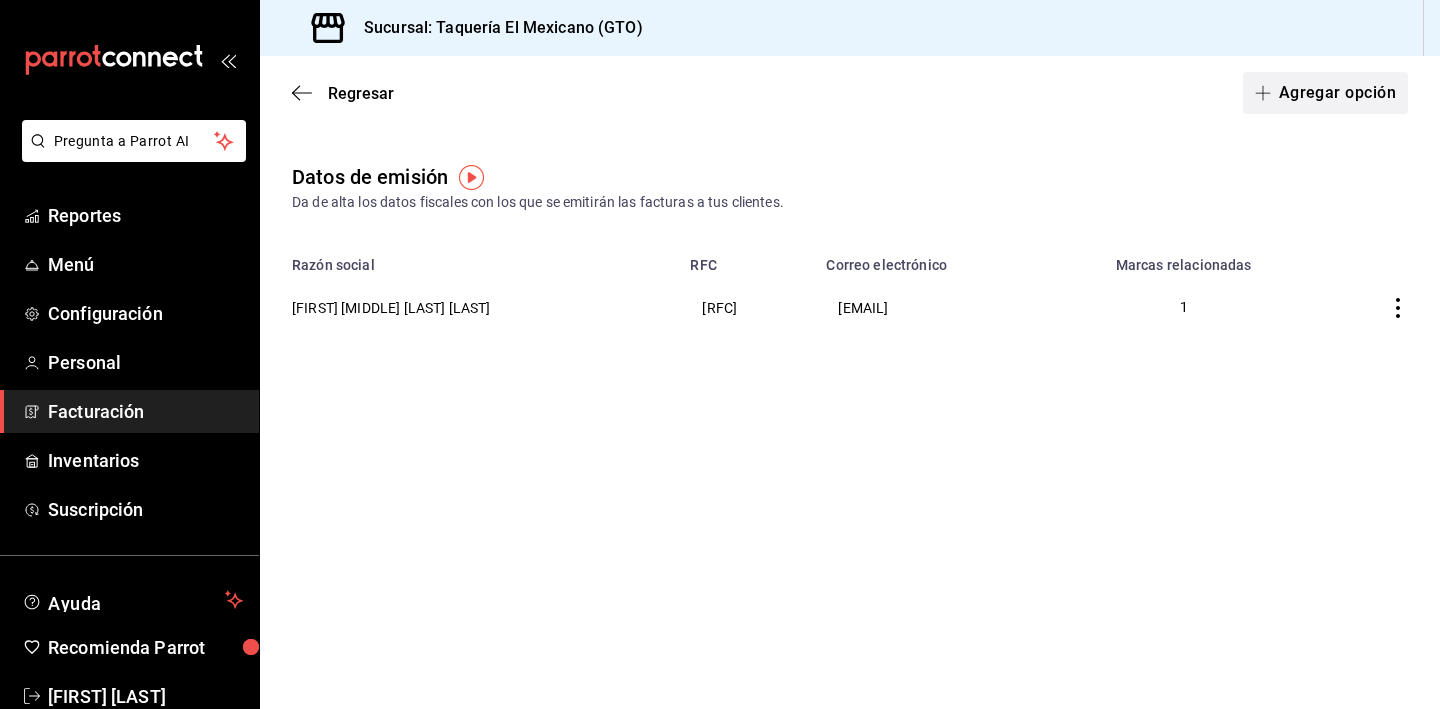 click on "Agregar opción" at bounding box center (1325, 93) 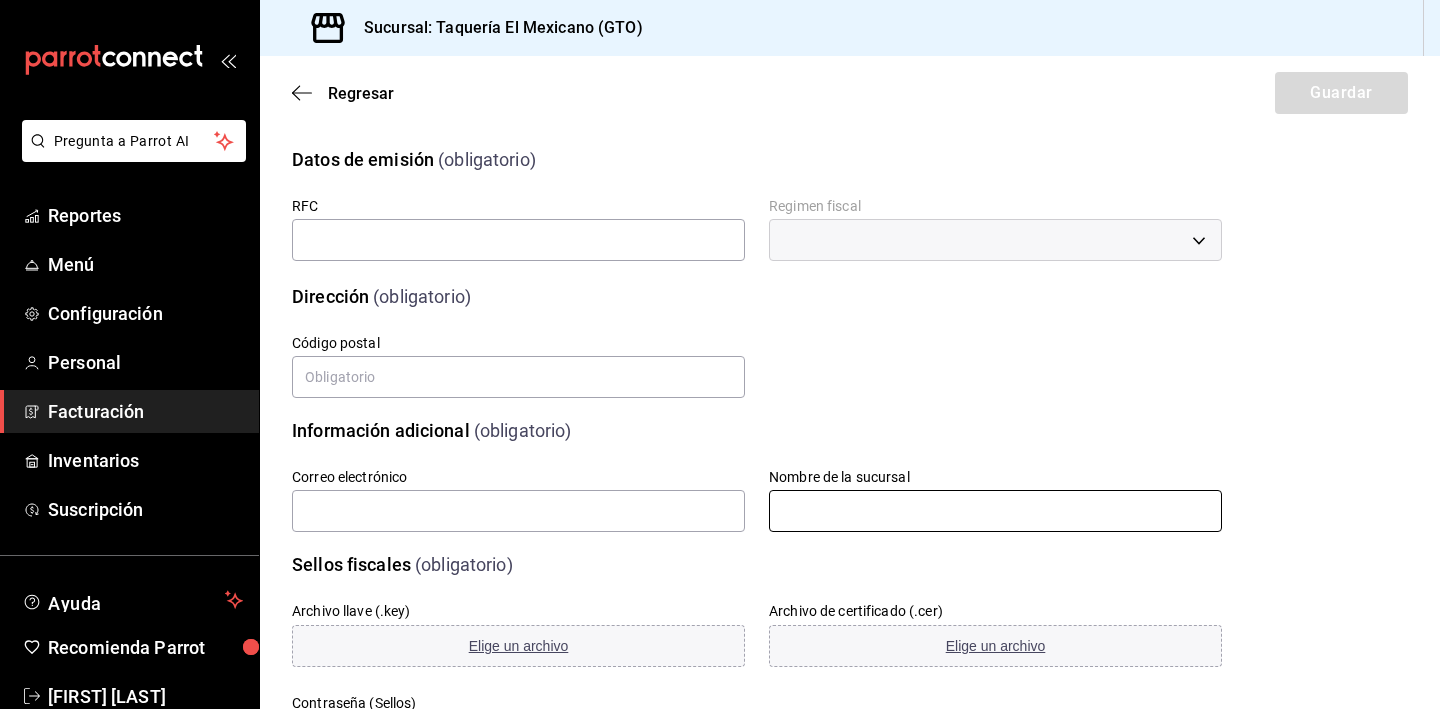 scroll, scrollTop: 230, scrollLeft: 0, axis: vertical 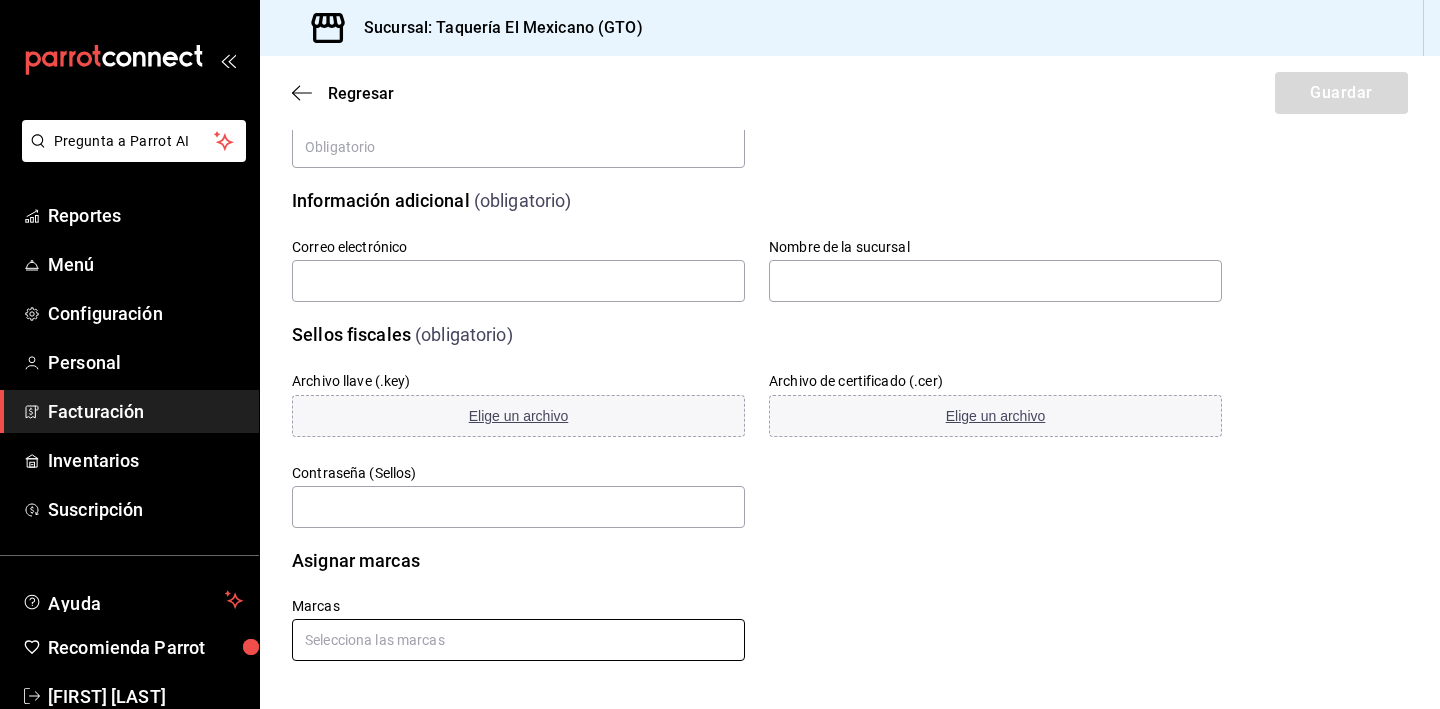 click at bounding box center (518, 640) 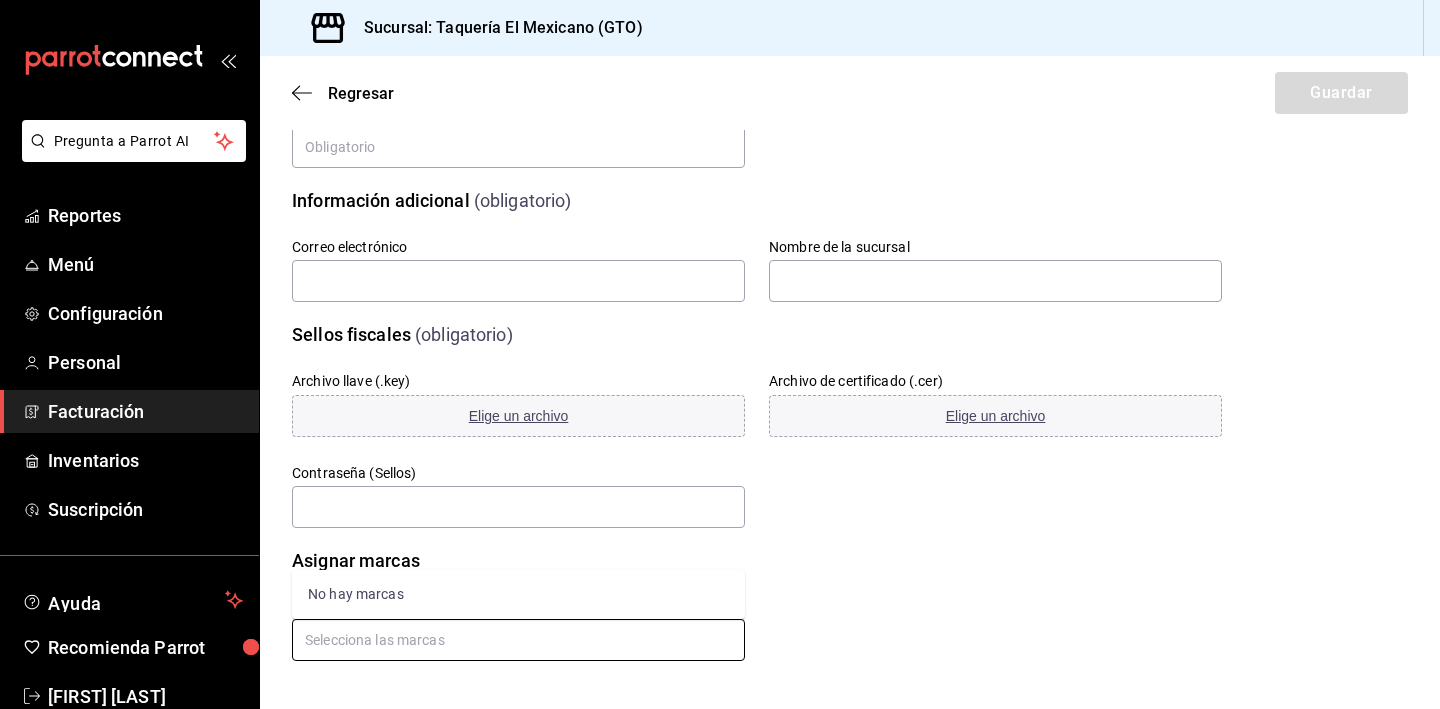 click on "No hay marcas" at bounding box center [518, 594] 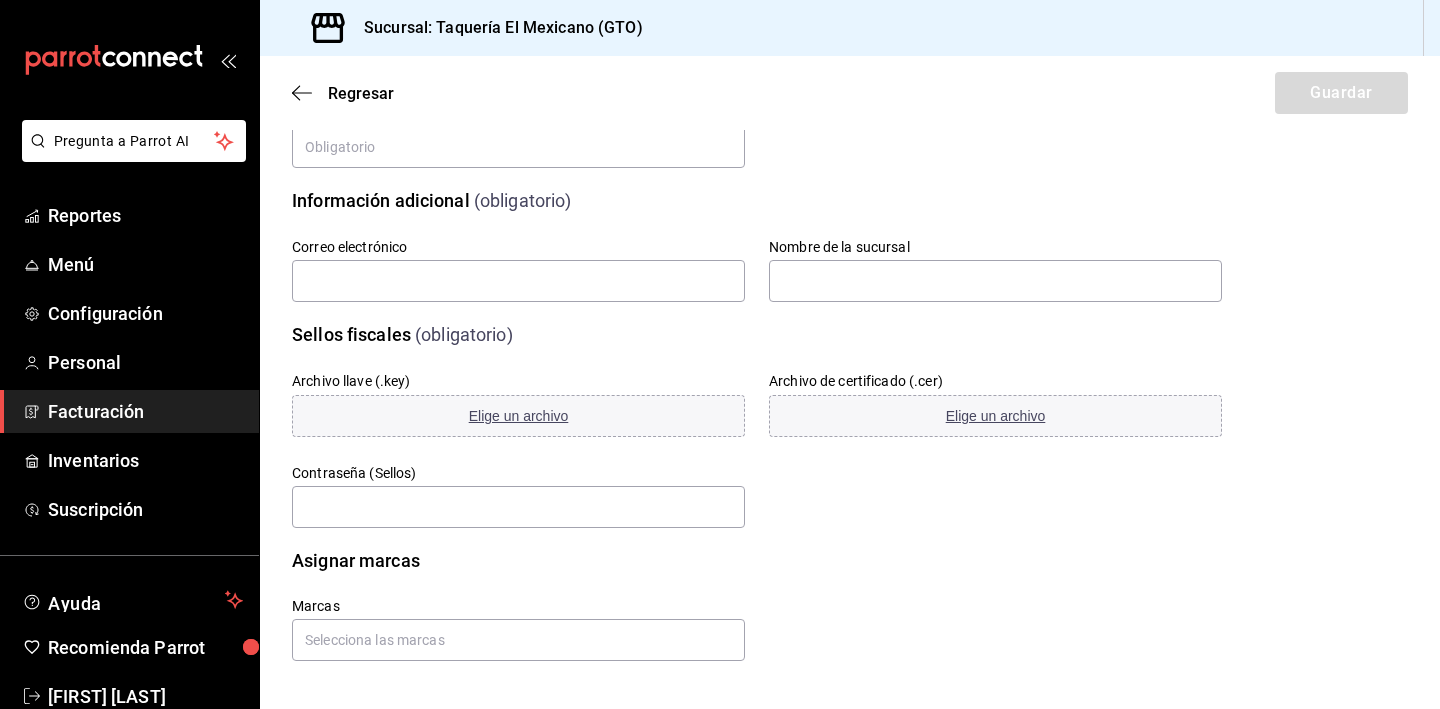 click on "Marcas" at bounding box center (733, 605) 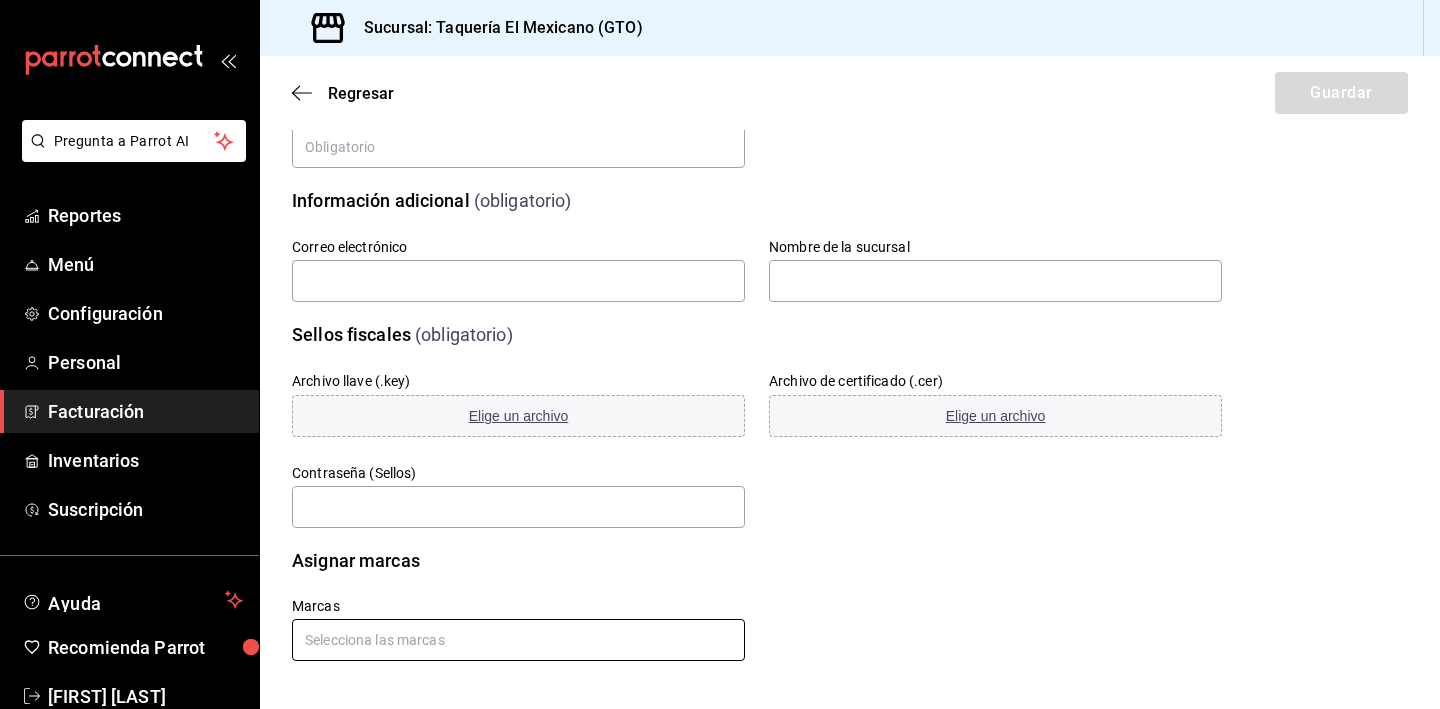 click at bounding box center (518, 640) 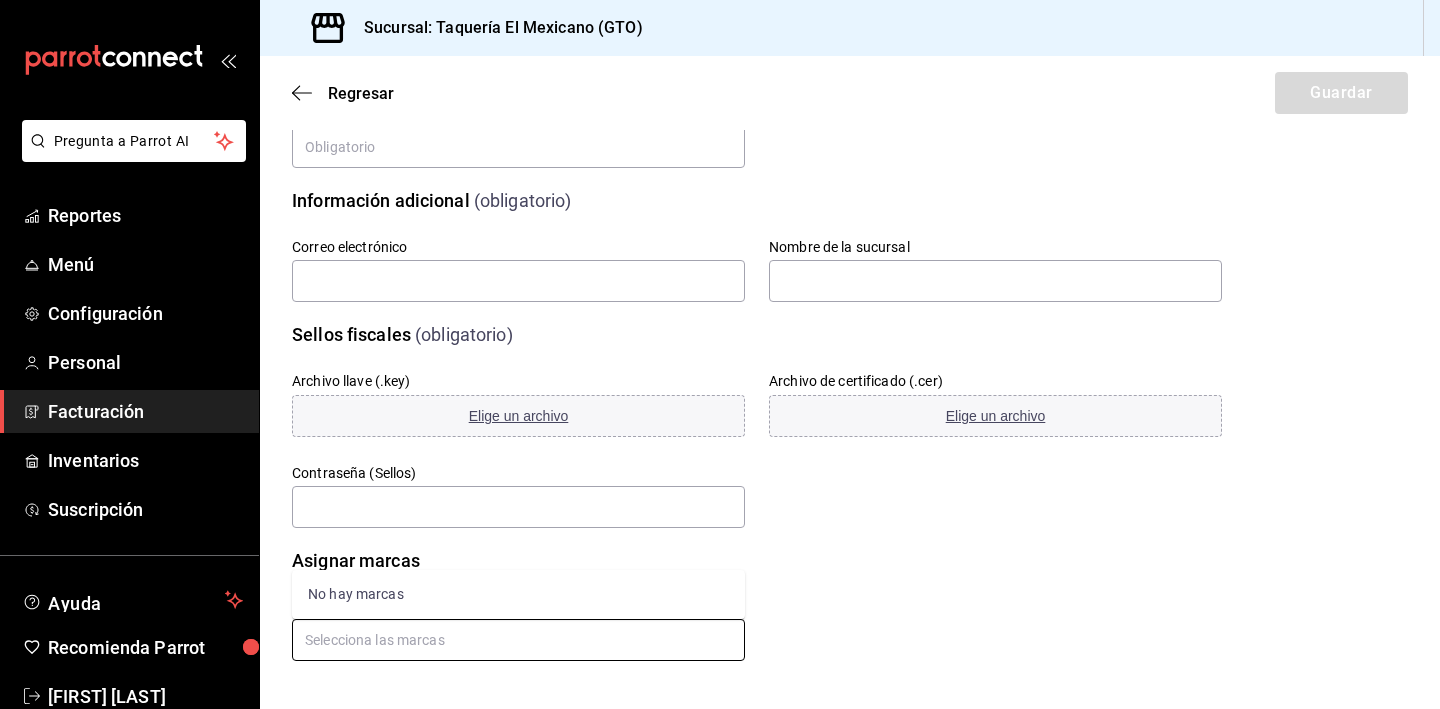 click at bounding box center (518, 640) 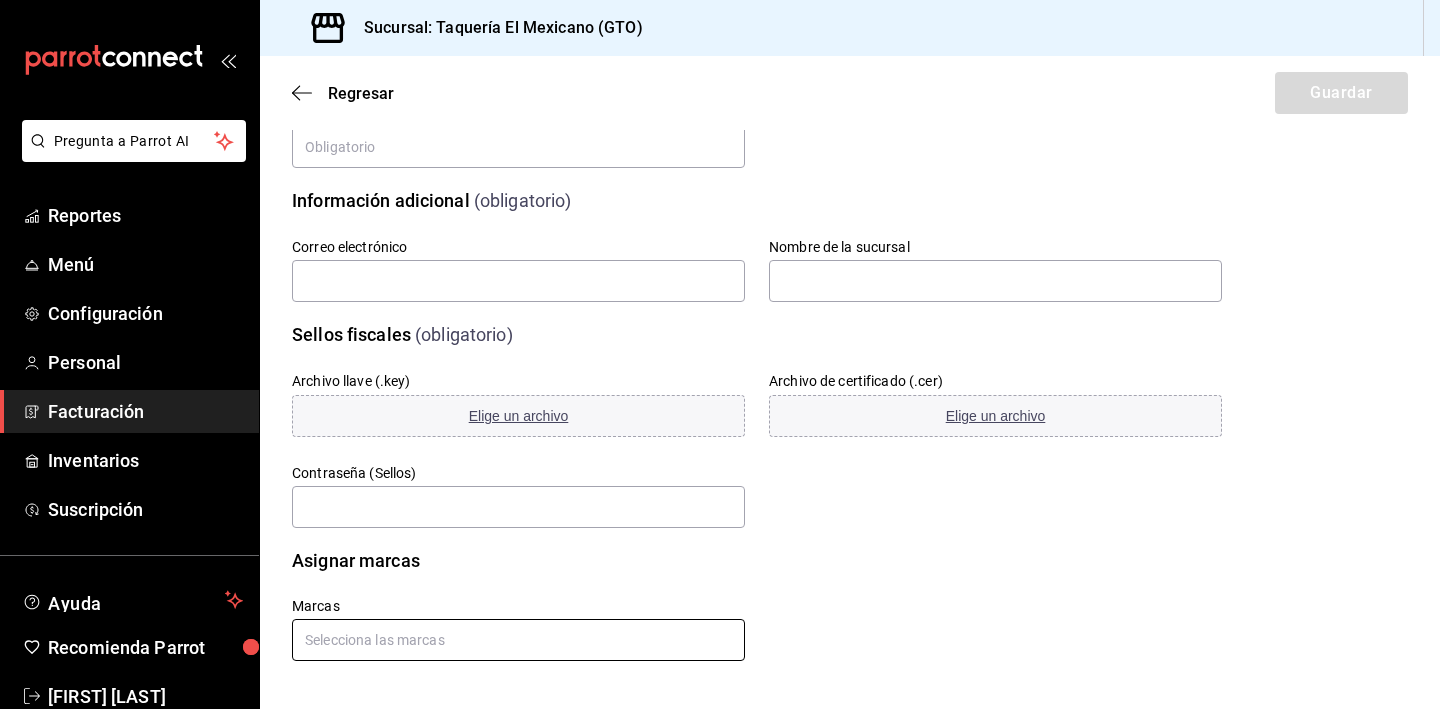 click at bounding box center [518, 640] 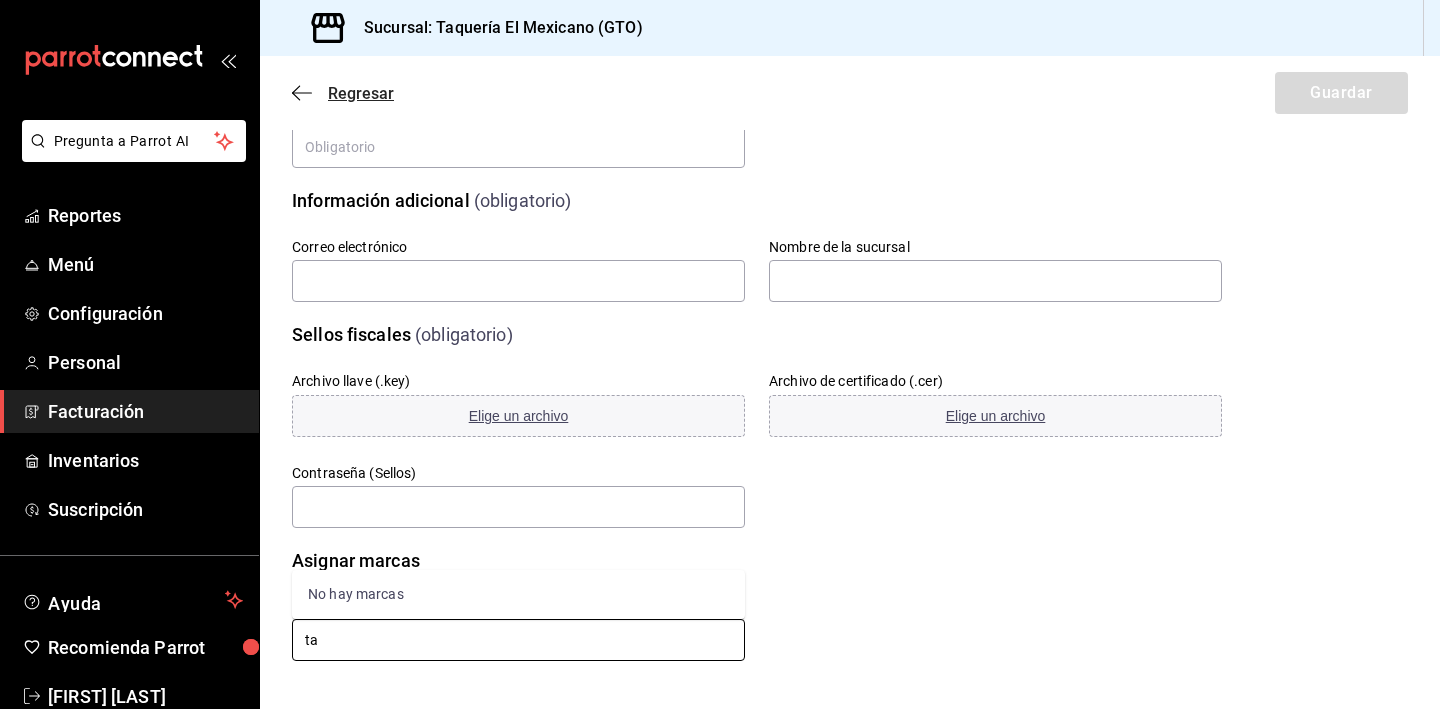 type on "ta" 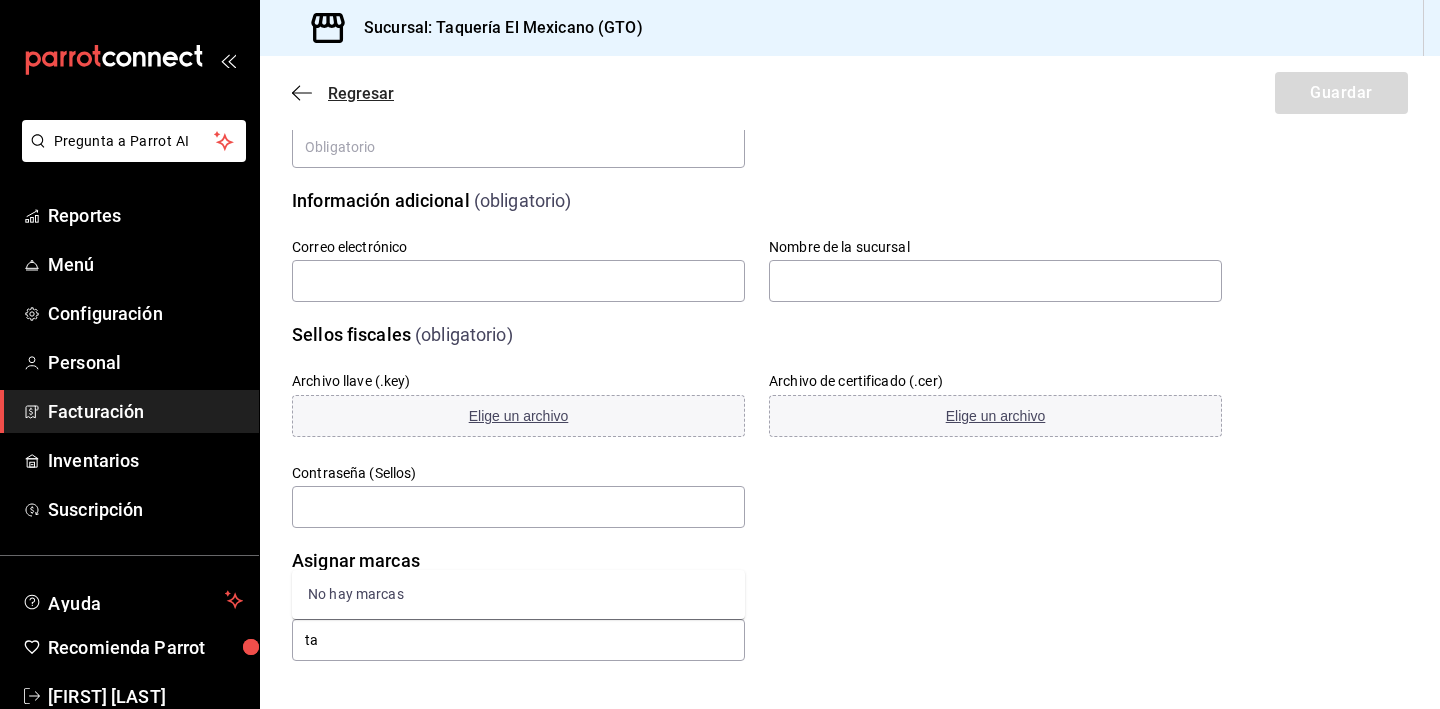type 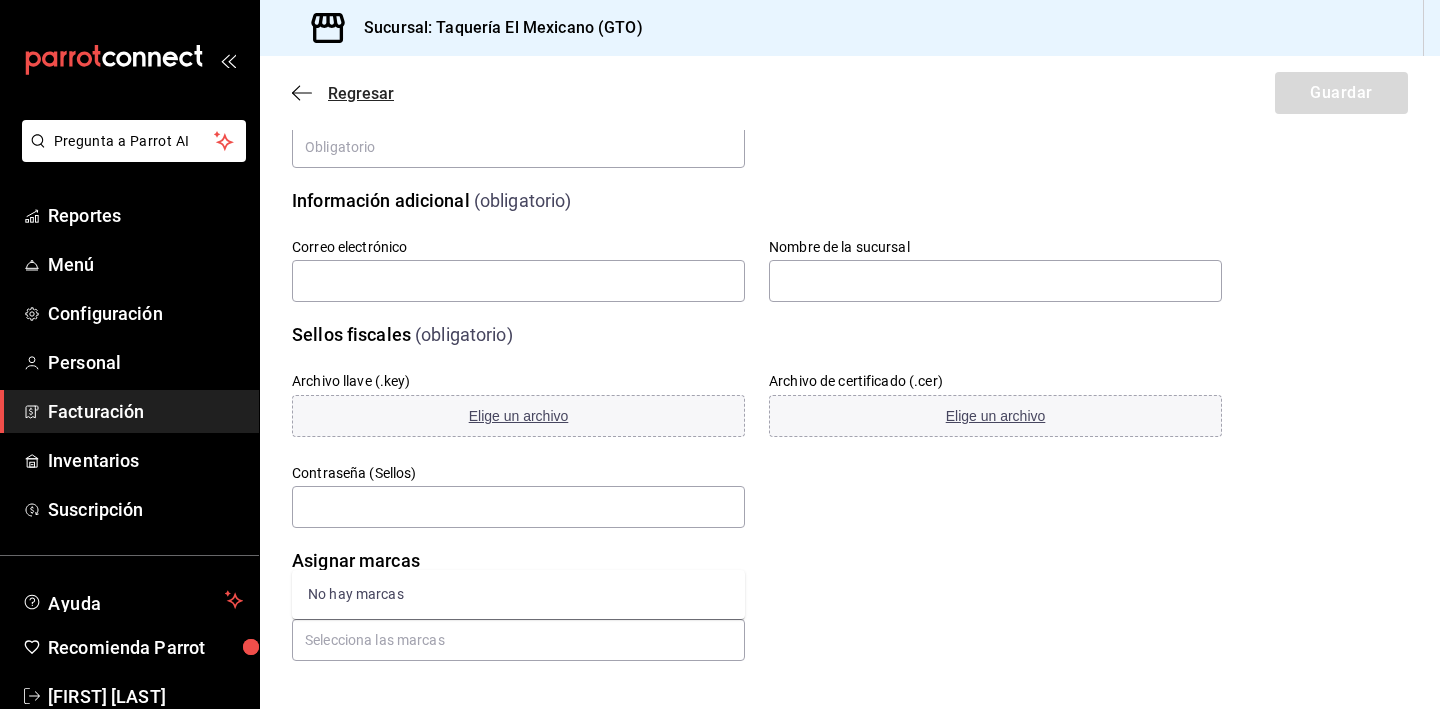 click on "Regresar" at bounding box center (343, 93) 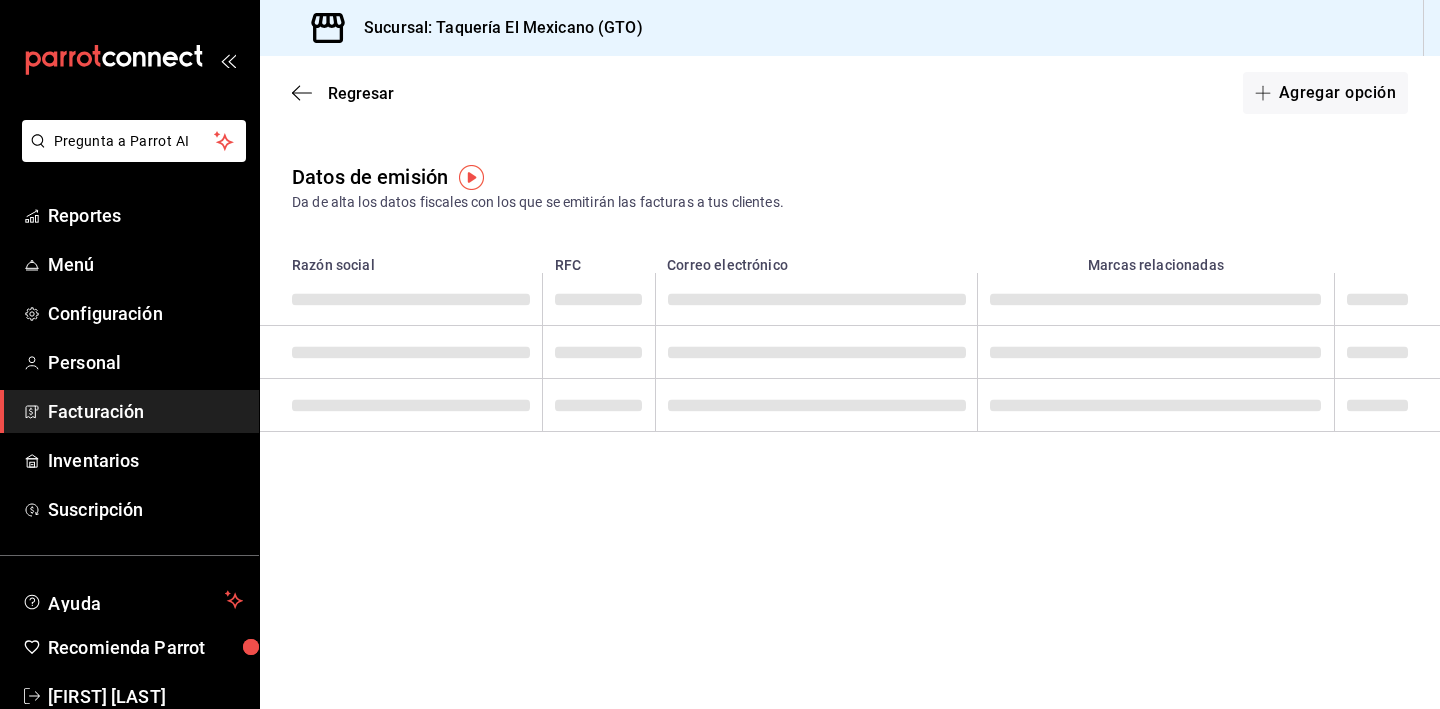 scroll, scrollTop: 0, scrollLeft: 0, axis: both 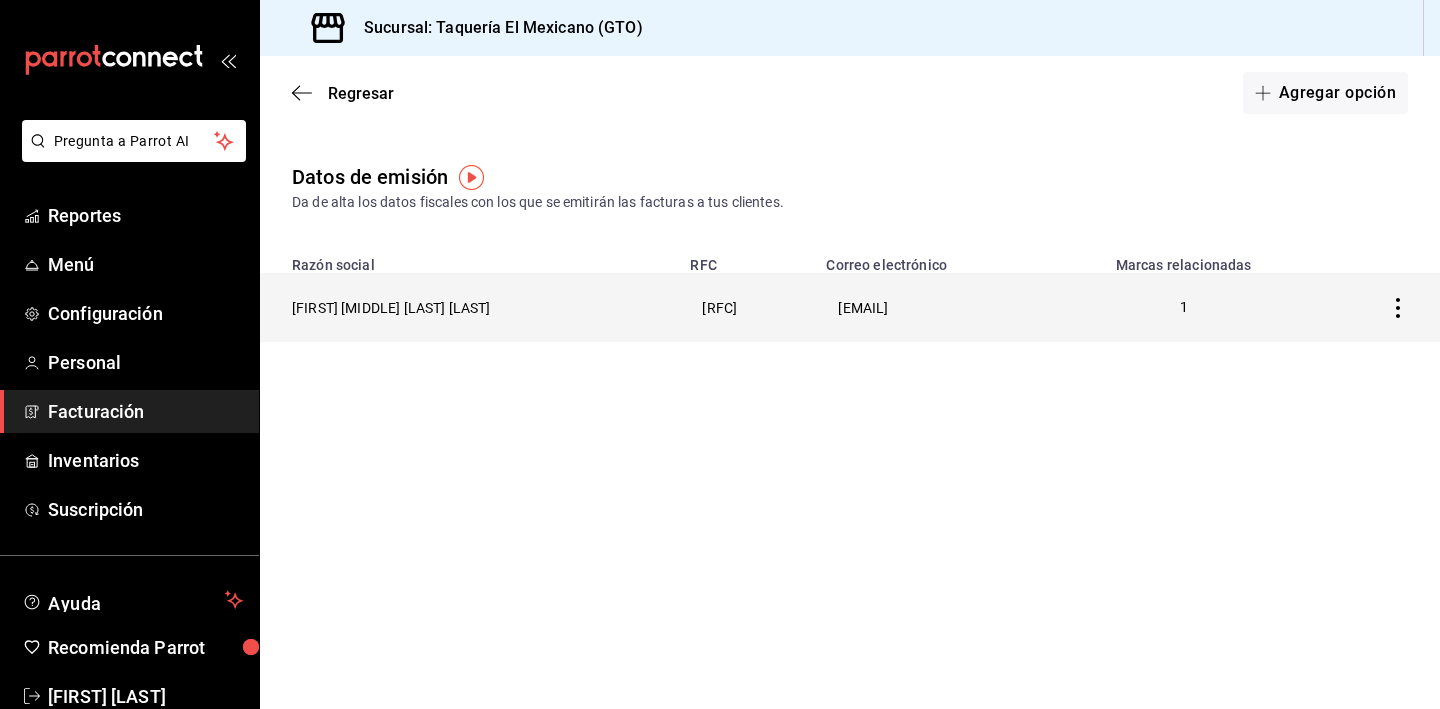 click on "[FIRST] [MIDDLE] [LAST] [LAST]" at bounding box center (469, 307) 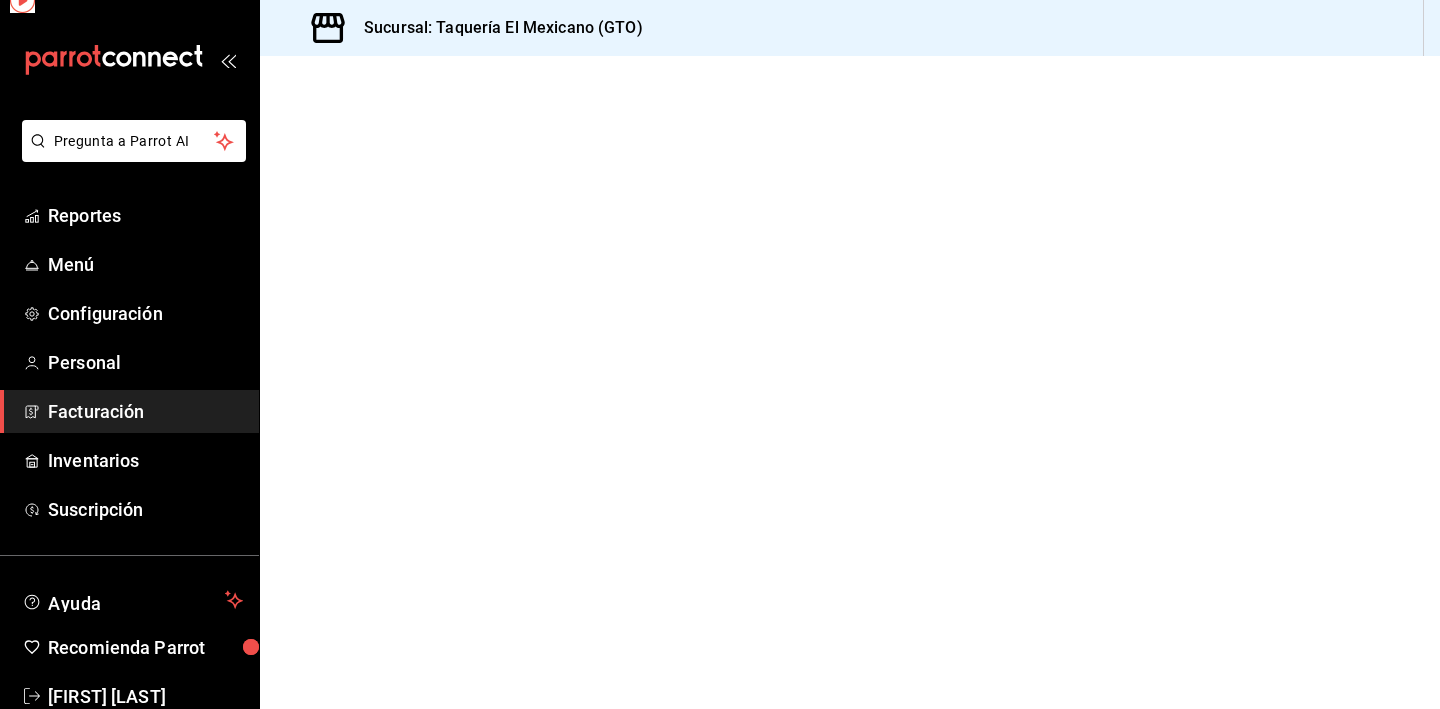 click at bounding box center (850, 382) 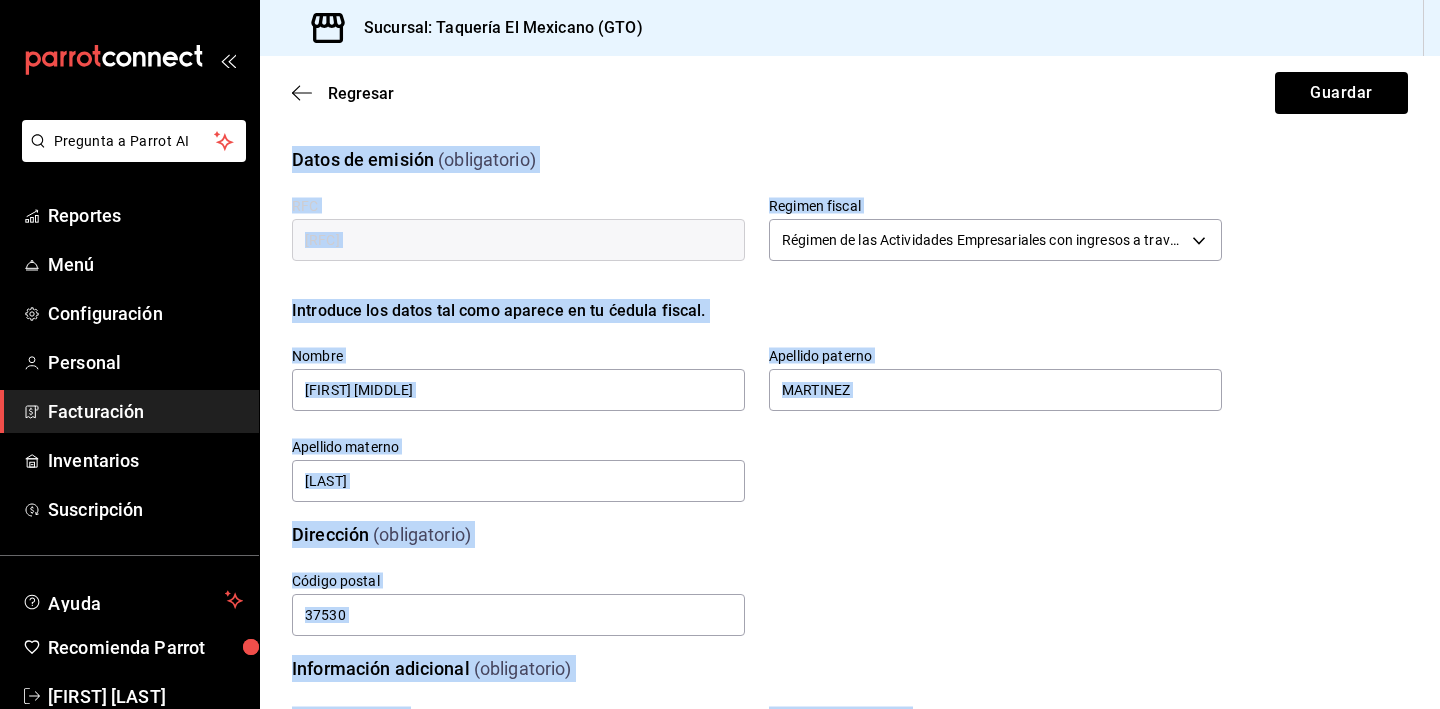 click on "RFC [RFC] Regimen fiscal Régimen de las Actividades Empresariales con ingresos a través de Plataformas Tecnológicas 625 Introduce los datos tal como aparece en tu ćedula fiscal. Nombre [FIRST] [MIDDLE] Apellido paterno [LAST] Apellido materno [LAST]" at bounding box center (733, 327) 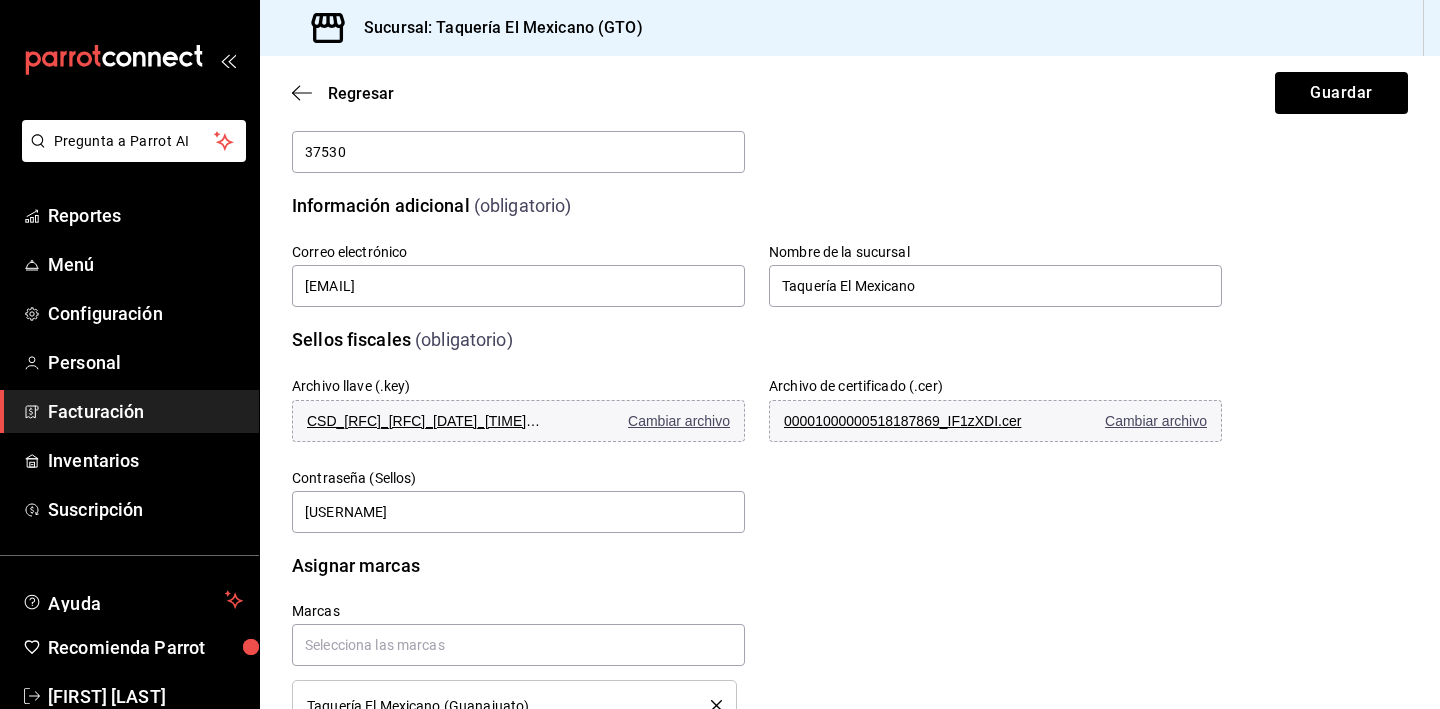 scroll, scrollTop: 467, scrollLeft: 0, axis: vertical 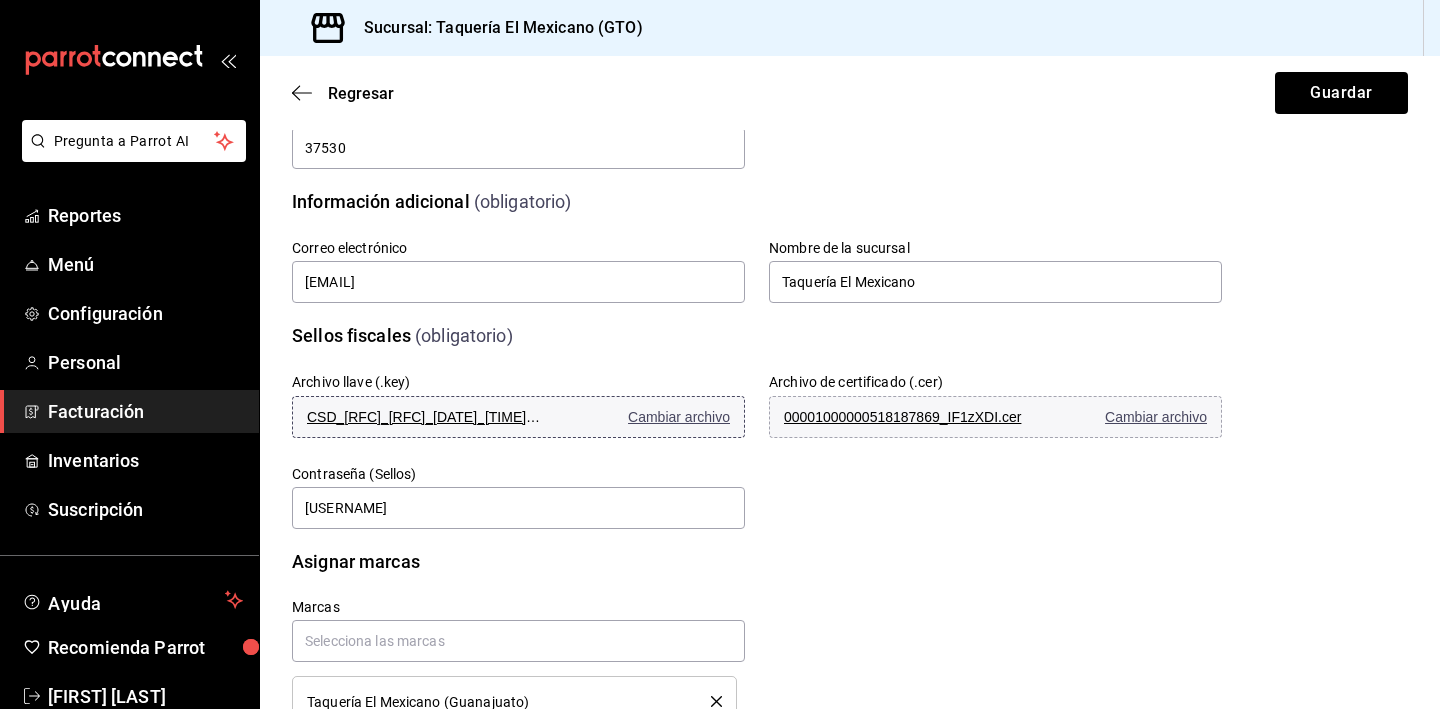 click on "Cambiar archivo" at bounding box center (679, 417) 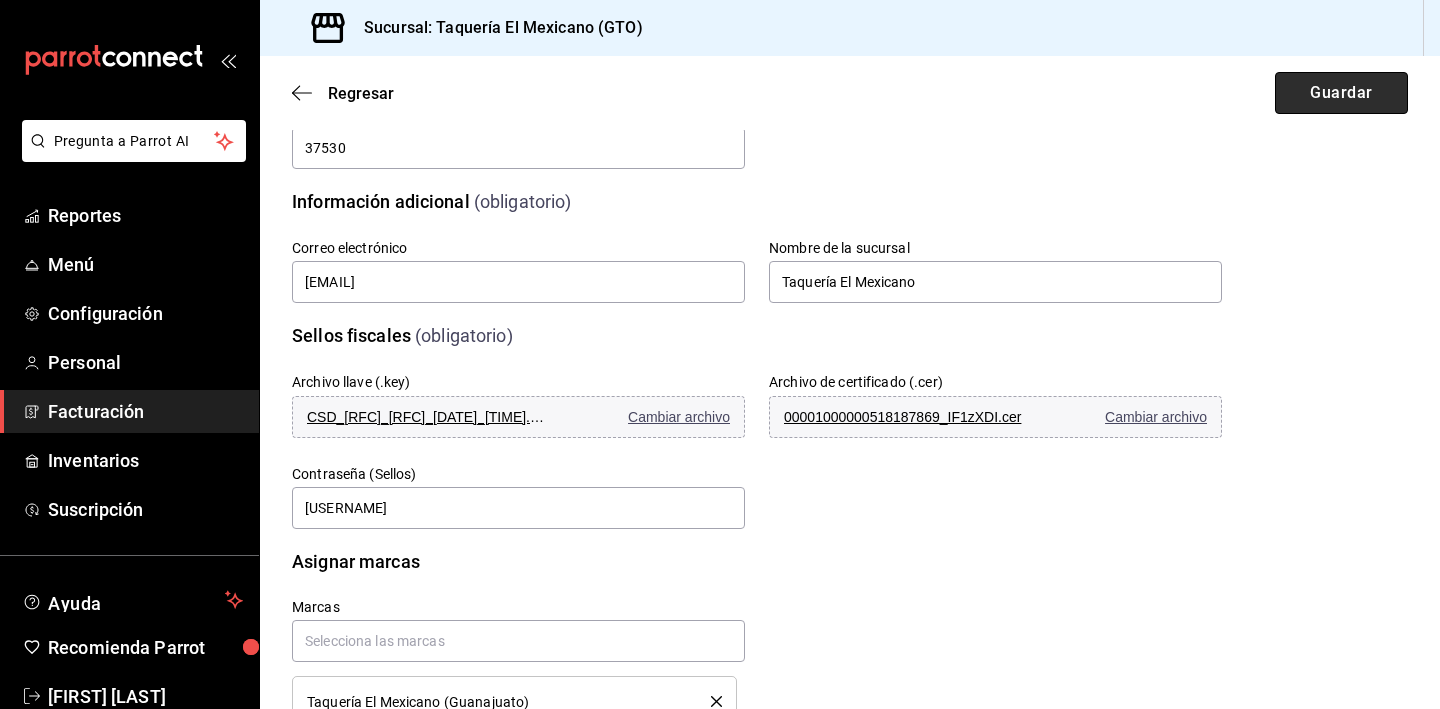 click on "Guardar" at bounding box center [1341, 93] 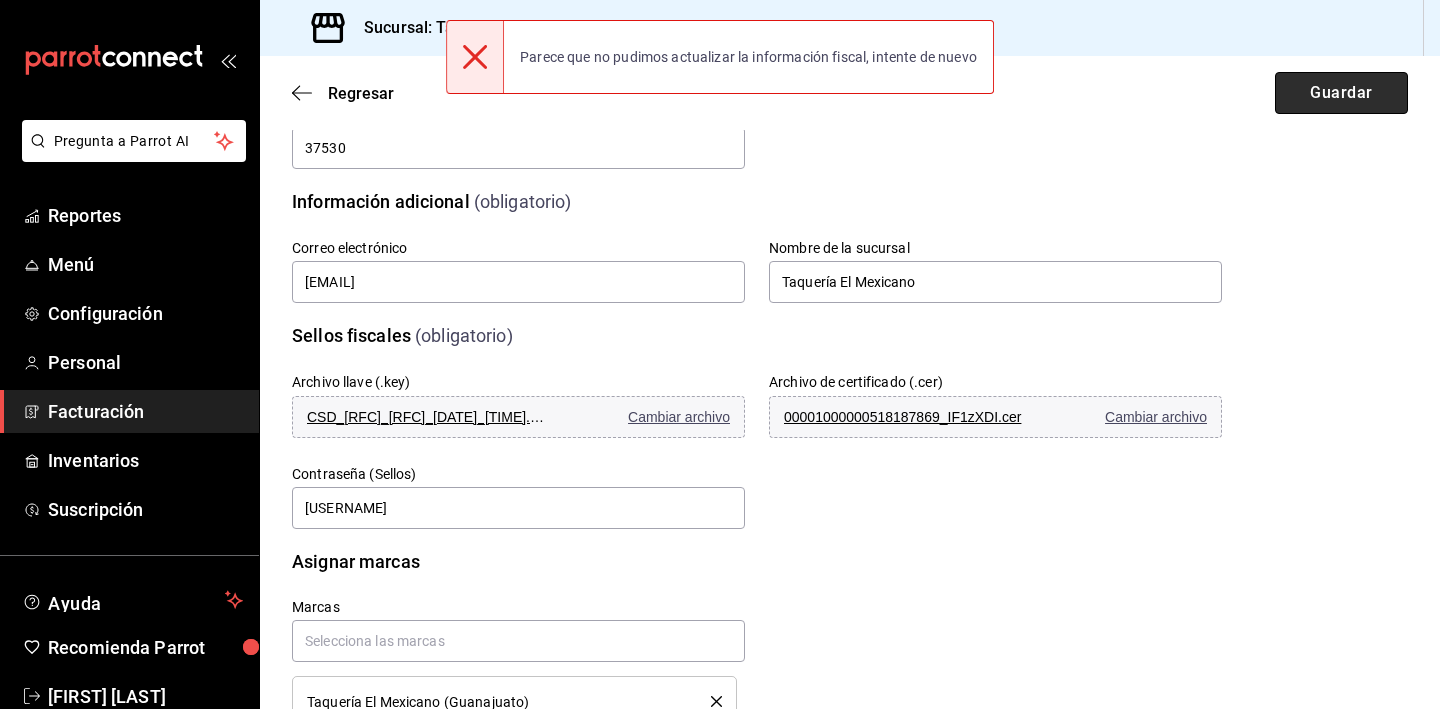 click on "Guardar" at bounding box center [1341, 93] 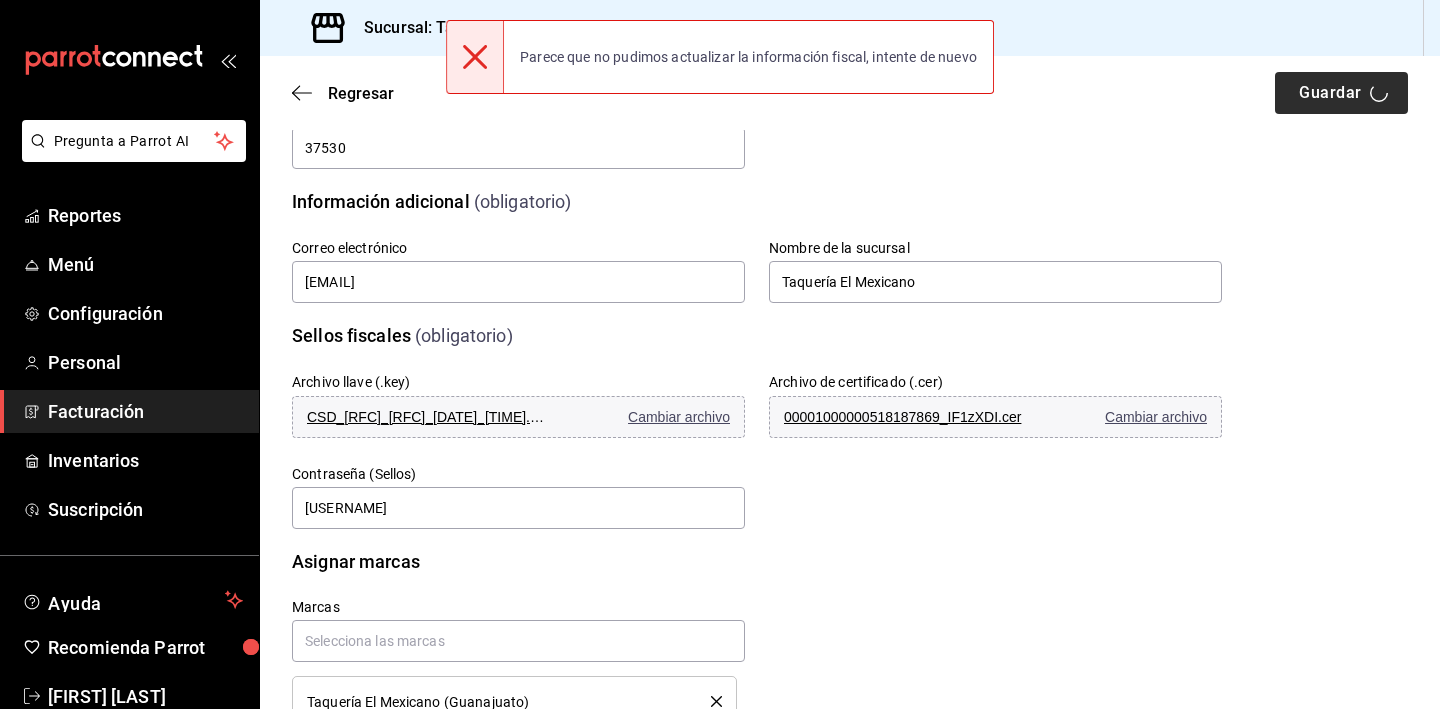 click on "Regresar Guardar" at bounding box center (850, 93) 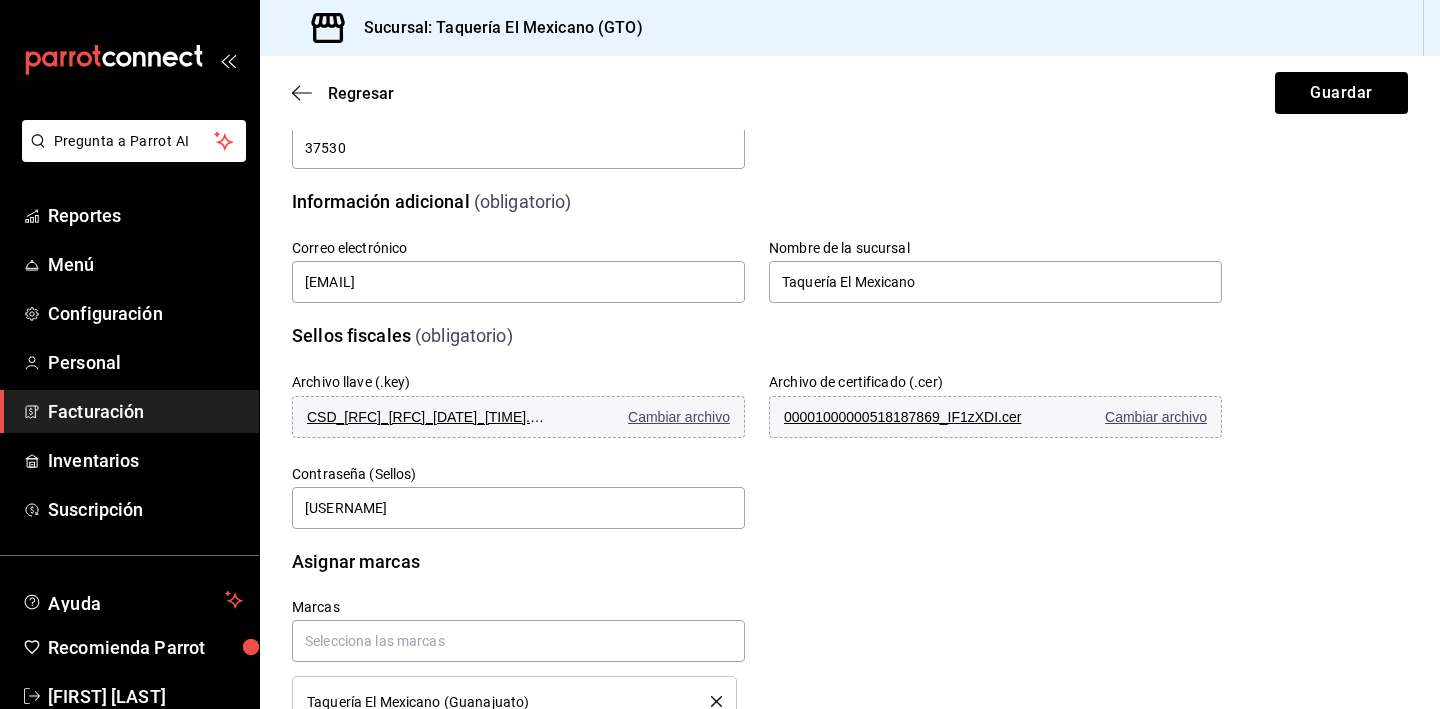 scroll, scrollTop: 534, scrollLeft: 0, axis: vertical 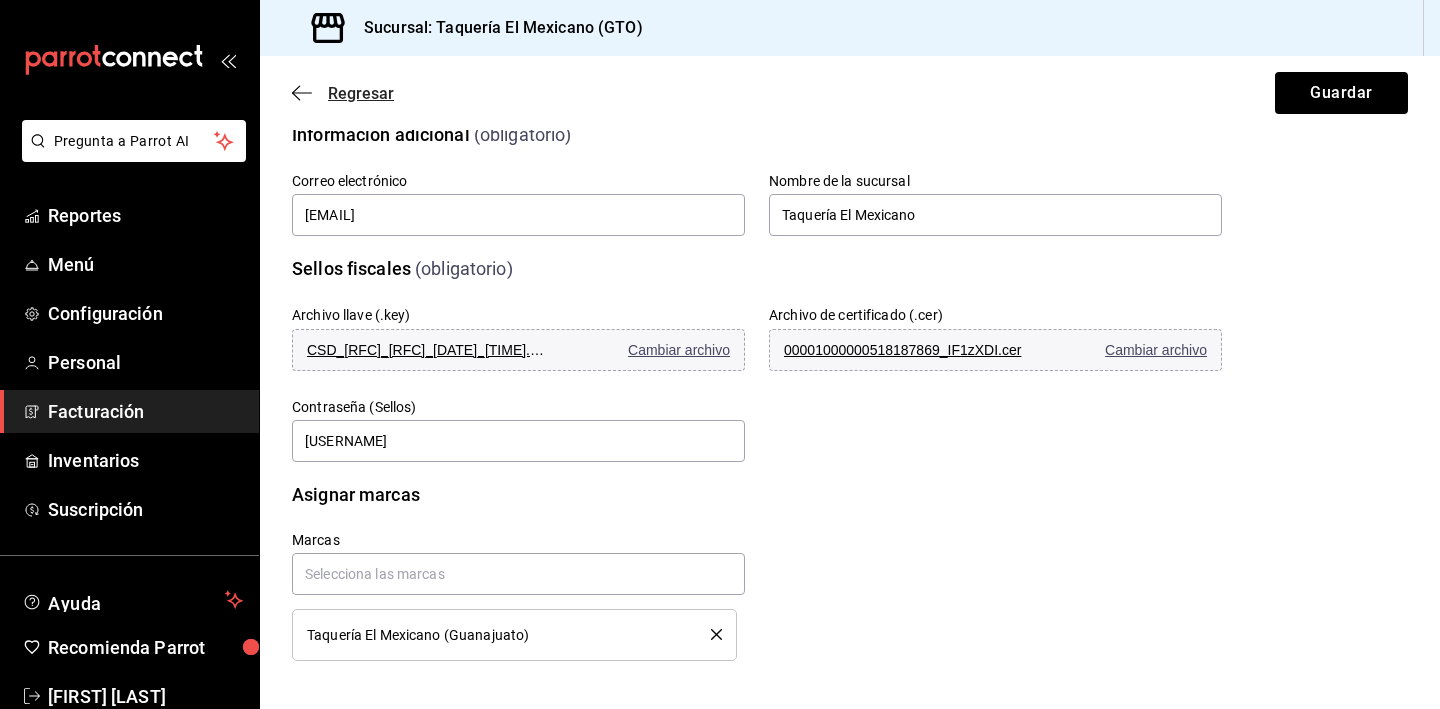 click 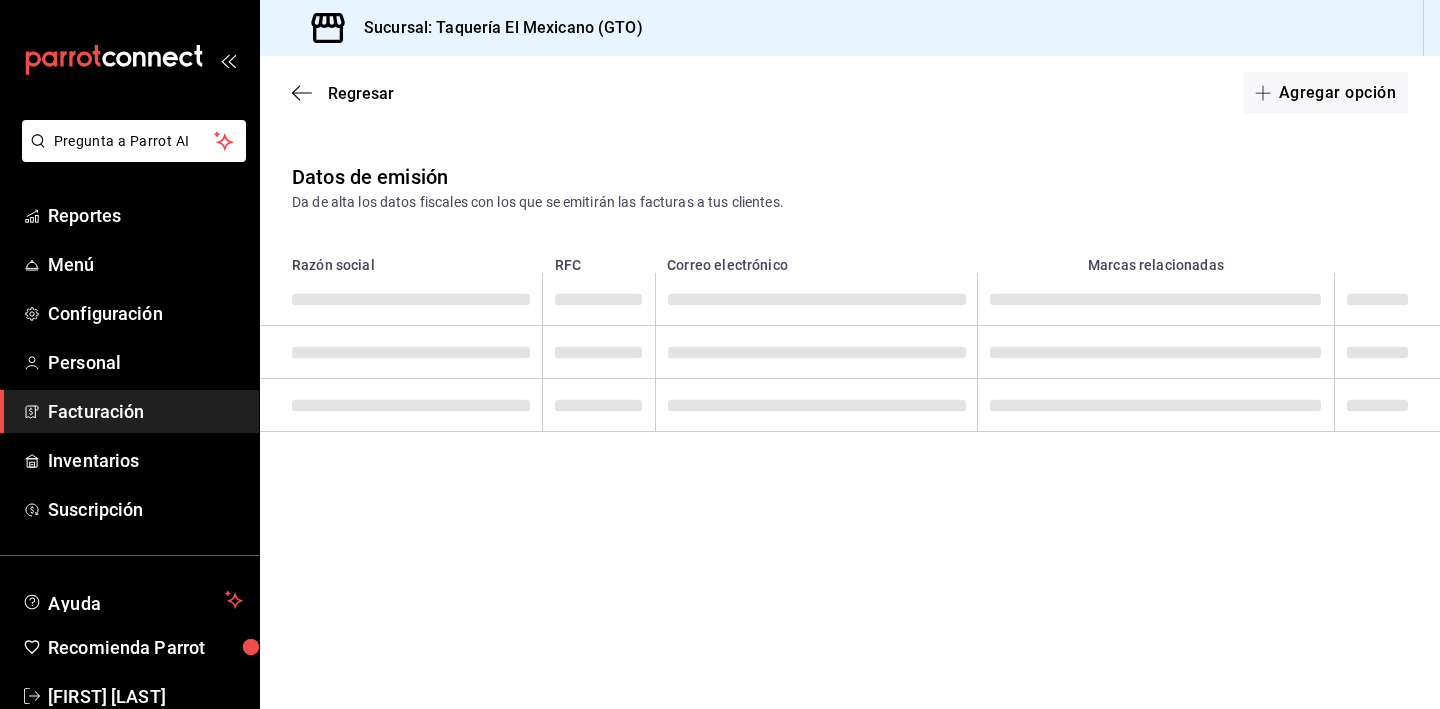 scroll, scrollTop: 0, scrollLeft: 0, axis: both 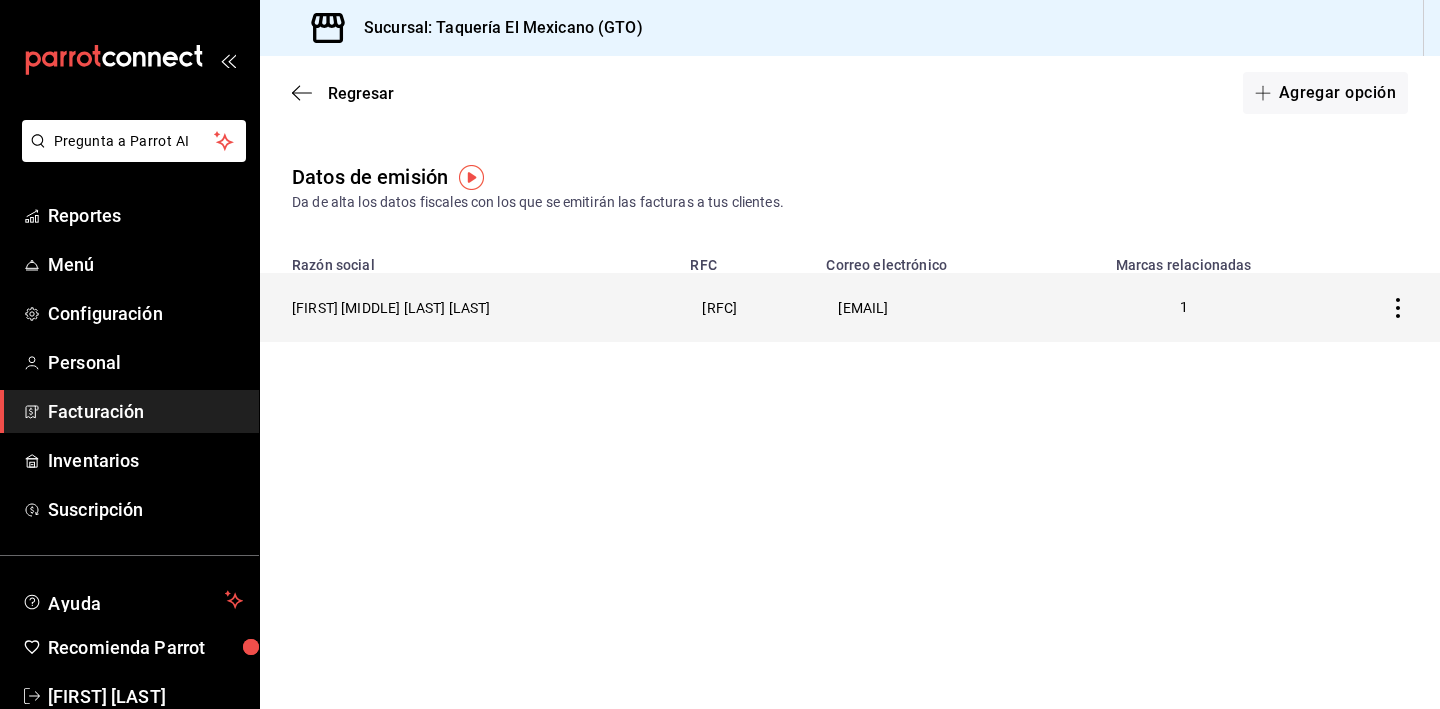 click on "[FIRST] [MIDDLE] [LAST] [LAST]" at bounding box center (469, 307) 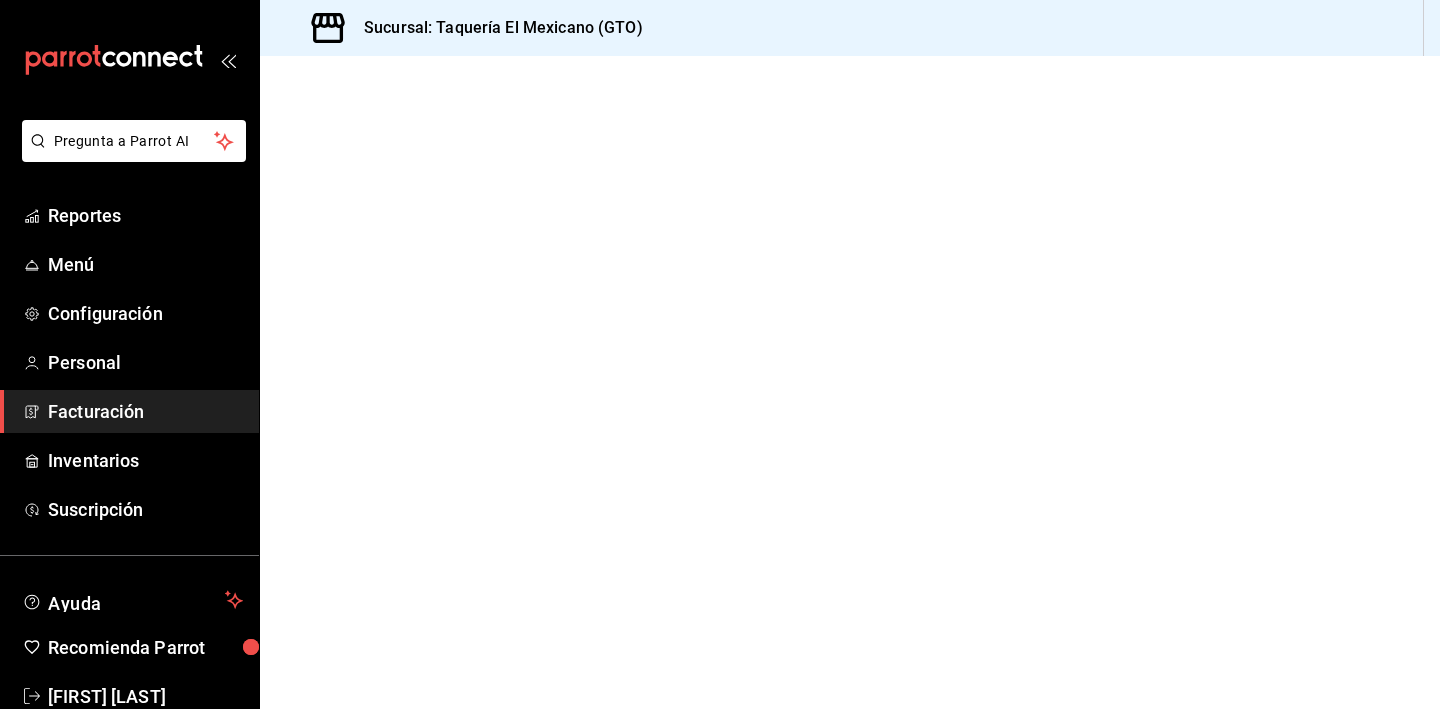 click at bounding box center (850, 382) 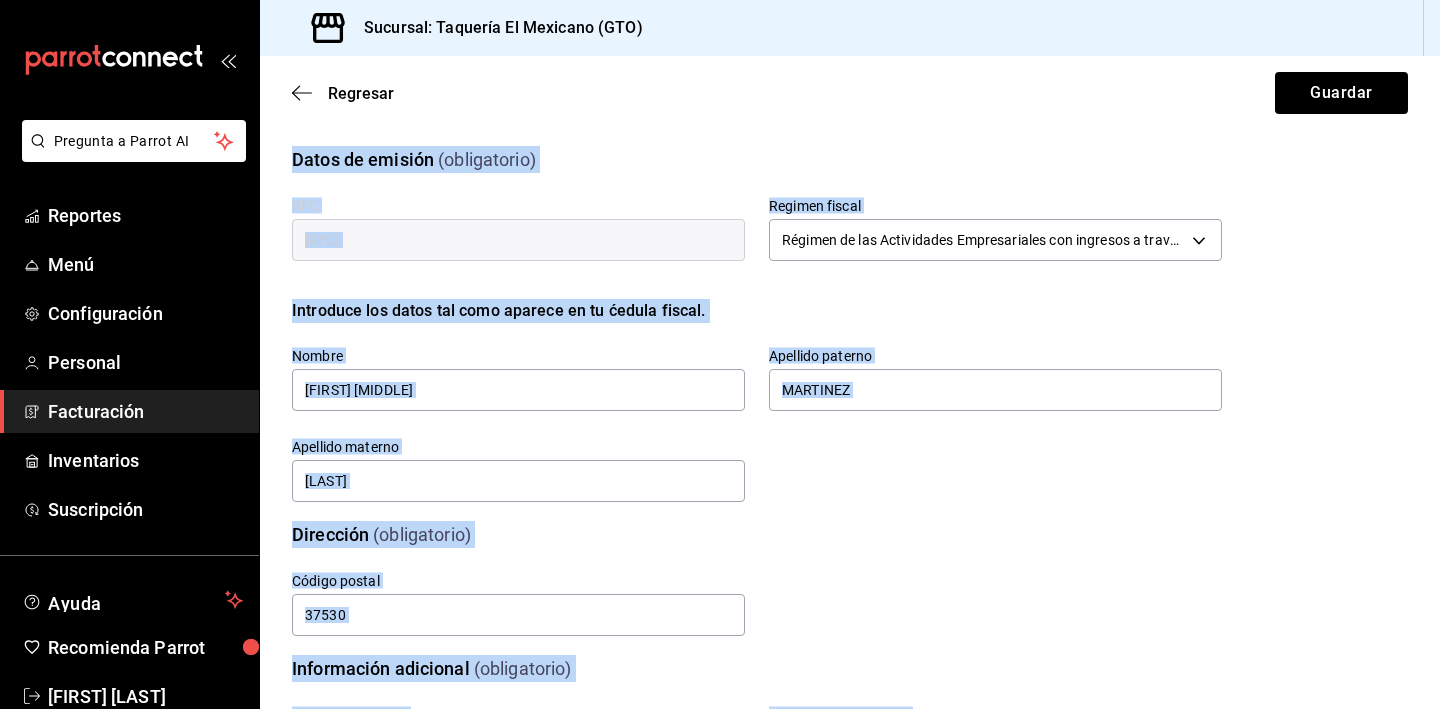 click on "Introduce los datos tal como aparece en tu ćedula fiscal." at bounding box center (745, 295) 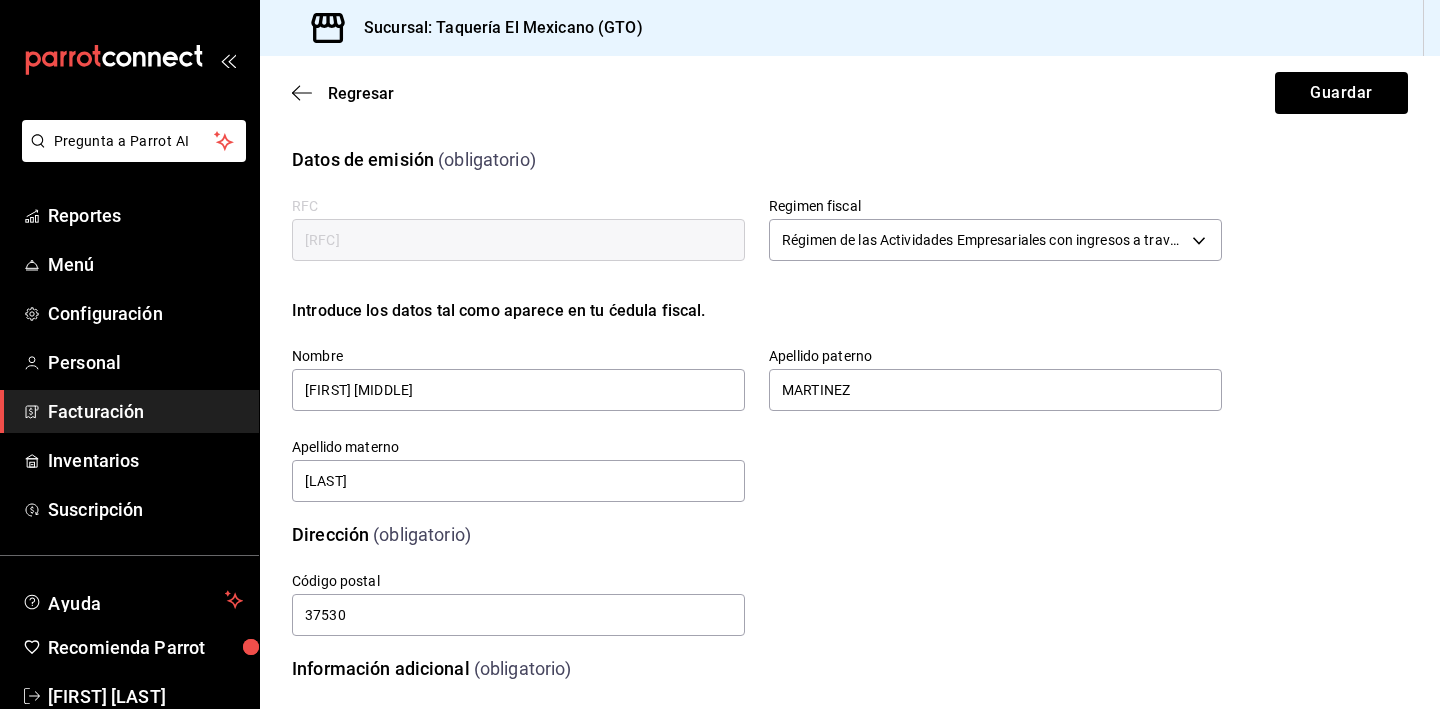 scroll, scrollTop: 255, scrollLeft: 0, axis: vertical 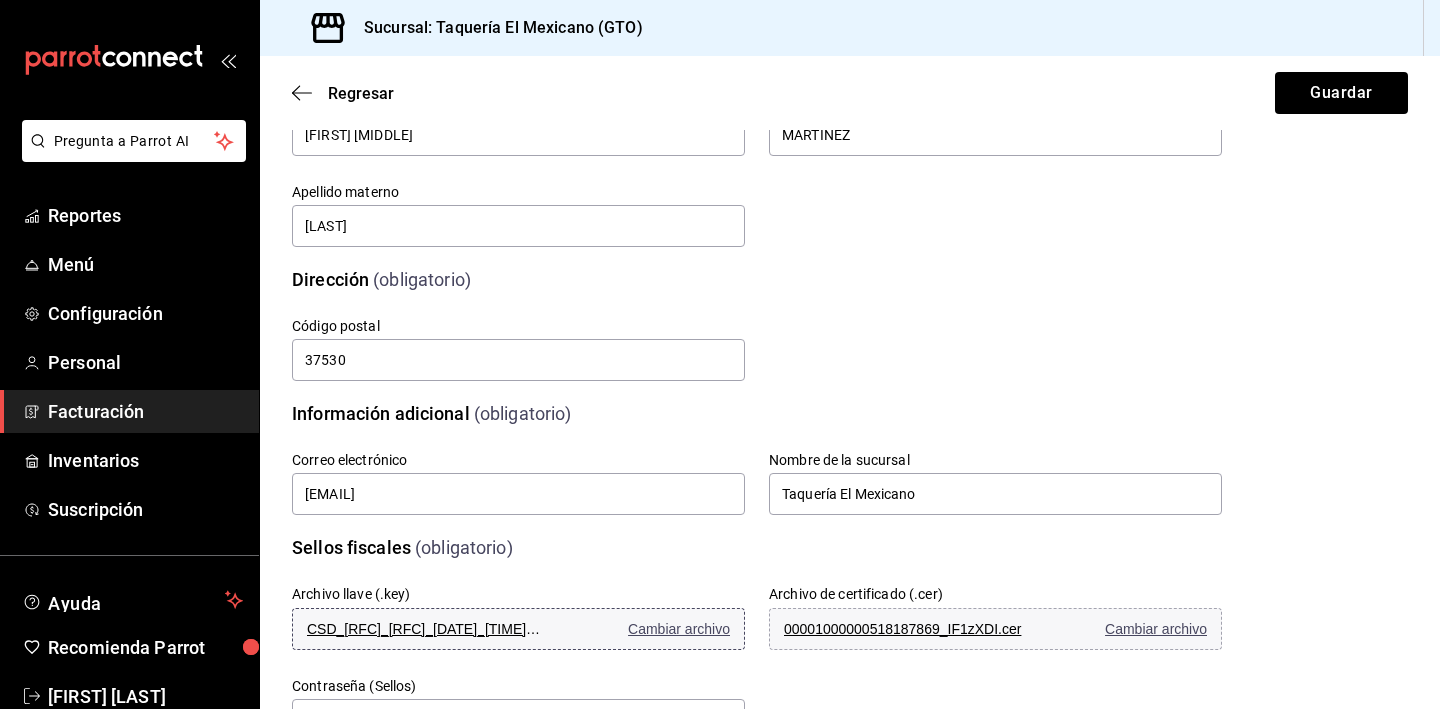 click on "Cambiar archivo" at bounding box center (679, 629) 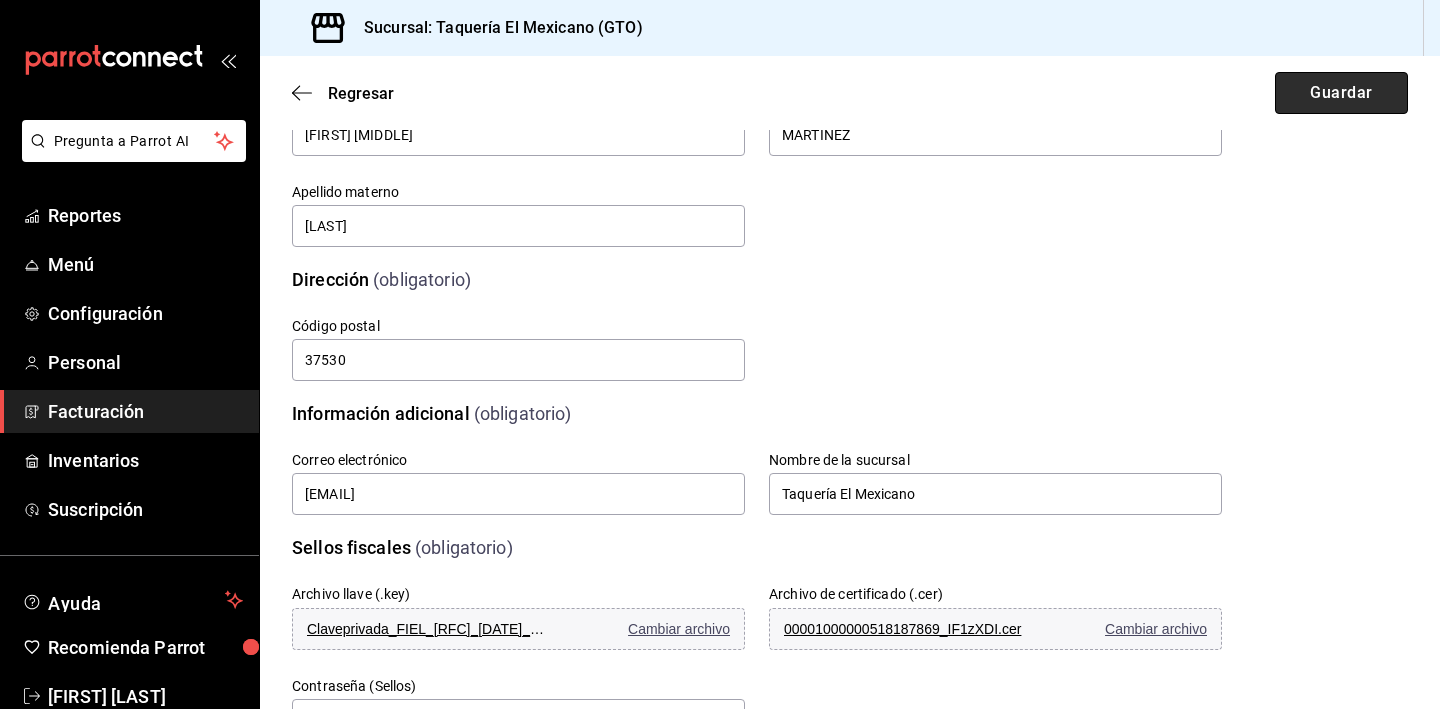 click on "Guardar" at bounding box center [1341, 93] 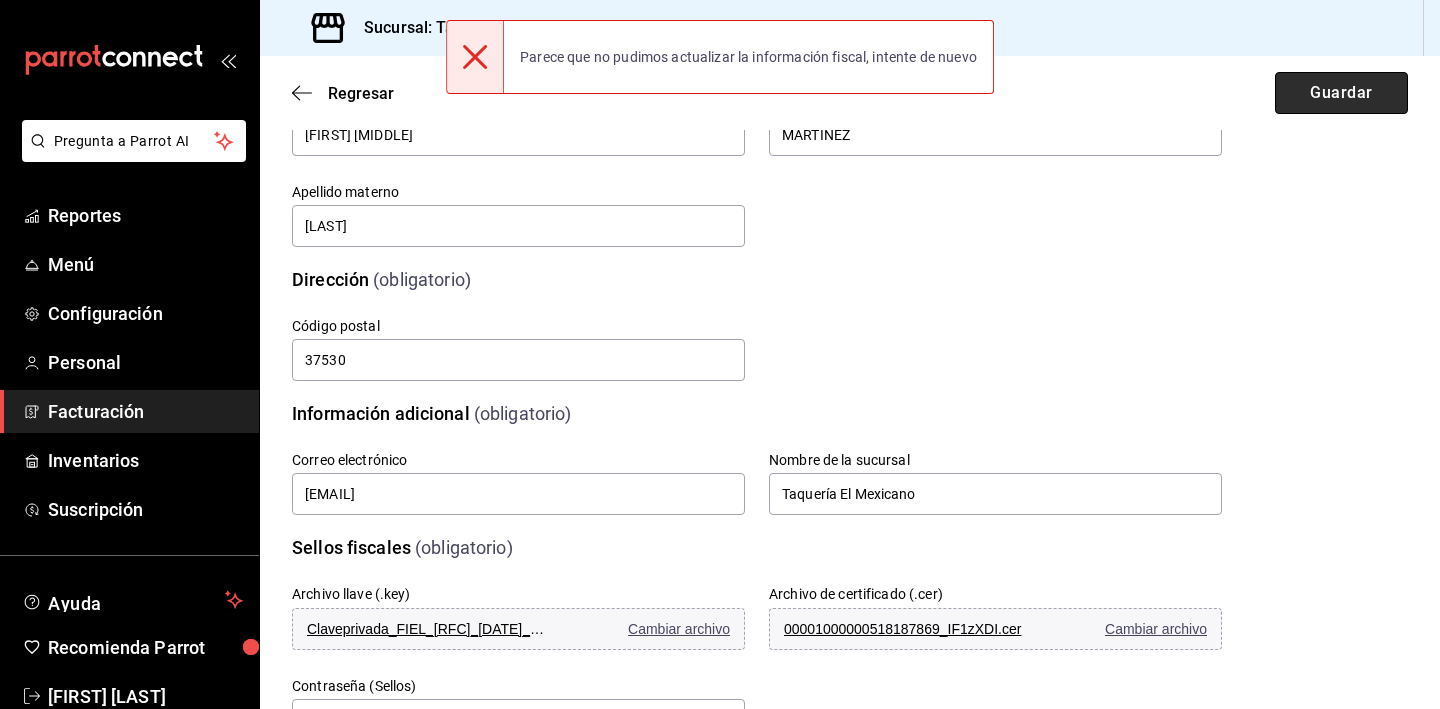 click on "Guardar" at bounding box center (1341, 93) 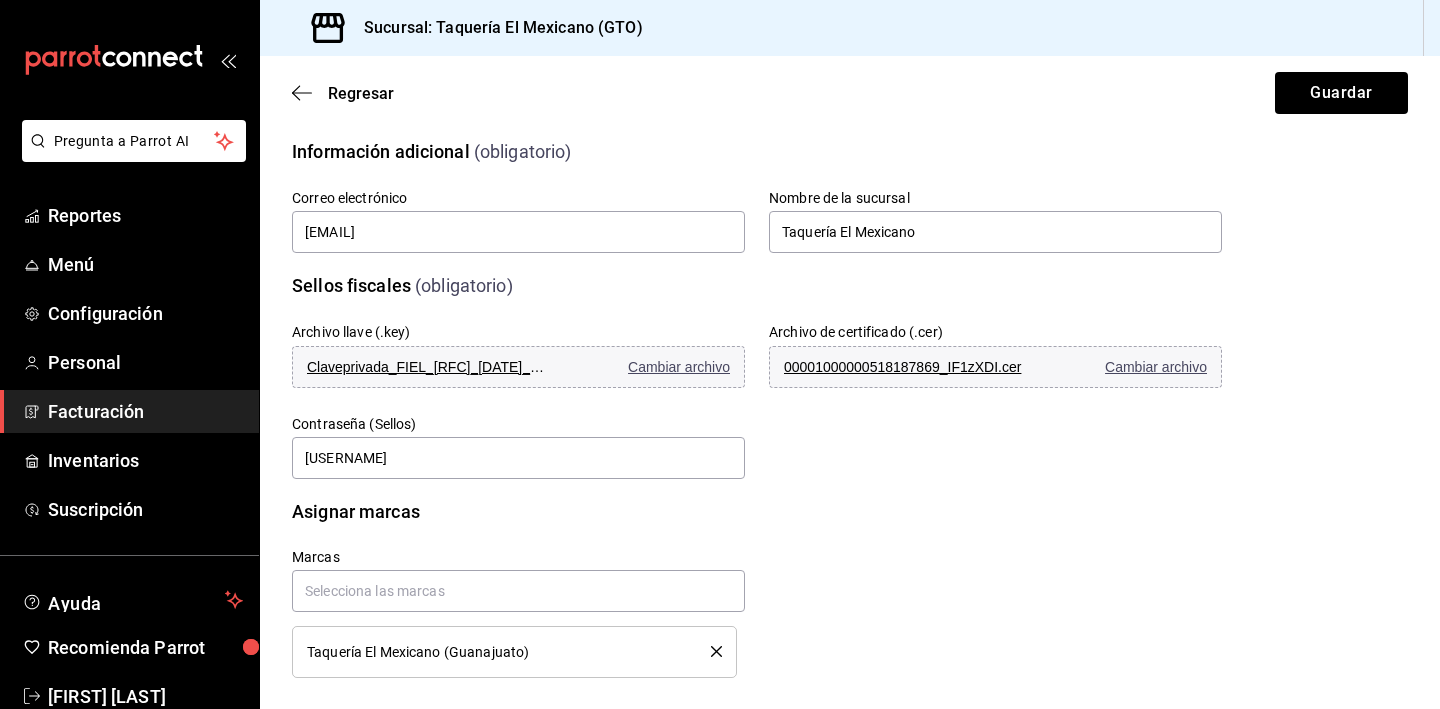 scroll, scrollTop: 534, scrollLeft: 0, axis: vertical 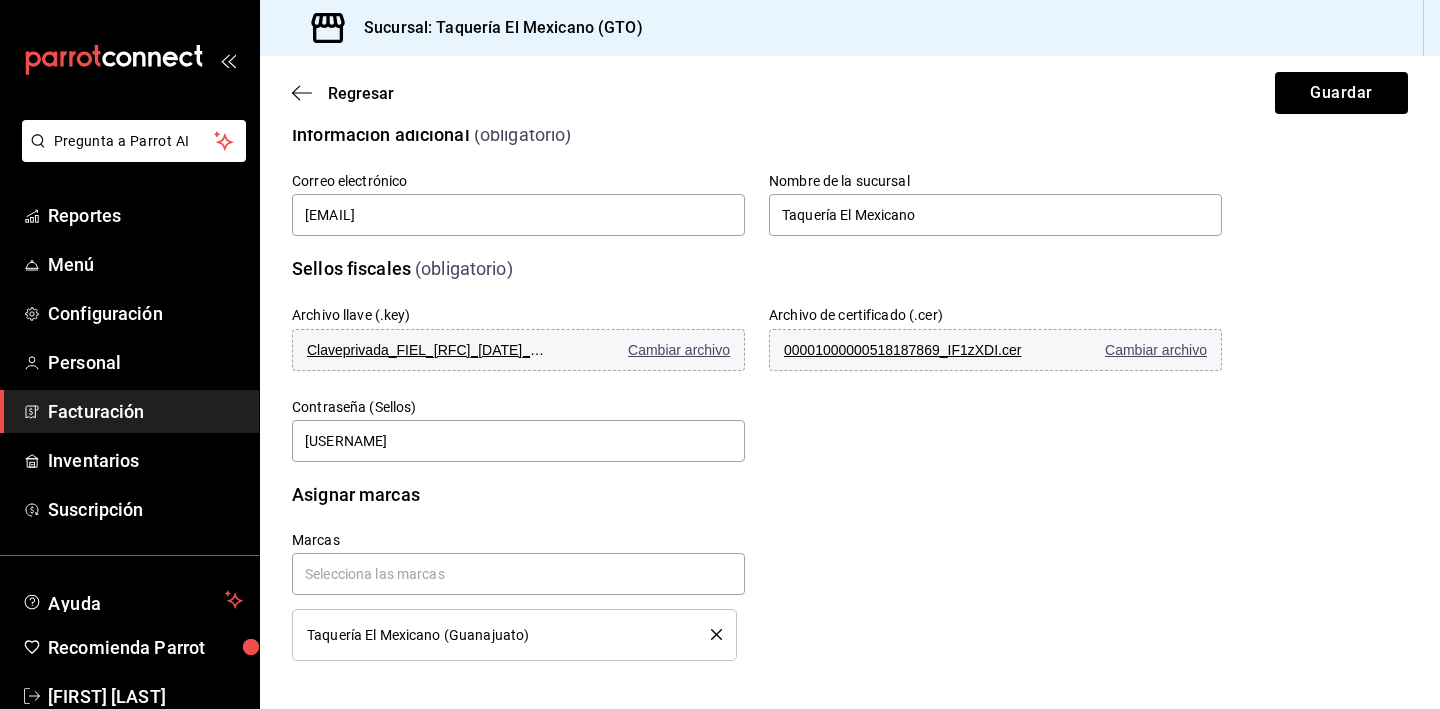 click on "Regresar Guardar" at bounding box center [850, 93] 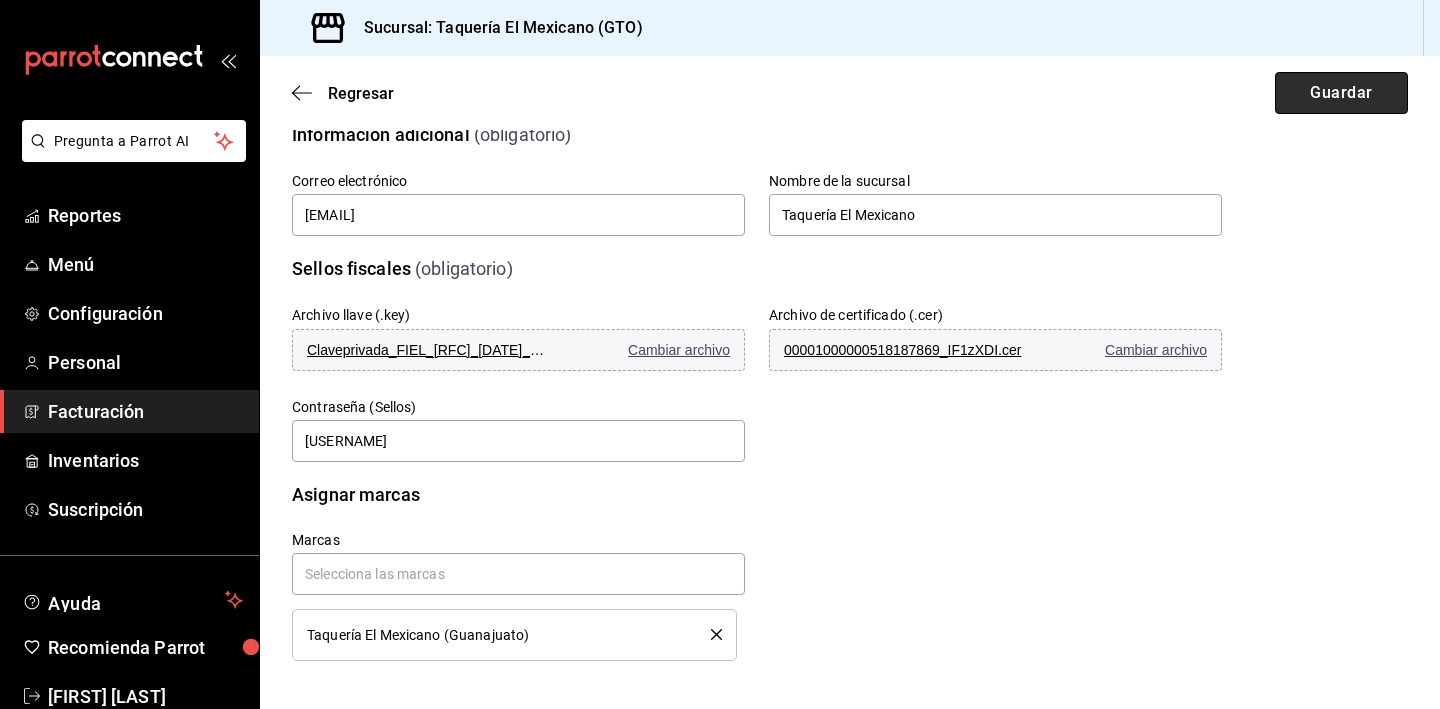 click on "Guardar" at bounding box center (1341, 93) 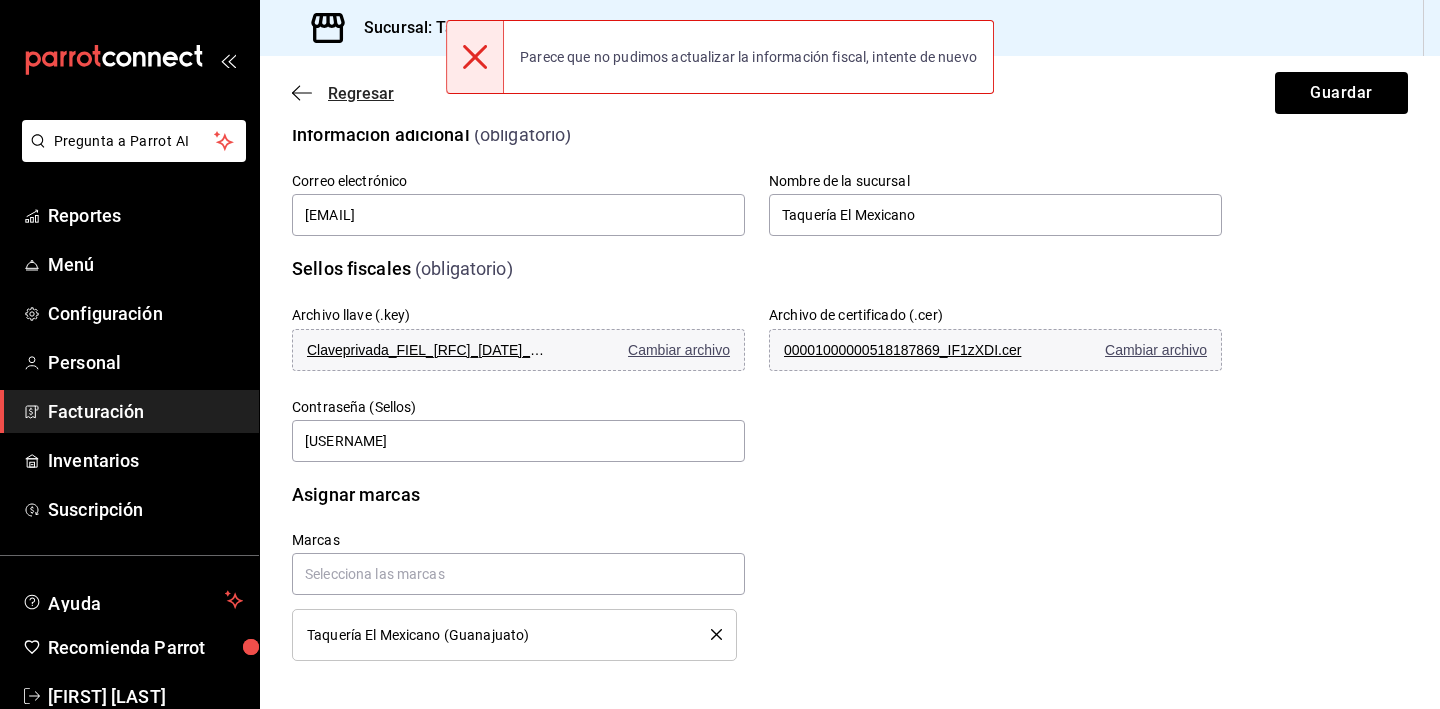 click 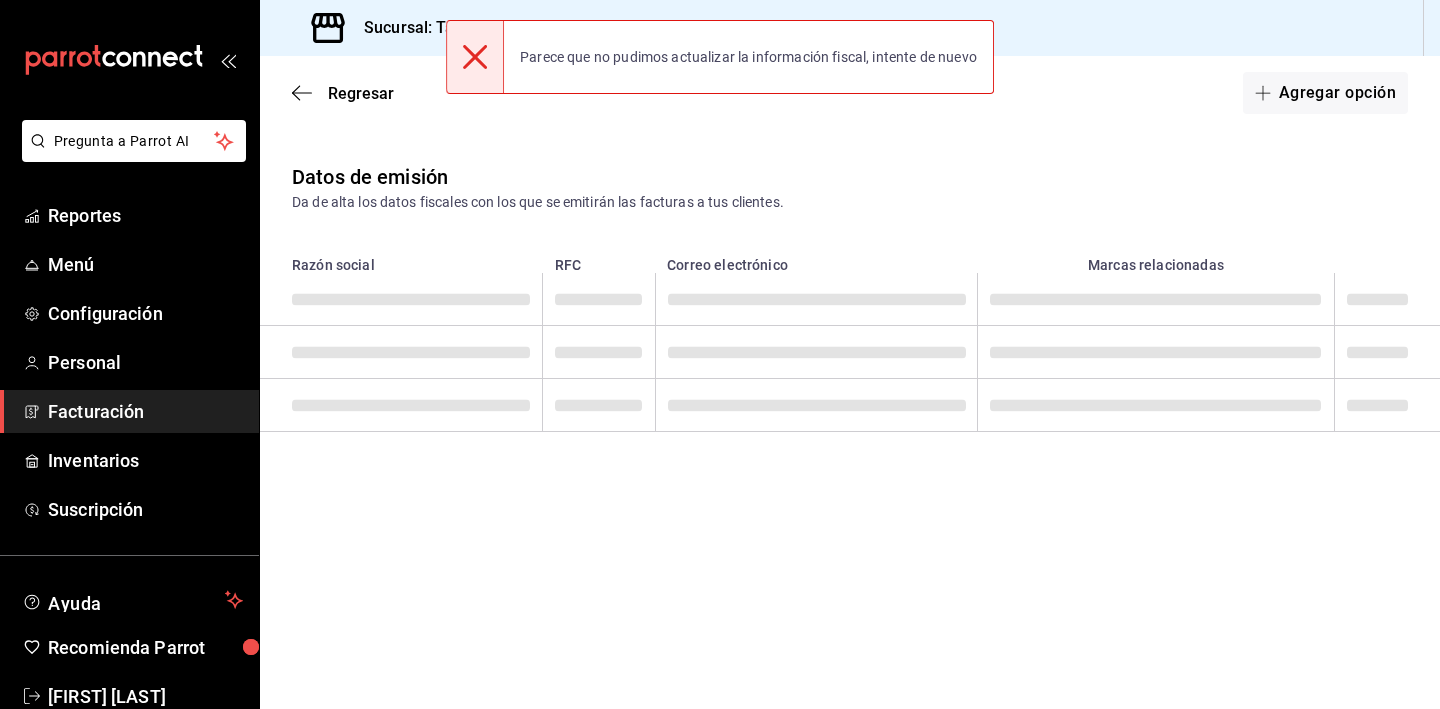 scroll, scrollTop: 0, scrollLeft: 0, axis: both 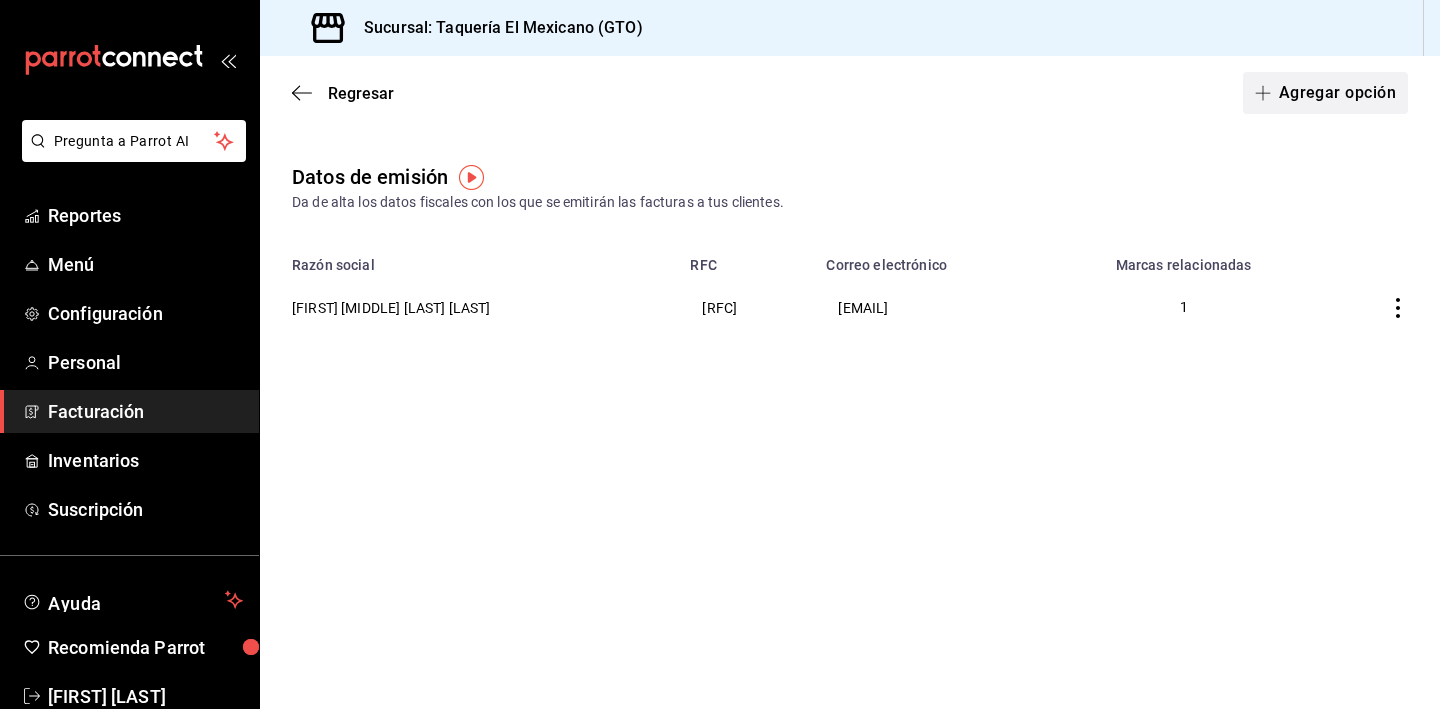 click on "Agregar opción" at bounding box center (1325, 93) 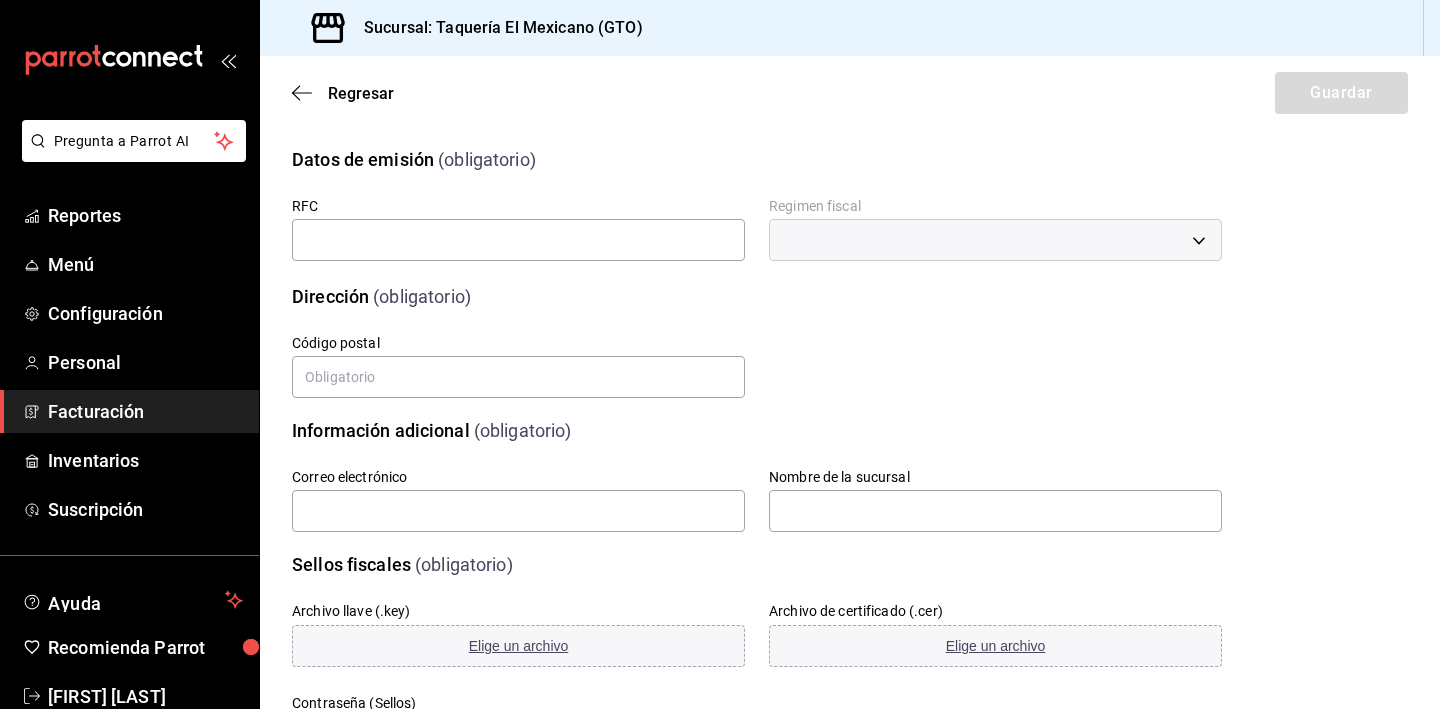 click on "Regresar Guardar" at bounding box center [850, 93] 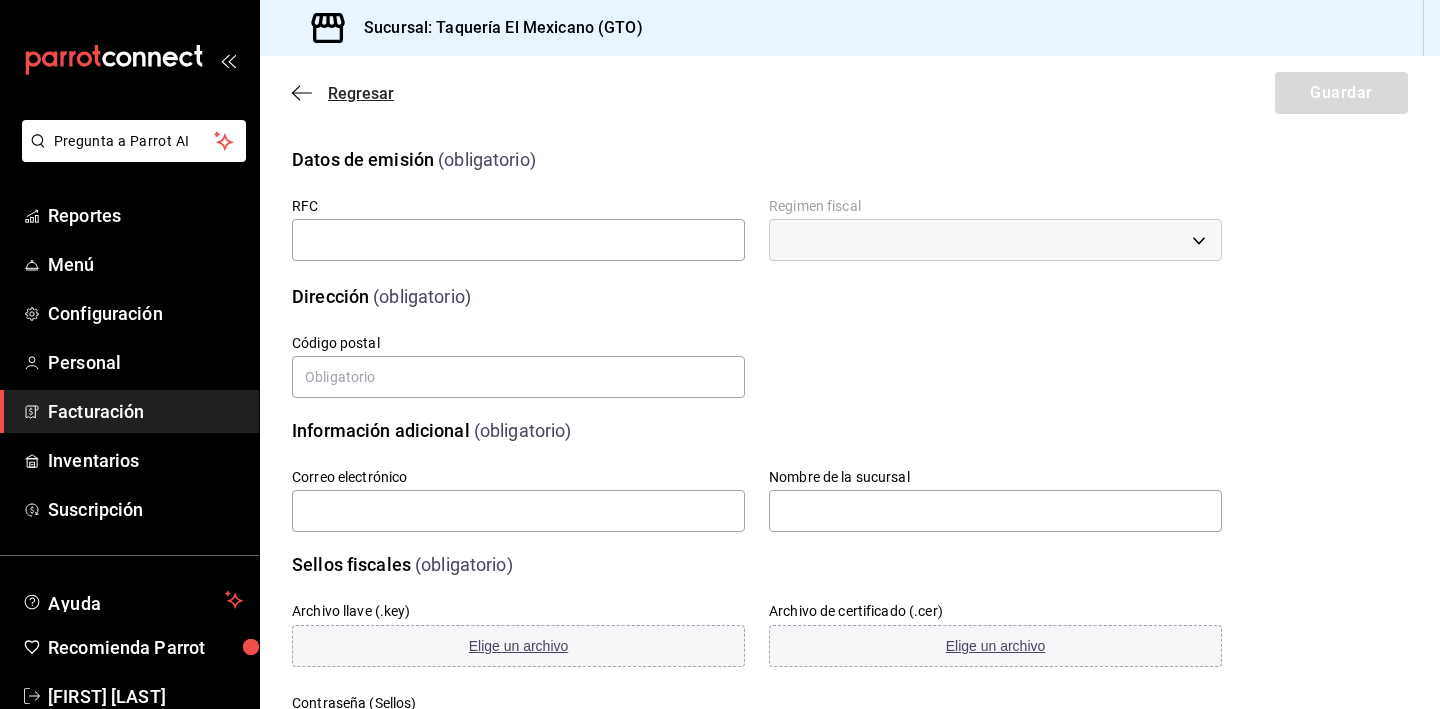 click 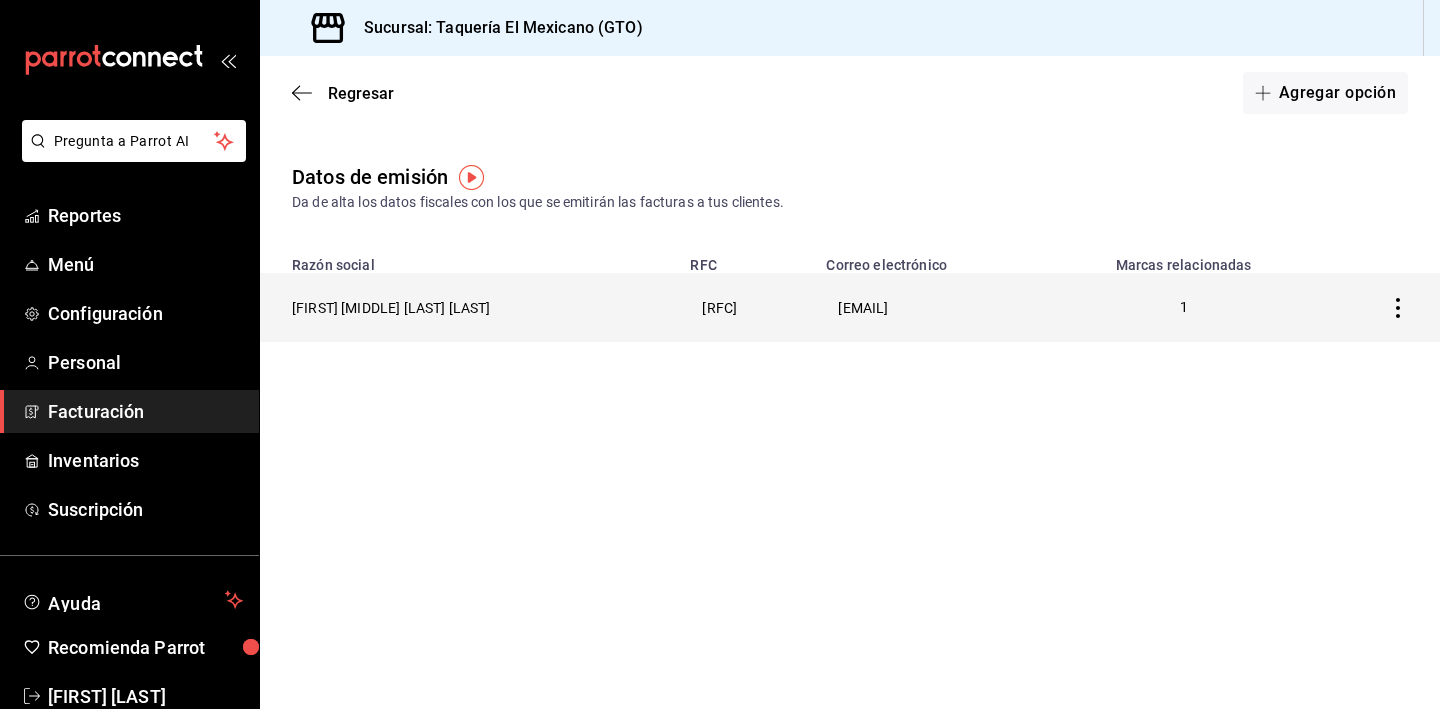 click on "[FIRST] [MIDDLE] [LAST] [LAST]" at bounding box center (469, 307) 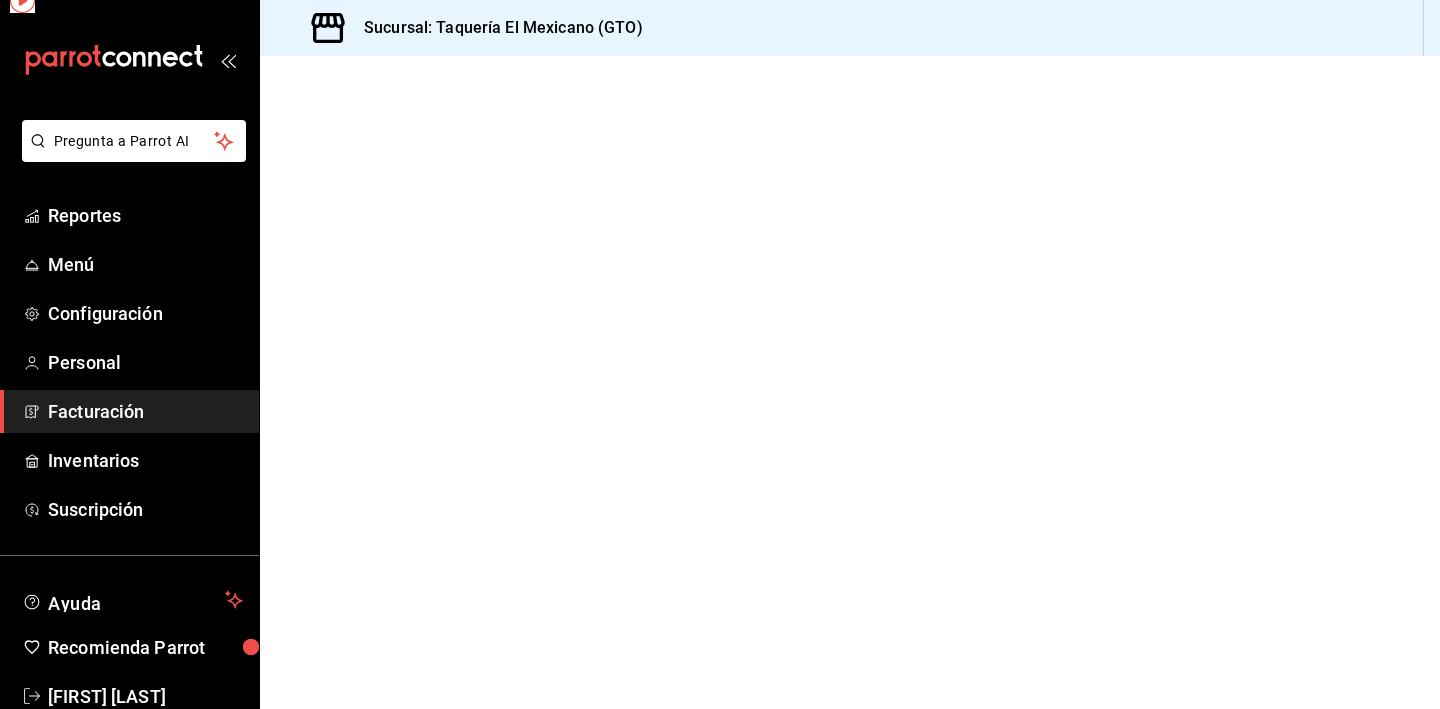 click at bounding box center [850, 382] 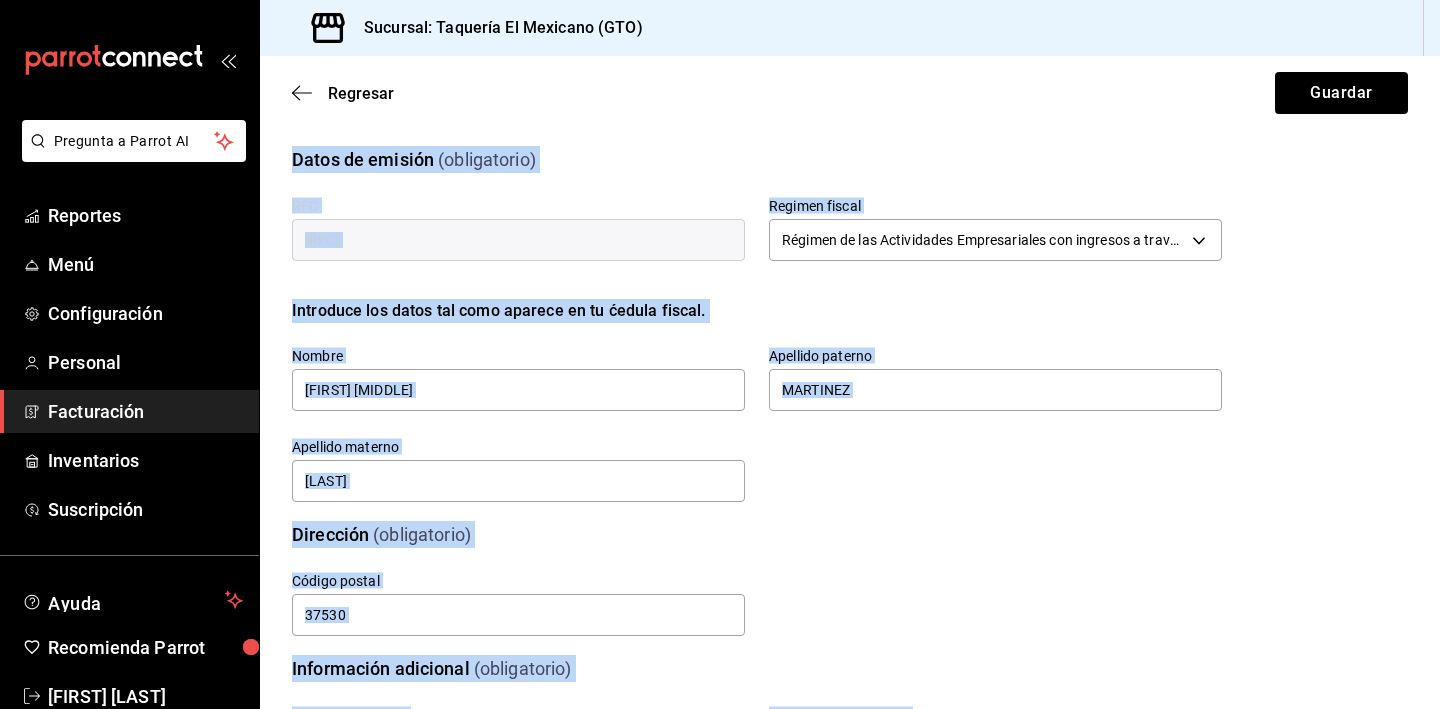 click on "Datos de emisión (obligatorio) RFC [RFC] Regimen fiscal Régimen de las Actividades Empresariales con ingresos a través de Plataformas Tecnológicas 625 Introduce los datos tal como aparece en tu ćedula fiscal. Nombre [FIRST] [MIDDLE] Apellido paterno [LAST] Apellido materno [LAST]" at bounding box center (850, 313) 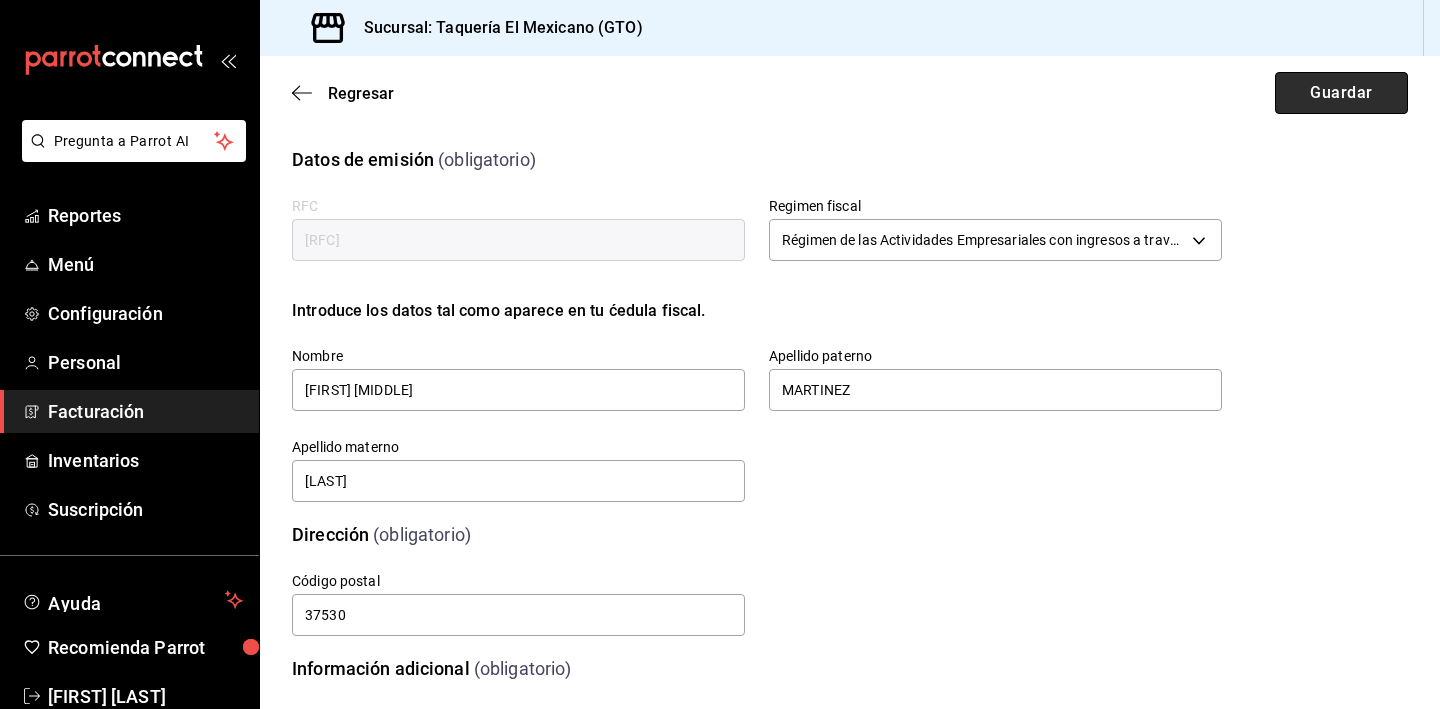 click on "Guardar" at bounding box center [1341, 93] 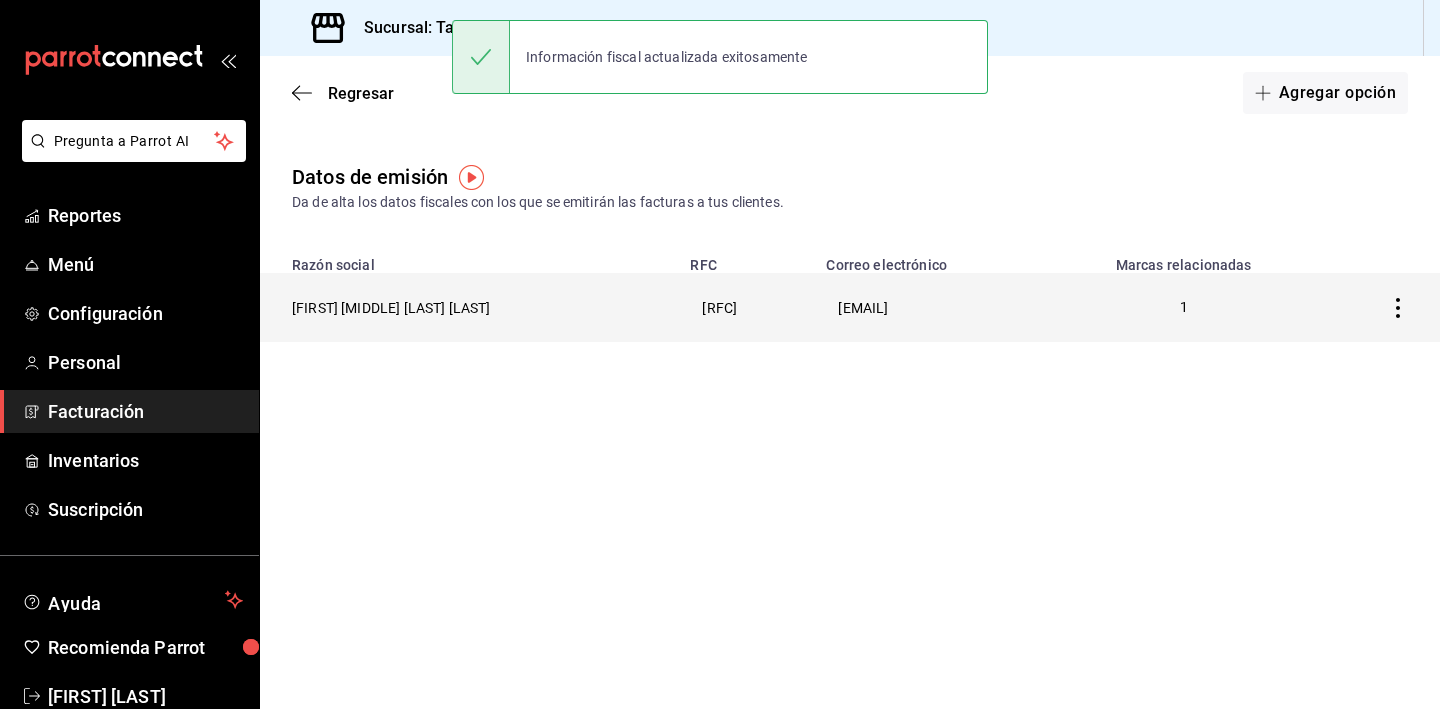 click on "[EMAIL]" at bounding box center [933, 307] 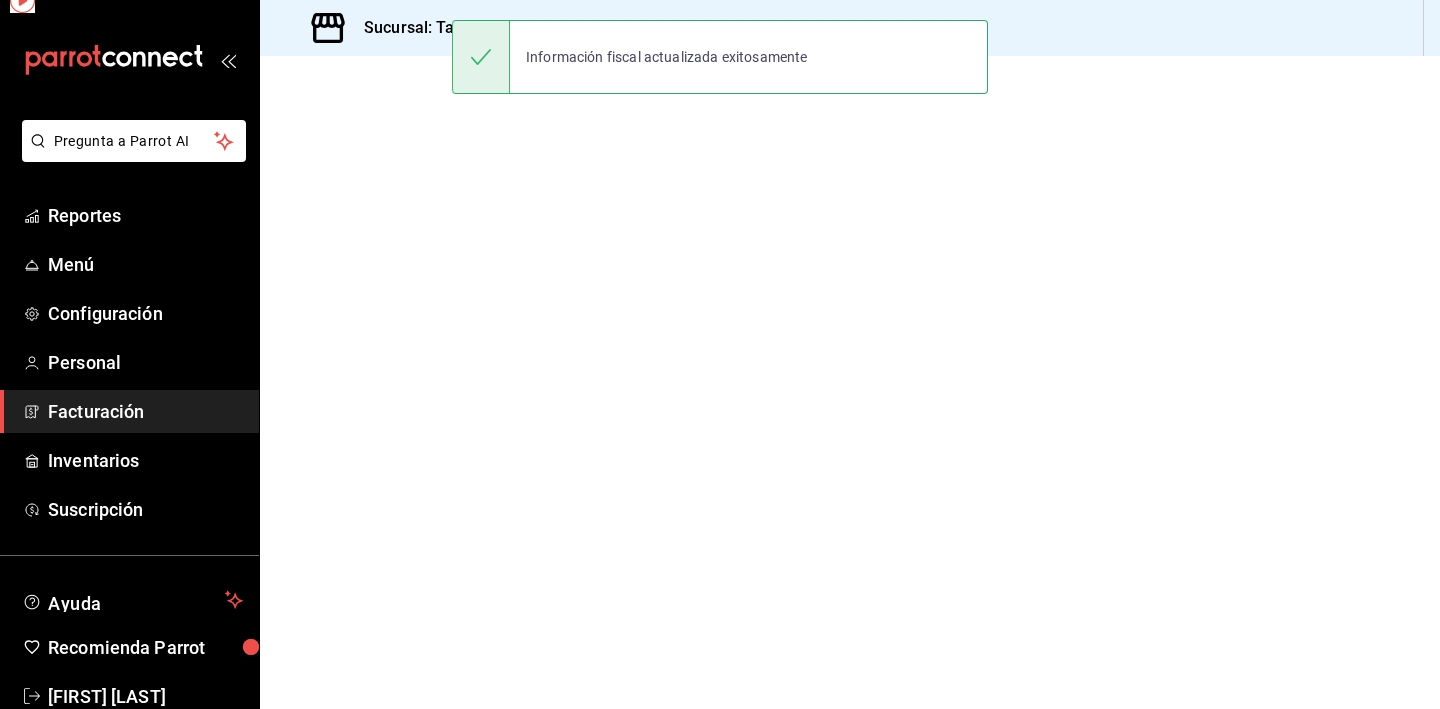 click at bounding box center (850, 382) 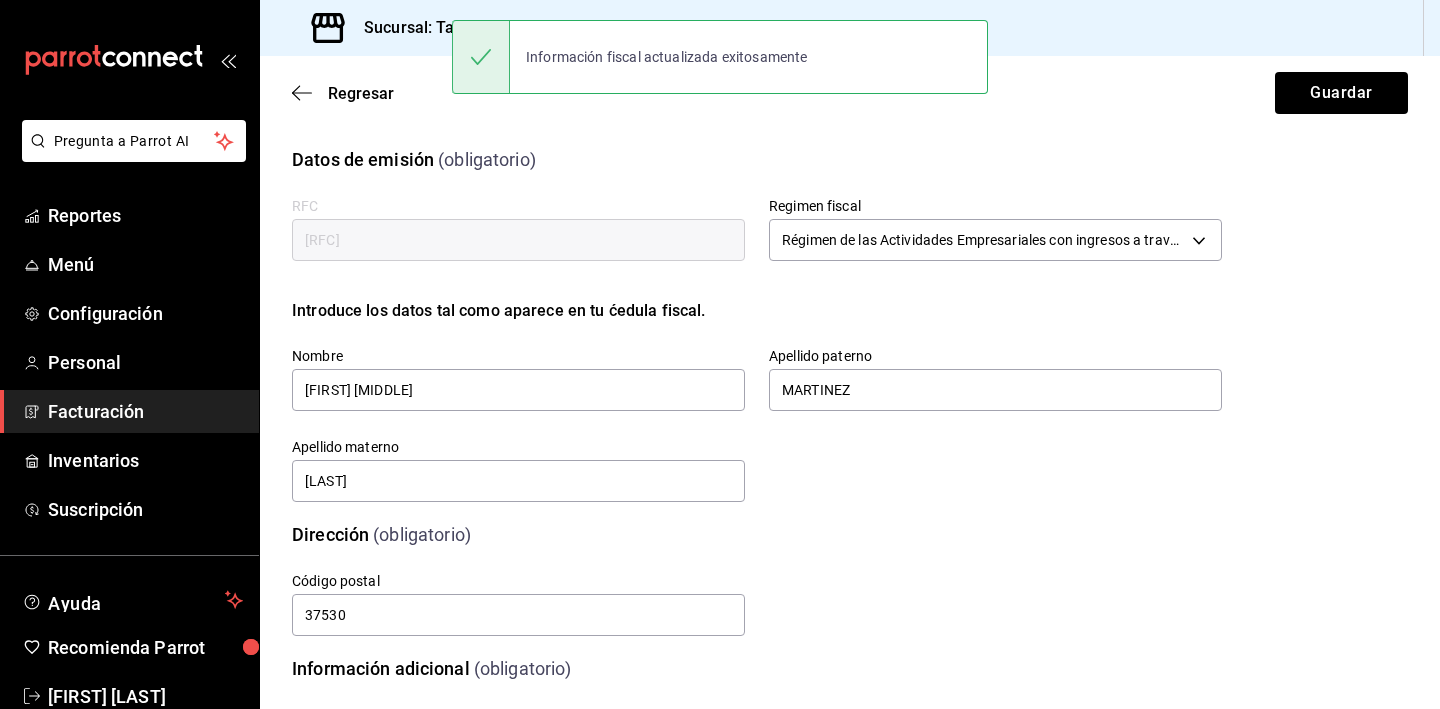 click on "Datos de emisión (obligatorio) RFC [RFC] Regimen fiscal Régimen de las Actividades Empresariales con ingresos a través de Plataformas Tecnológicas 625 Introduce los datos tal como aparece en tu ćedula fiscal. Nombre [FIRST] [MIDDLE] Apellido paterno [LAST] Apellido materno [LAST]" at bounding box center [850, 313] 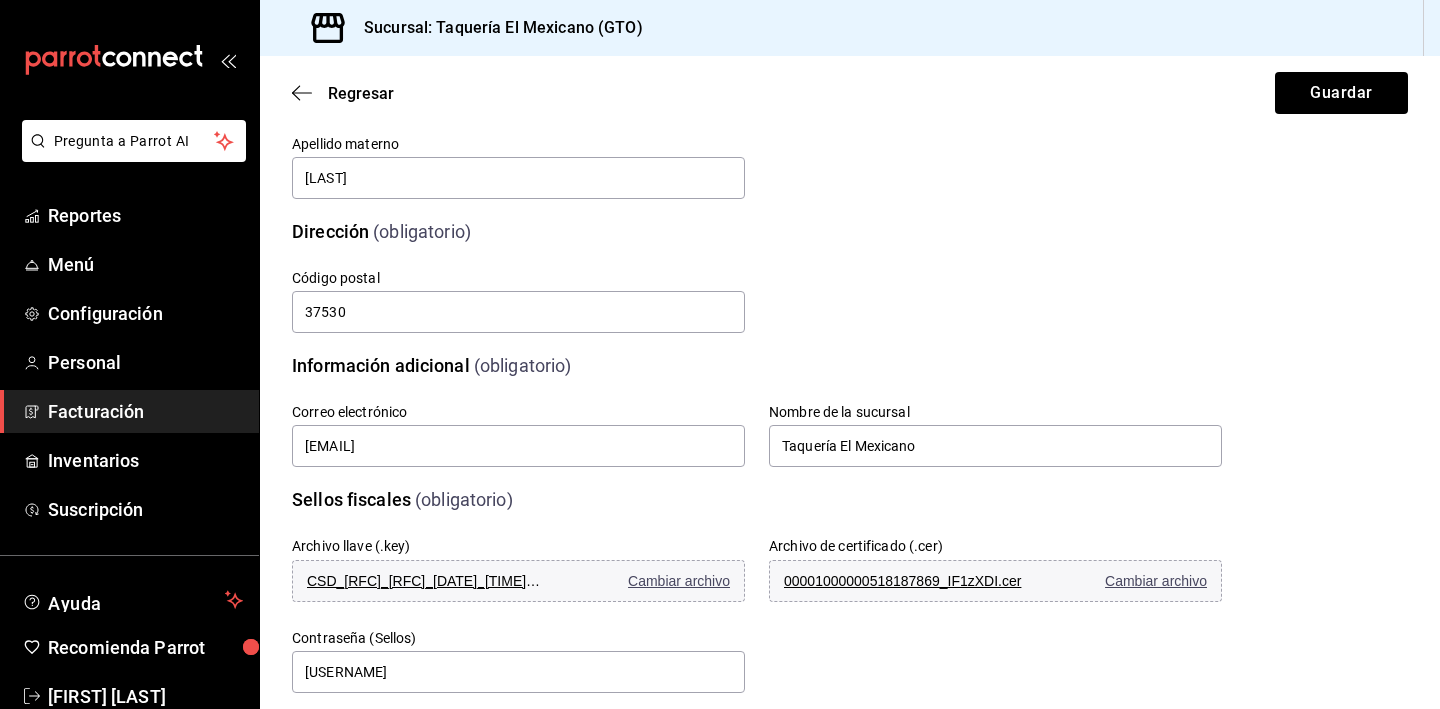 scroll, scrollTop: 322, scrollLeft: 0, axis: vertical 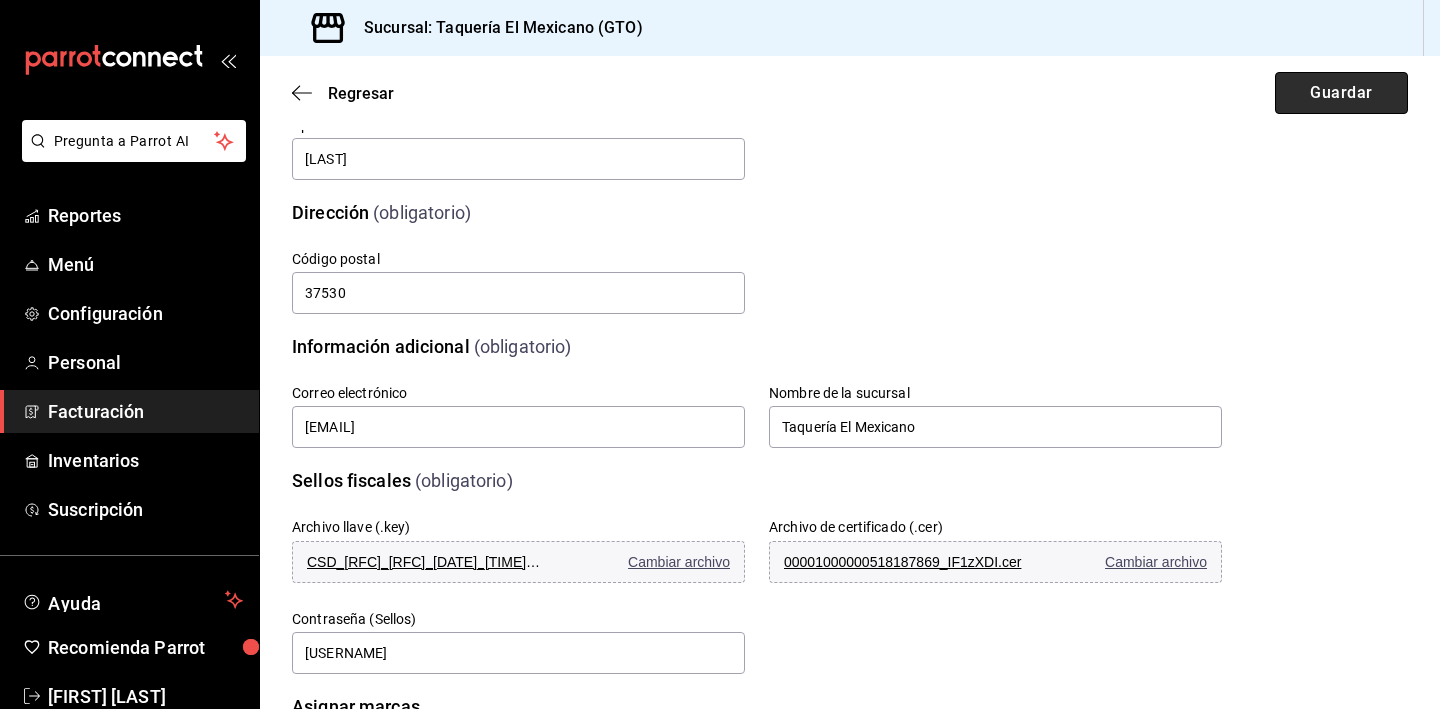 click on "Guardar" at bounding box center (1341, 93) 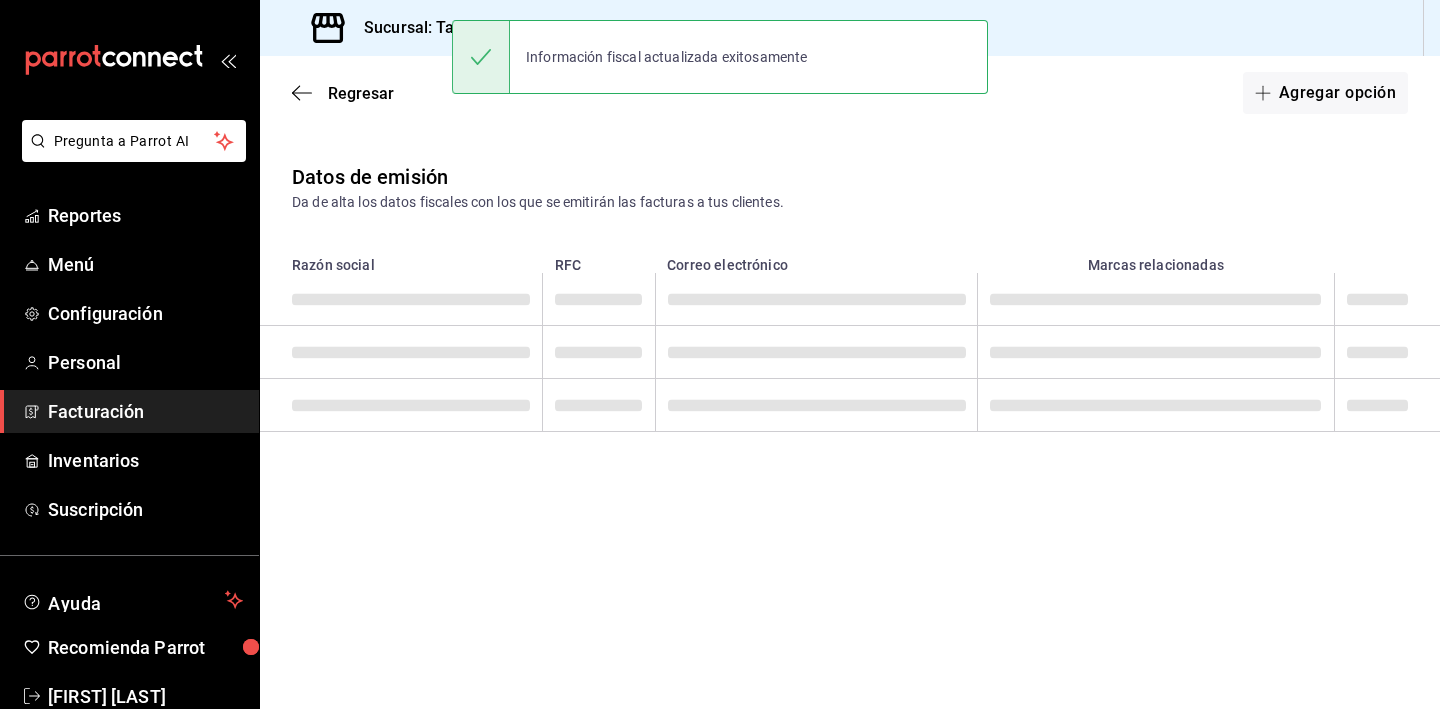 scroll, scrollTop: 0, scrollLeft: 0, axis: both 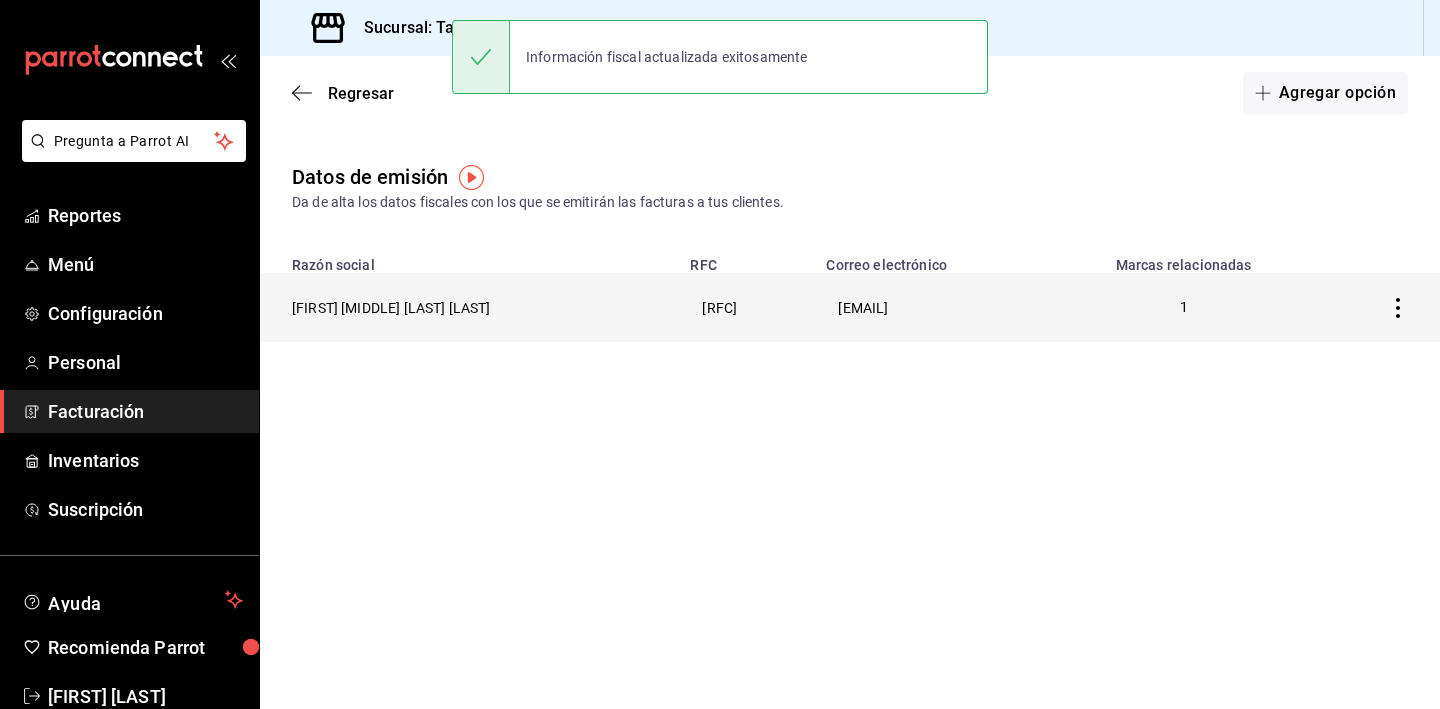 click 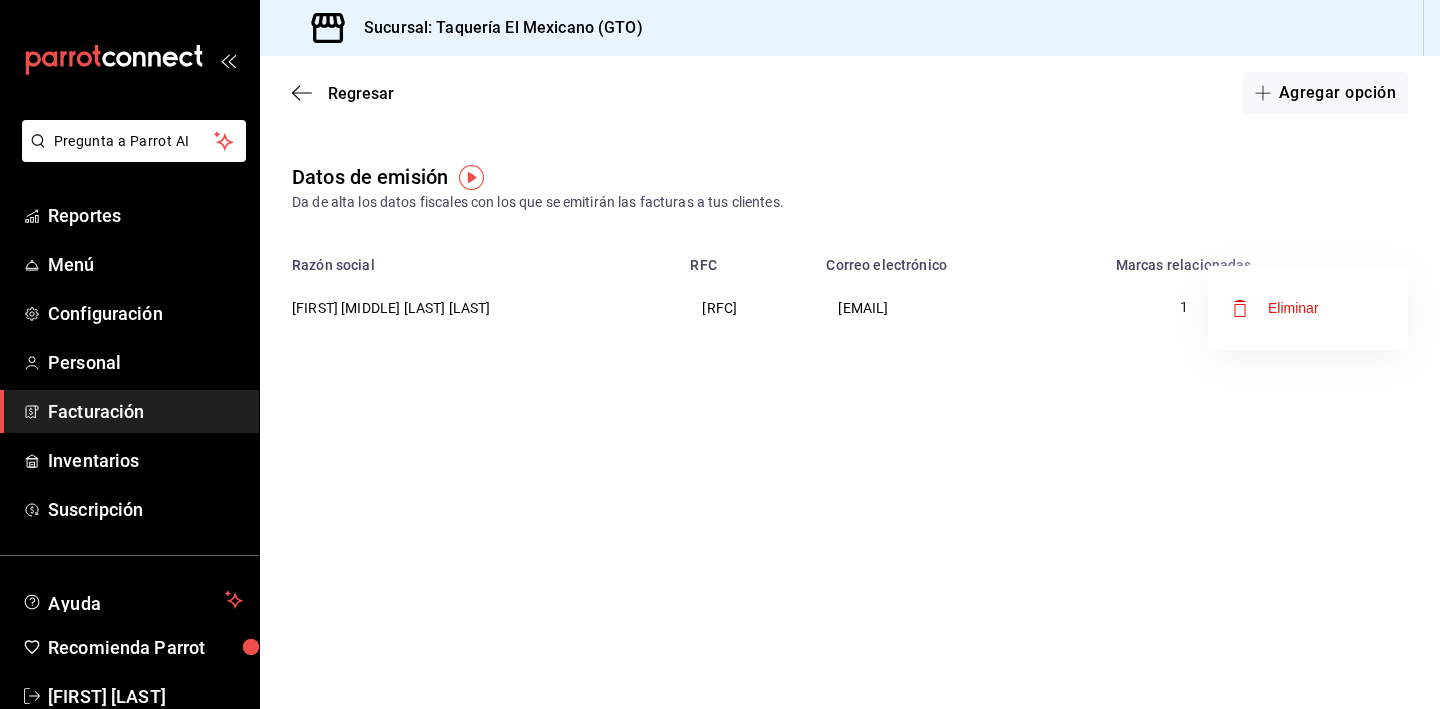 click at bounding box center [720, 354] 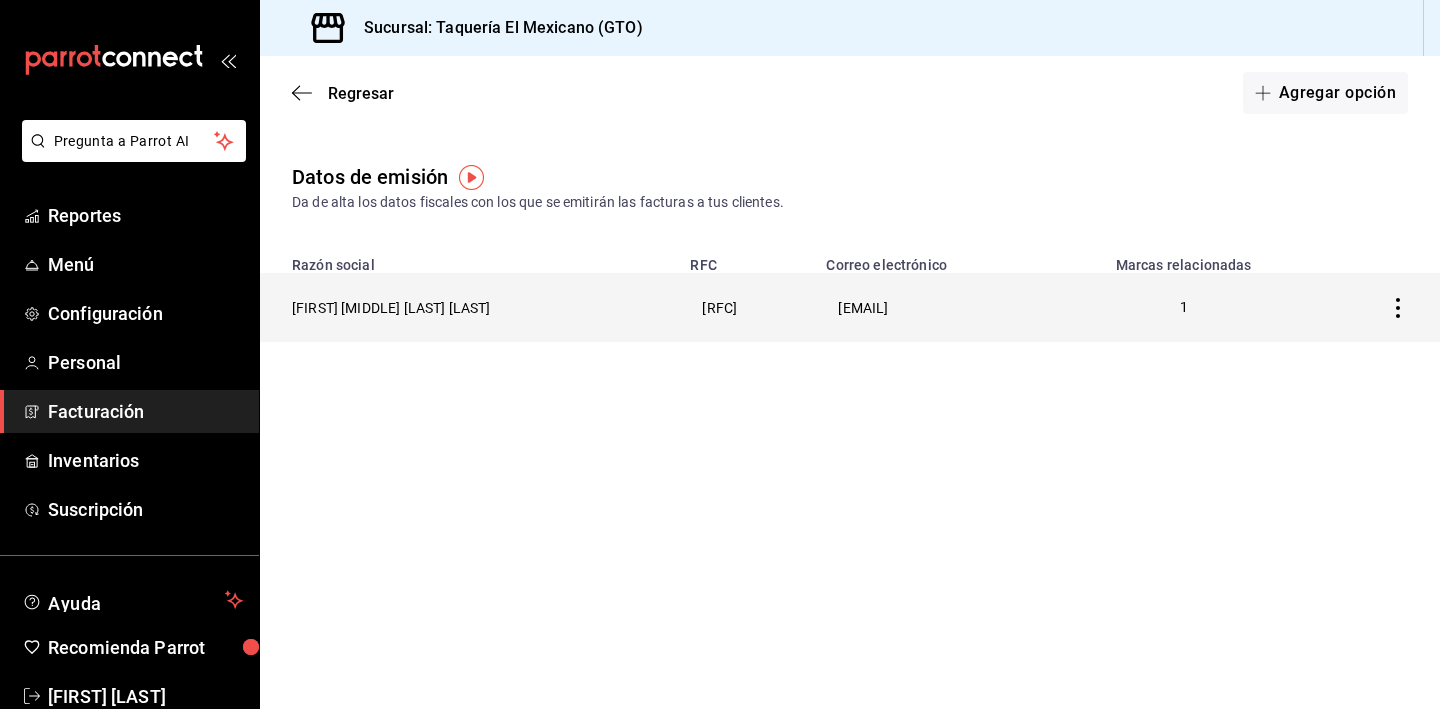 click on "[EMAIL]" at bounding box center (933, 307) 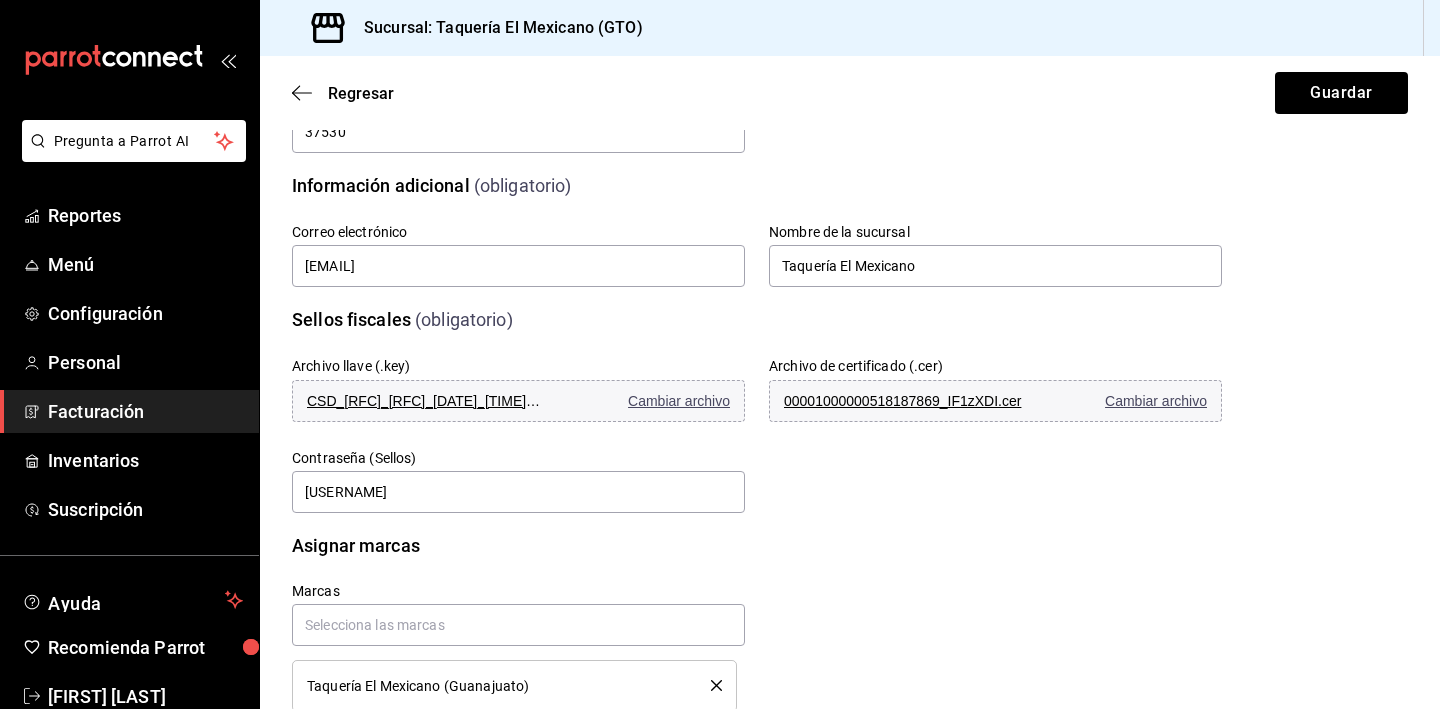 scroll, scrollTop: 486, scrollLeft: 0, axis: vertical 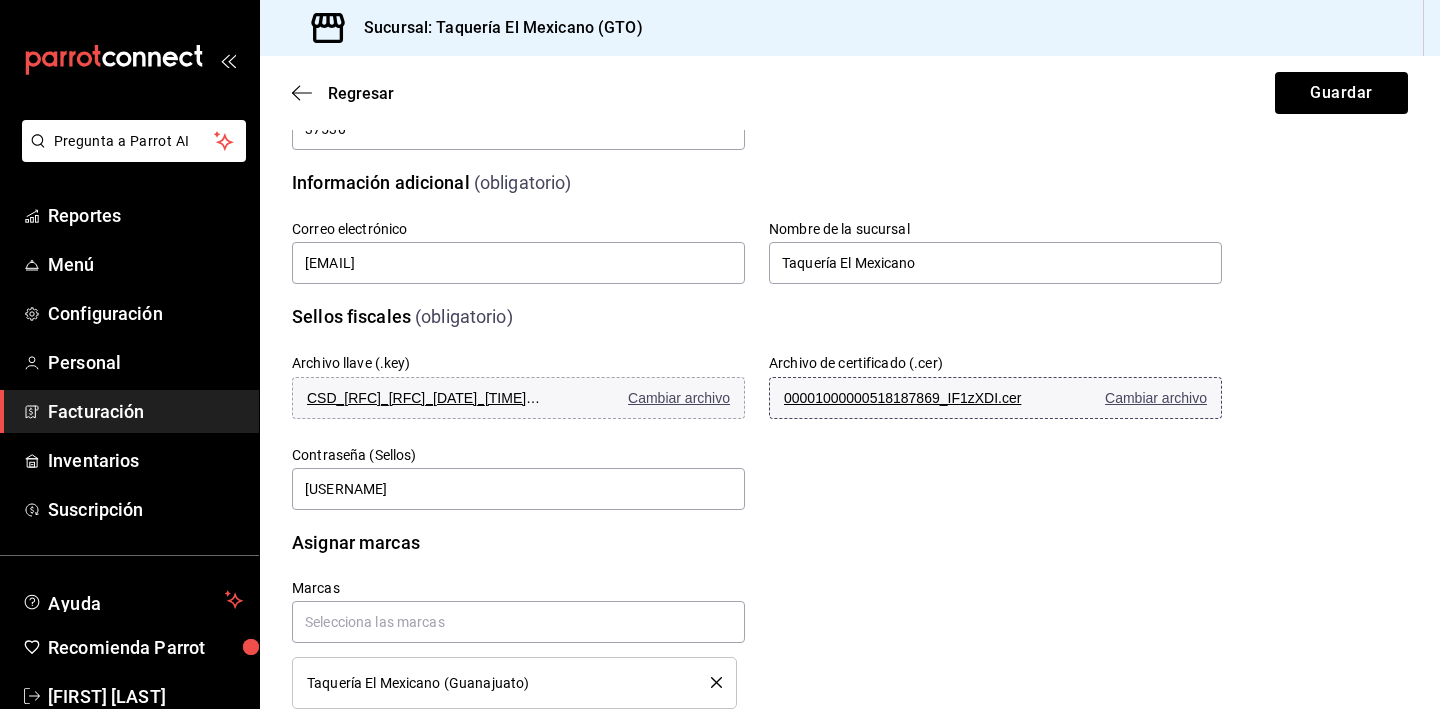 click on "[NUMBER]_IF1zXDI.cer Cambiar archivo" at bounding box center (995, 398) 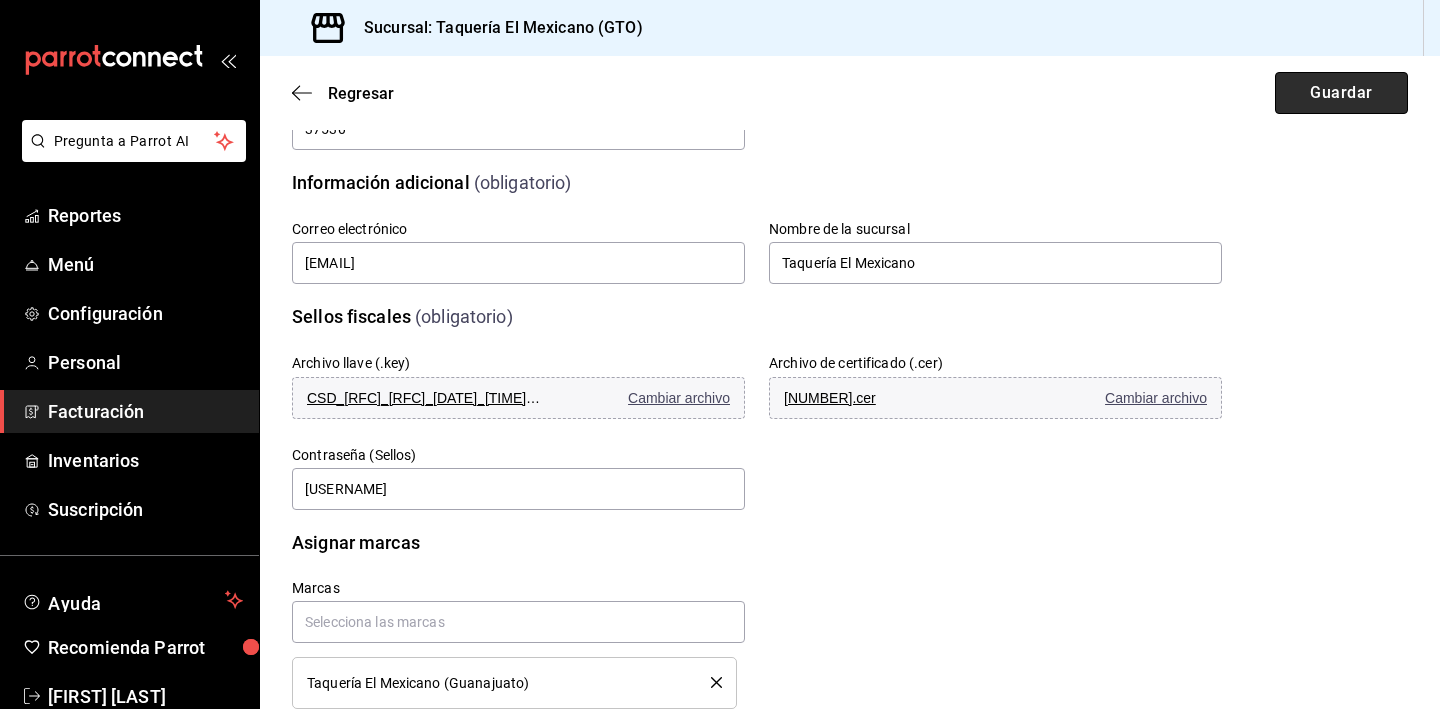click on "Guardar" at bounding box center (1341, 93) 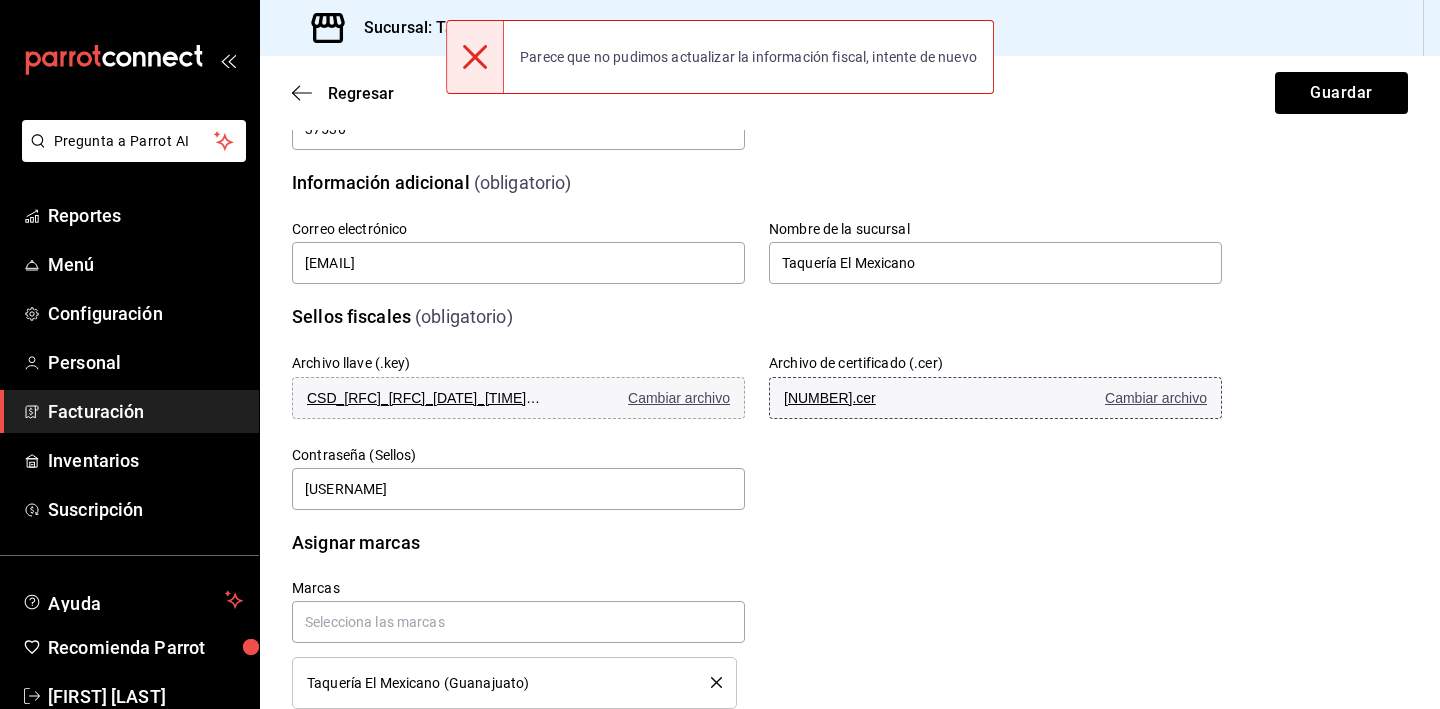 click on "[RFC] .cer Cambiar archivo" at bounding box center [995, 398] 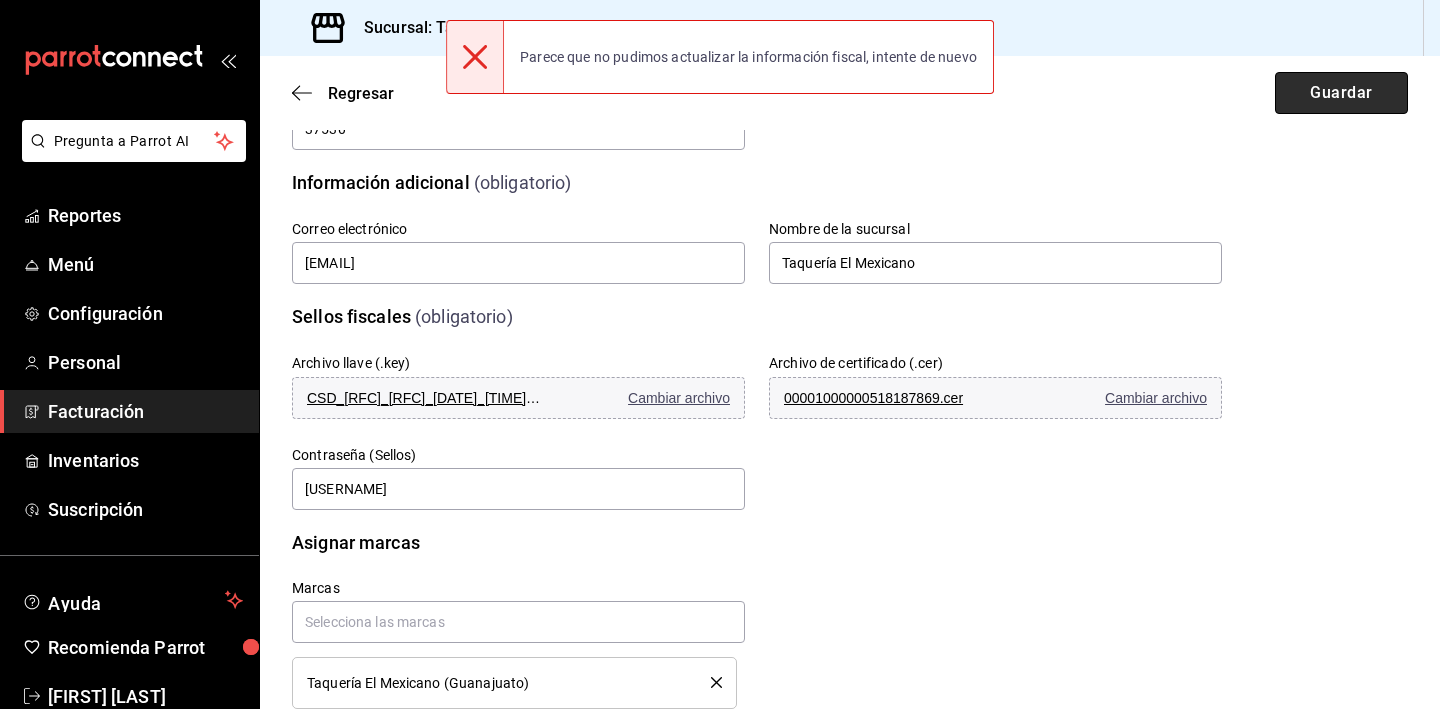 click on "Guardar" at bounding box center [1341, 93] 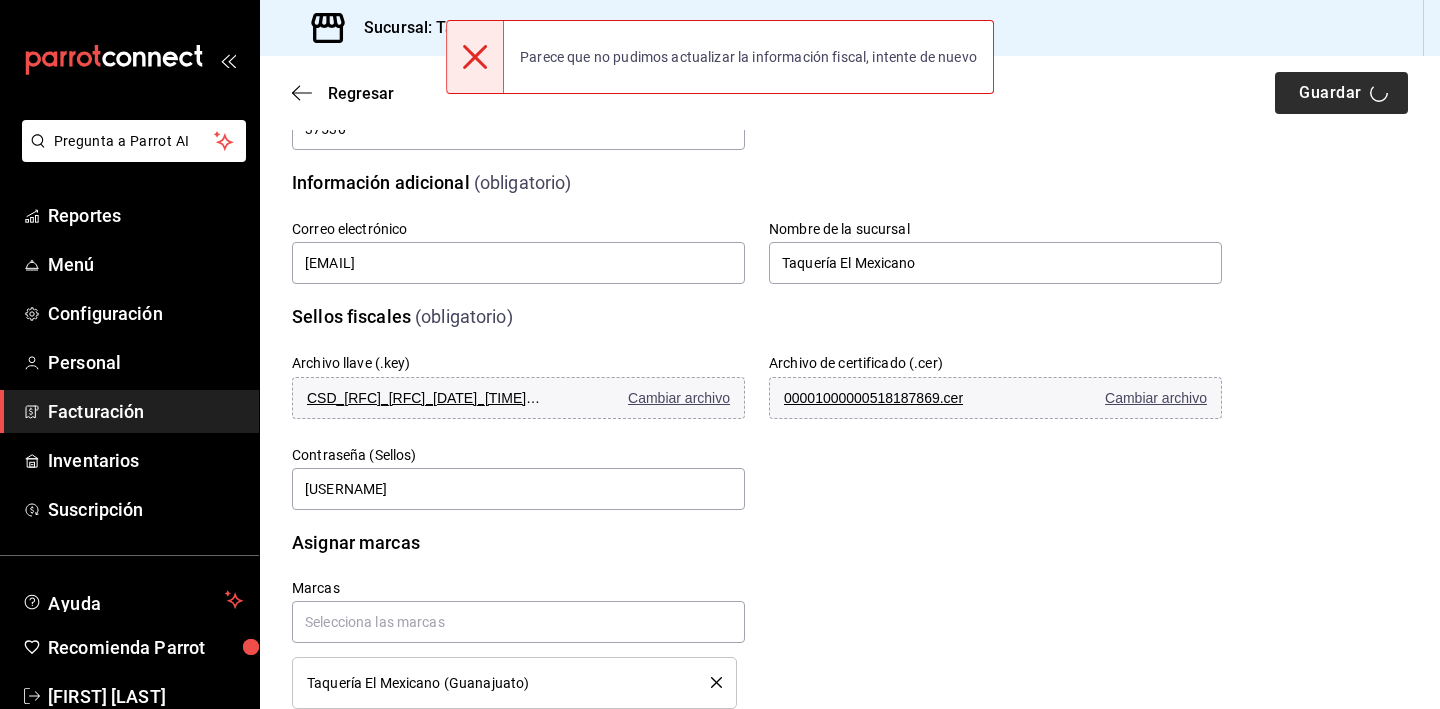 click on "Regresar Guardar" at bounding box center (850, 93) 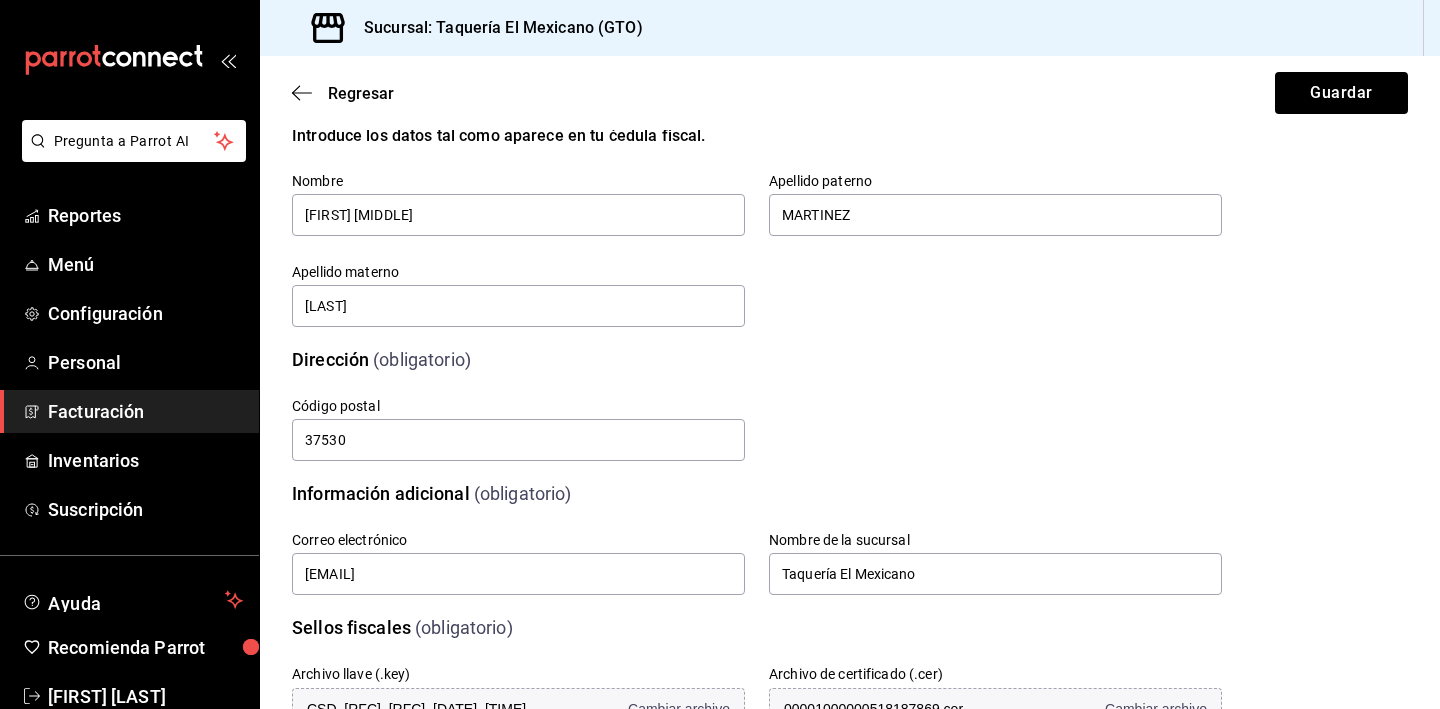 scroll, scrollTop: 0, scrollLeft: 0, axis: both 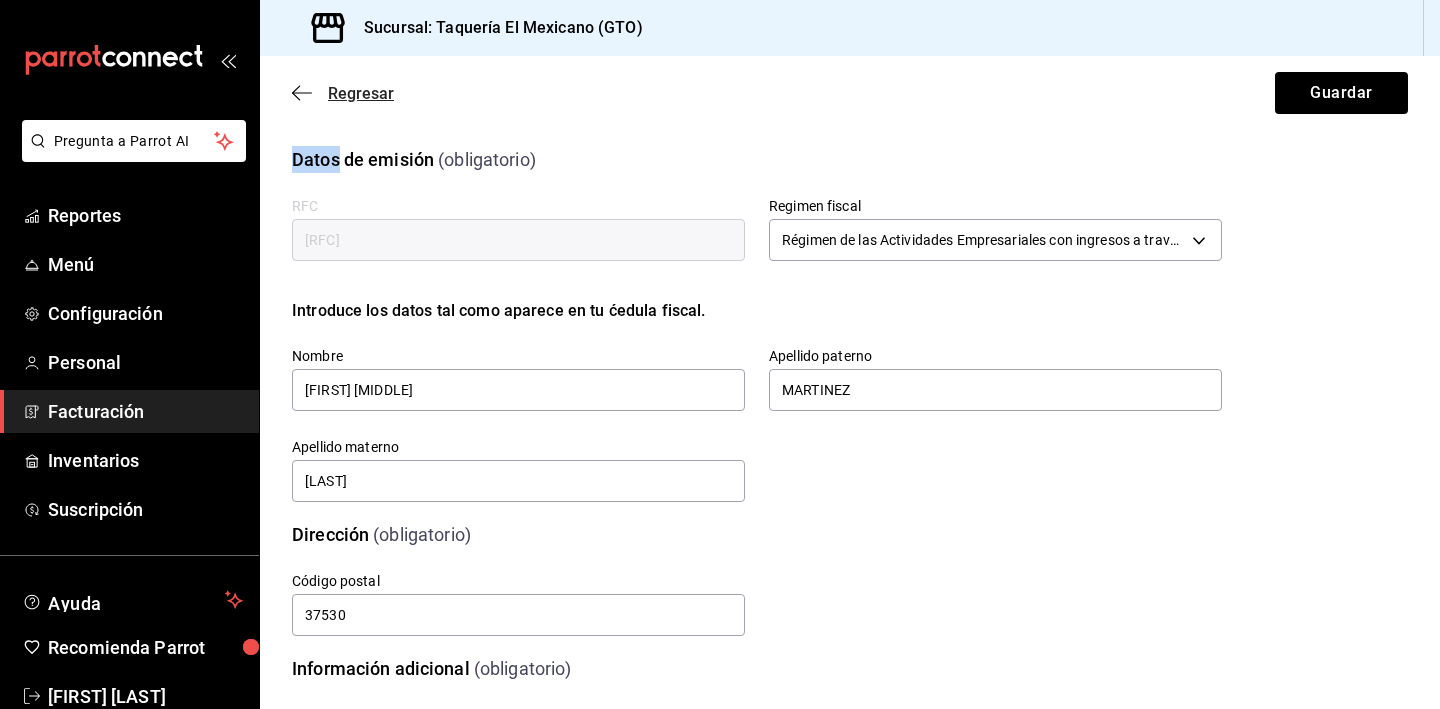 click 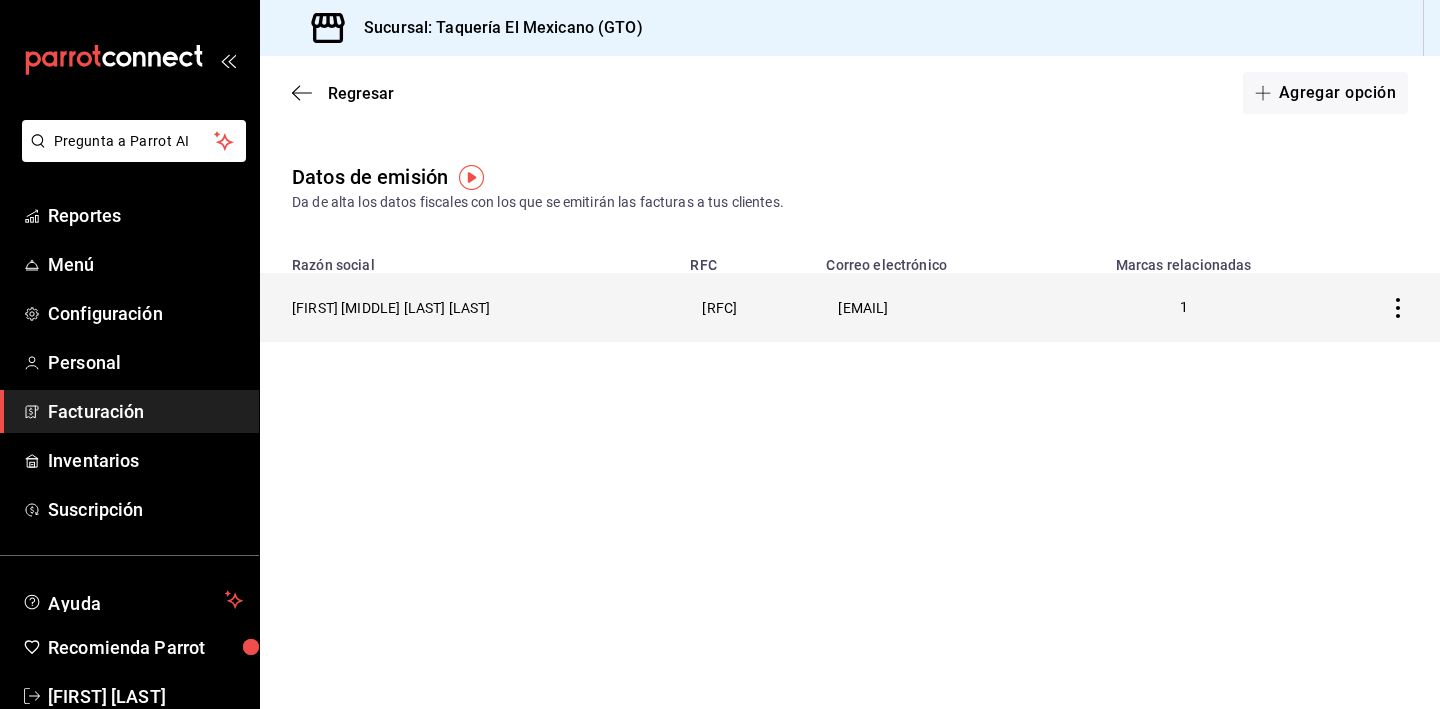 click on "[EMAIL]" at bounding box center (933, 307) 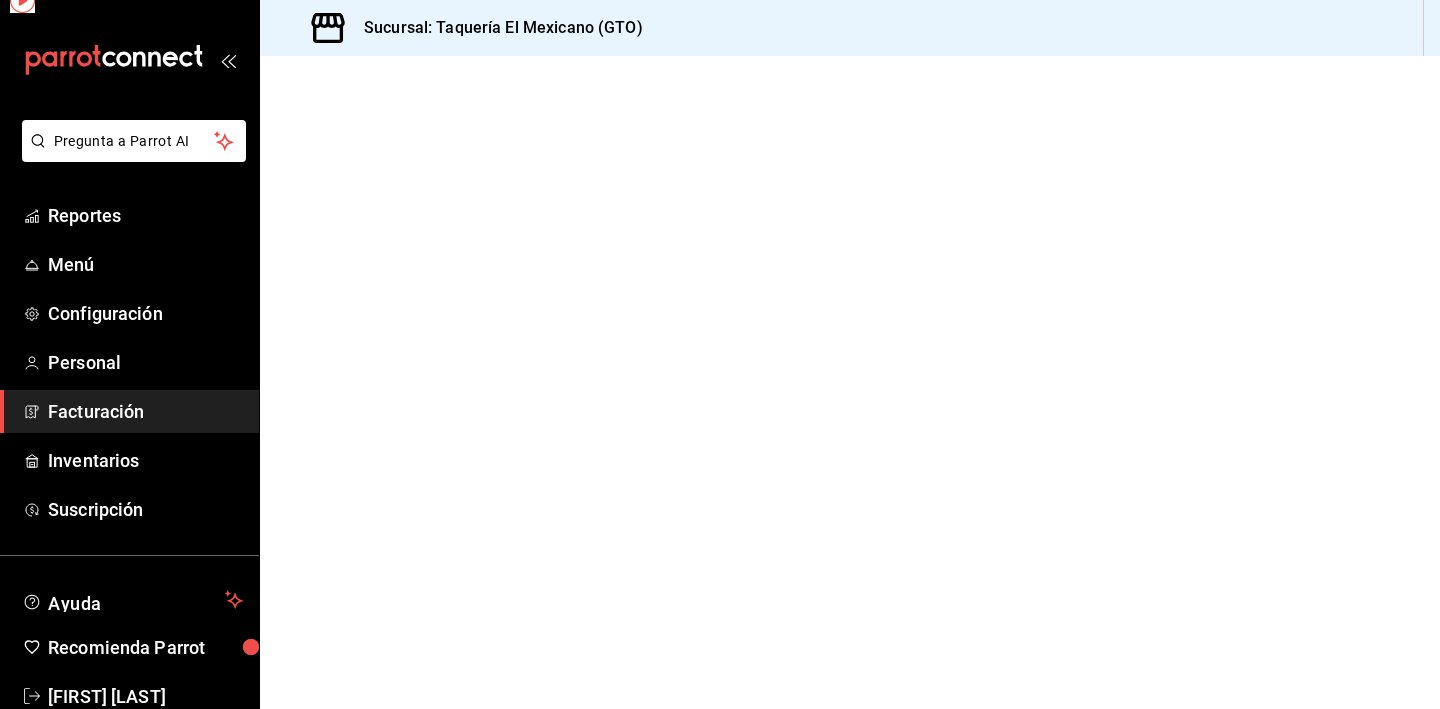 click at bounding box center (850, 382) 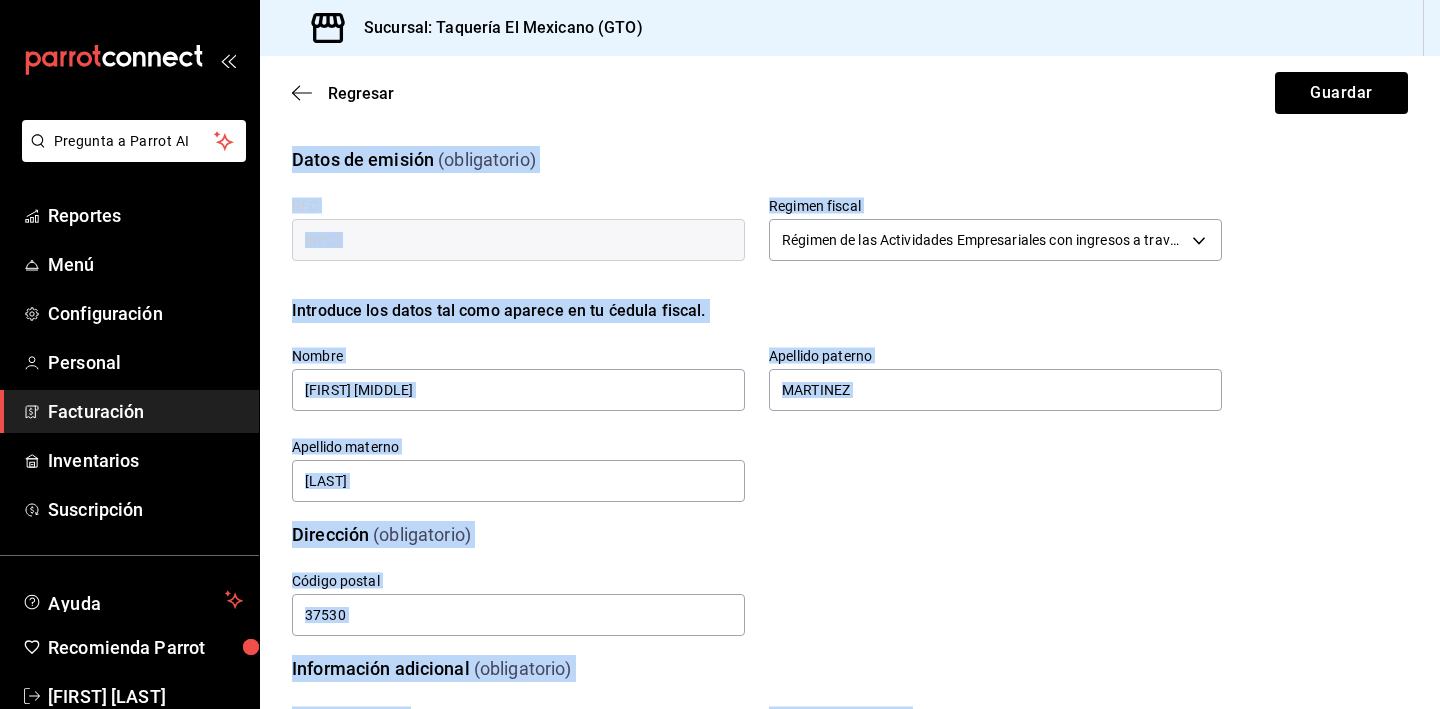 click on "Dirección (obligatorio)" at bounding box center (745, 522) 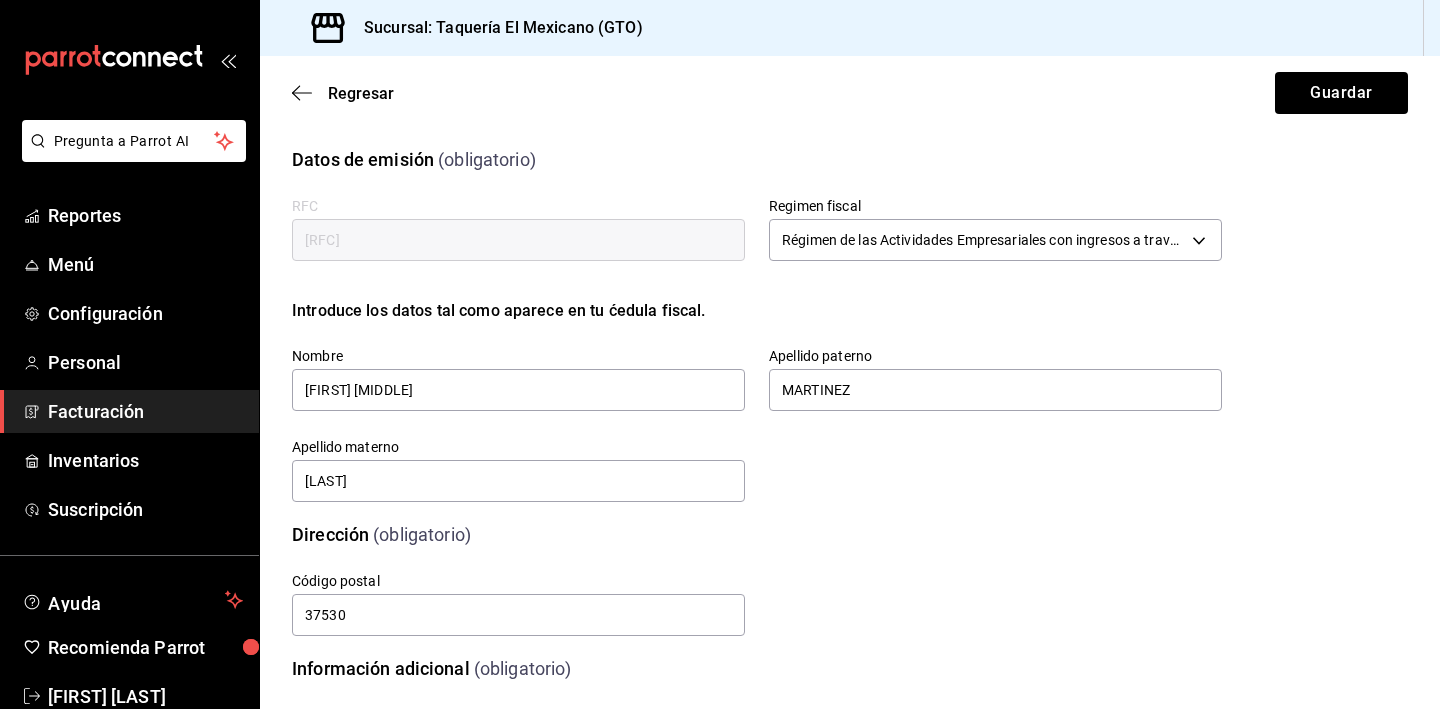 click on "Regresar Guardar" at bounding box center [850, 93] 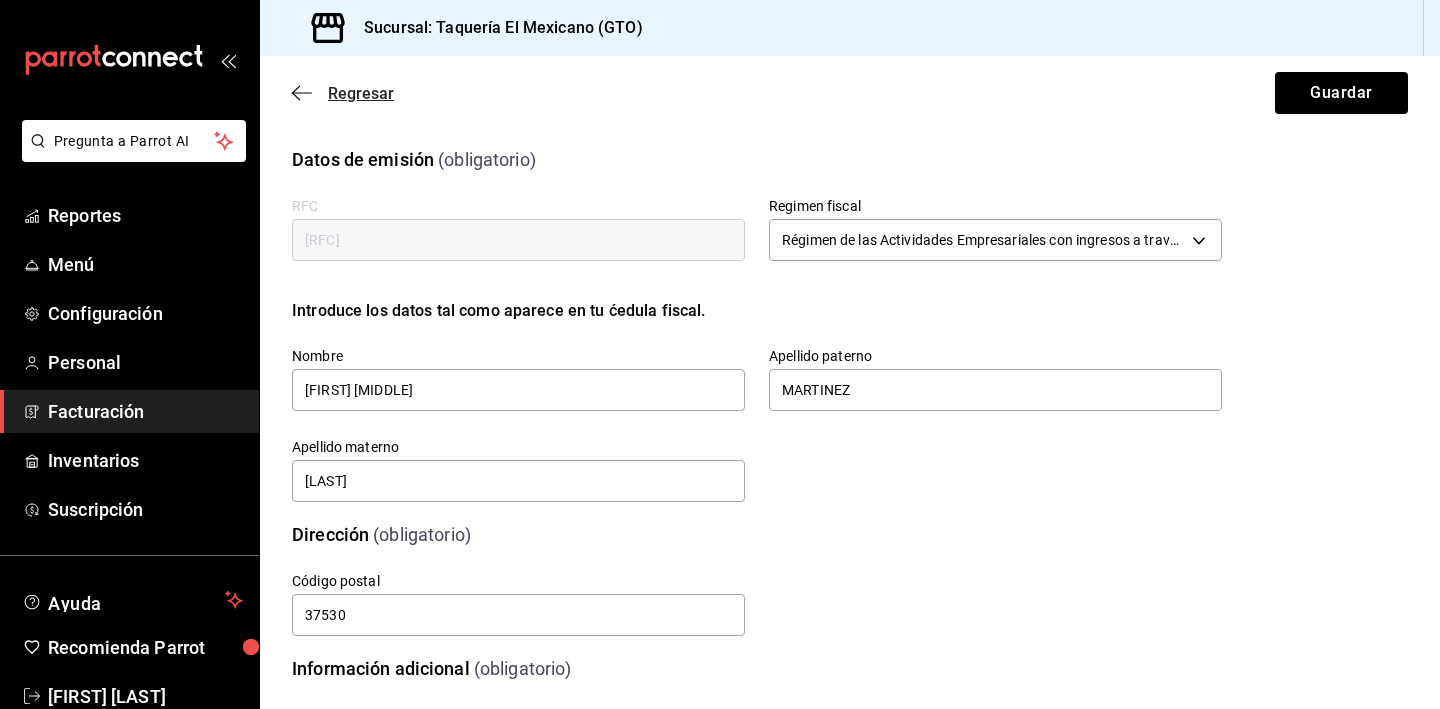 click on "Regresar" at bounding box center [343, 93] 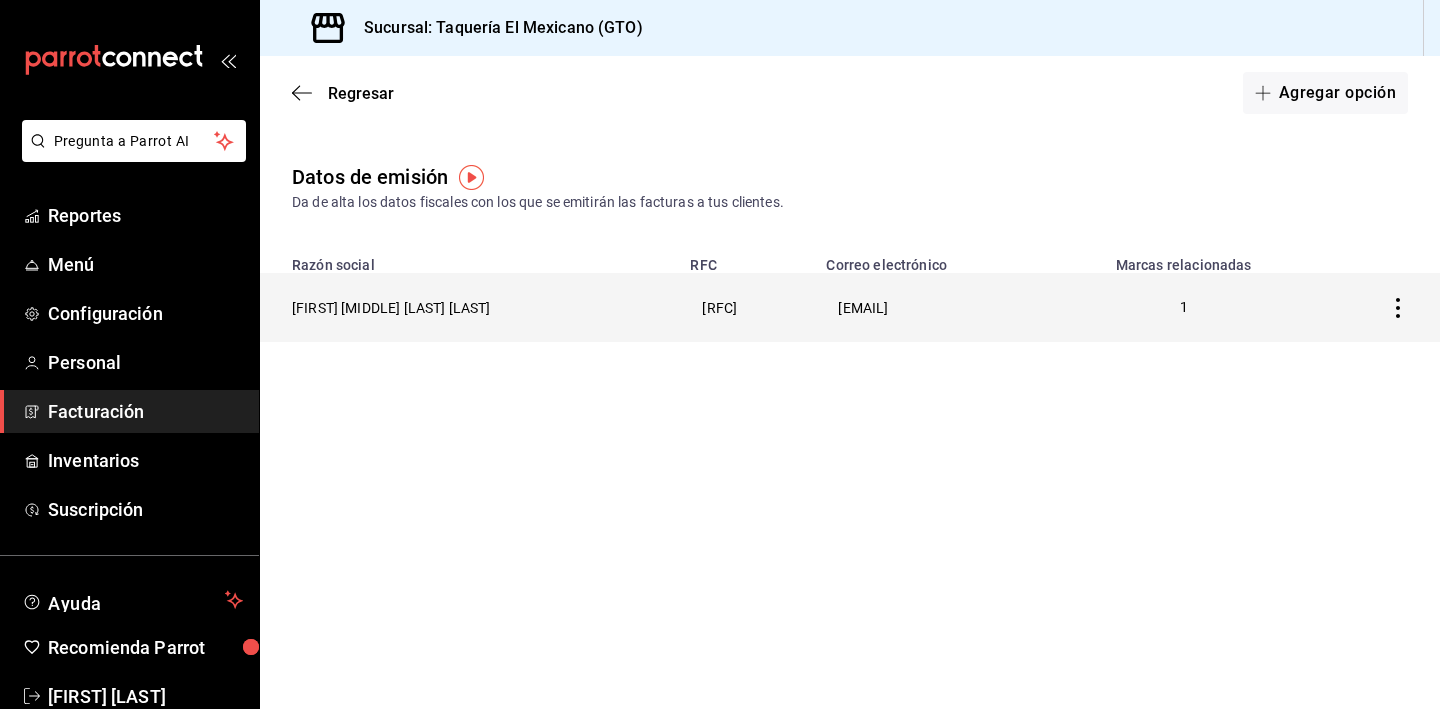 click 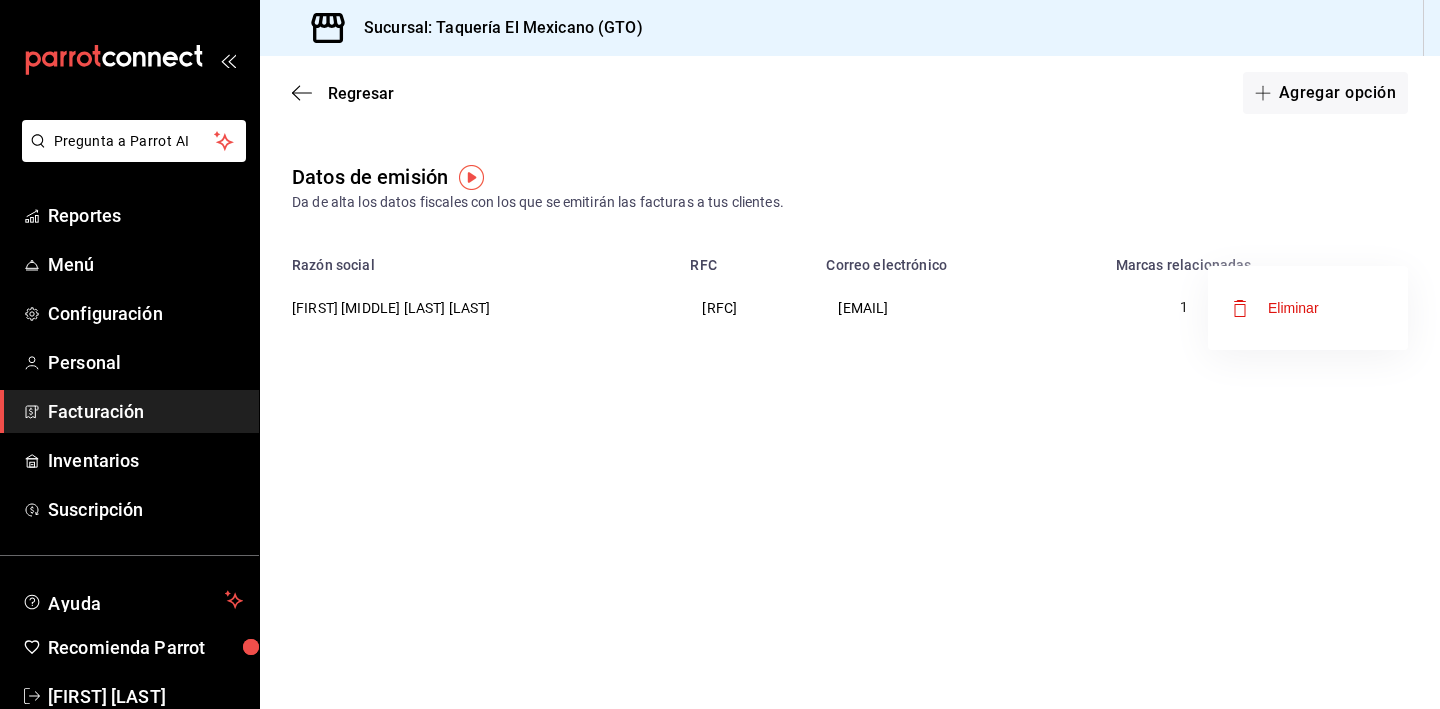 click on "Eliminar" at bounding box center (1308, 308) 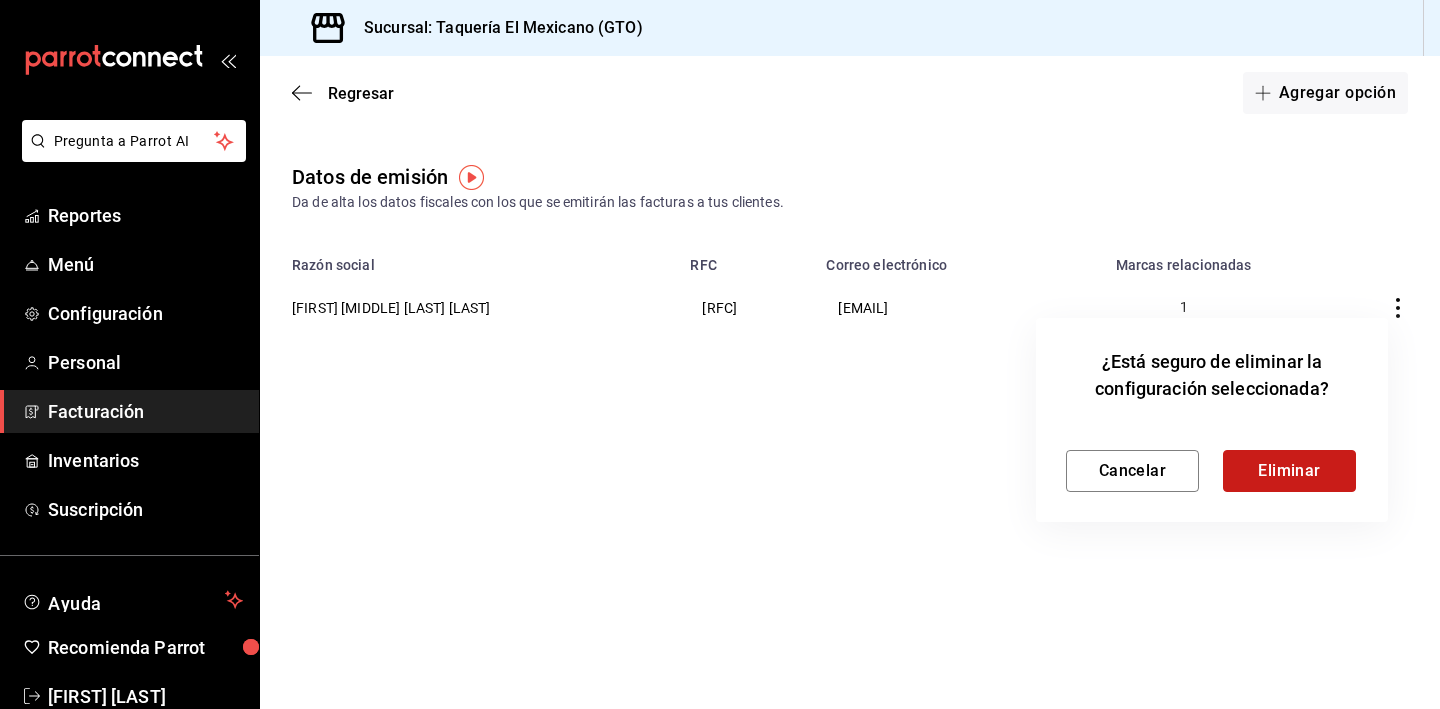 click on "Eliminar" at bounding box center (1289, 471) 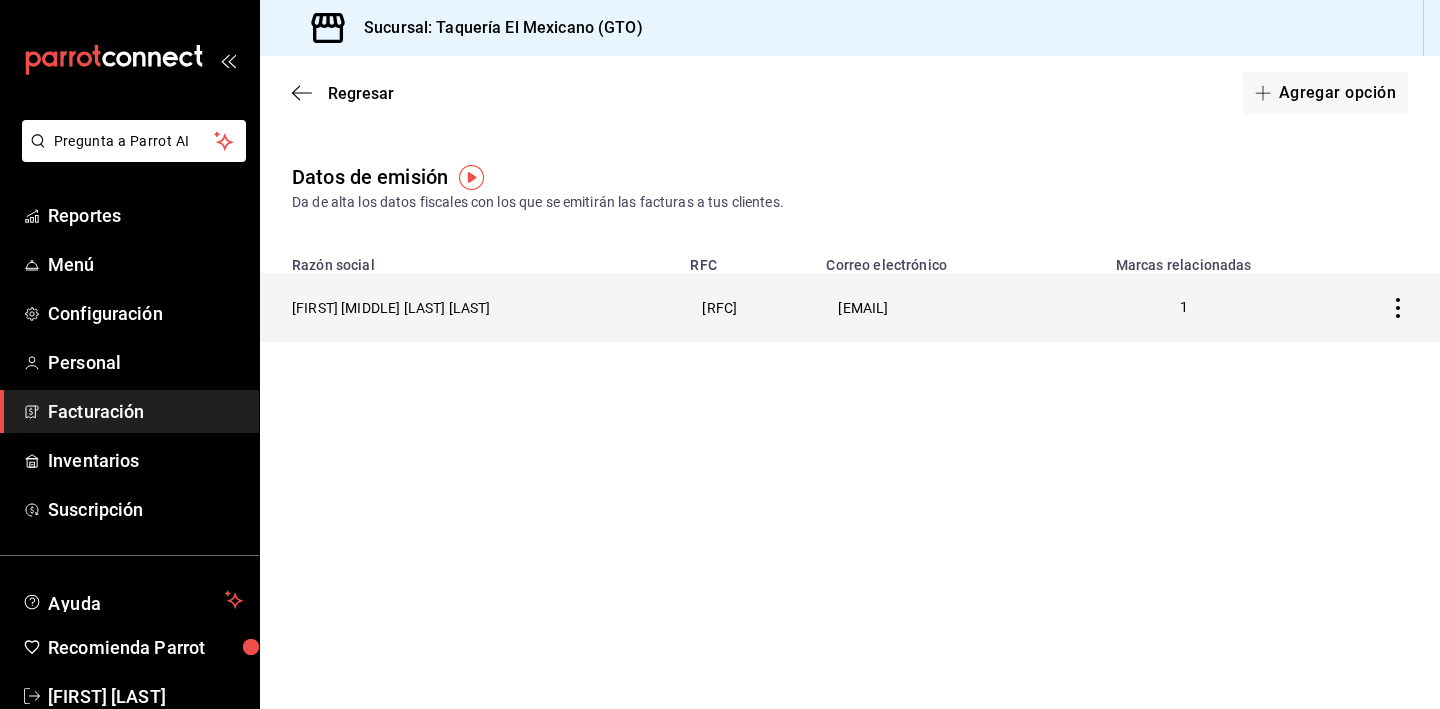 click 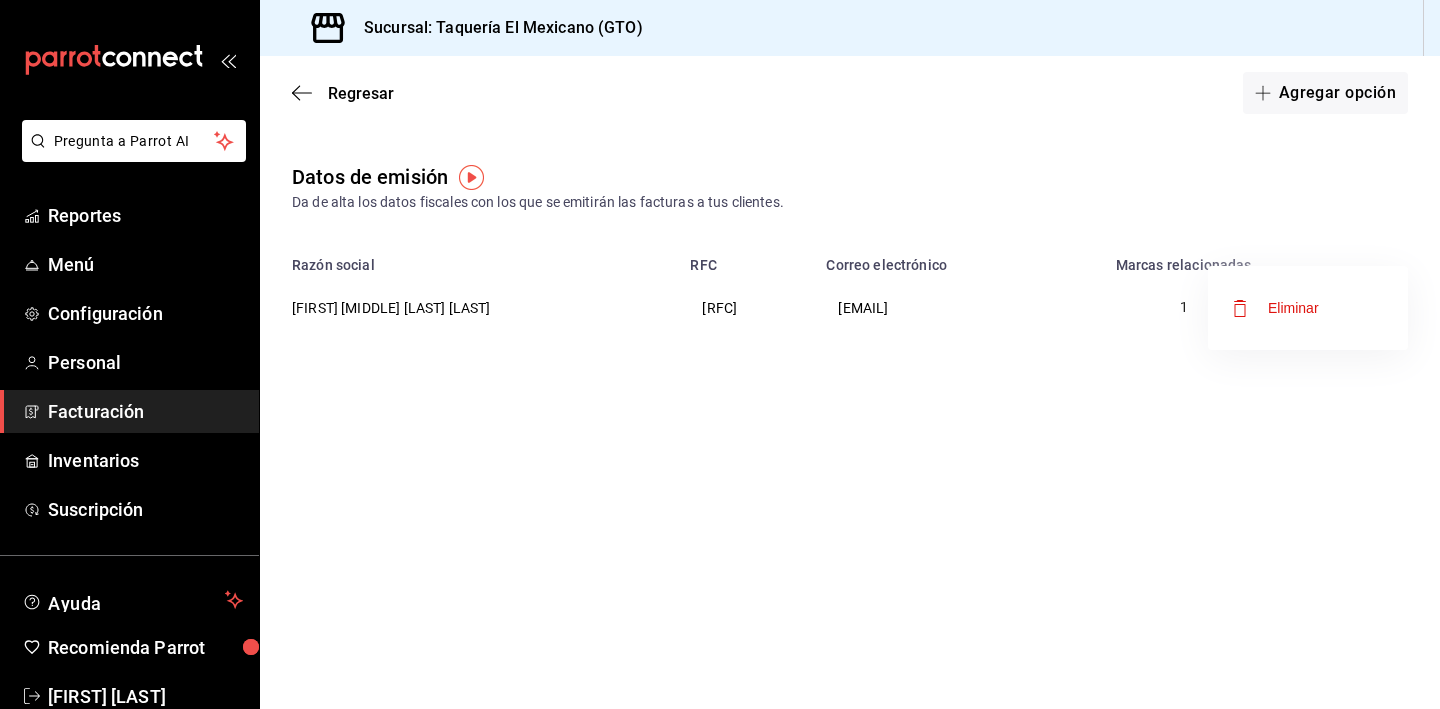 click on "Eliminar" at bounding box center [1308, 308] 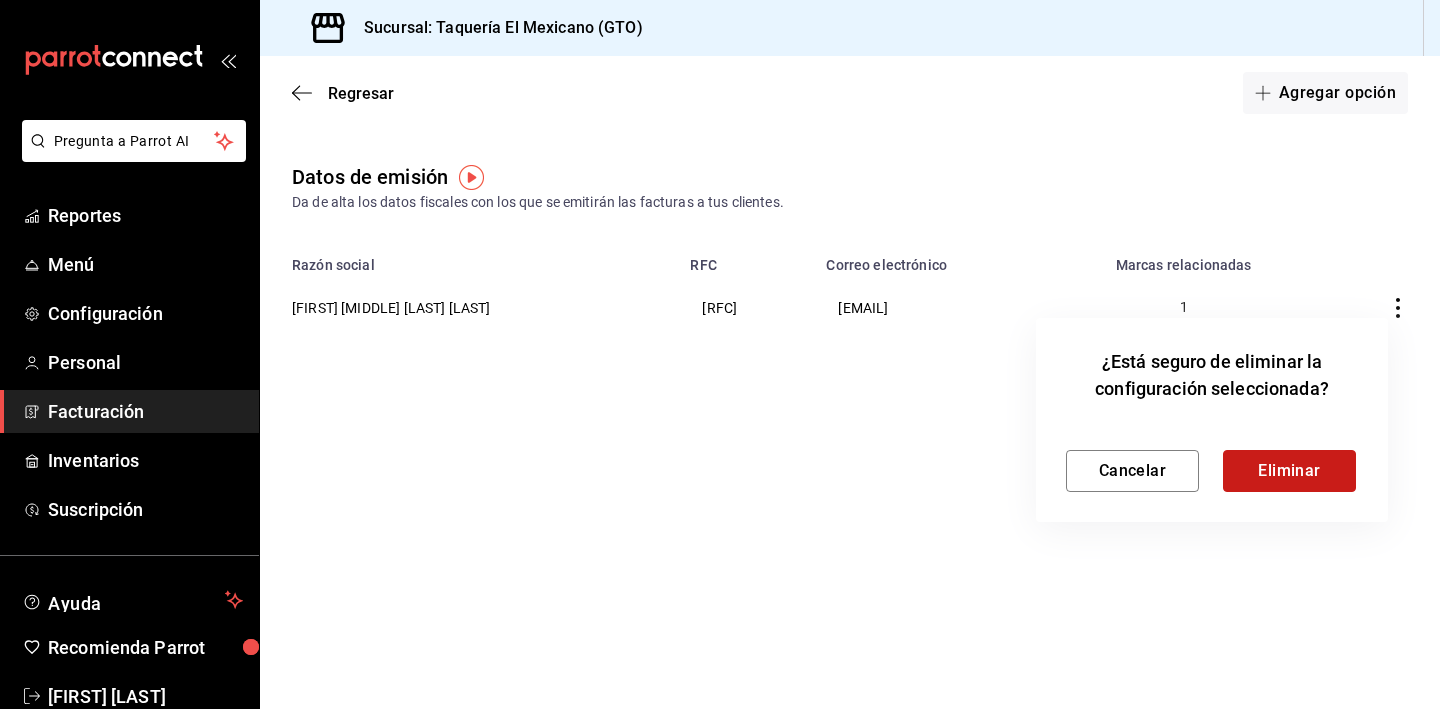 click on "Eliminar" at bounding box center [1289, 471] 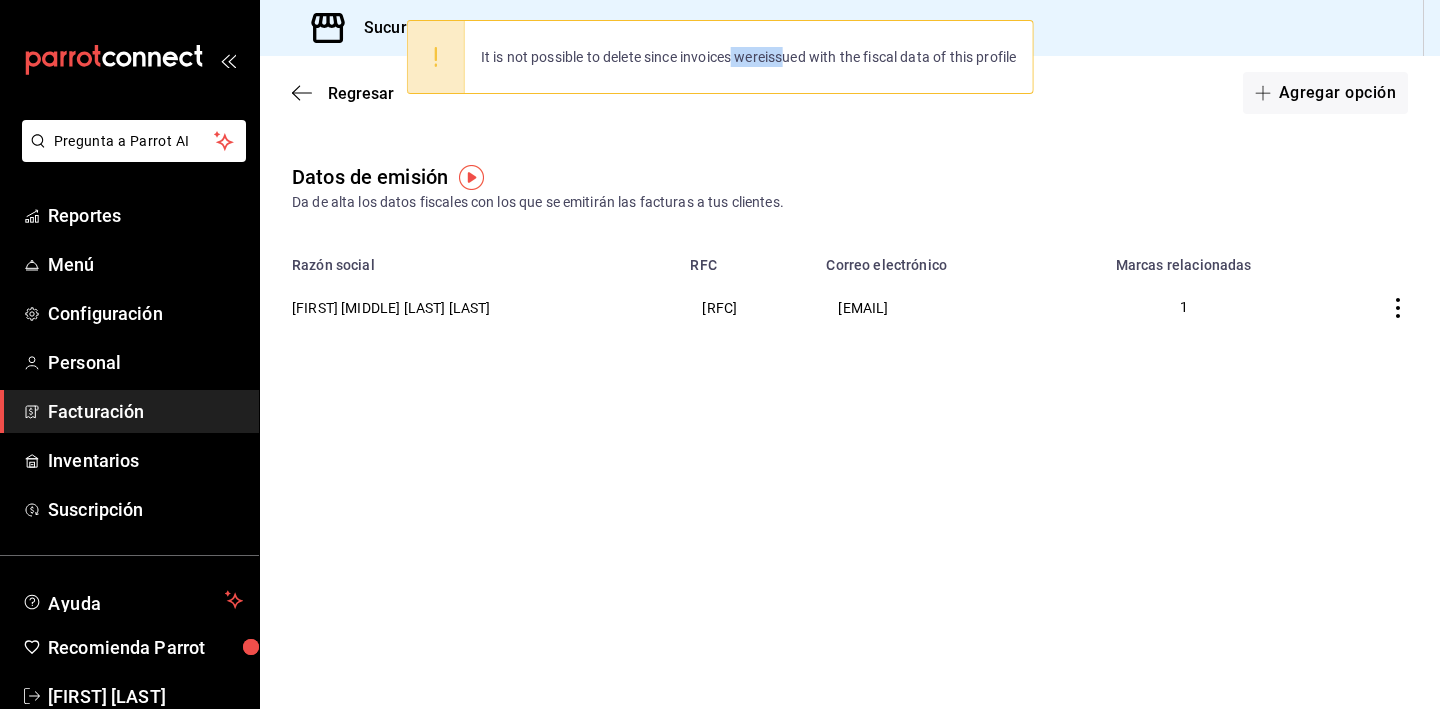 drag, startPoint x: 787, startPoint y: 59, endPoint x: 731, endPoint y: 59, distance: 56 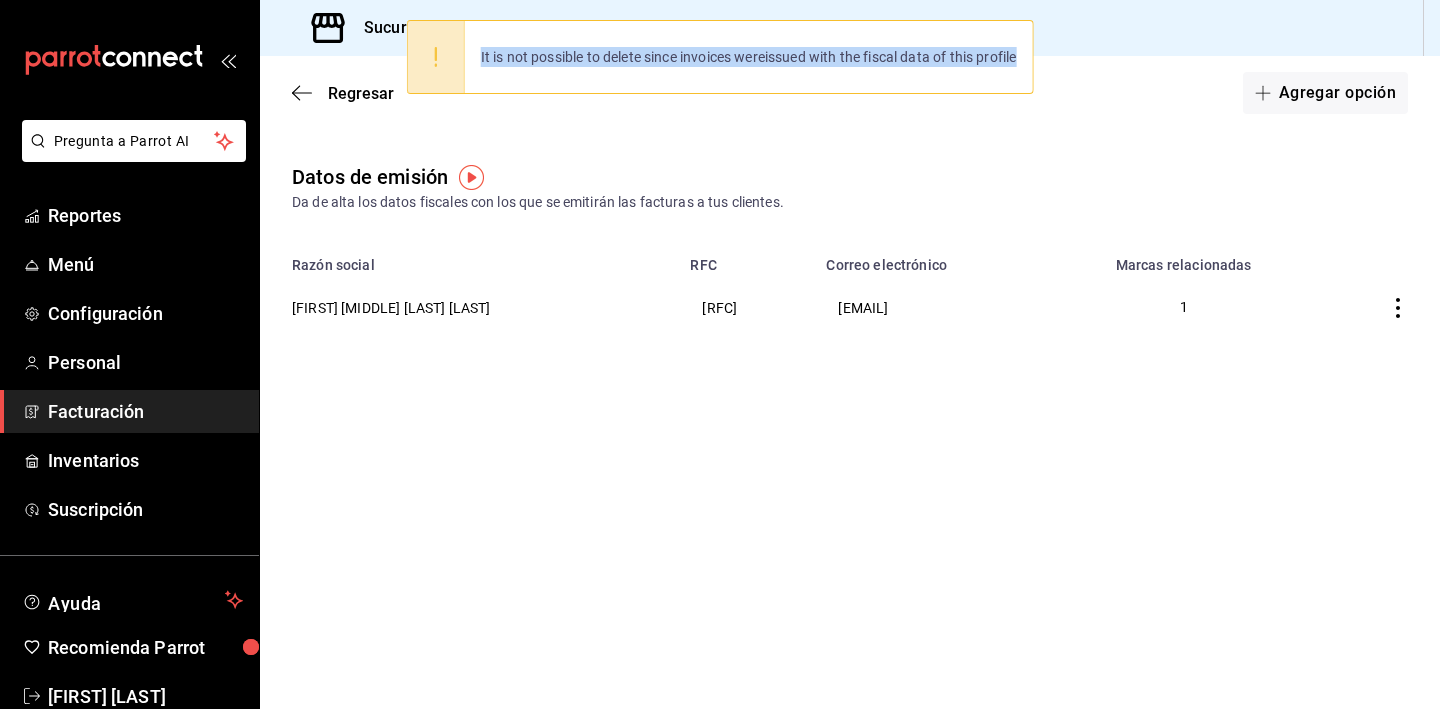 drag, startPoint x: 475, startPoint y: 56, endPoint x: 1022, endPoint y: 64, distance: 547.0585 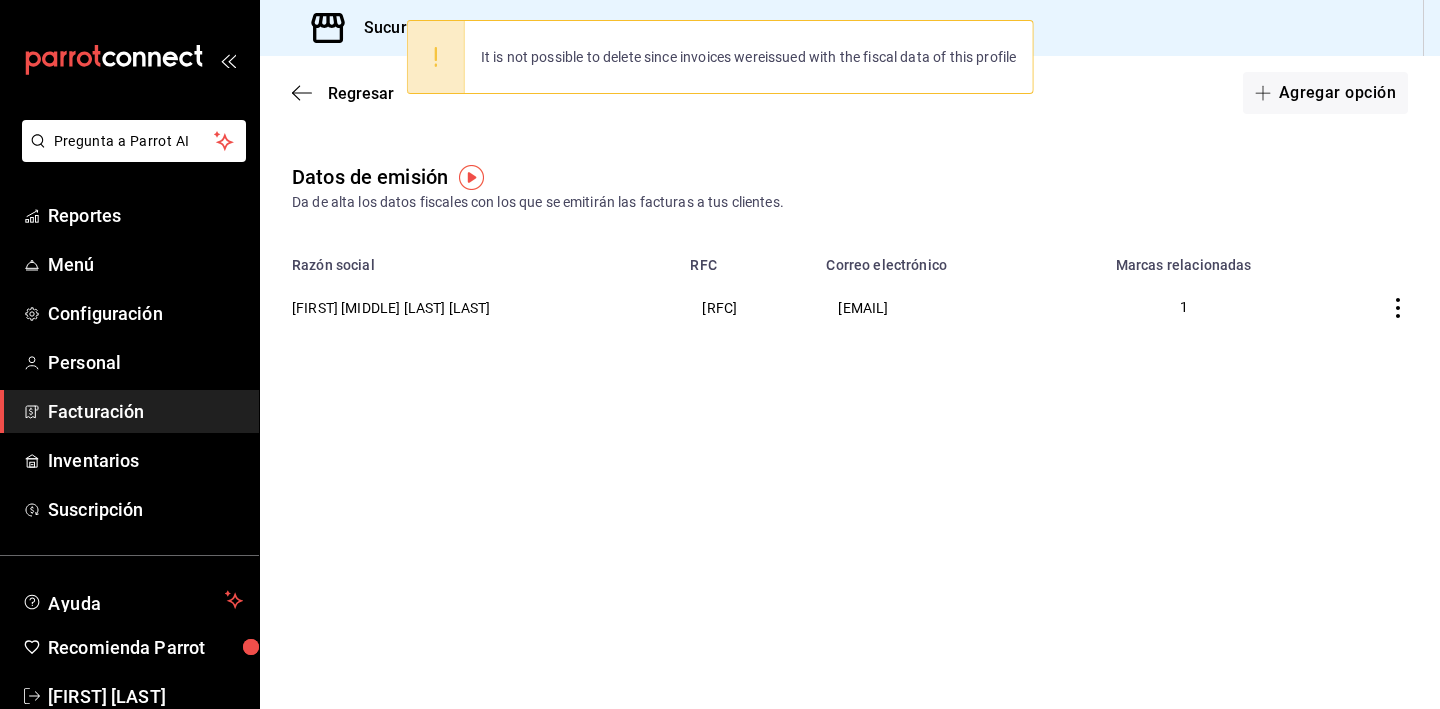 click on "Datos de emisión Da de alta los datos fiscales con los que se emitirán las facturas a tus clientes. Razón social RFC Correo electrónico Marcas relacionadas [FIRST] [MIDDLE] [LAST] [LAST] [RFC] [EMAIL] 1" at bounding box center [850, 268] 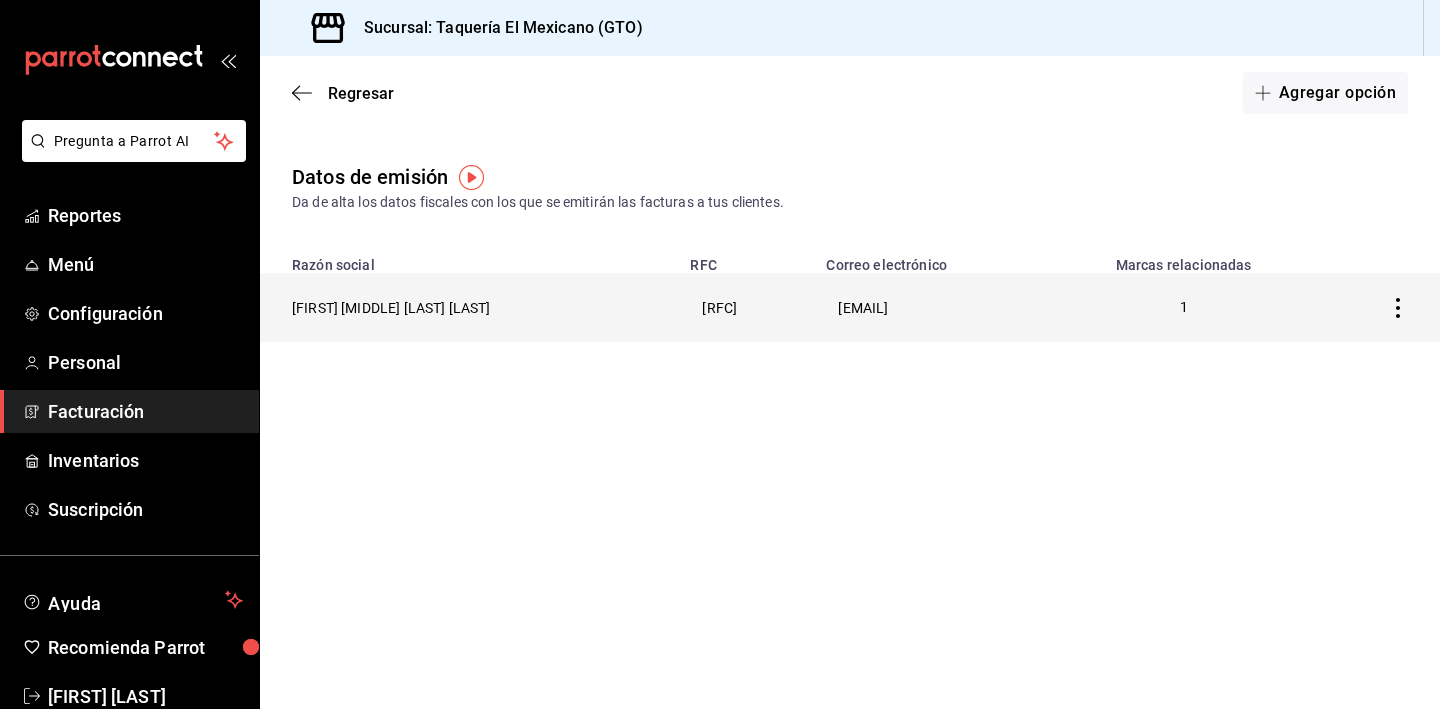 click on "[EMAIL]" at bounding box center [933, 307] 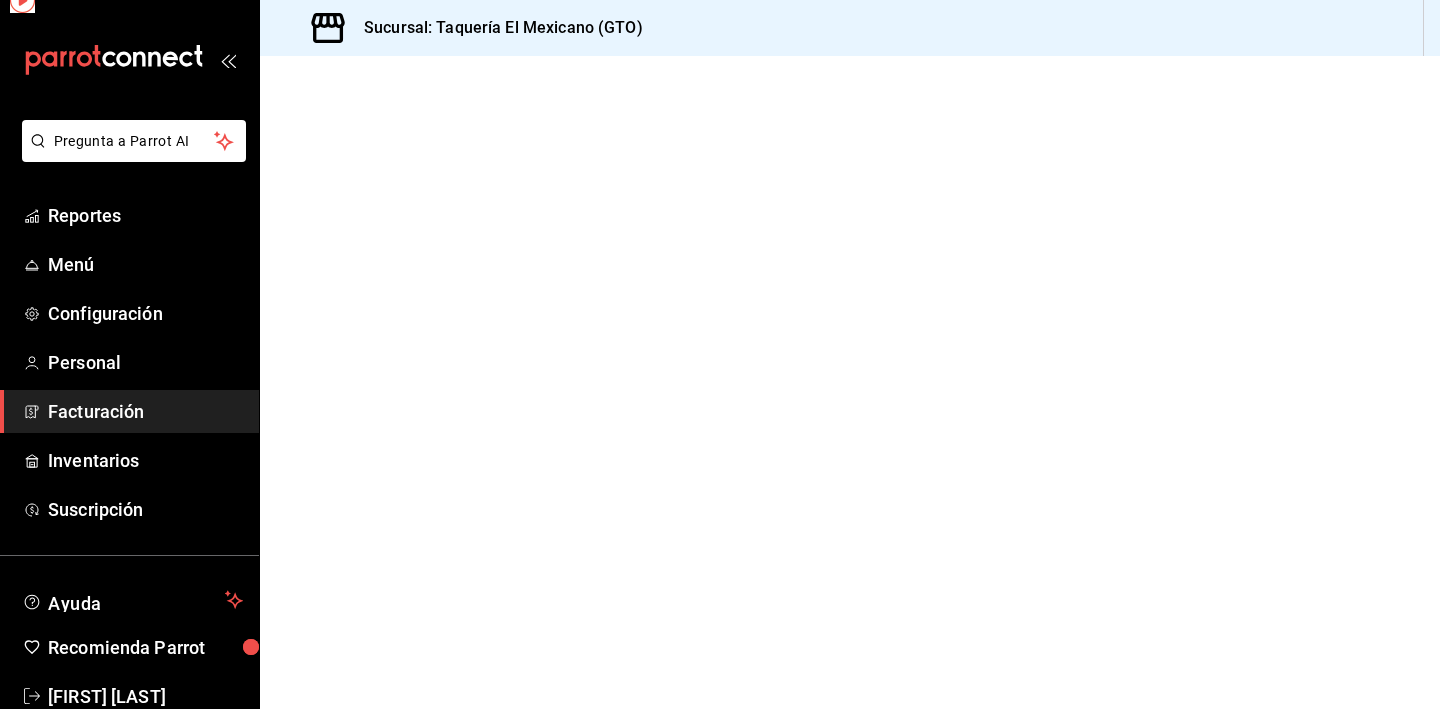 click at bounding box center (850, 382) 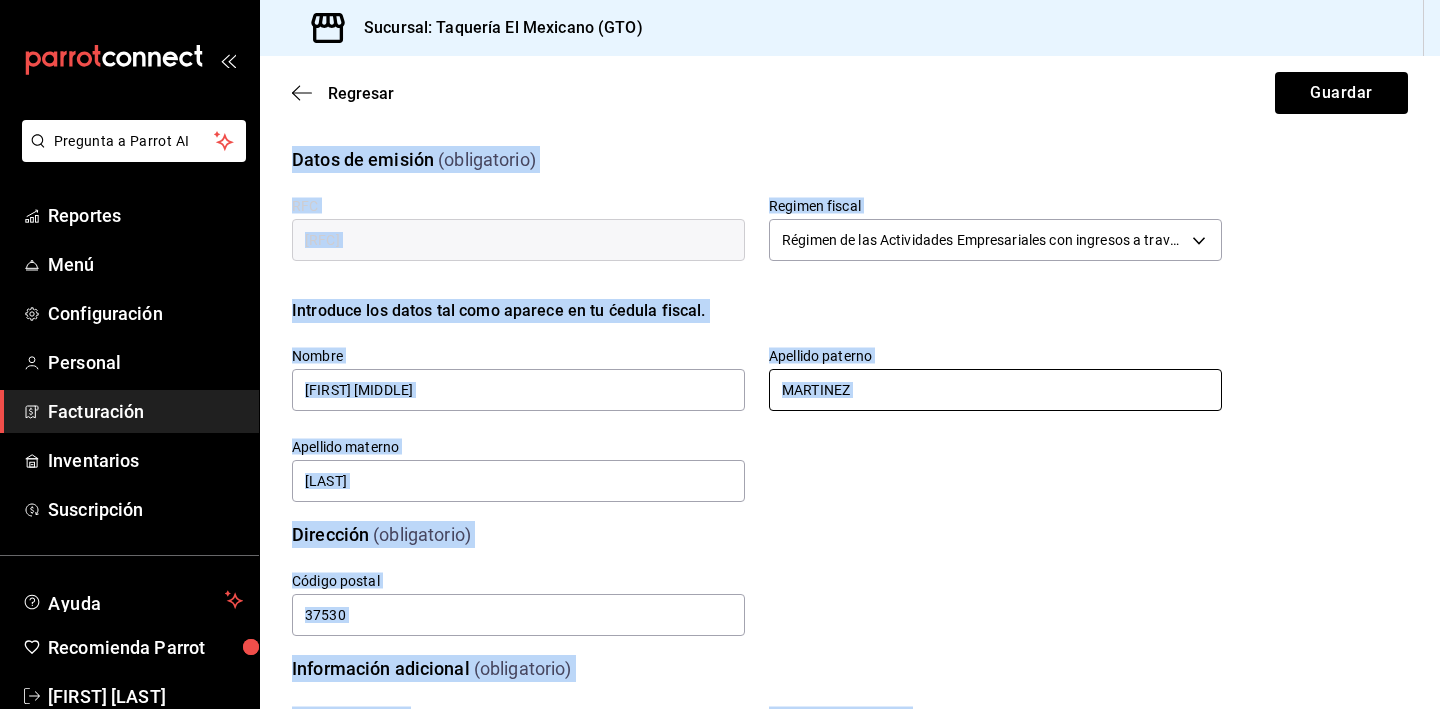 click on "MARTINEZ" at bounding box center [995, 390] 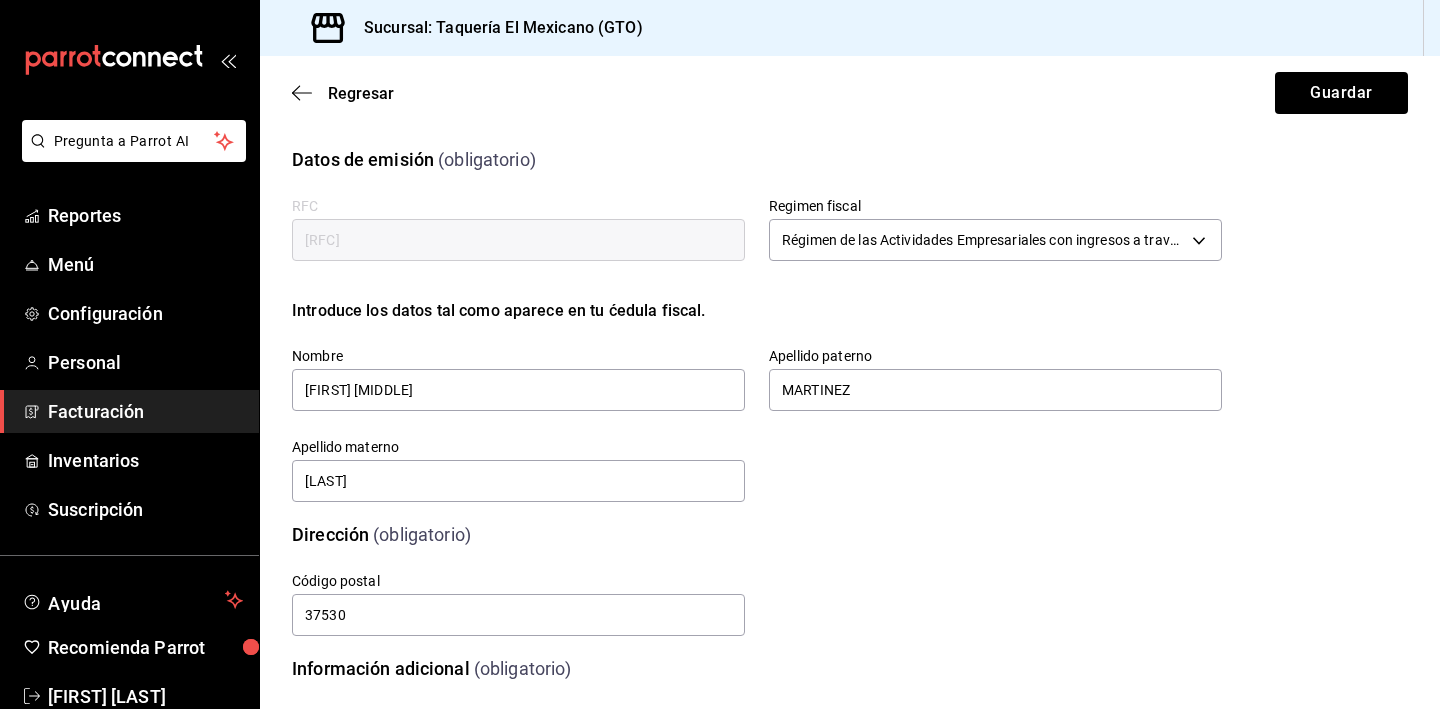 click on "RFC [RFC] Regimen fiscal Régimen de las Actividades Empresariales con ingresos a través de Plataformas Tecnológicas 625 Introduce los datos tal como aparece en tu ćedula fiscal. Nombre [FIRST] [MIDDLE] Apellido paterno [LAST] Apellido materno [LAST]" at bounding box center (733, 327) 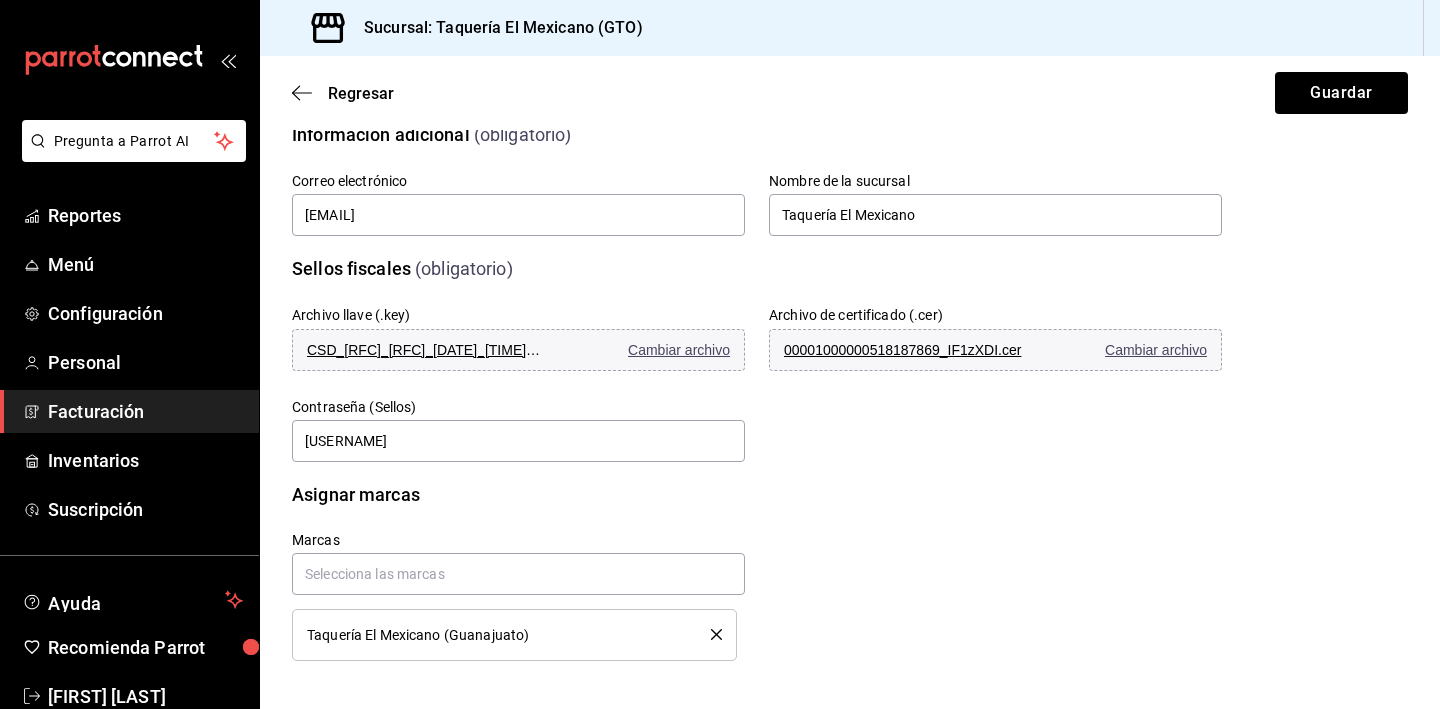 click 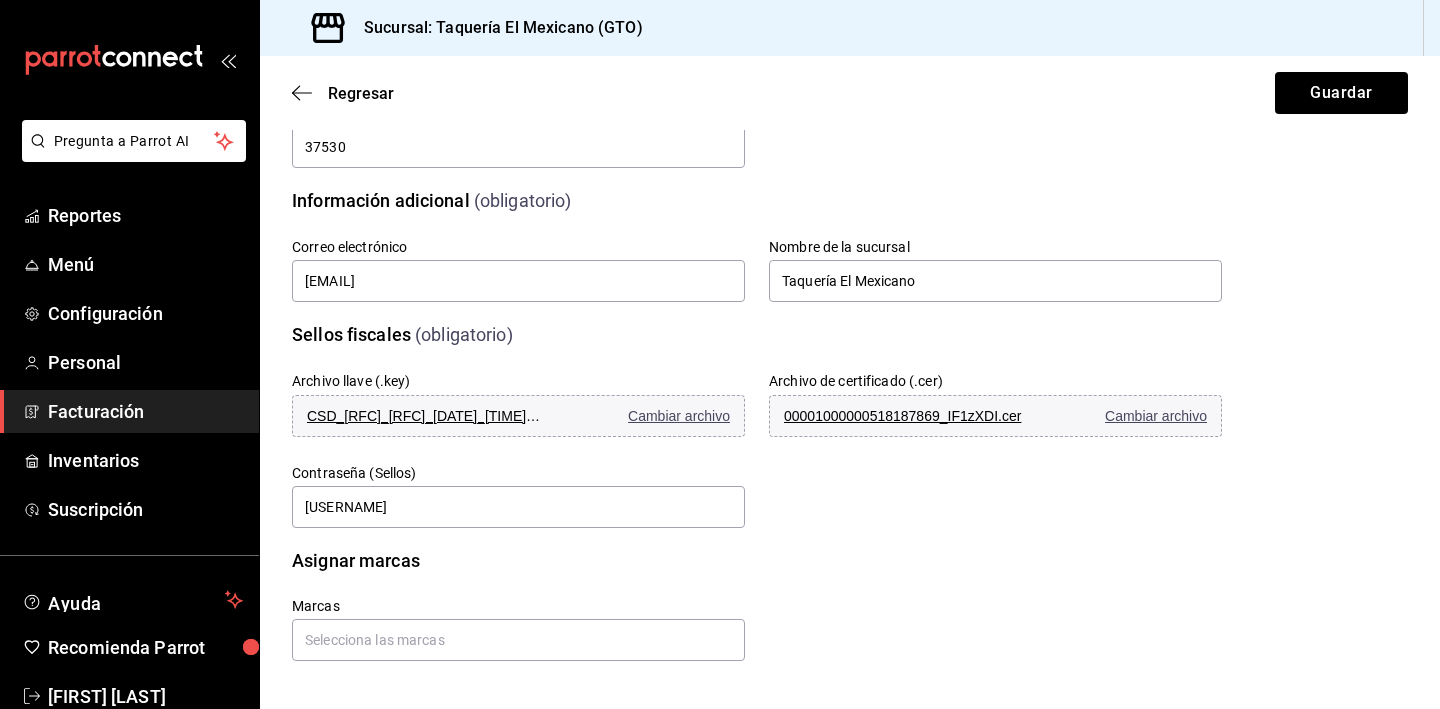 scroll, scrollTop: 468, scrollLeft: 0, axis: vertical 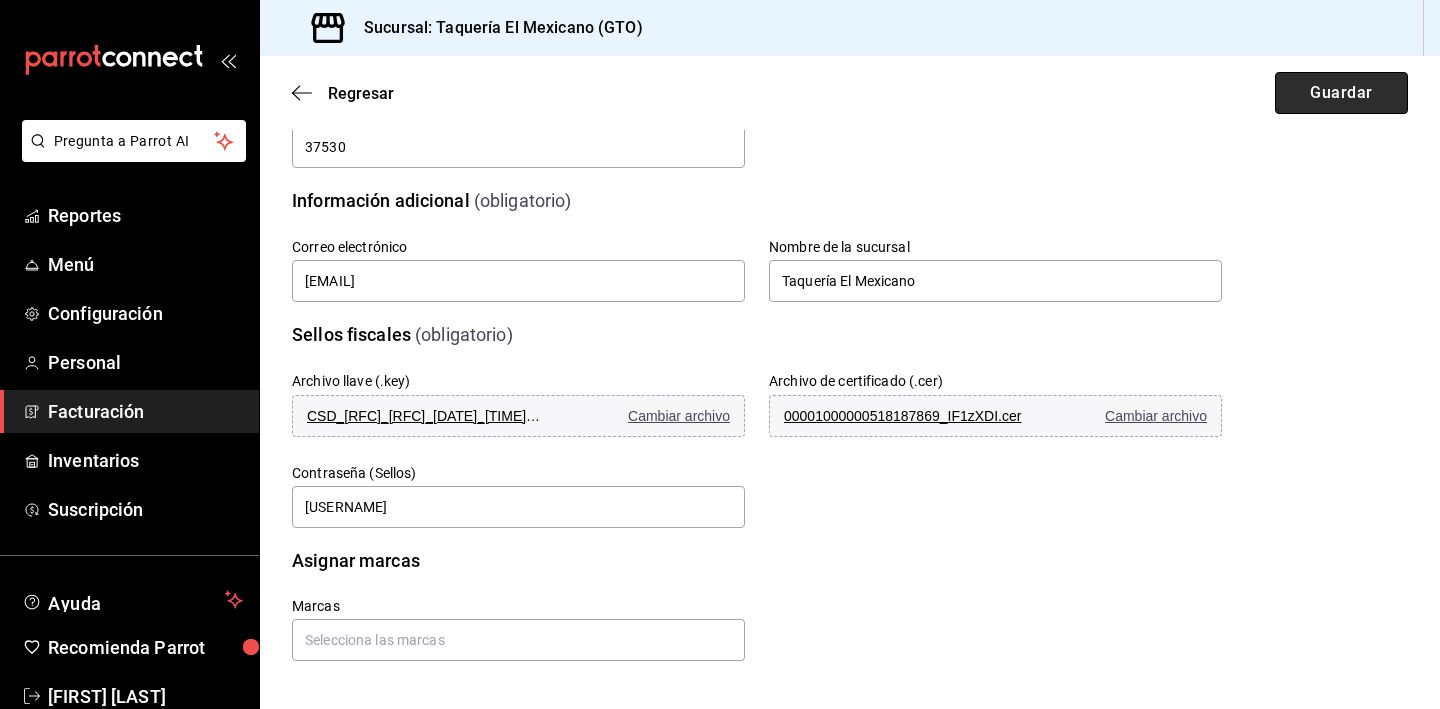 click on "Guardar" at bounding box center (1341, 93) 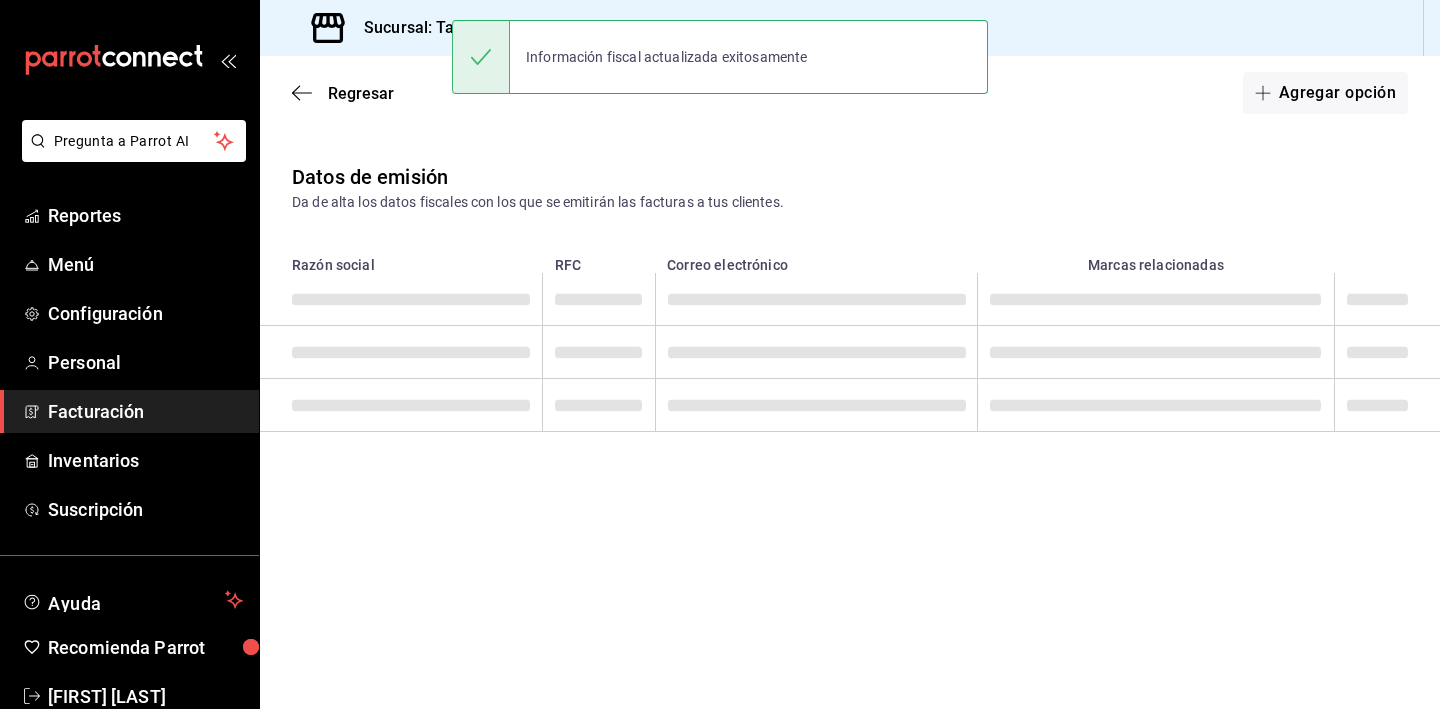 scroll, scrollTop: 0, scrollLeft: 0, axis: both 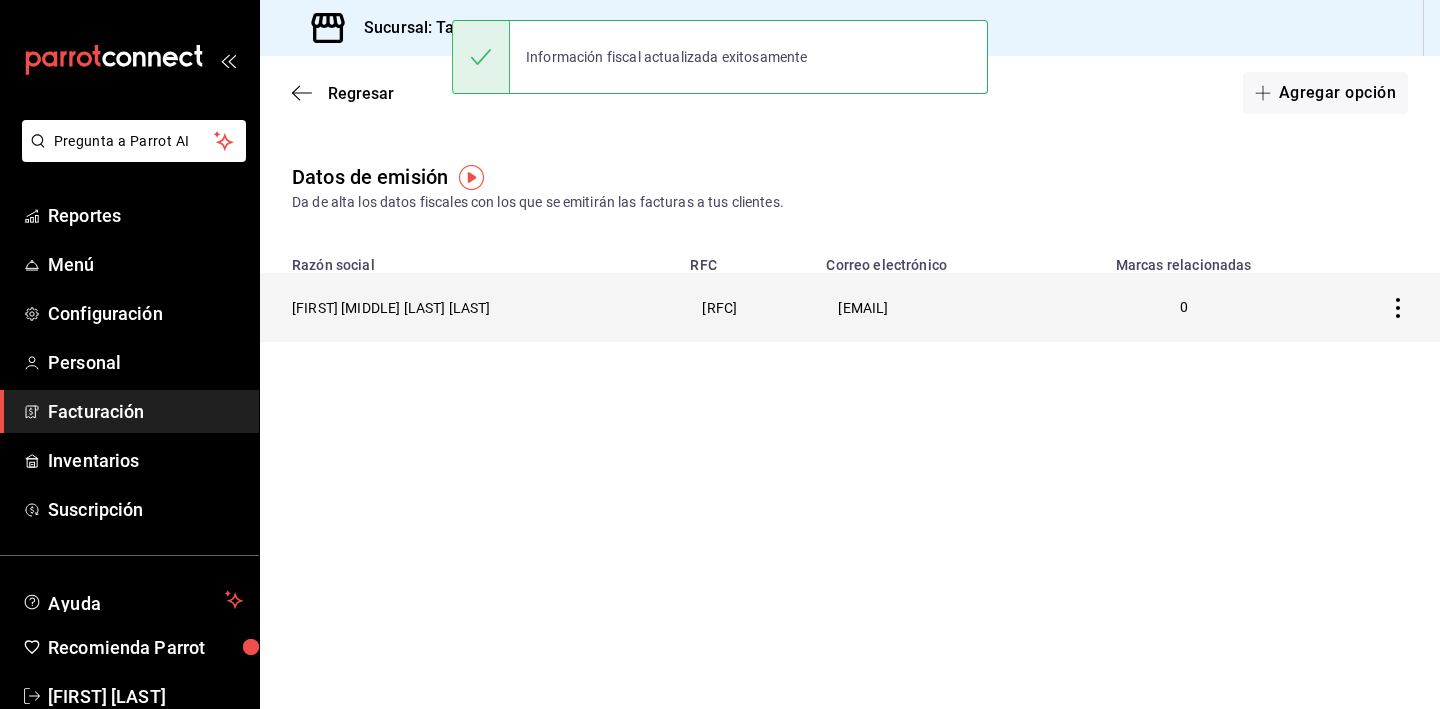 click 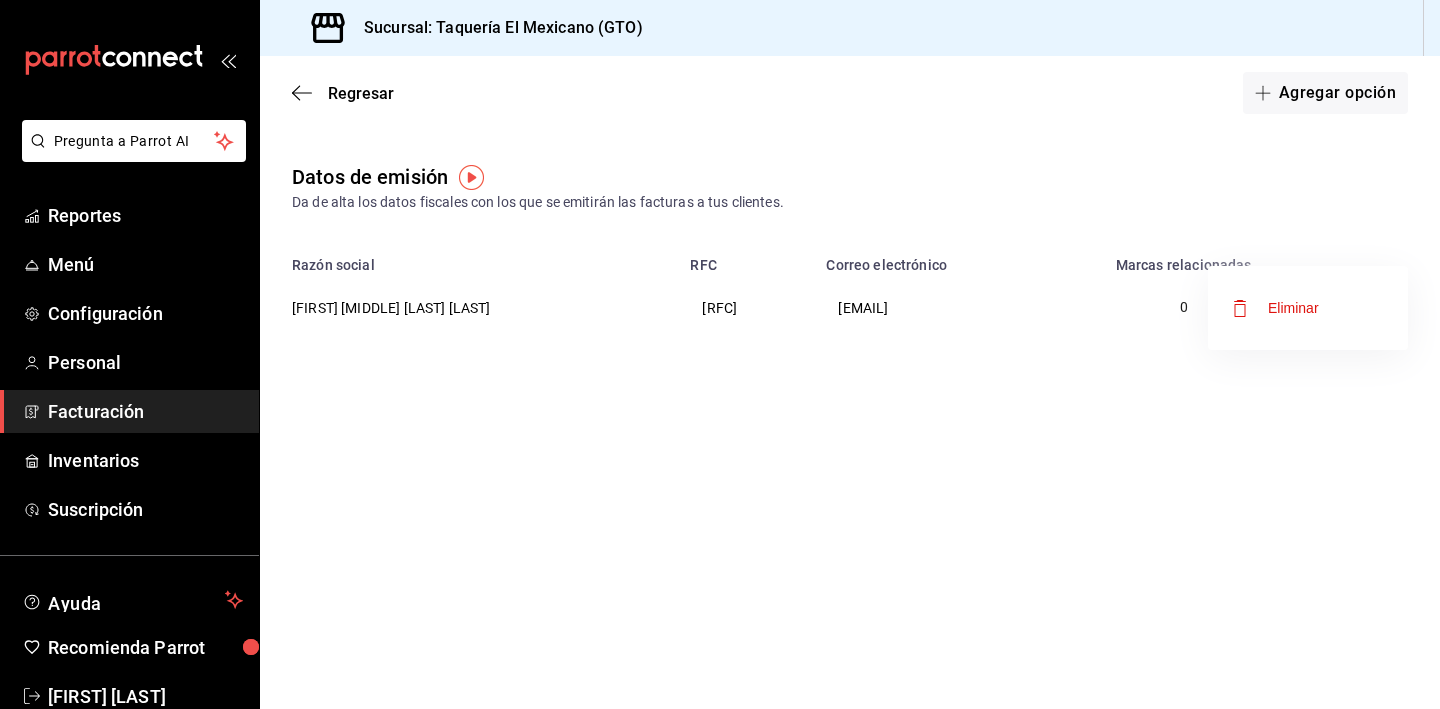 click on "Eliminar" at bounding box center [1308, 308] 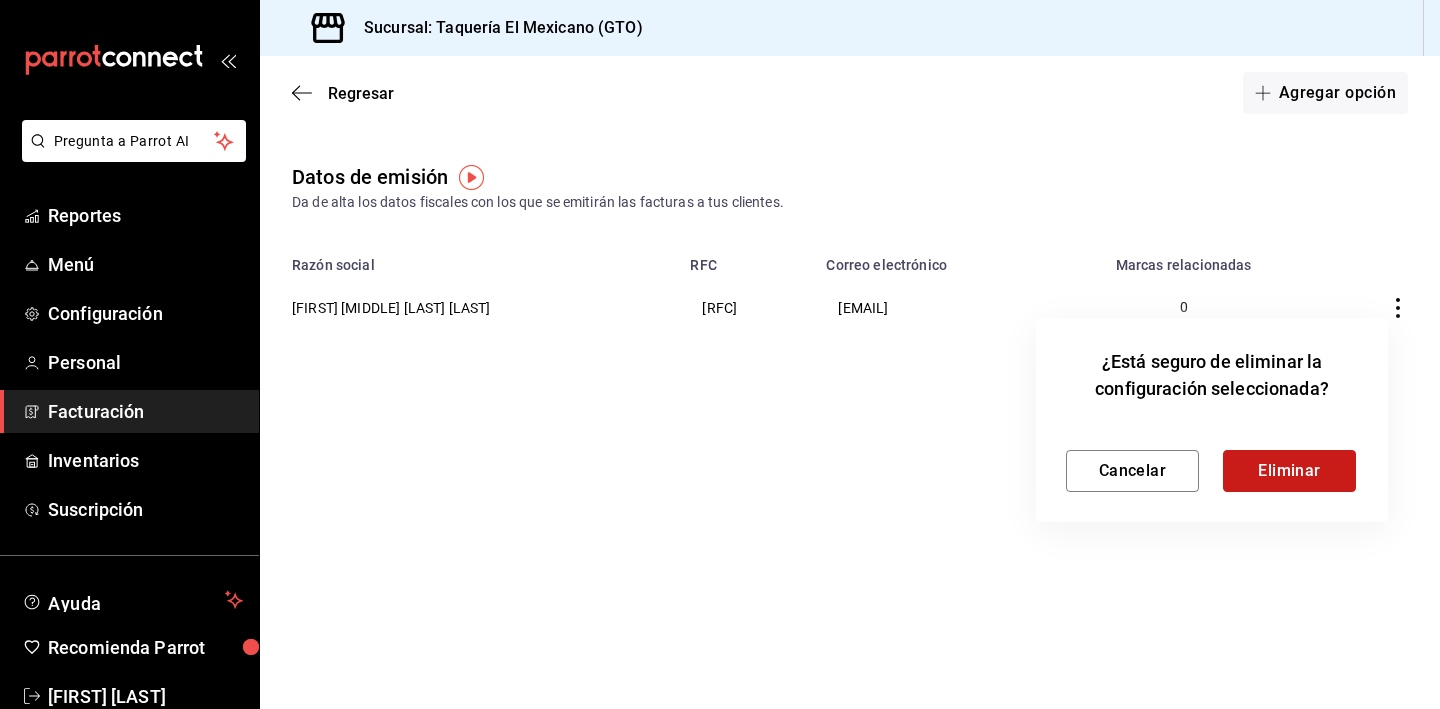 click on "Eliminar" at bounding box center (1289, 471) 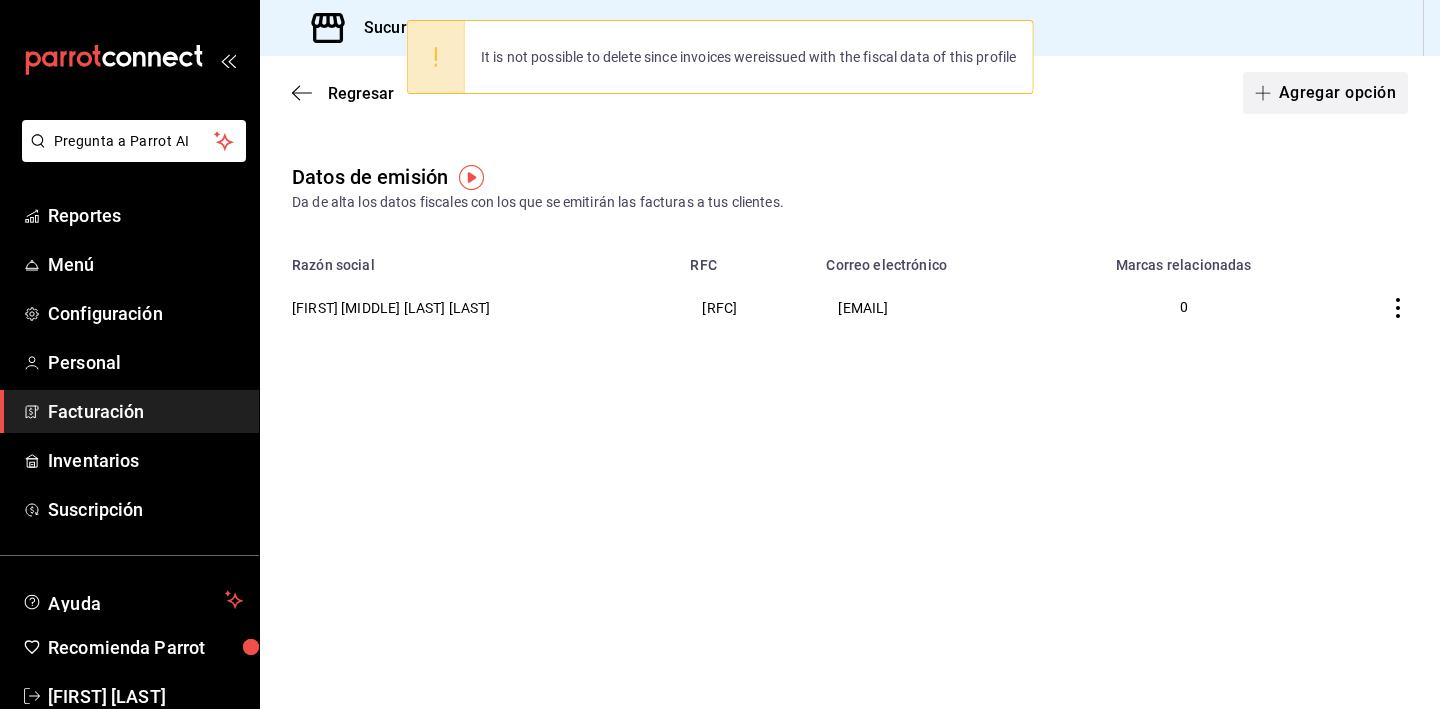 click on "Agregar opción" at bounding box center [1325, 93] 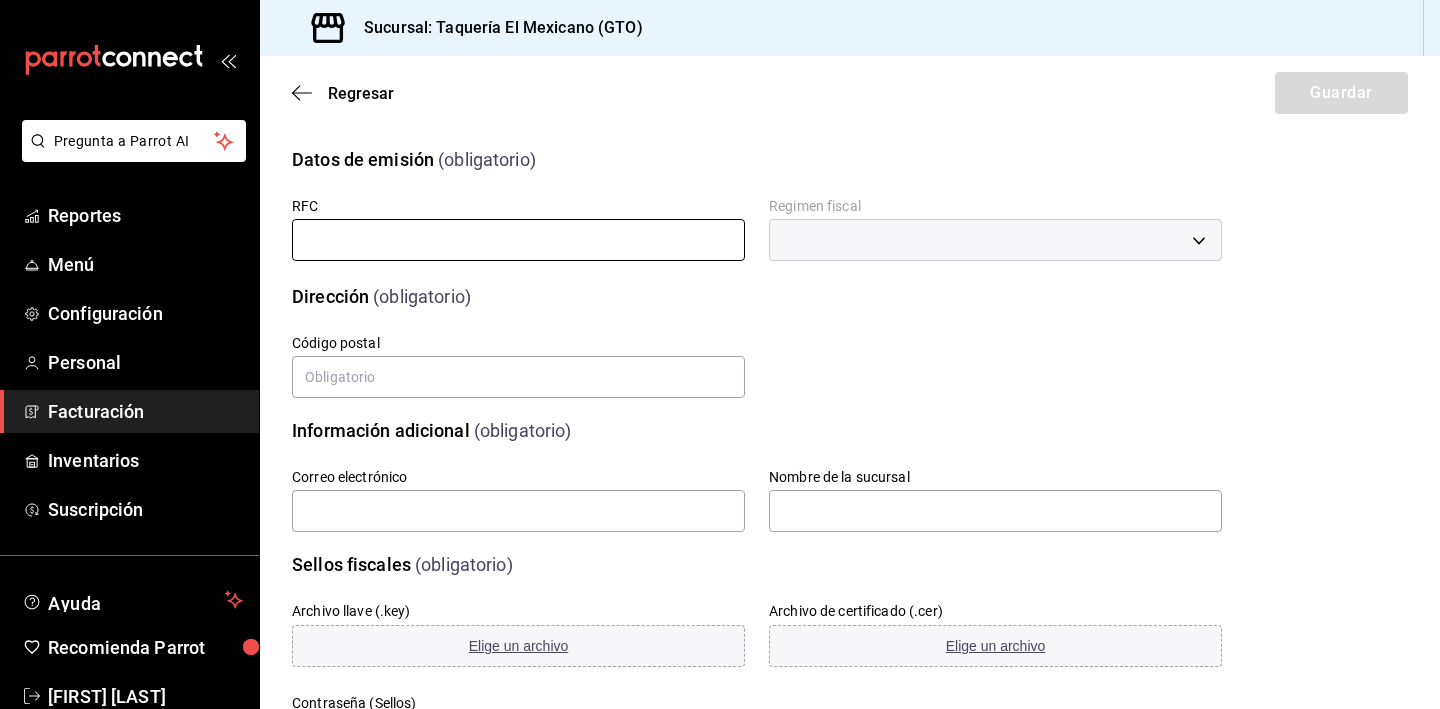 click at bounding box center (518, 240) 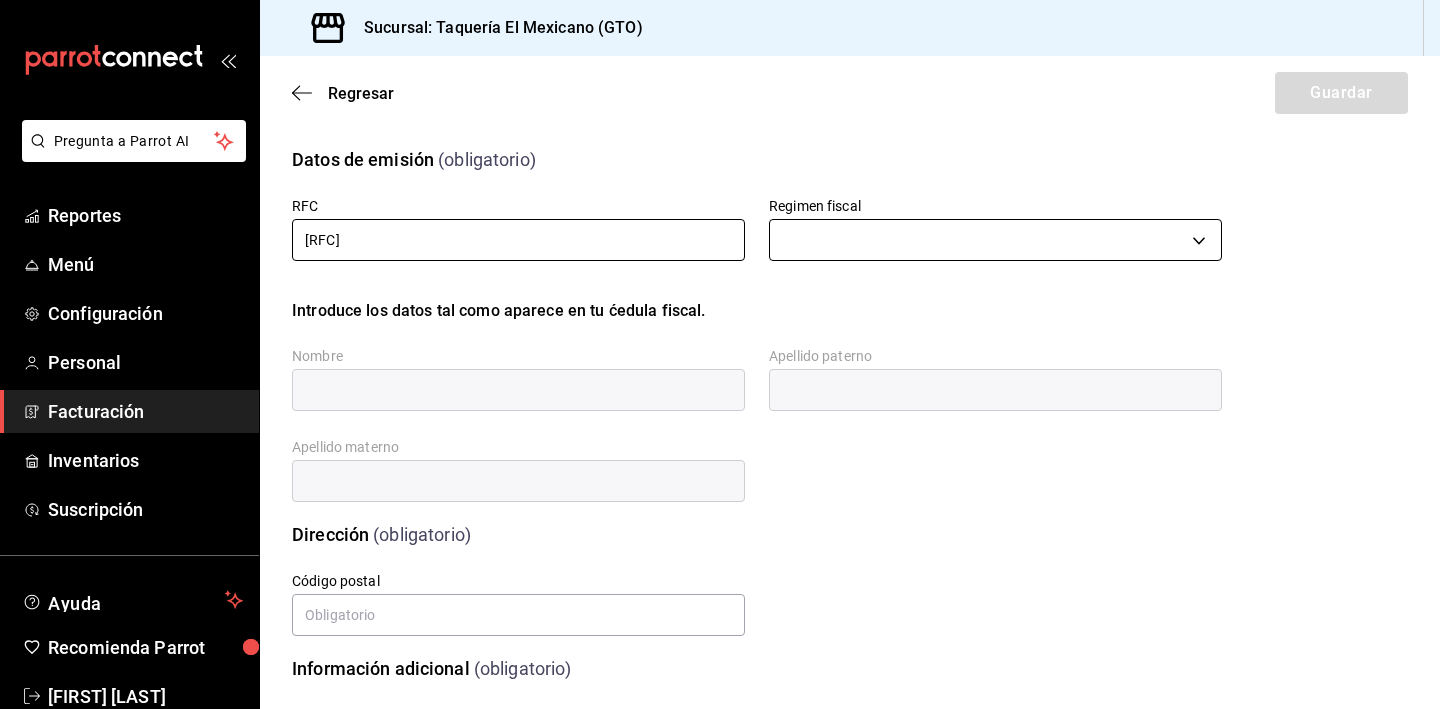 type on "[RFC]" 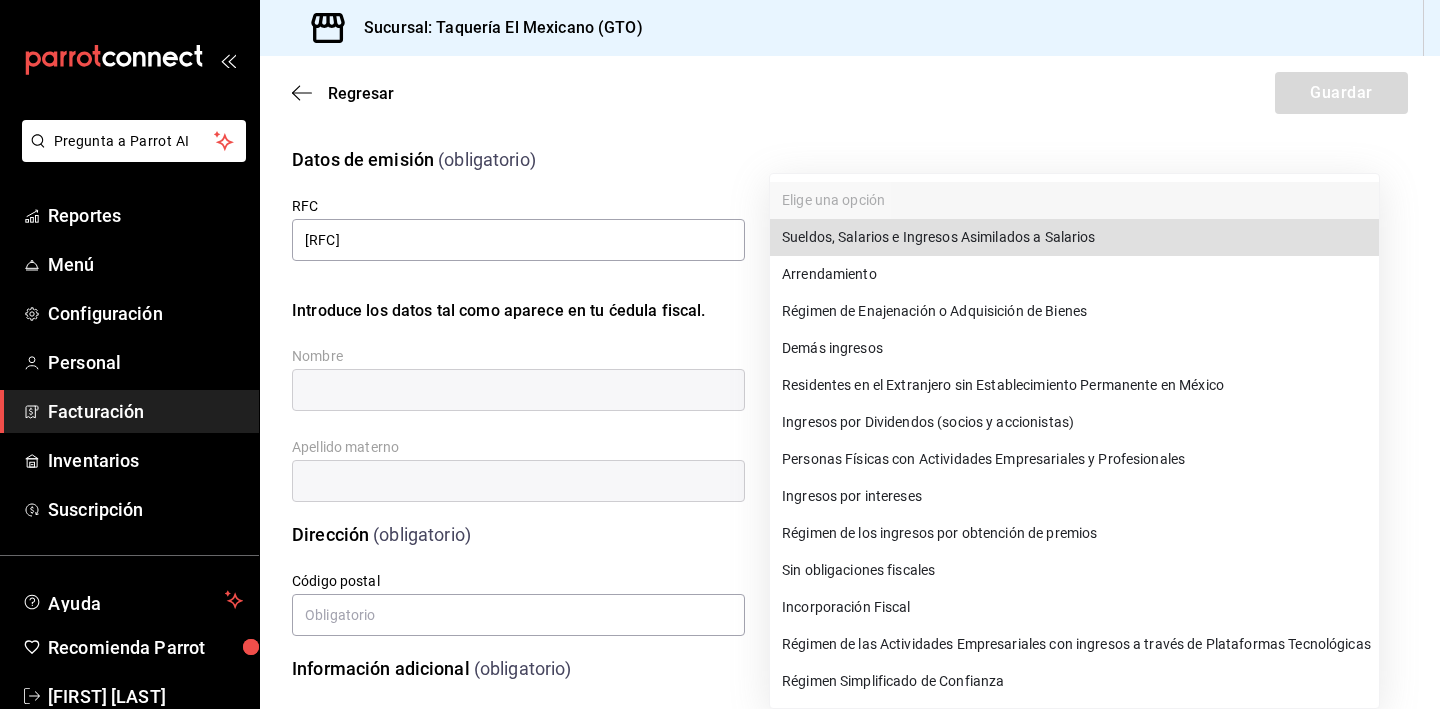 click on "Pregunta a Parrot AI Reportes   Menú   Configuración   Personal   Facturación   Inventarios   Suscripción   Ayuda Recomienda Parrot   [FIRST] [LAST]   Sugerir nueva función   Sucursal: Taquería El Mexicano (GTO) Regresar Guardar Datos de emisión (obligatorio) RFC [RFC] Regimen fiscal ​ Introduce los datos tal como aparece en tu ćedula fiscal. Nombre Apellido paterno Apellido materno Dirección (obligatorio) Calle # exterior # interior Código postal Estado Elige una opción 0 Municipio Elige una opción 0 Colonia Elige una opción 0 Información adicional (obligatorio) Correo electrónico Nombre de la sucursal Sellos fiscales (obligatorio) Archivo llave (.key) Elige un archivo Archivo de certificado (.cer) Elige un archivo Contraseña (Sellos) Asignar marcas Marcas Pregunta a Parrot AI Reportes   Menú   Configuración   Personal   Facturación   Inventarios   Suscripción   Ayuda Recomienda Parrot   [FIRST] [LAST]   Sugerir nueva función   GANA 1 MES GRATIS EN TU SUSCRIPCIÓN AQUÍ" at bounding box center [720, 354] 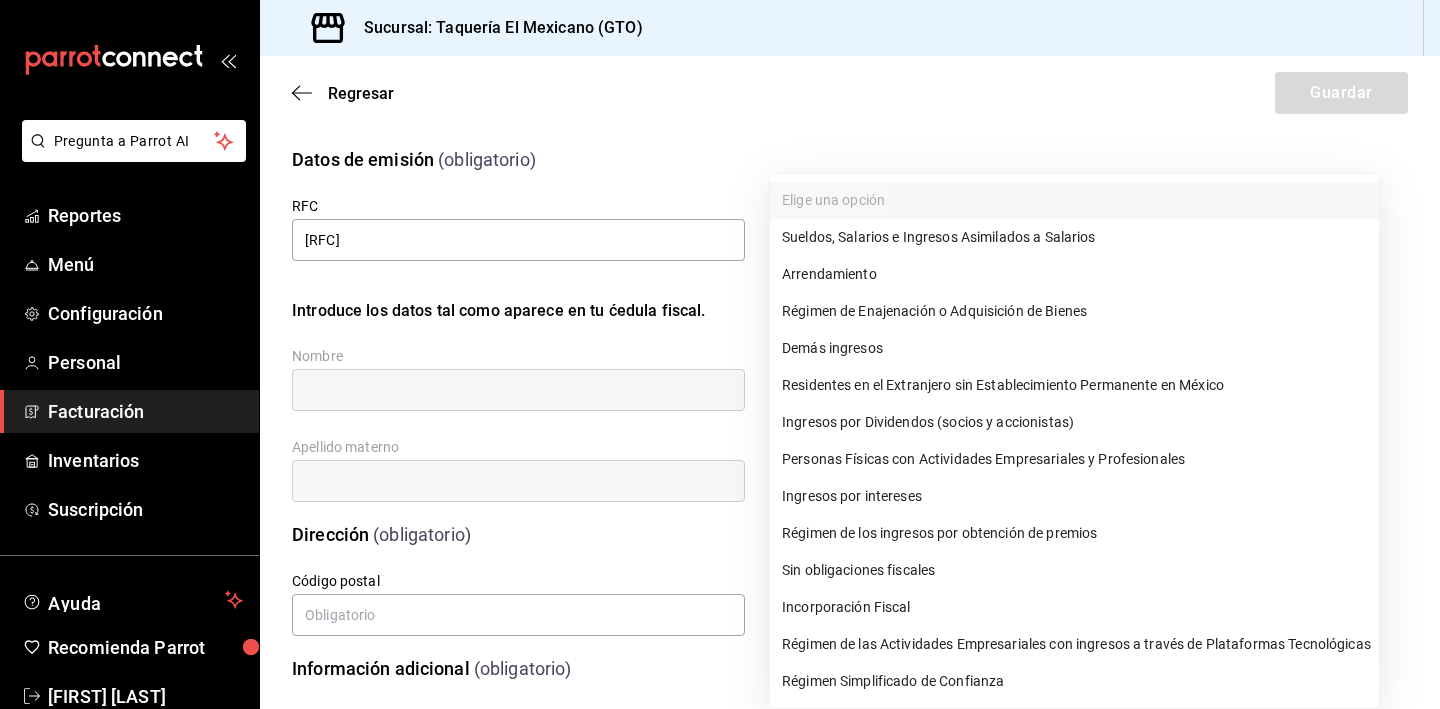 click on "Régimen de las Actividades Empresariales con ingresos a través de Plataformas Tecnológicas" at bounding box center [1074, 644] 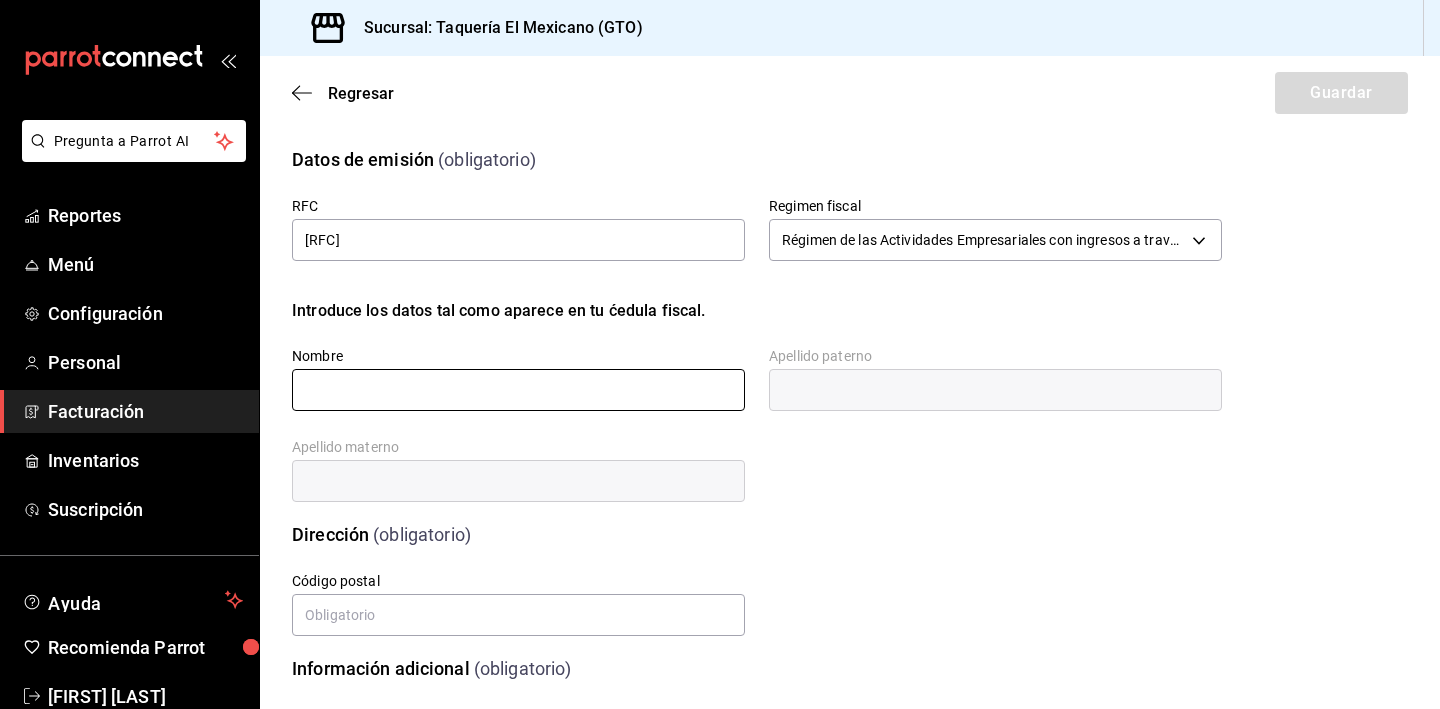 click at bounding box center (518, 390) 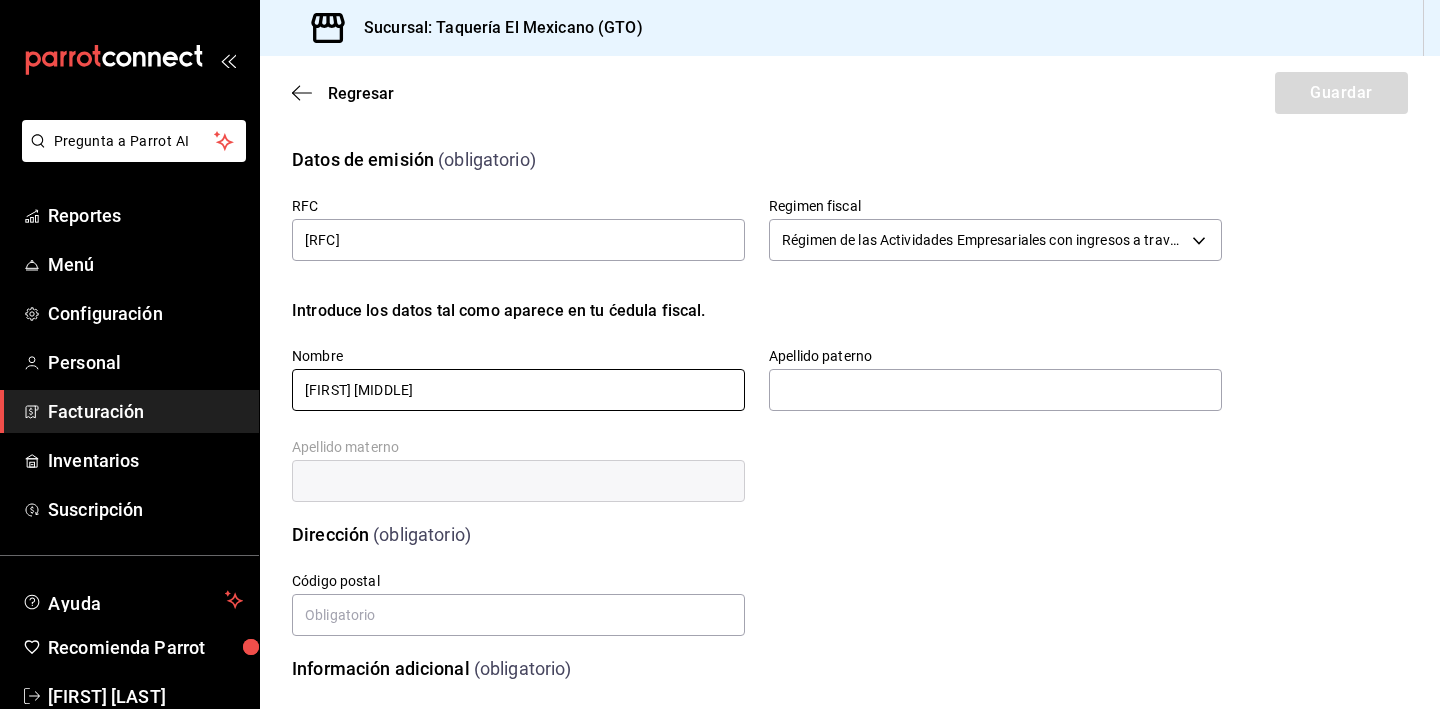 type on "[FIRST] [MIDDLE]" 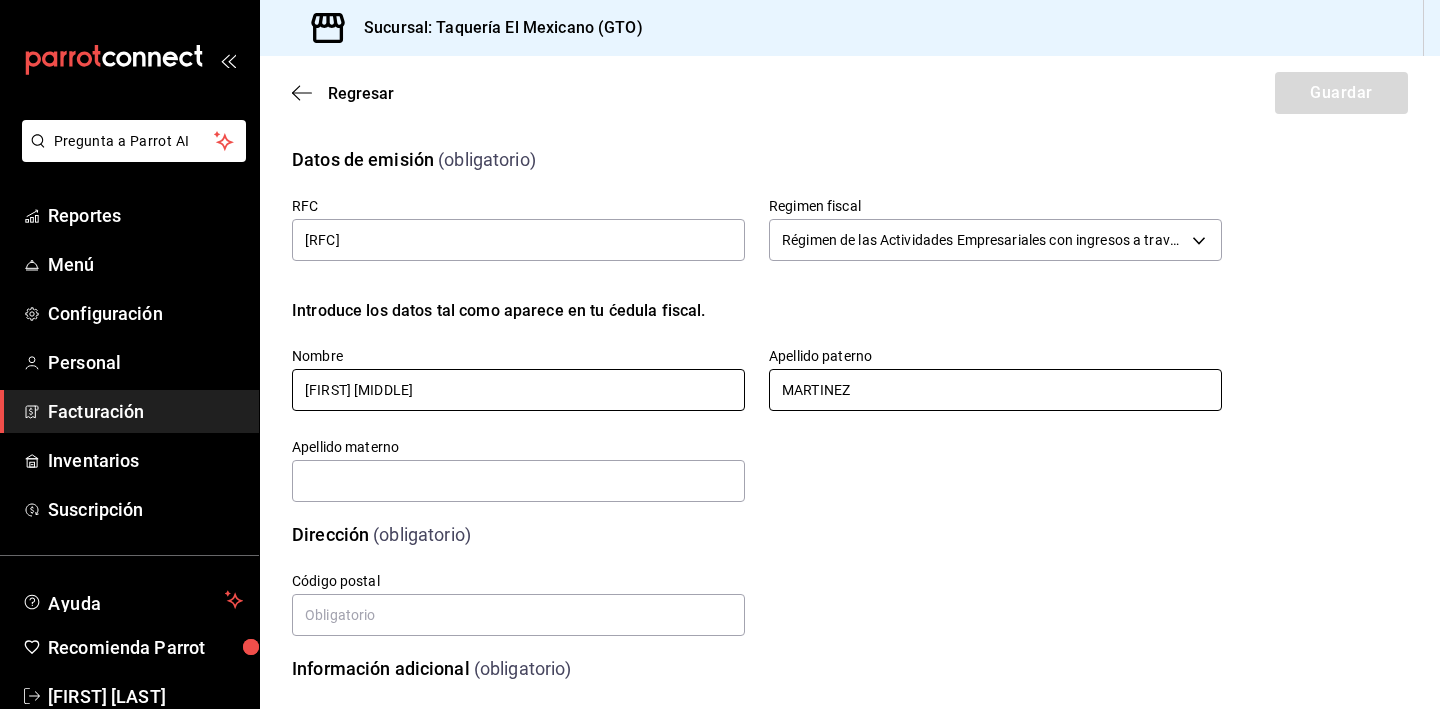 type on "MARTINEZ" 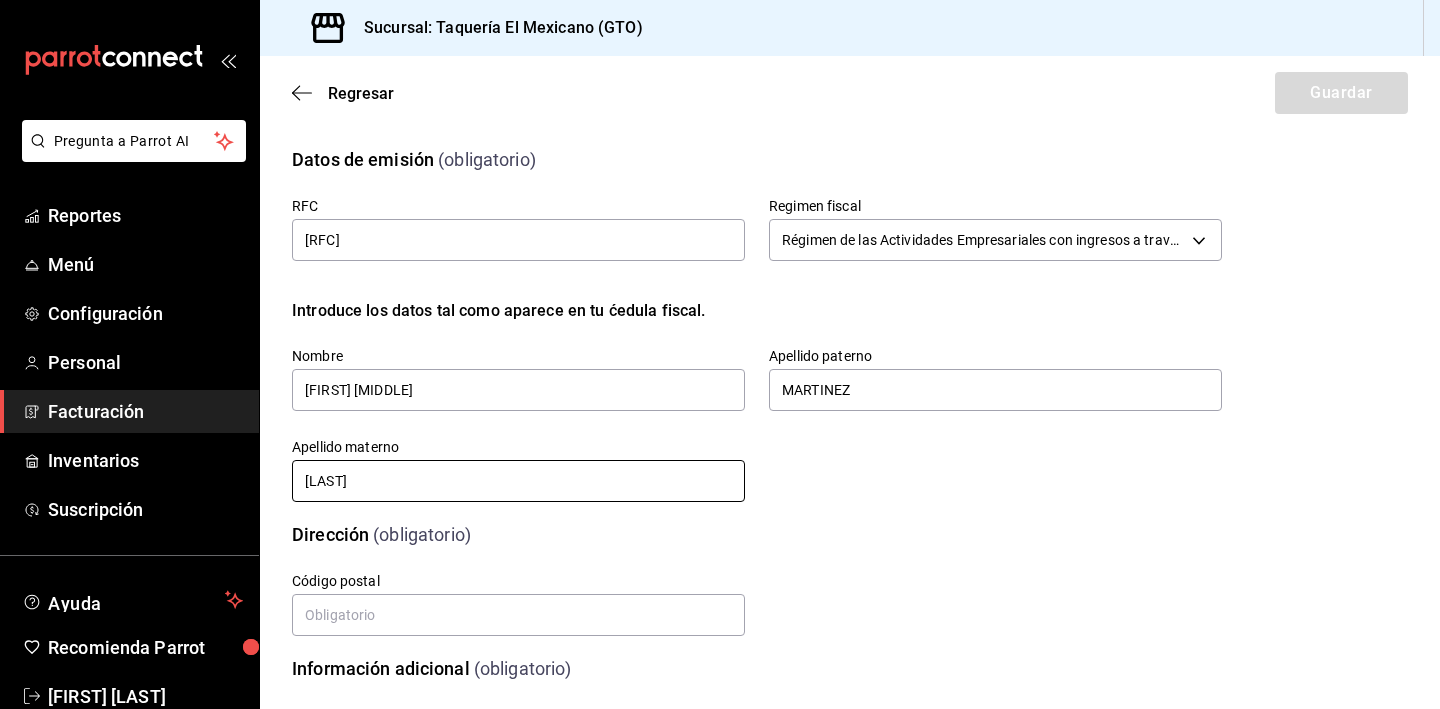 type on "[LAST]" 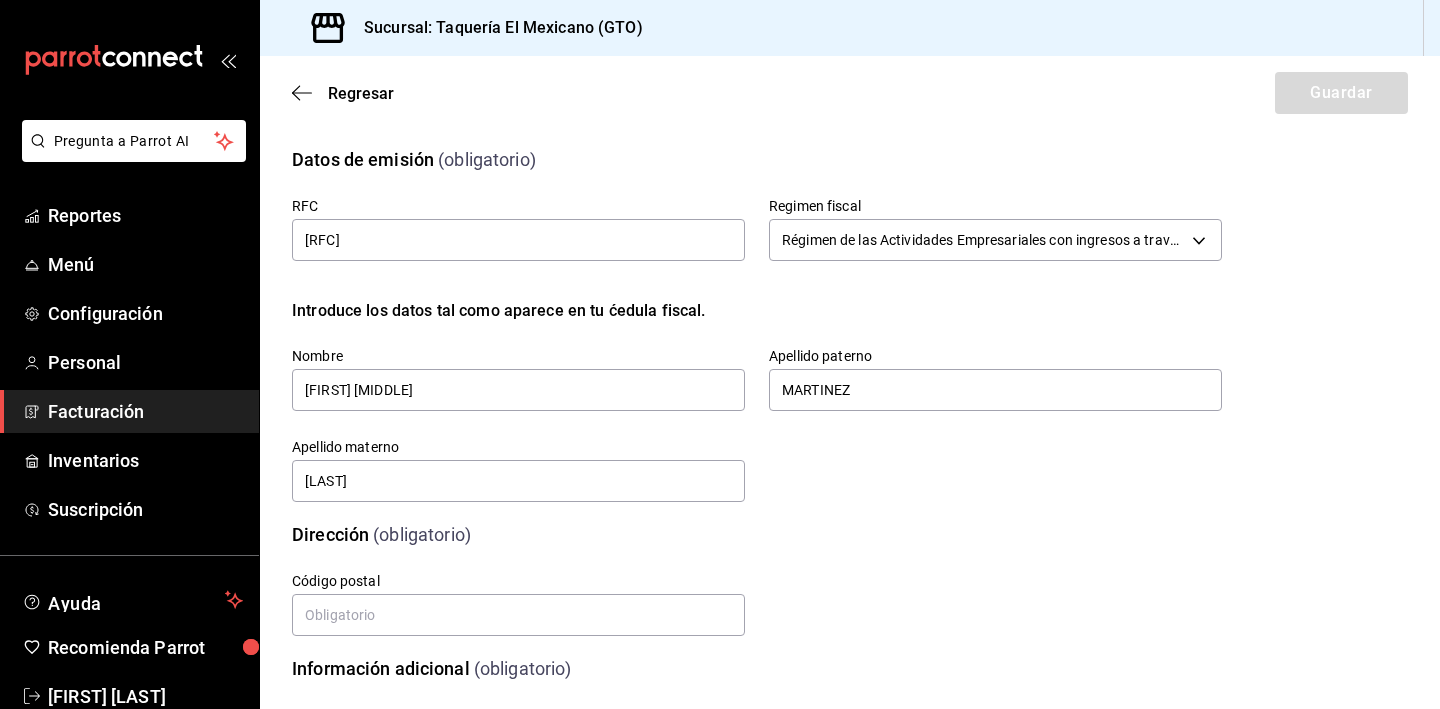 click on "Dirección (obligatorio)" at bounding box center [745, 522] 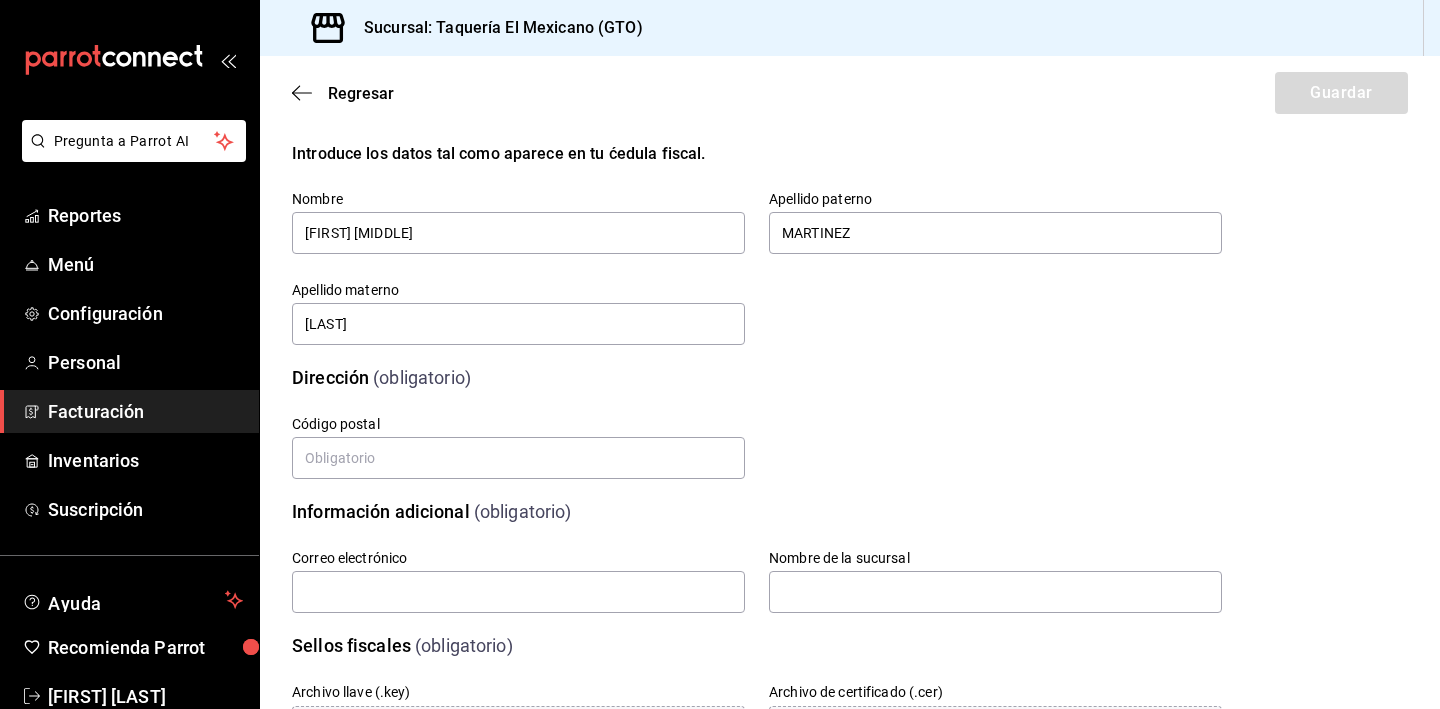 scroll, scrollTop: 190, scrollLeft: 0, axis: vertical 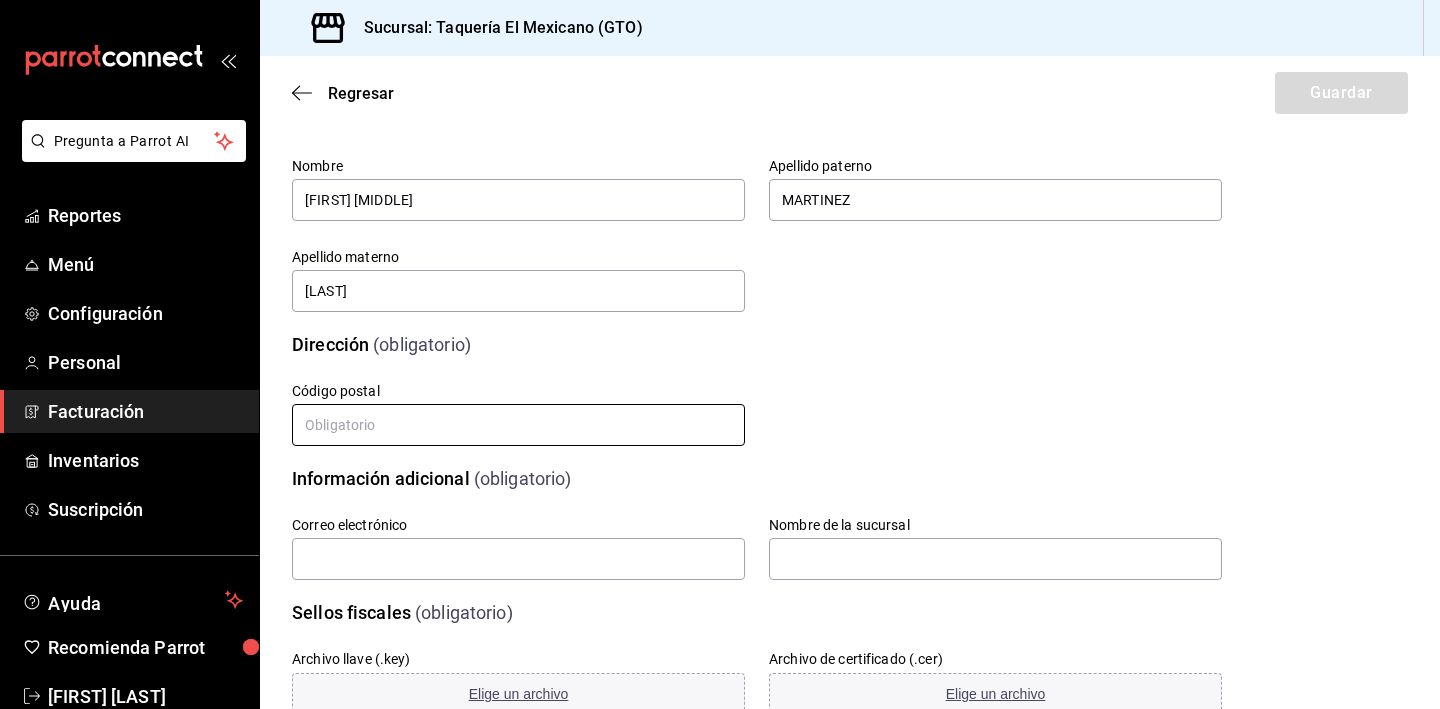 click at bounding box center [518, 425] 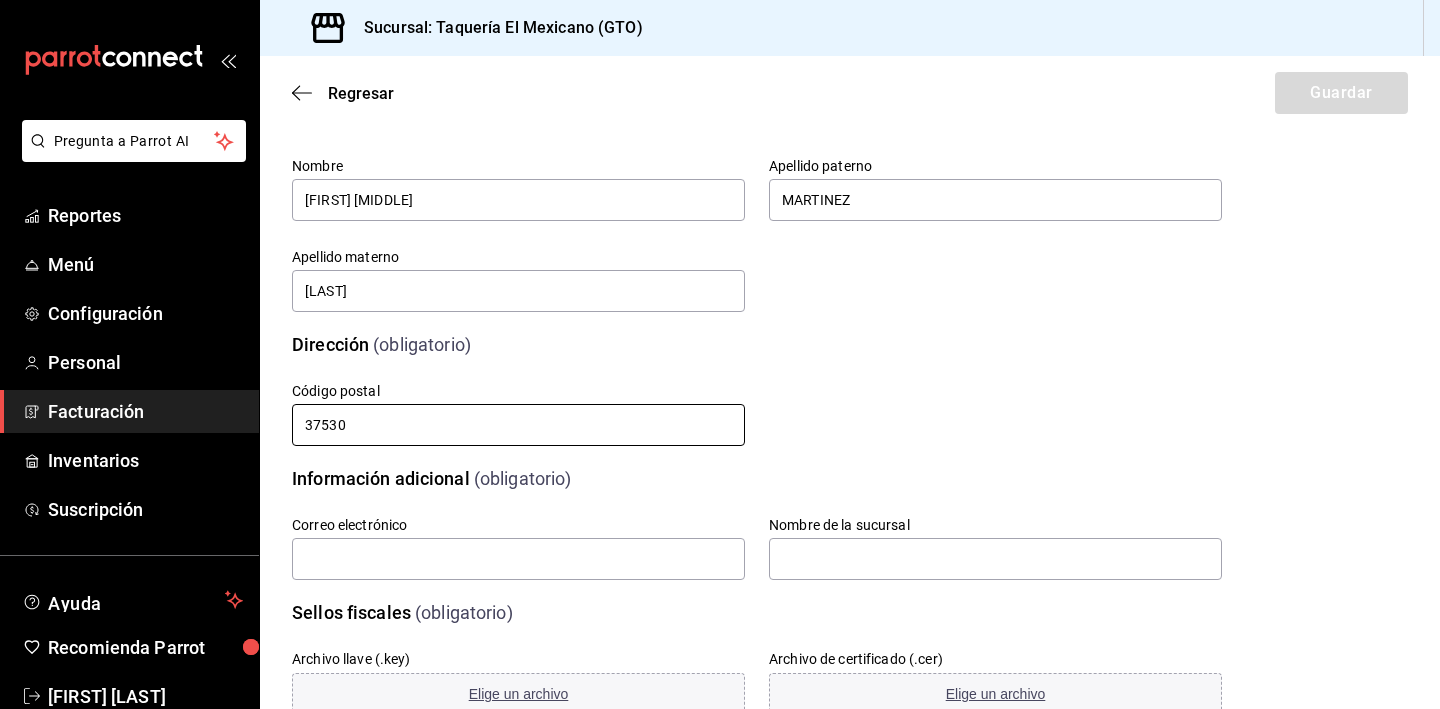 scroll, scrollTop: 265, scrollLeft: 0, axis: vertical 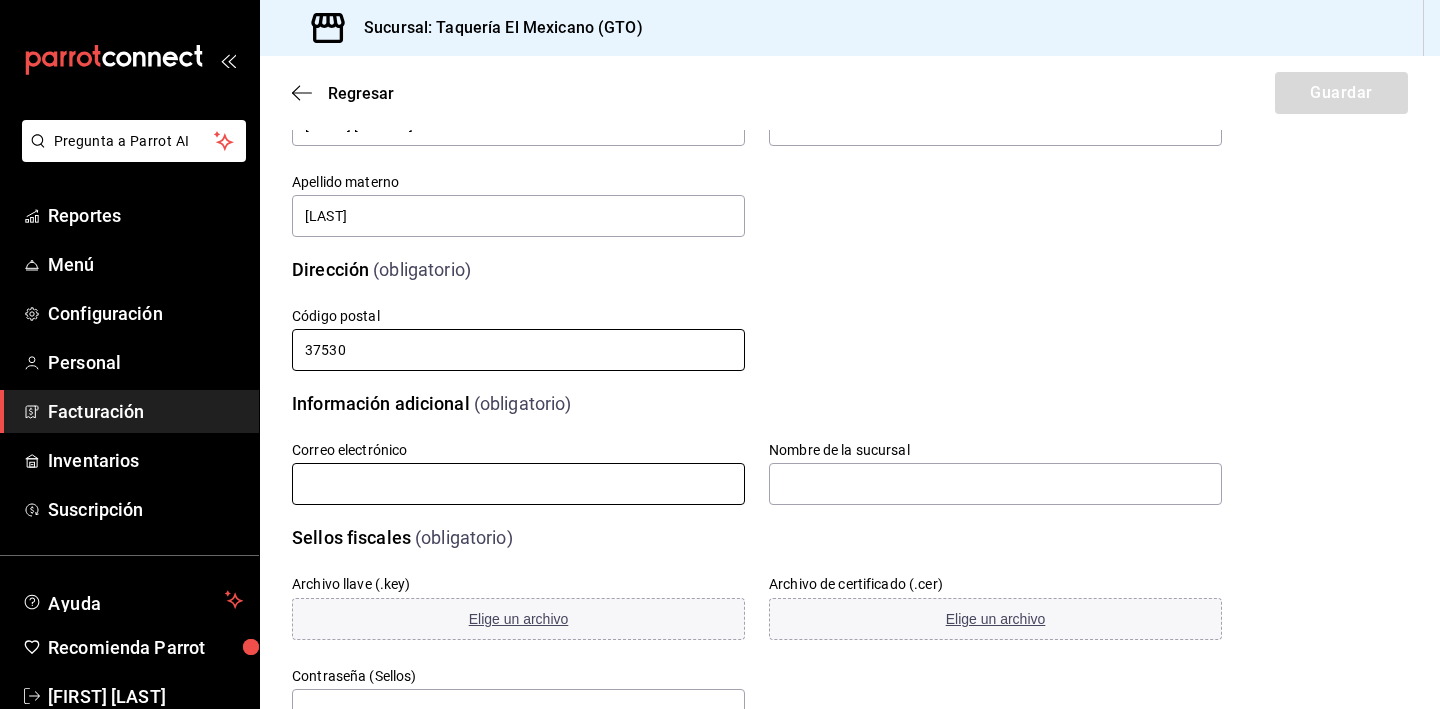 type on "37530" 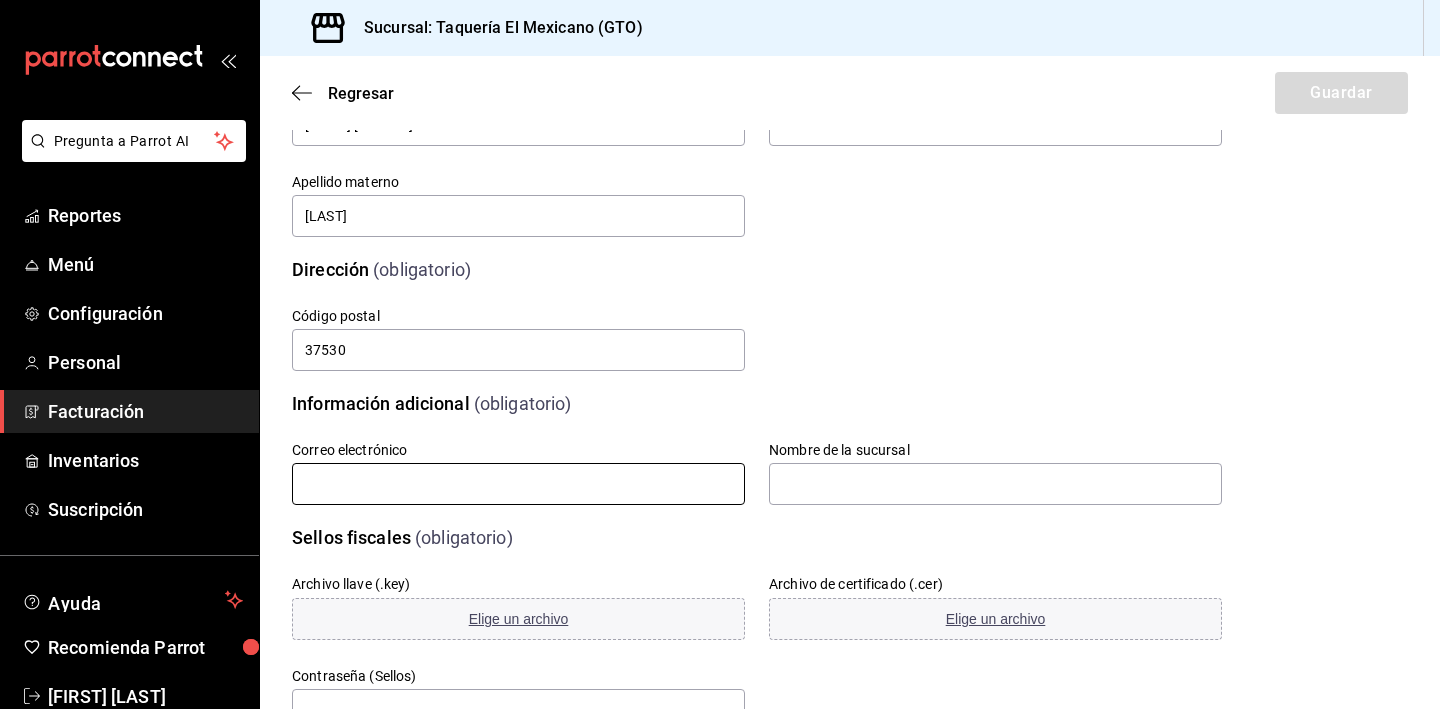 click at bounding box center [518, 484] 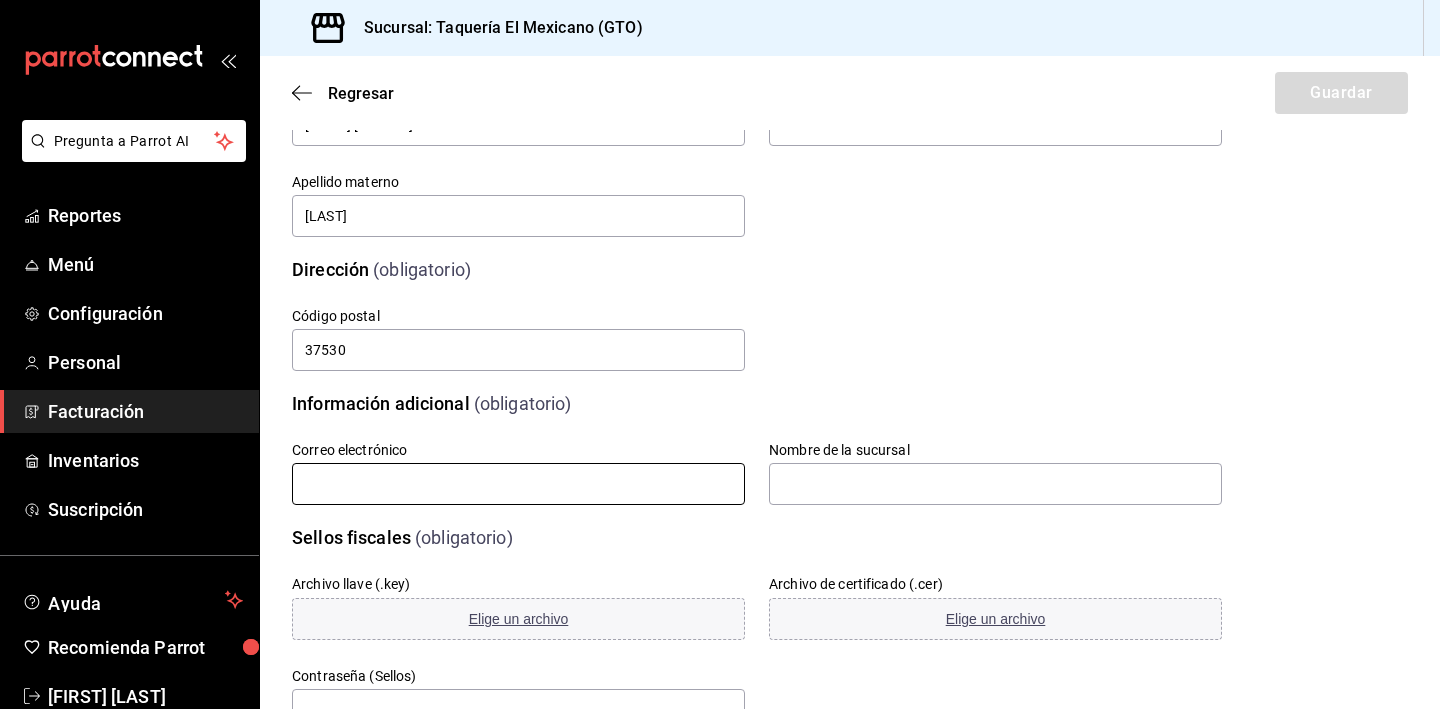 type on "[EMAIL]" 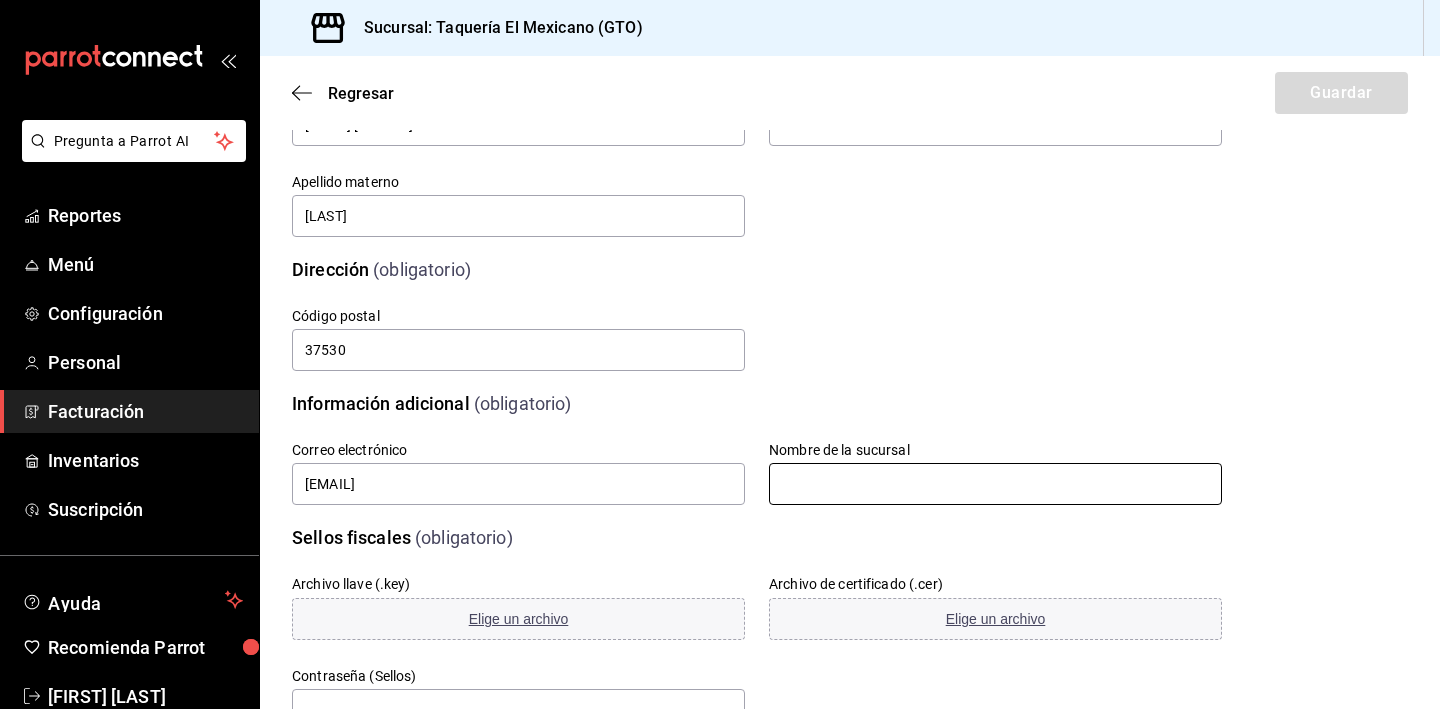 click at bounding box center (995, 484) 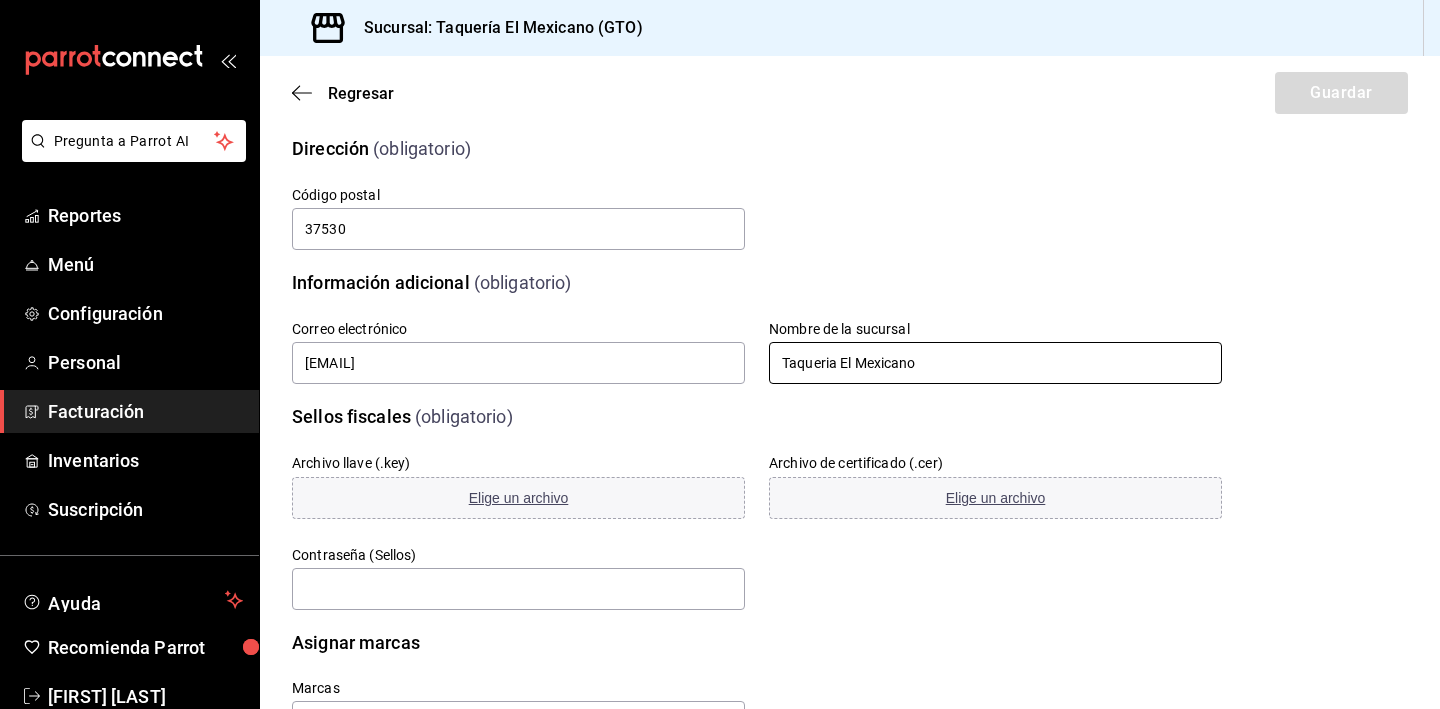 scroll, scrollTop: 468, scrollLeft: 0, axis: vertical 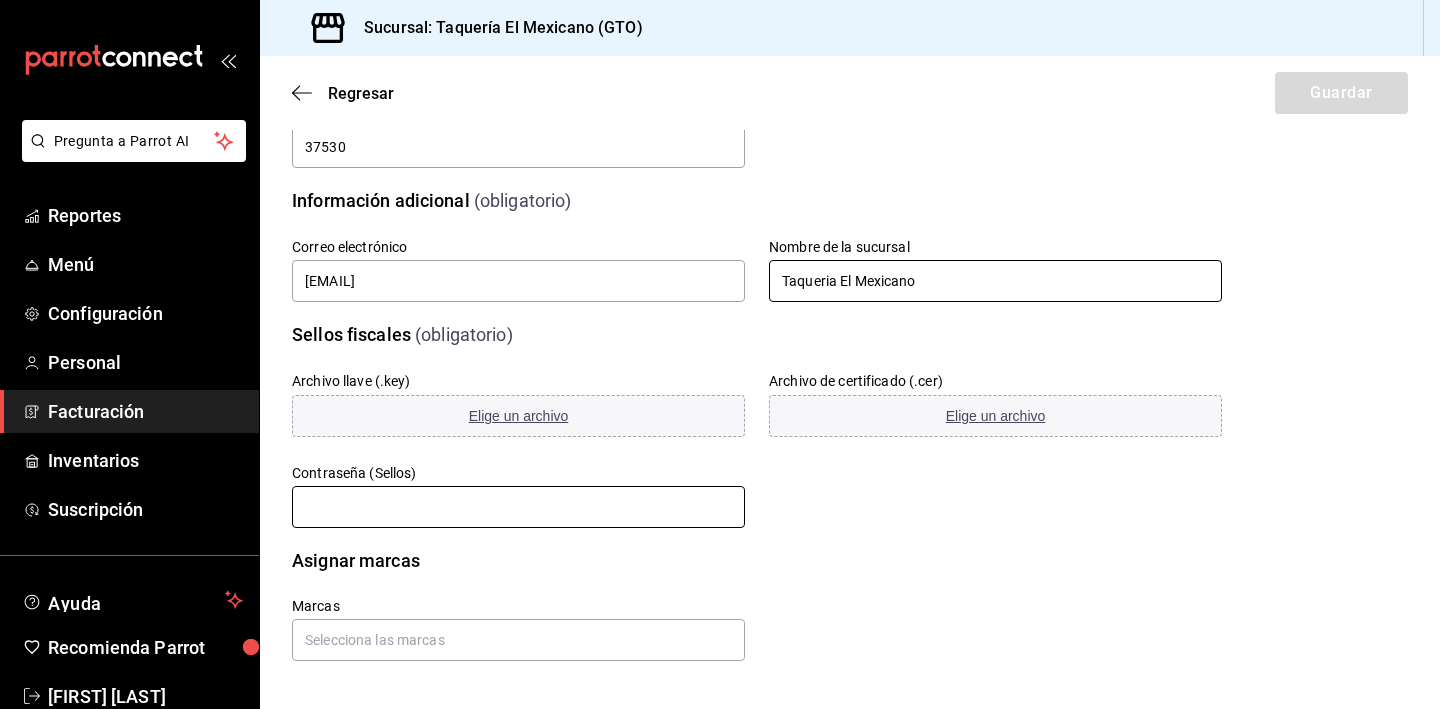 type on "Taqueria El Mexicano" 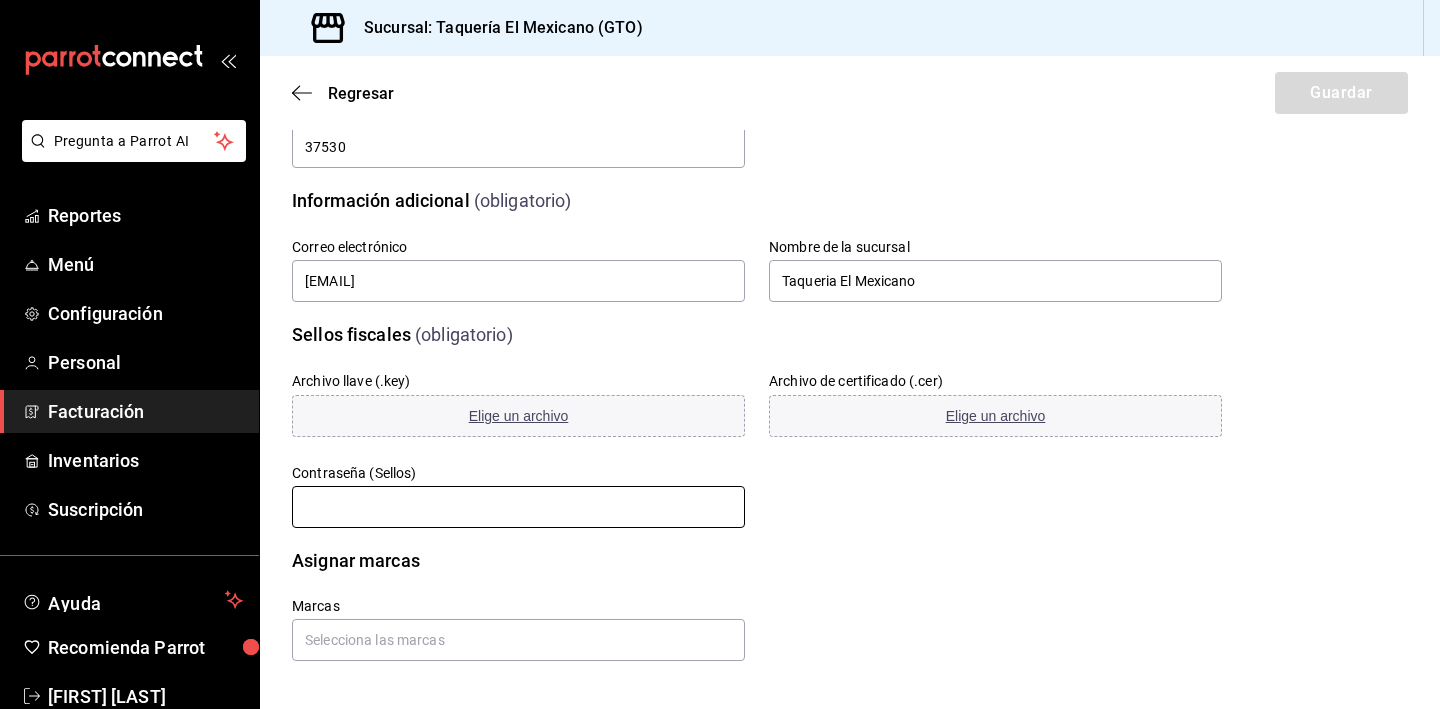 click at bounding box center (518, 507) 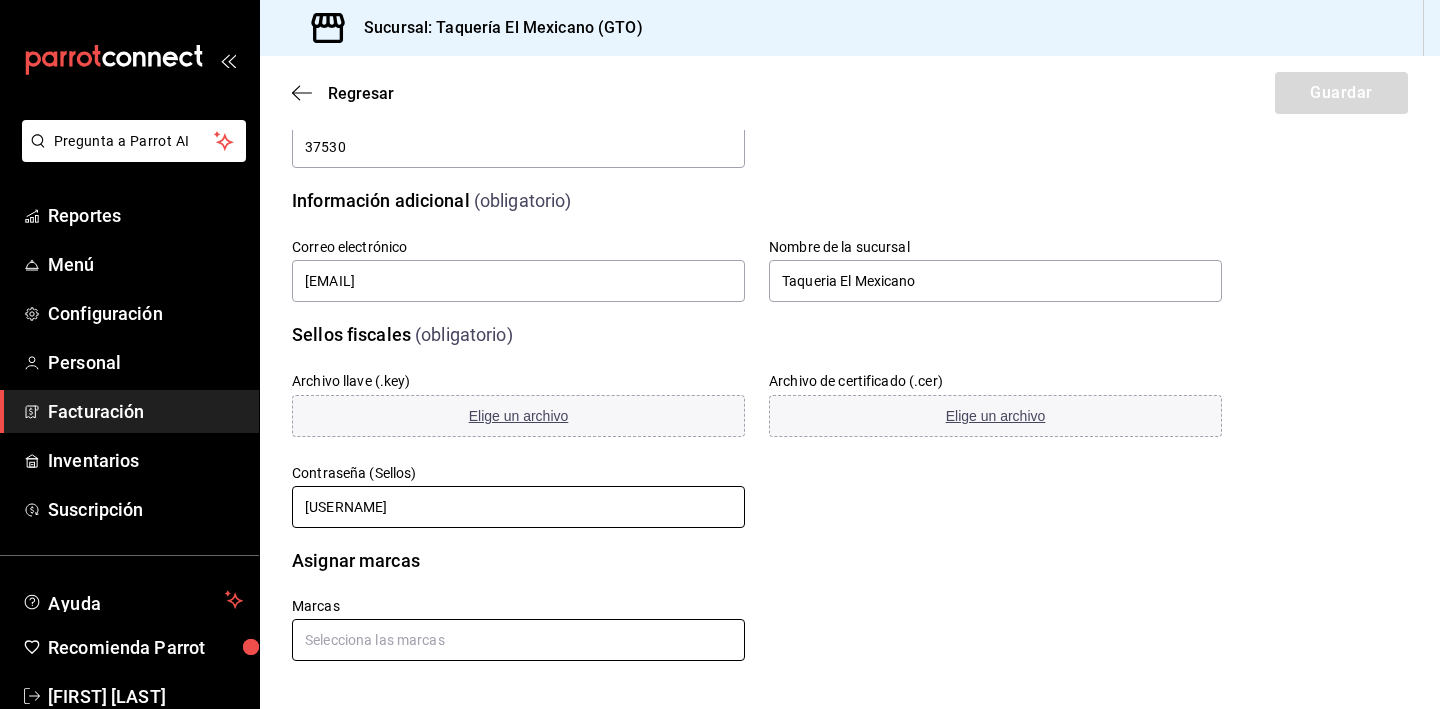 type on "[USERNAME]" 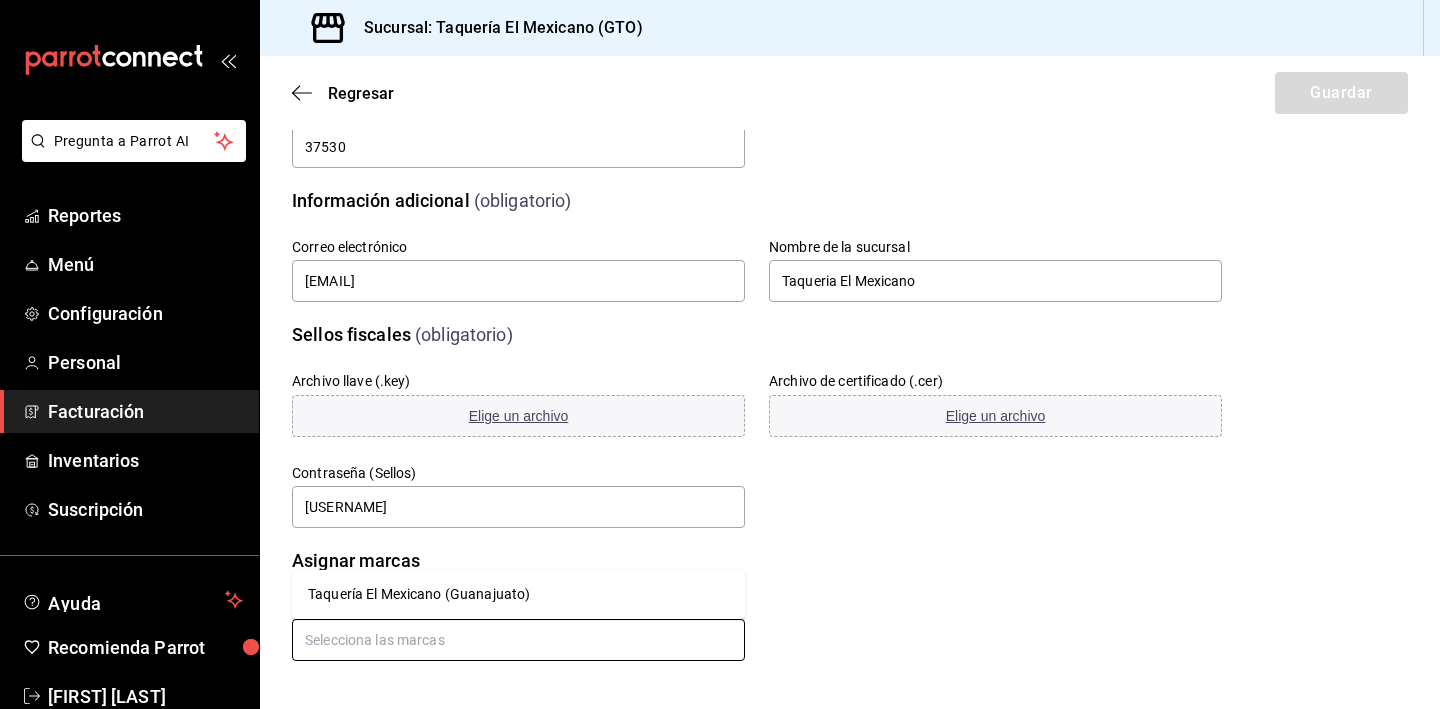 click at bounding box center (518, 640) 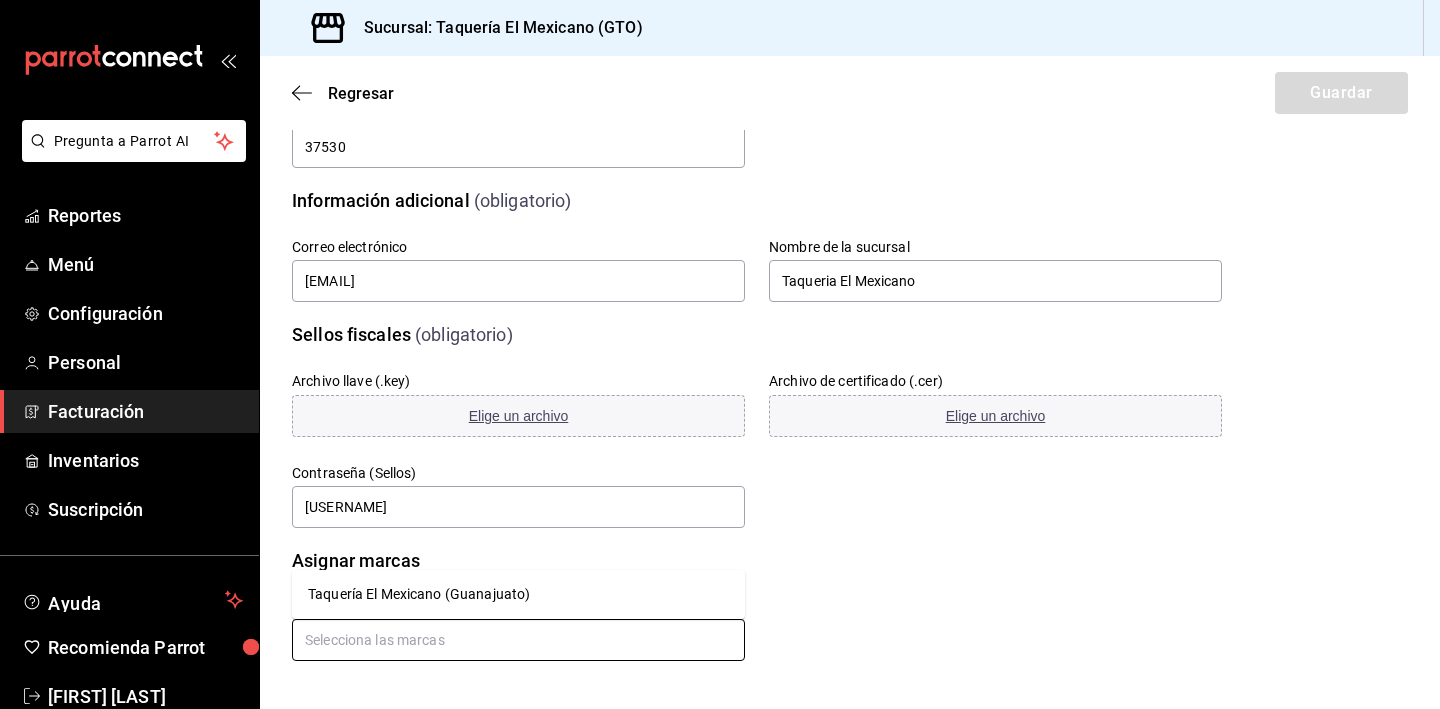 click on "Taquería El Mexicano (Guanajuato)" at bounding box center (518, 594) 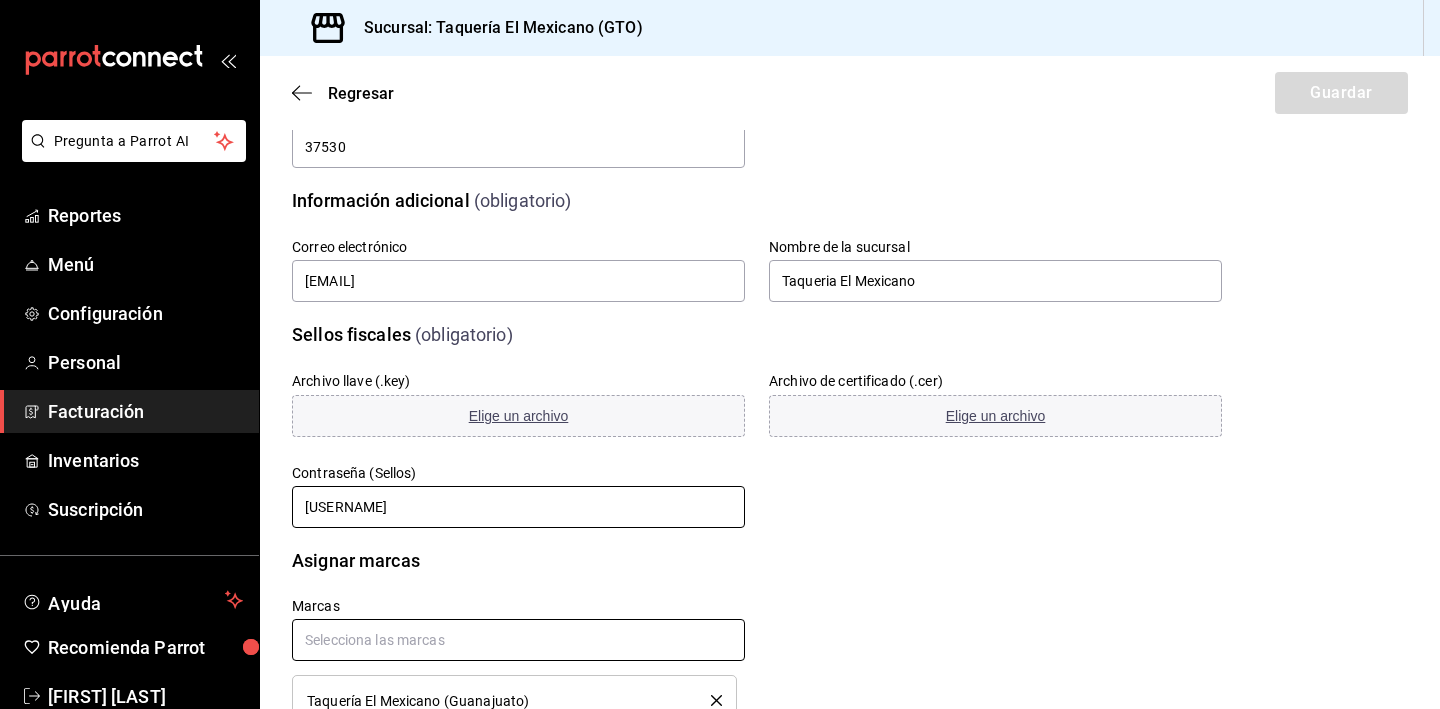scroll, scrollTop: 534, scrollLeft: 0, axis: vertical 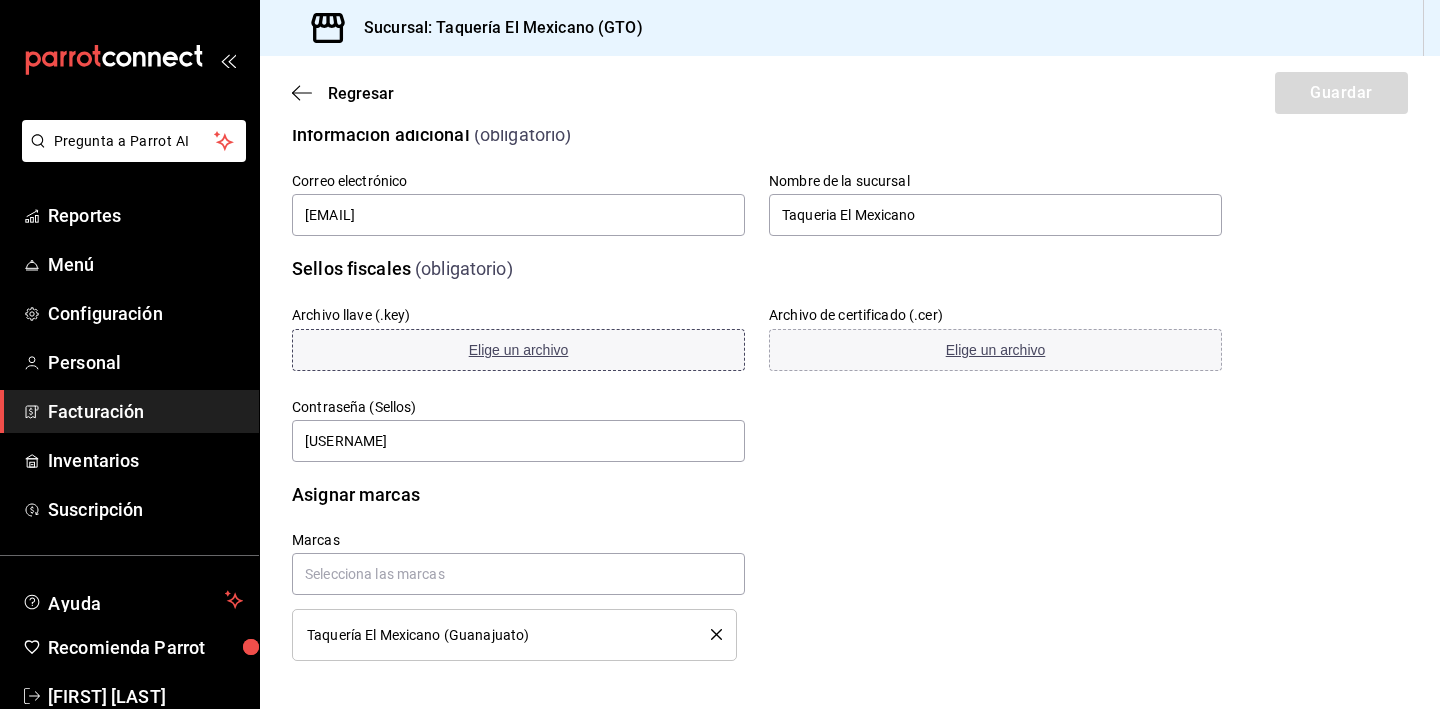 click on "Elige un archivo" at bounding box center [519, 350] 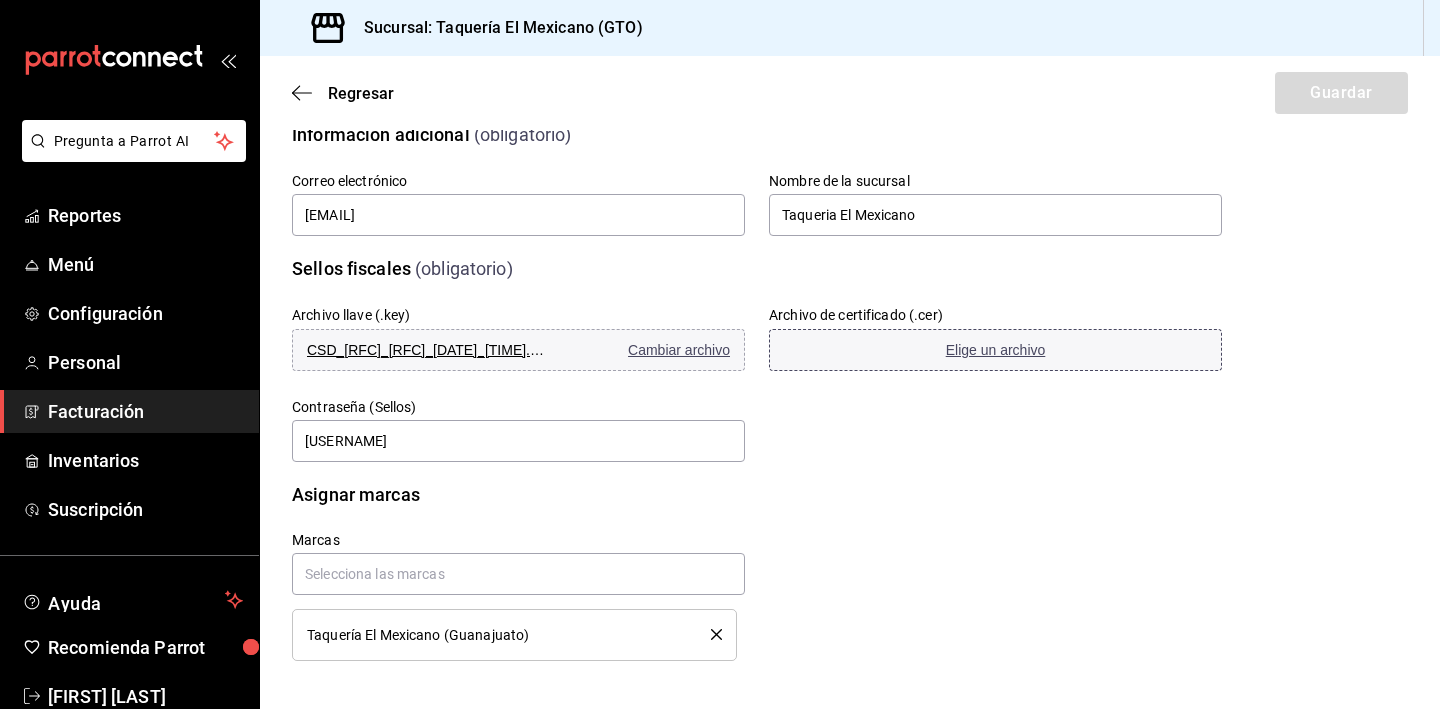 click on "Elige un archivo" at bounding box center [996, 350] 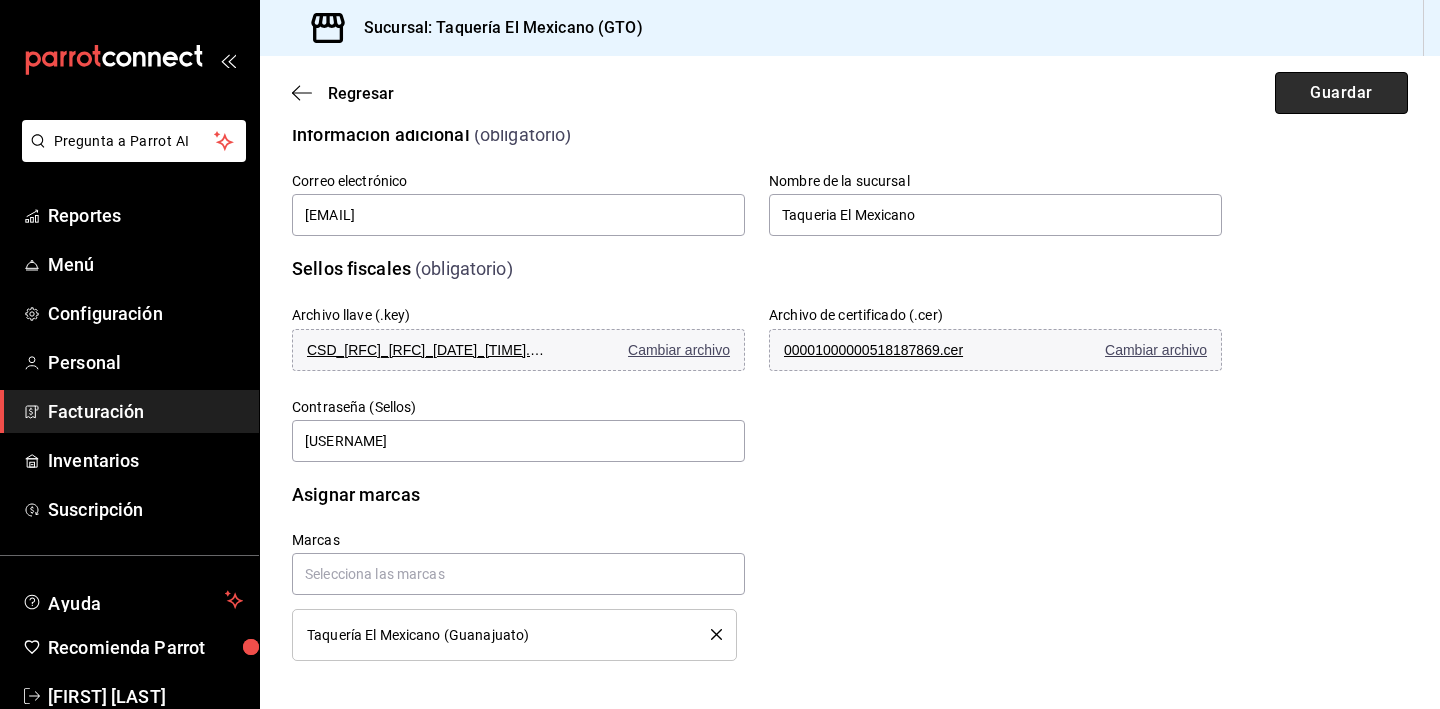 click on "Guardar" at bounding box center (1341, 93) 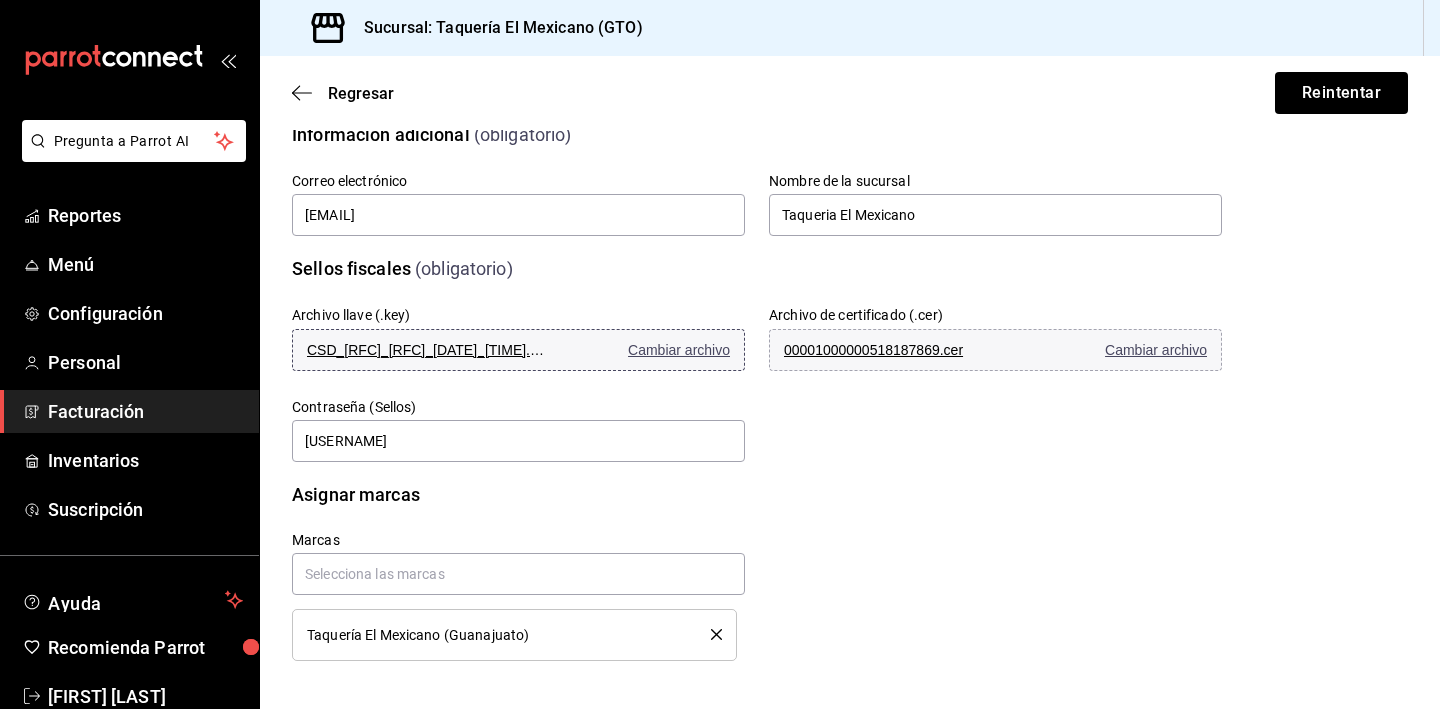 click on "Cambiar archivo" at bounding box center [679, 350] 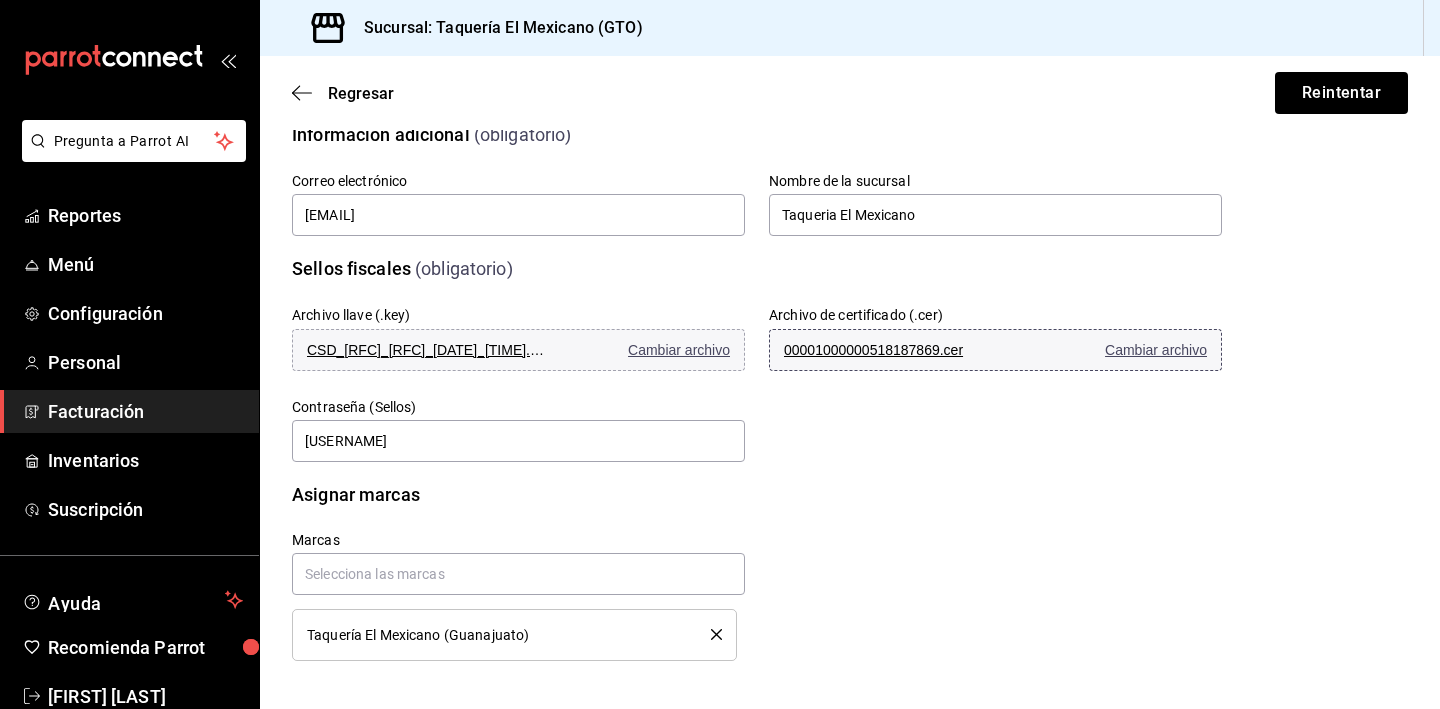 click on "Cambiar archivo" at bounding box center [1156, 350] 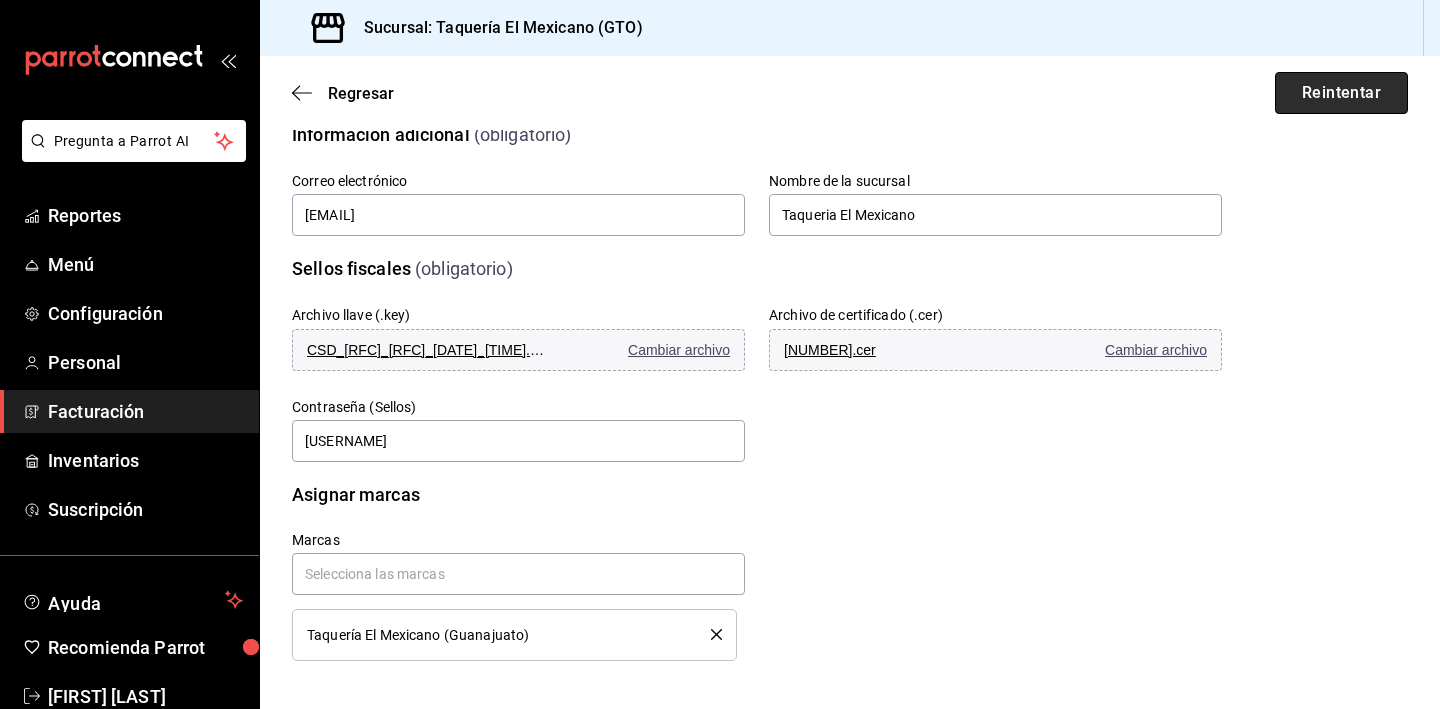 click on "Reintentar" at bounding box center (1341, 93) 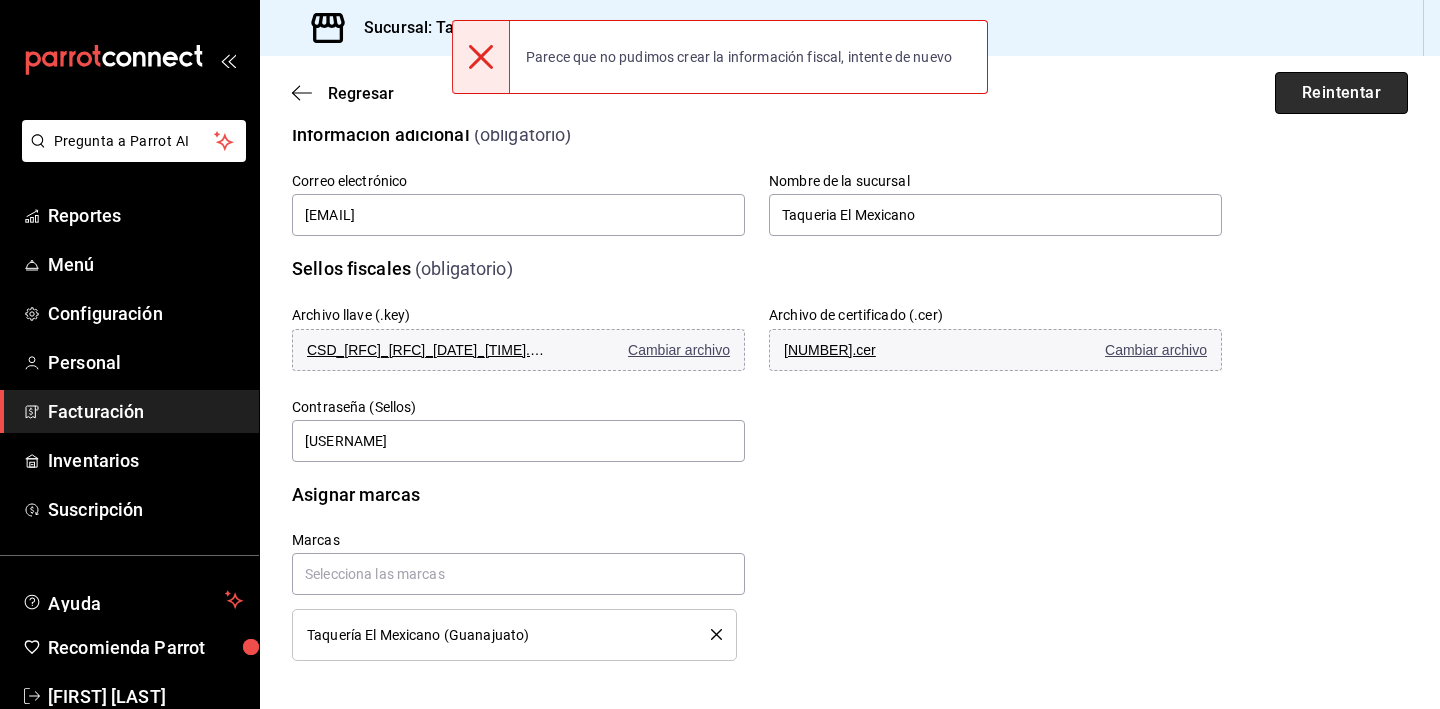 click on "Reintentar" at bounding box center [1341, 93] 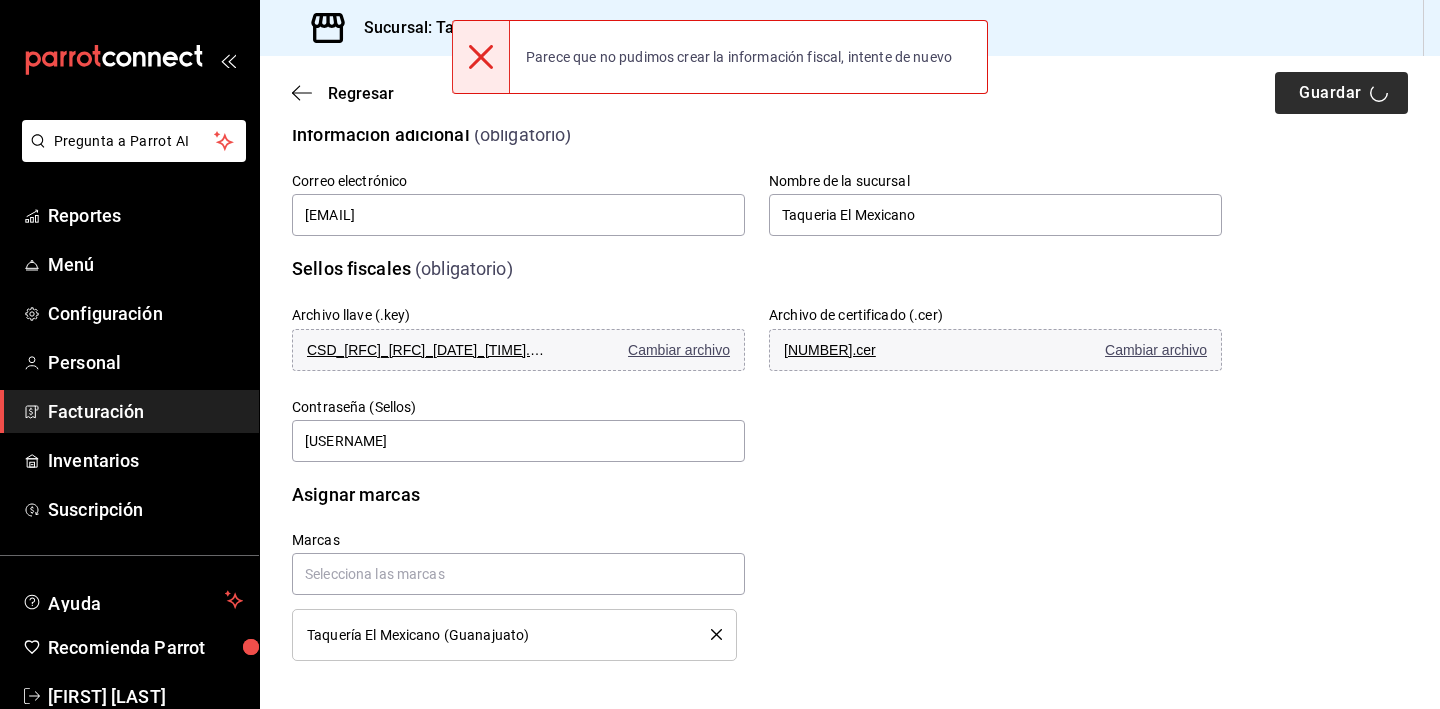 click on "Regresar Guardar" at bounding box center [850, 93] 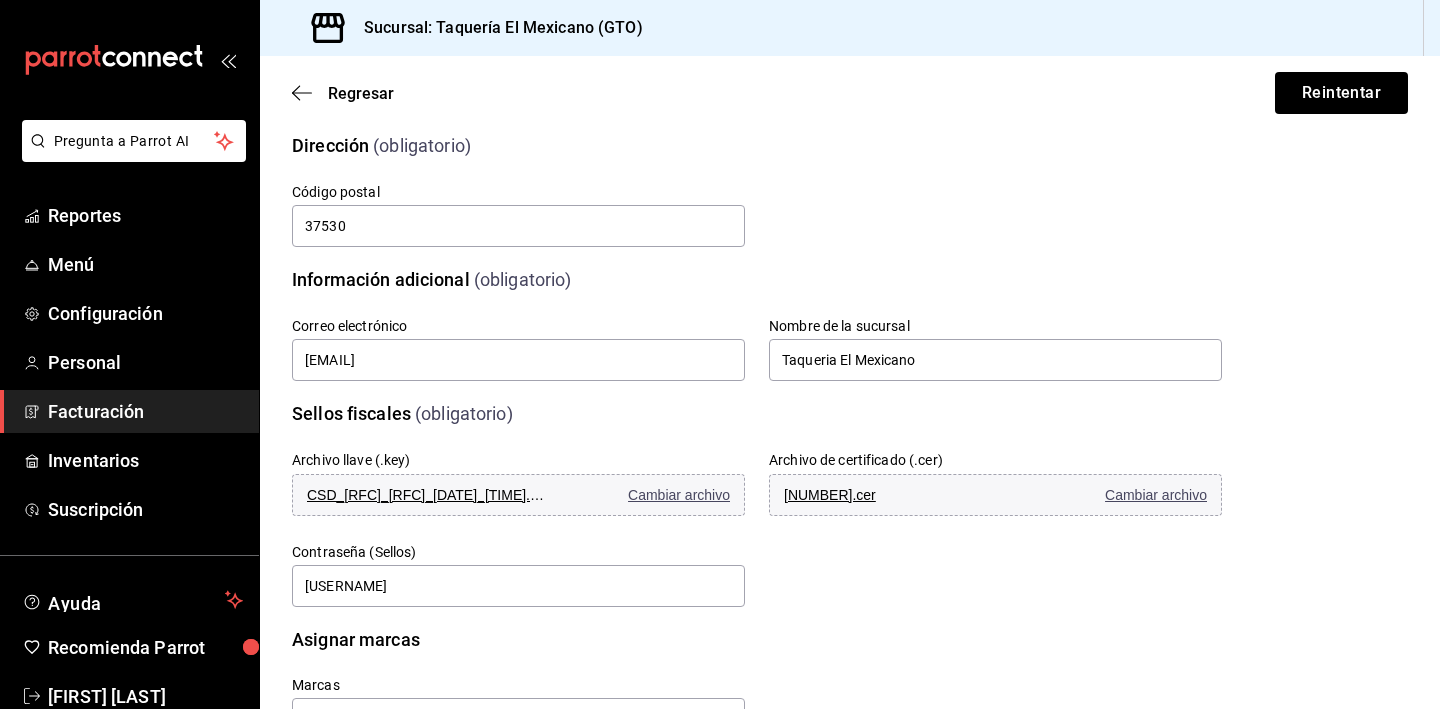 scroll, scrollTop: 477, scrollLeft: 0, axis: vertical 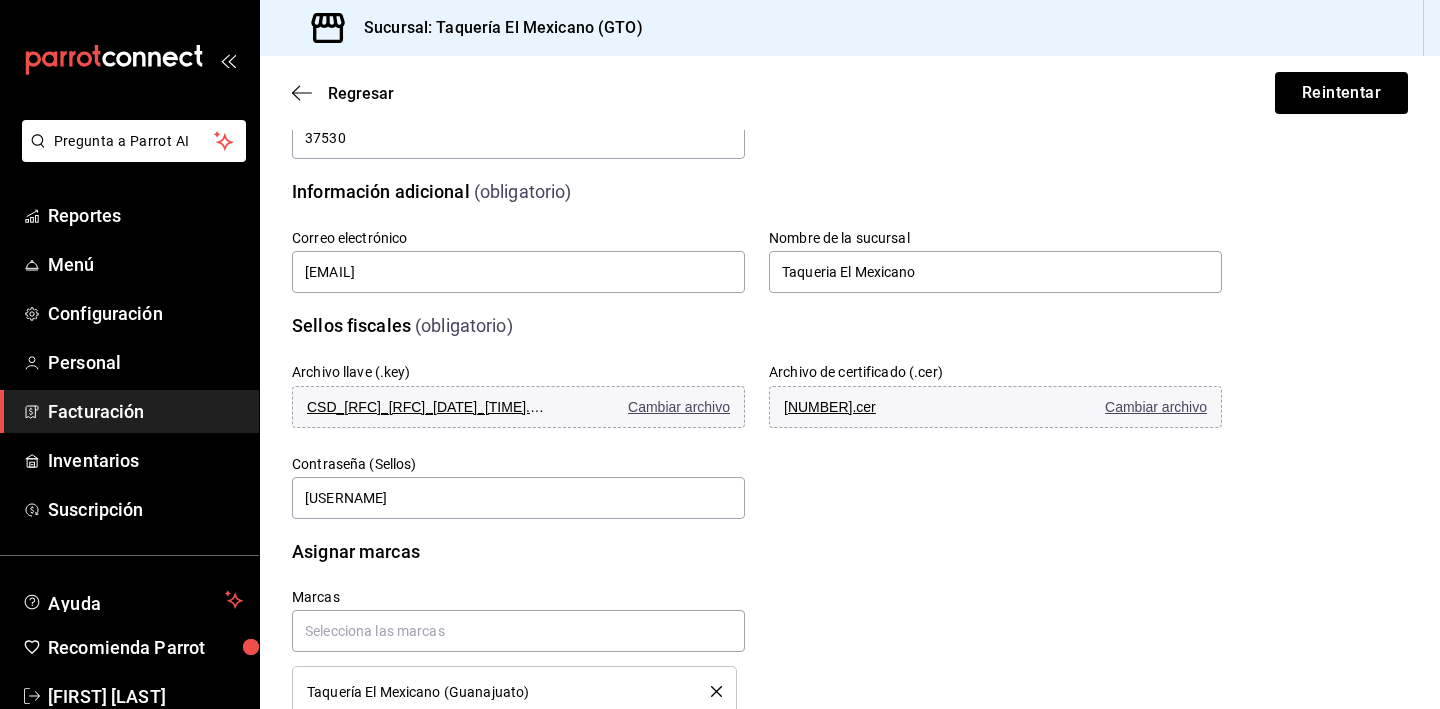 click on "Sellos fiscales (obligatorio)" at bounding box center (745, 313) 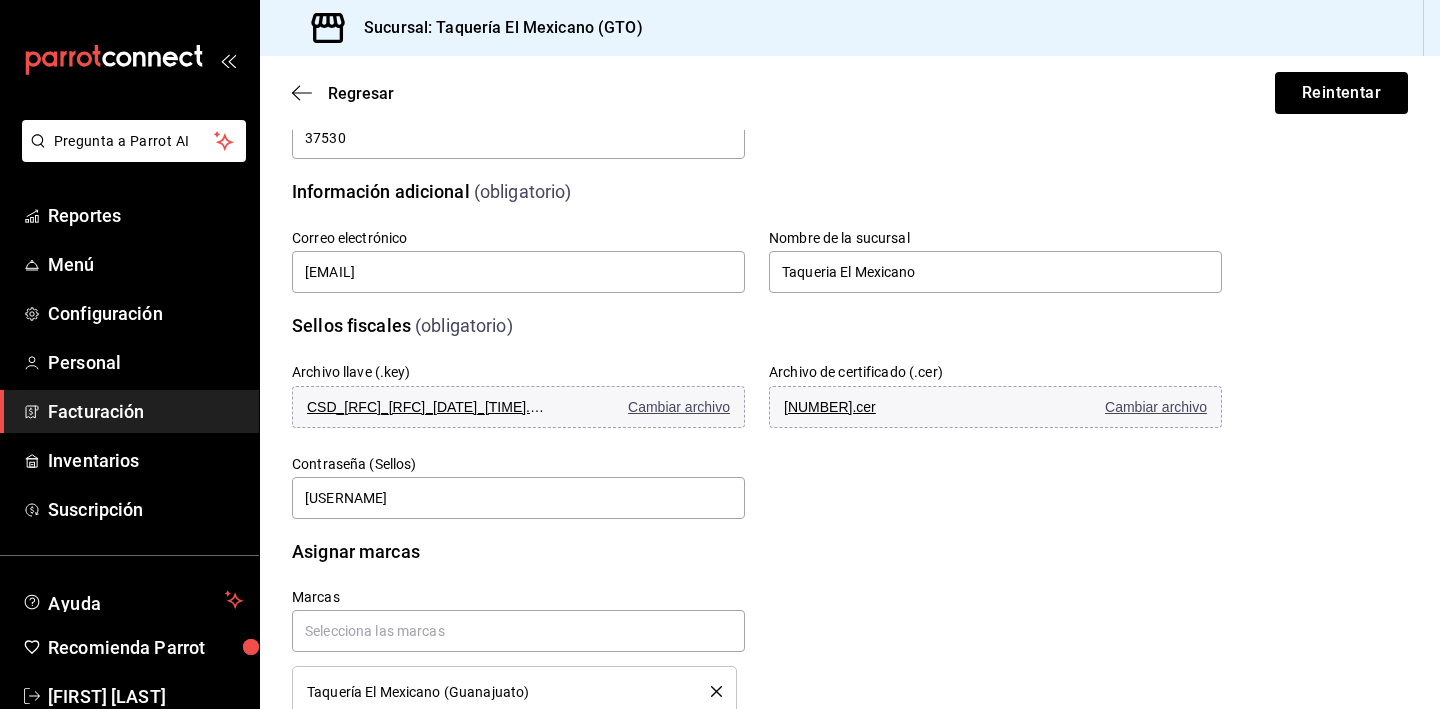 click on "Archivo llave (.key)" at bounding box center [351, 372] 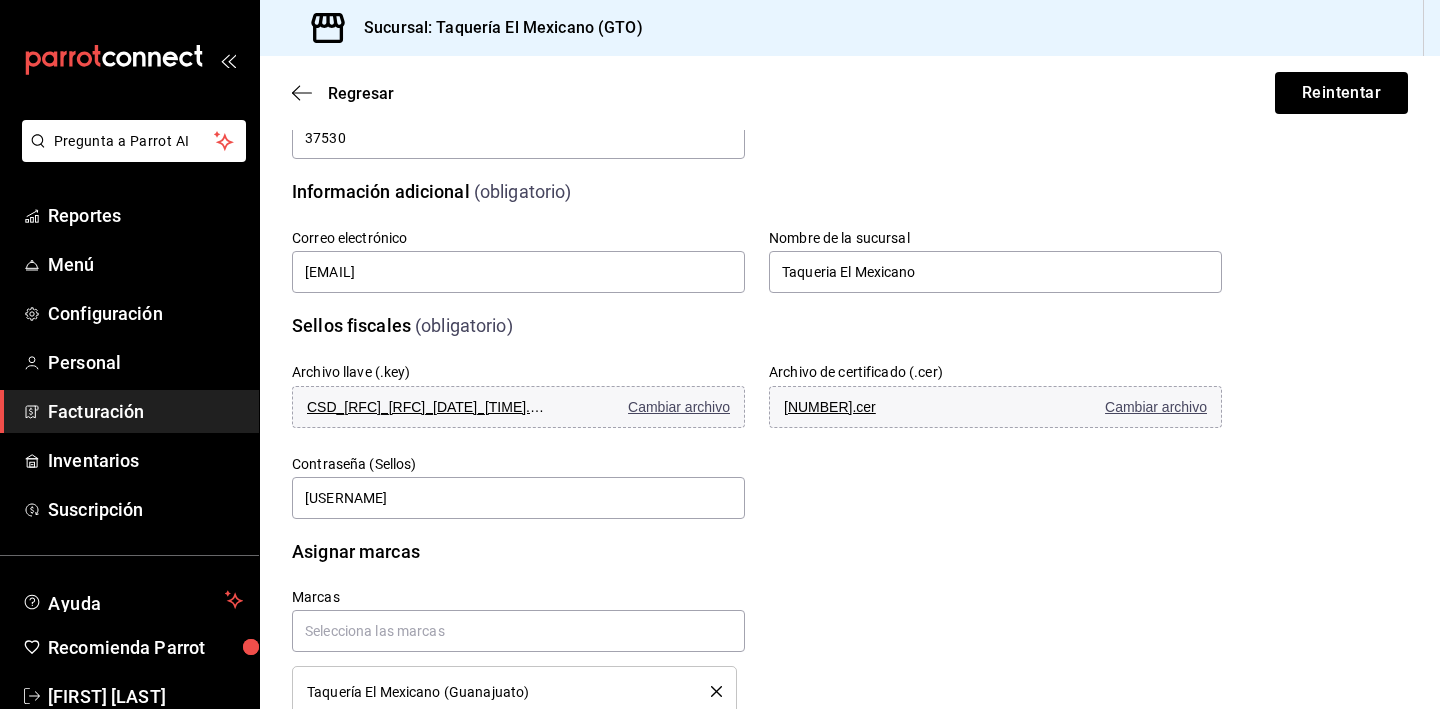 click on "Archivo llave (.key)" at bounding box center (351, 372) 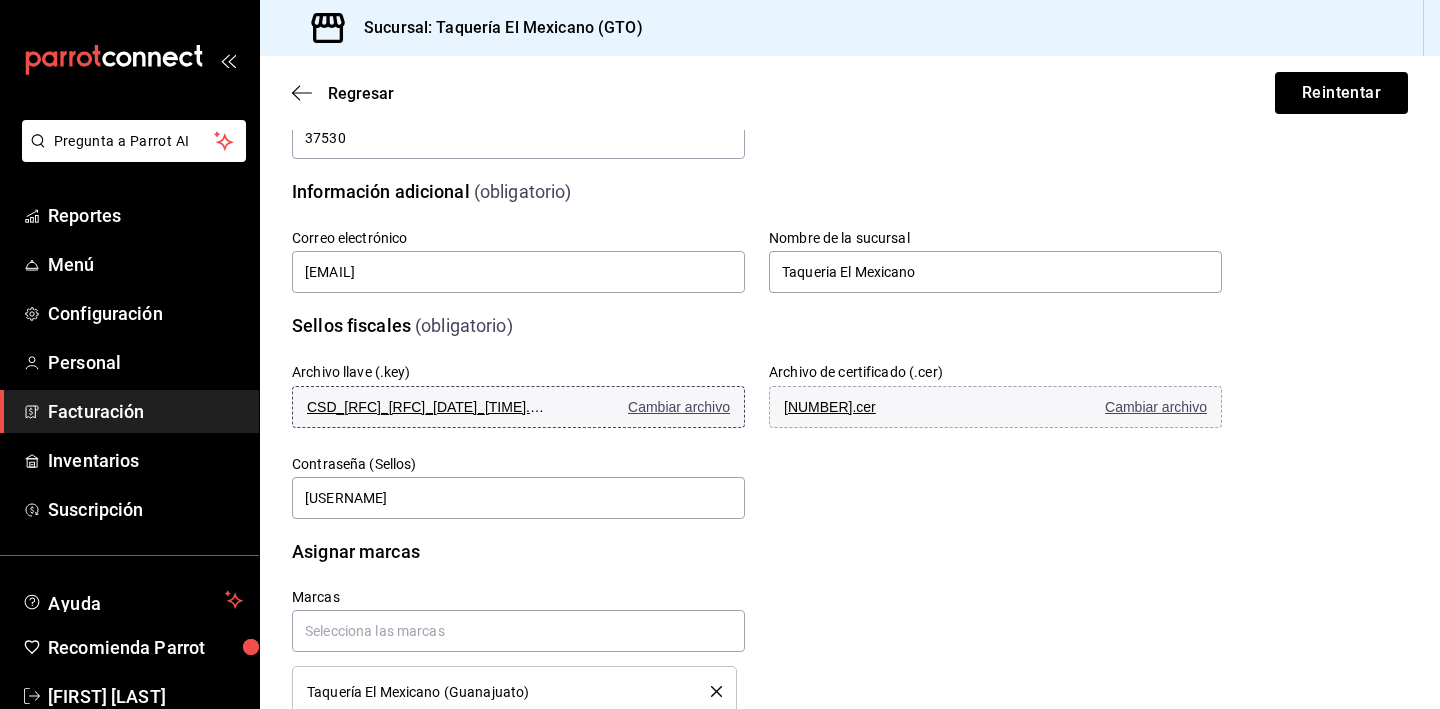 click on "Cambiar archivo" at bounding box center (679, 407) 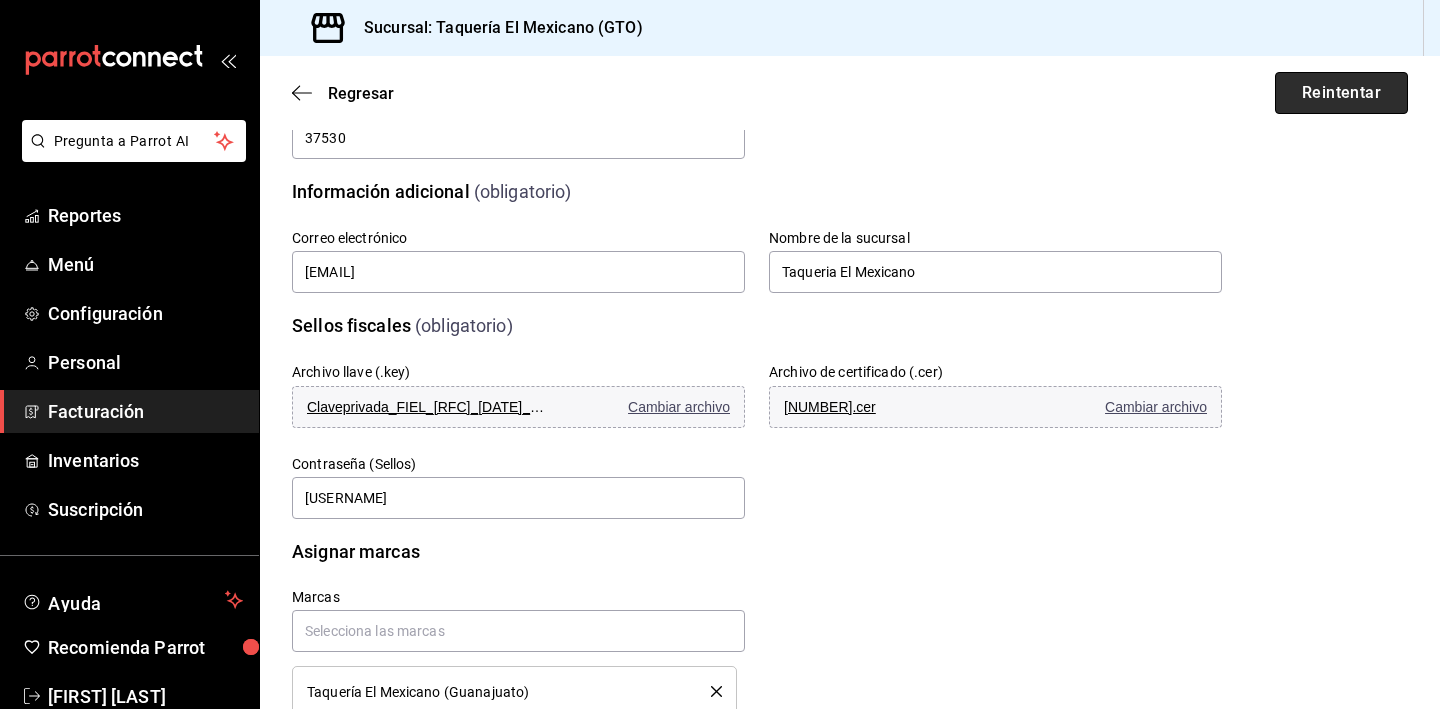 click on "Reintentar" at bounding box center (1341, 93) 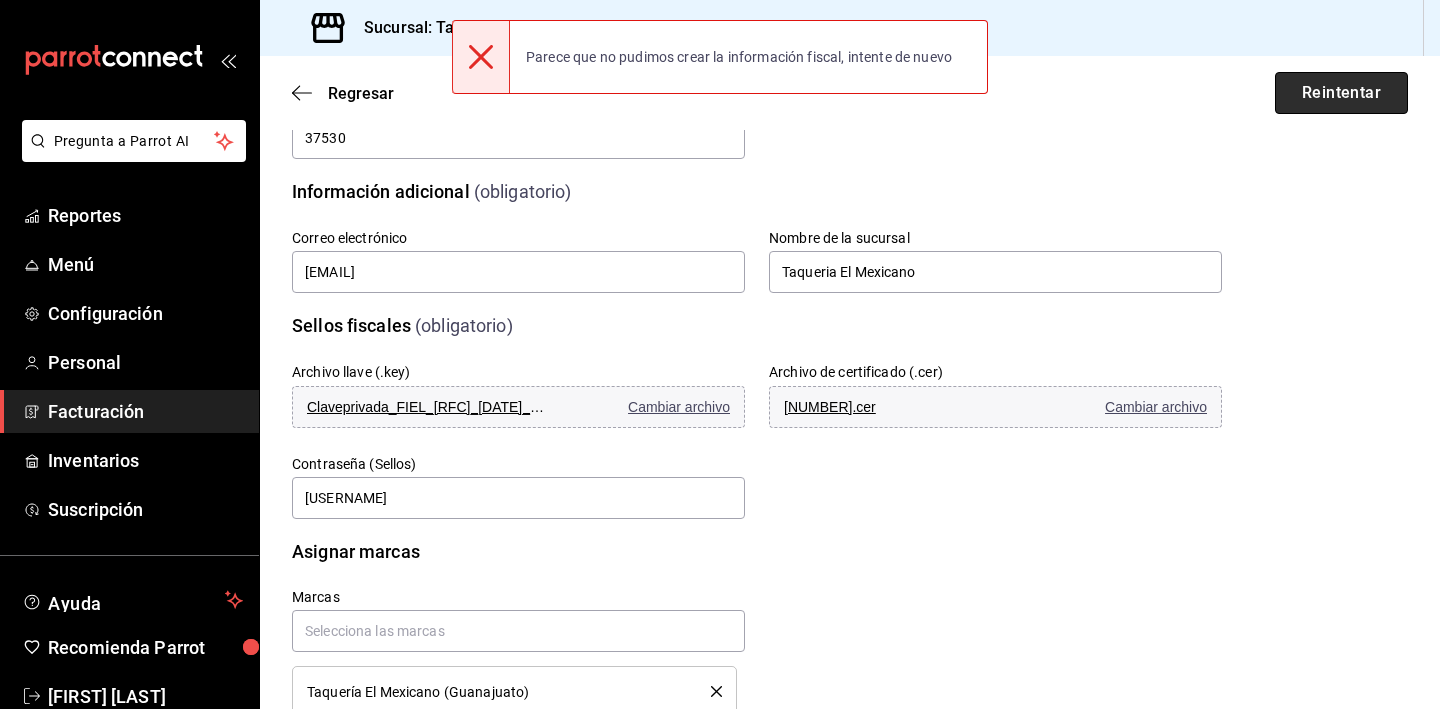 click on "Reintentar" at bounding box center (1341, 93) 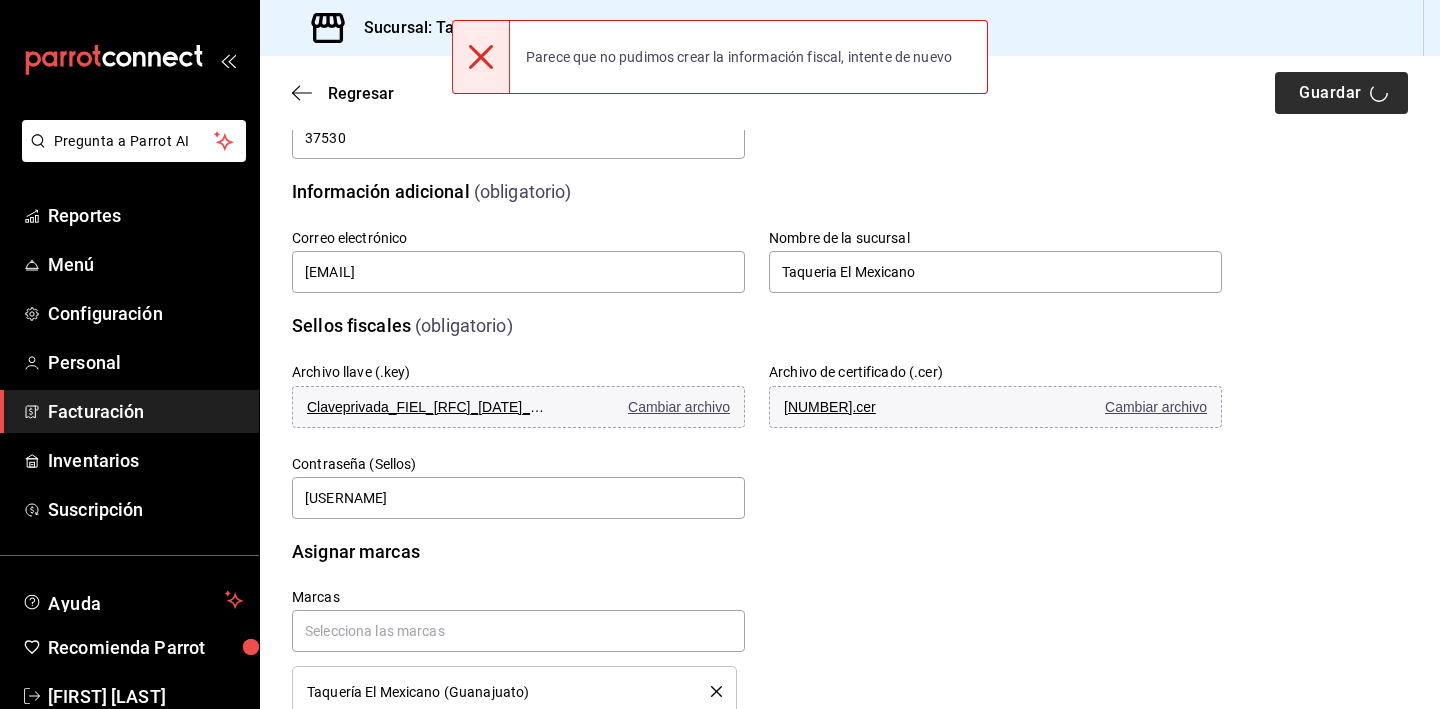 click on "Regresar Guardar" at bounding box center [850, 93] 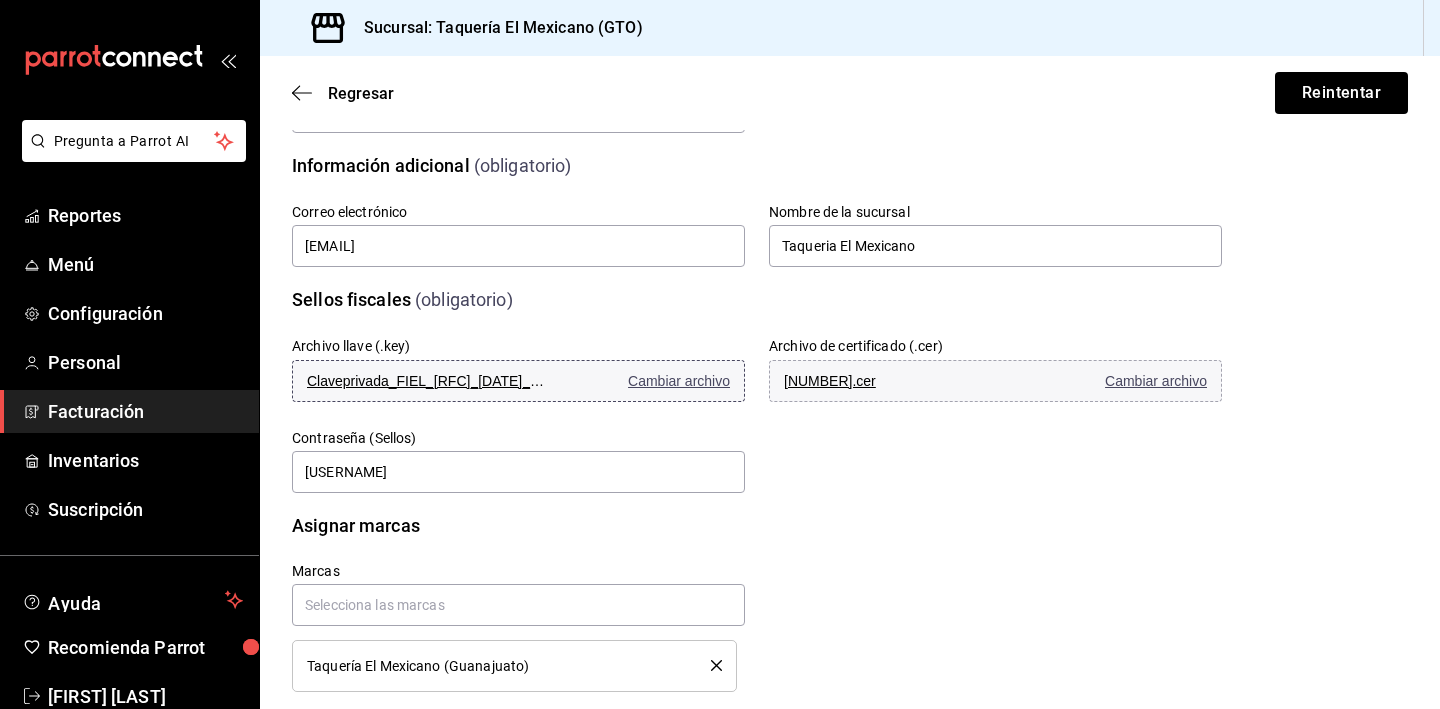 scroll, scrollTop: 521, scrollLeft: 0, axis: vertical 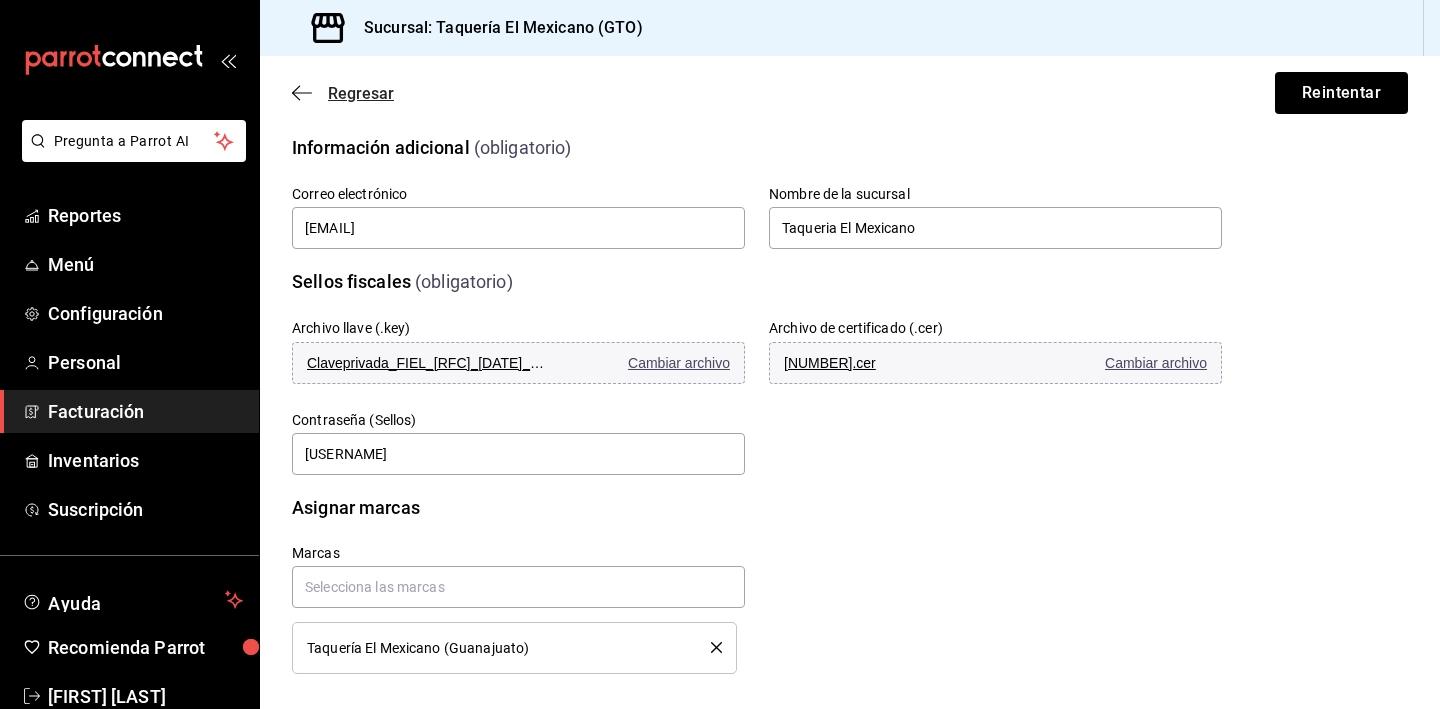 click on "Regresar" at bounding box center [343, 93] 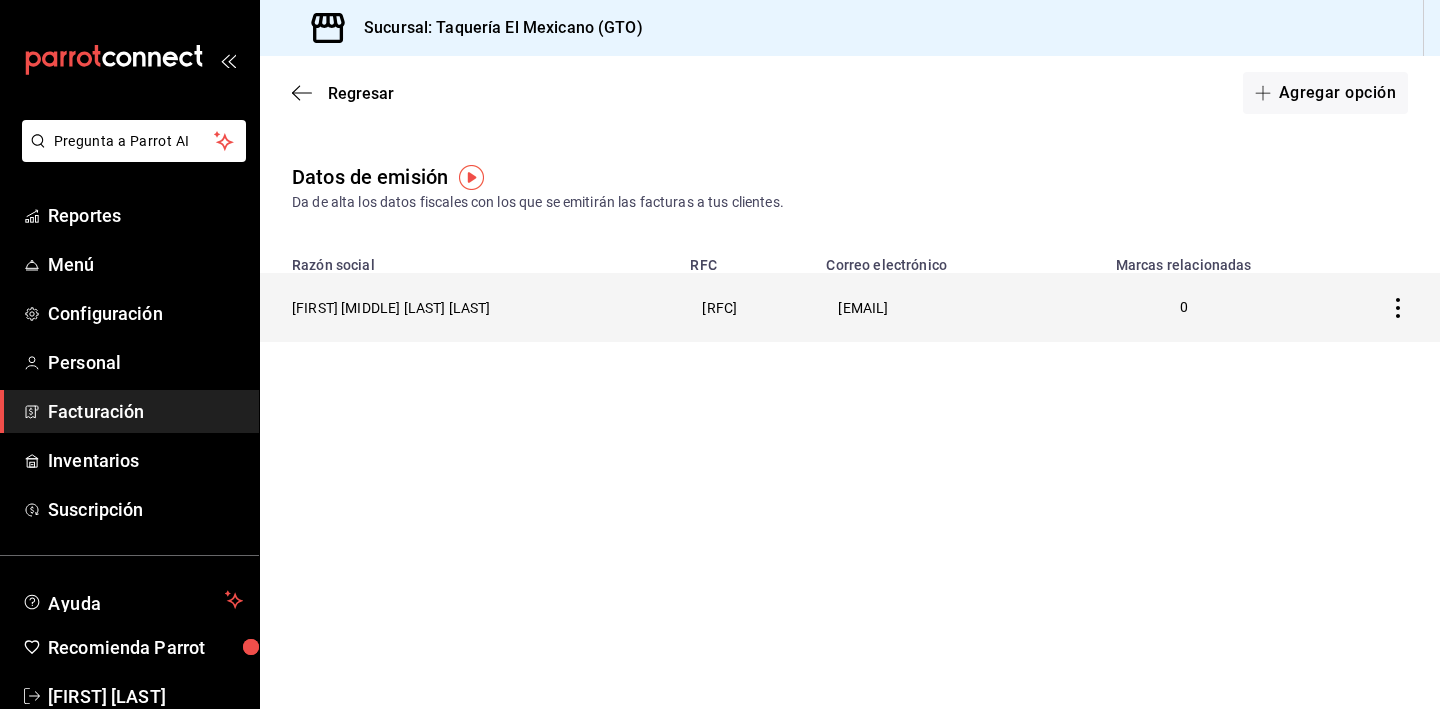 click on "[FIRST] [MIDDLE] [LAST] [LAST]" at bounding box center [469, 307] 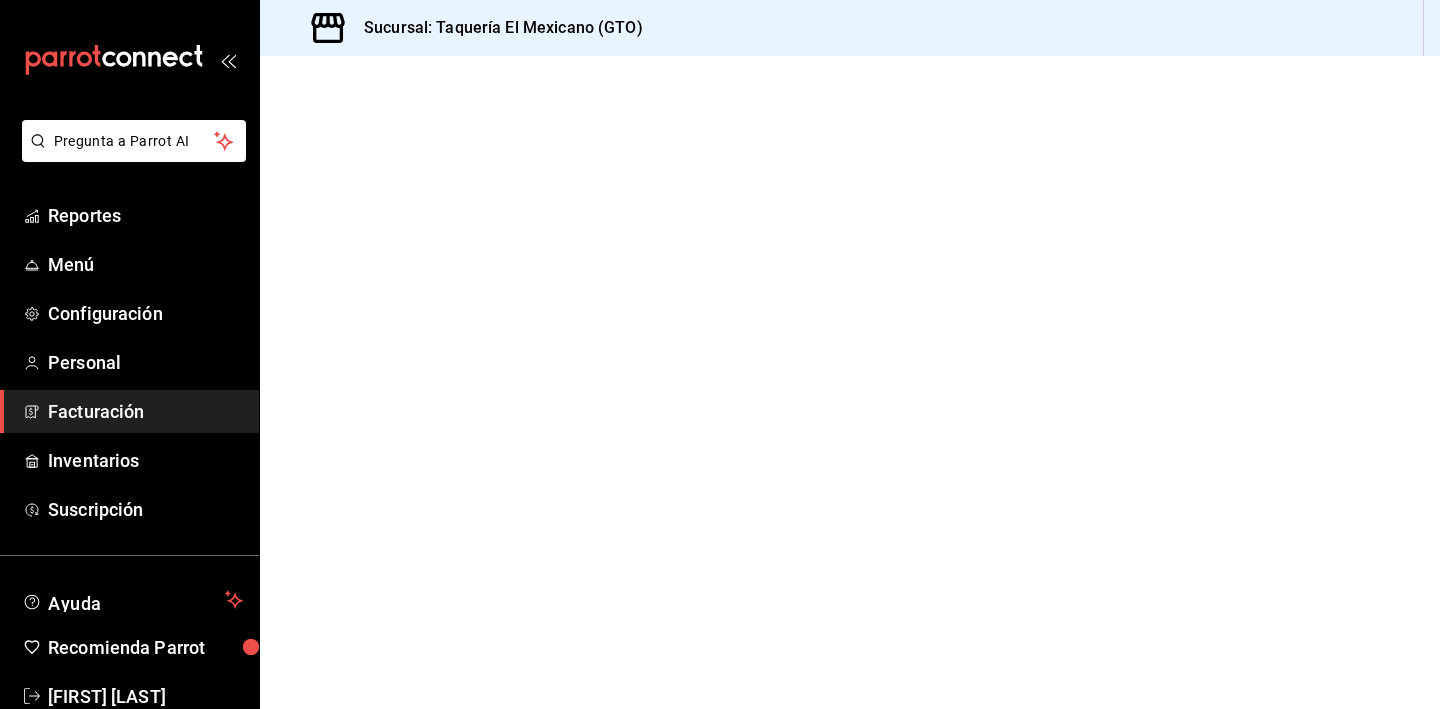 click at bounding box center [850, 382] 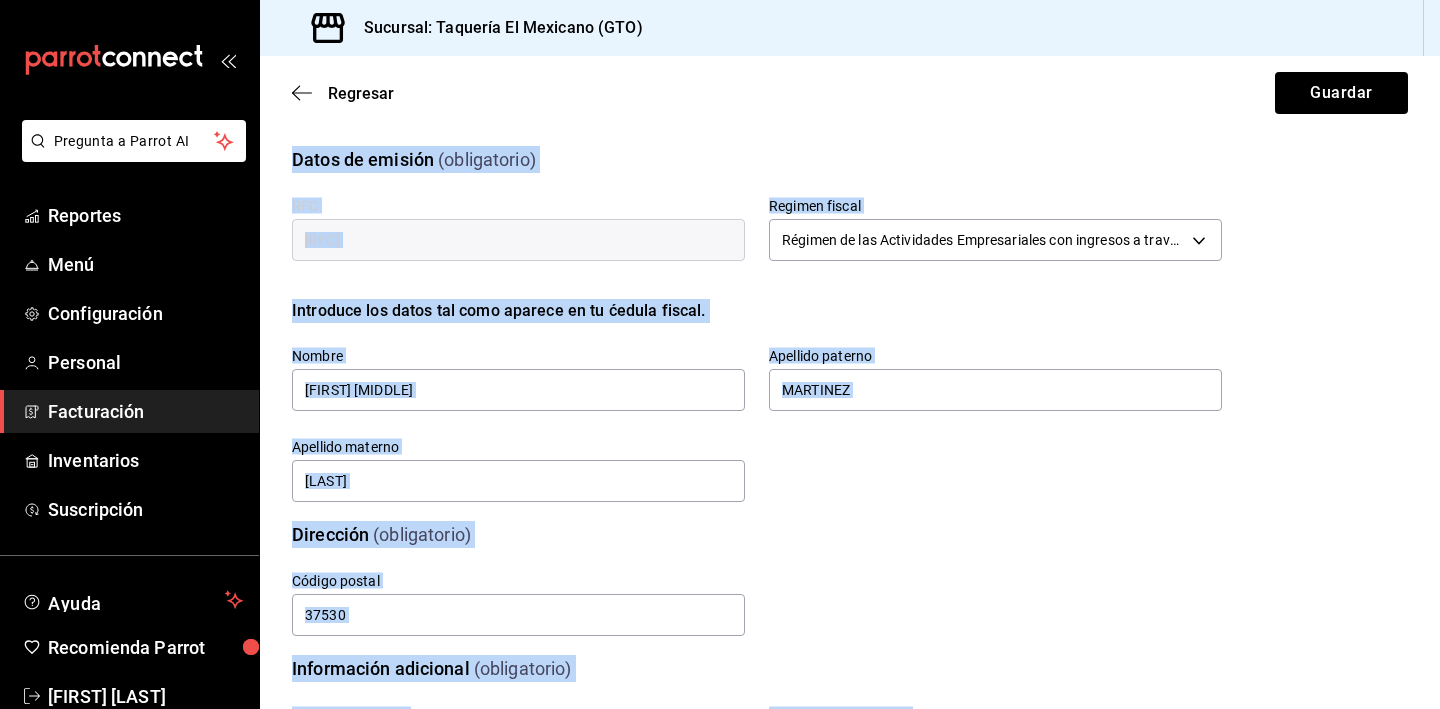 click on "Apellido paterno" at bounding box center [995, 356] 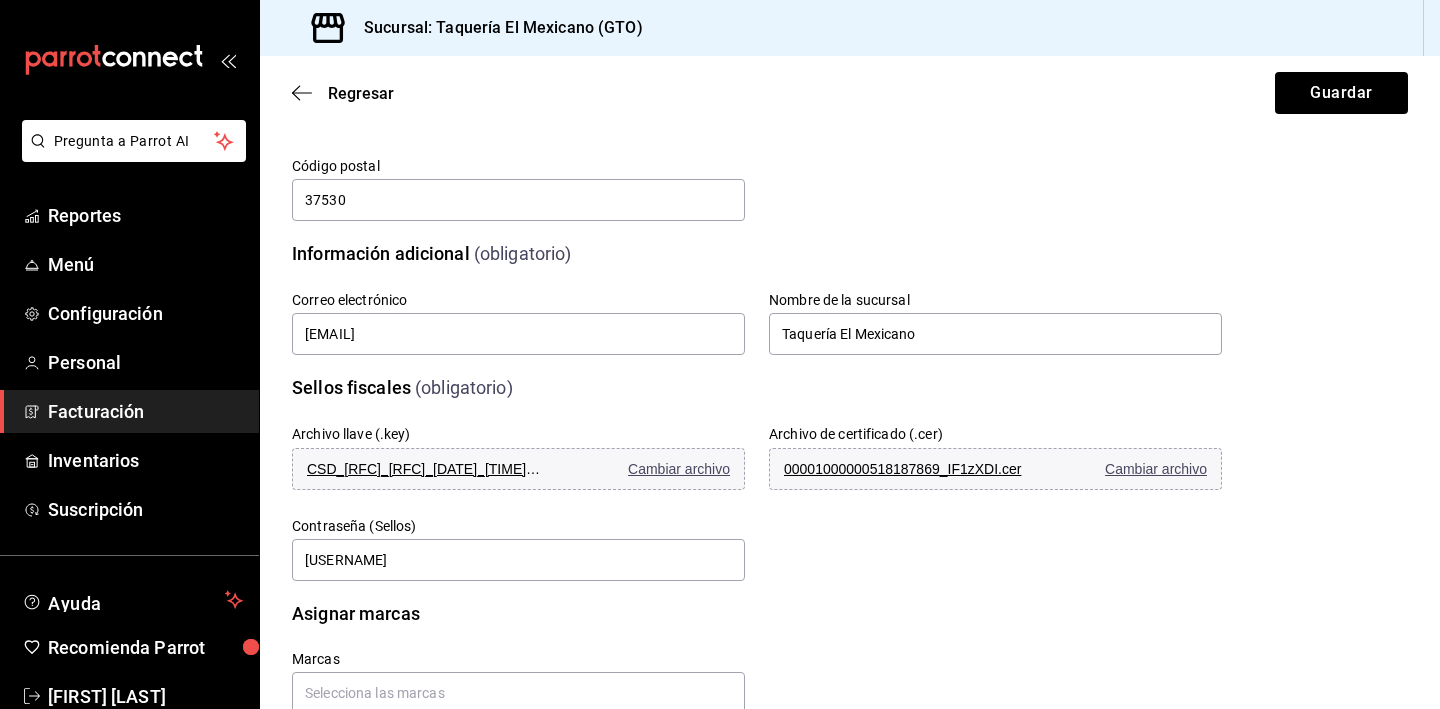 scroll, scrollTop: 468, scrollLeft: 0, axis: vertical 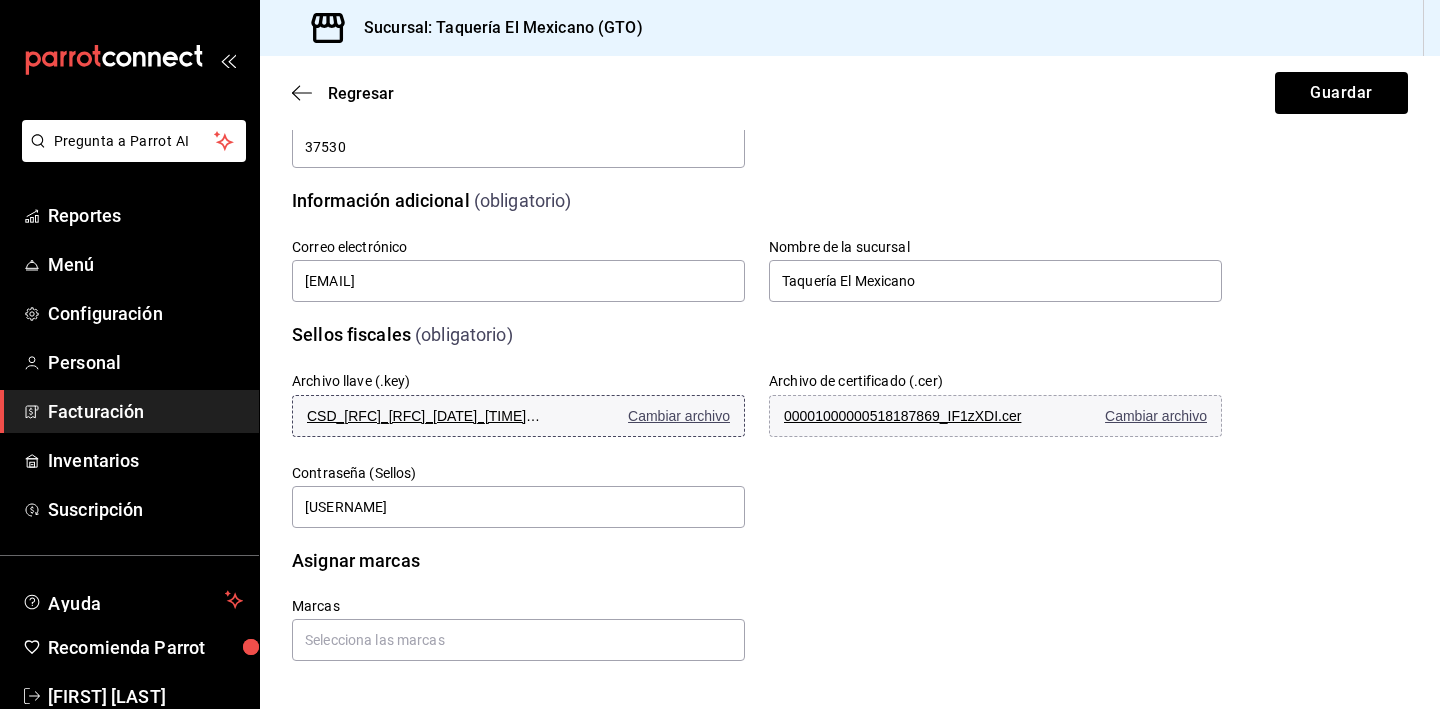 click on "Cambiar archivo" at bounding box center (679, 416) 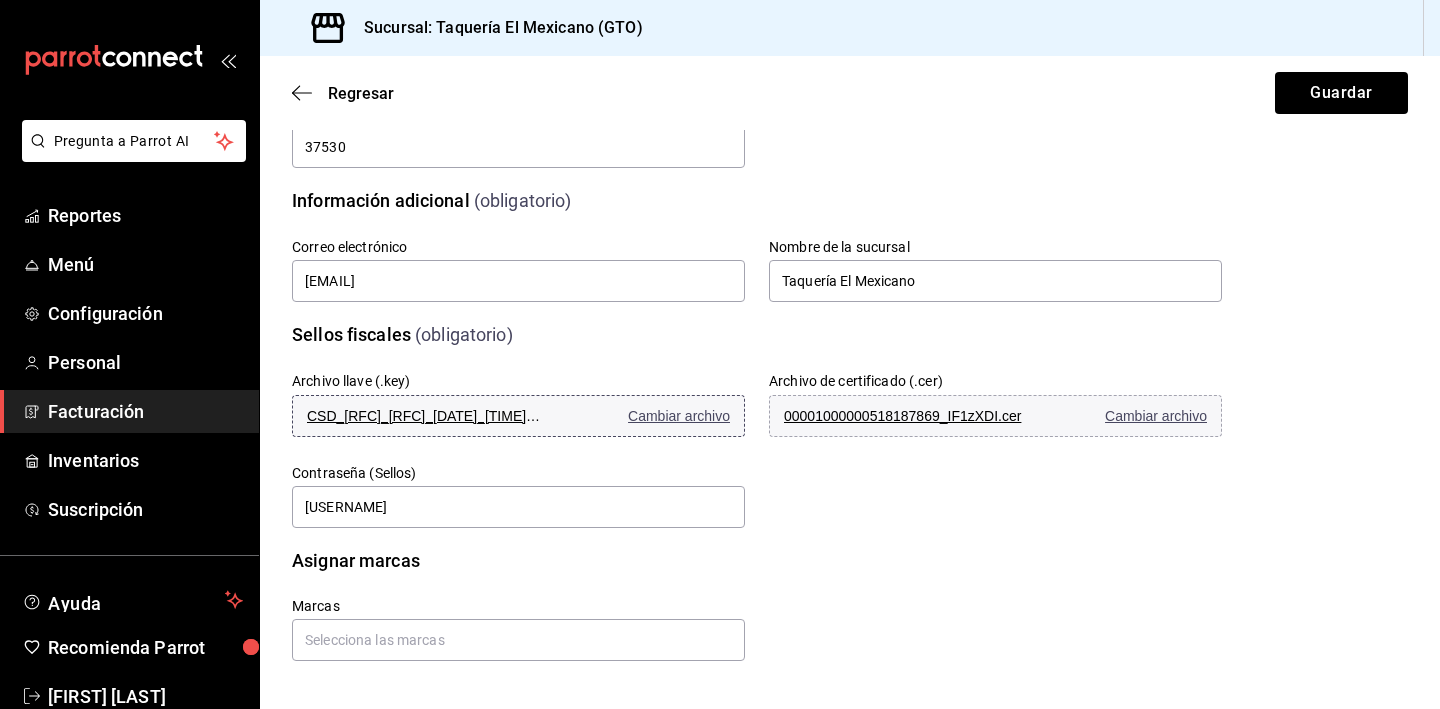 click on "Cambiar archivo" at bounding box center [679, 416] 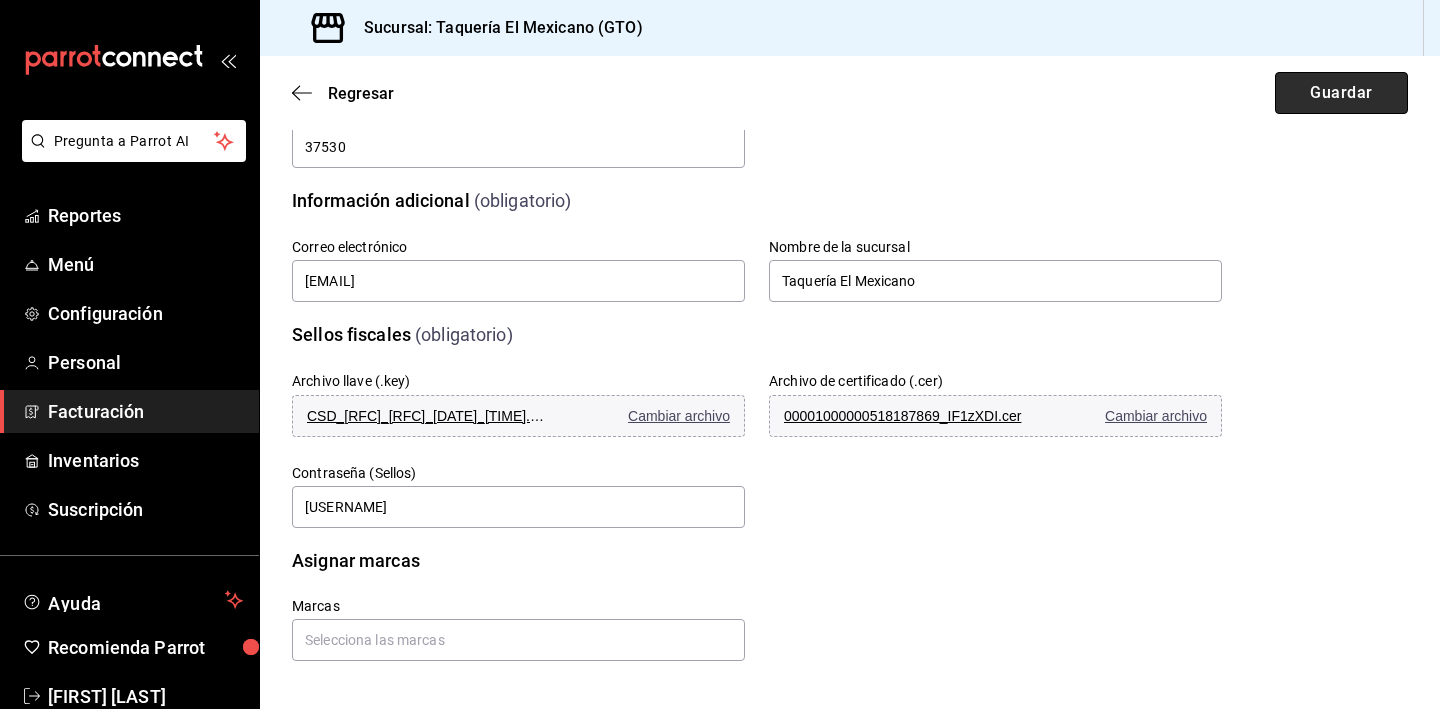 click on "Guardar" at bounding box center [1341, 93] 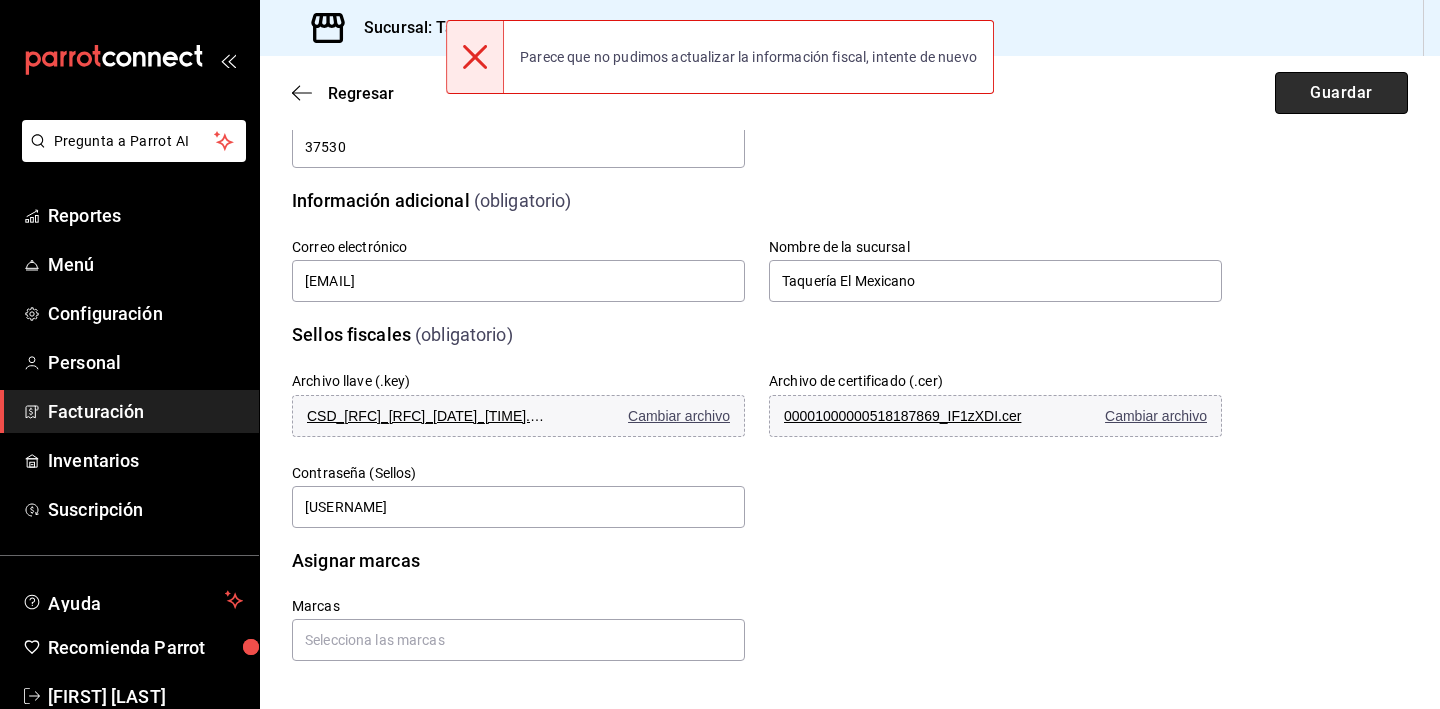 click on "Guardar" at bounding box center [1341, 93] 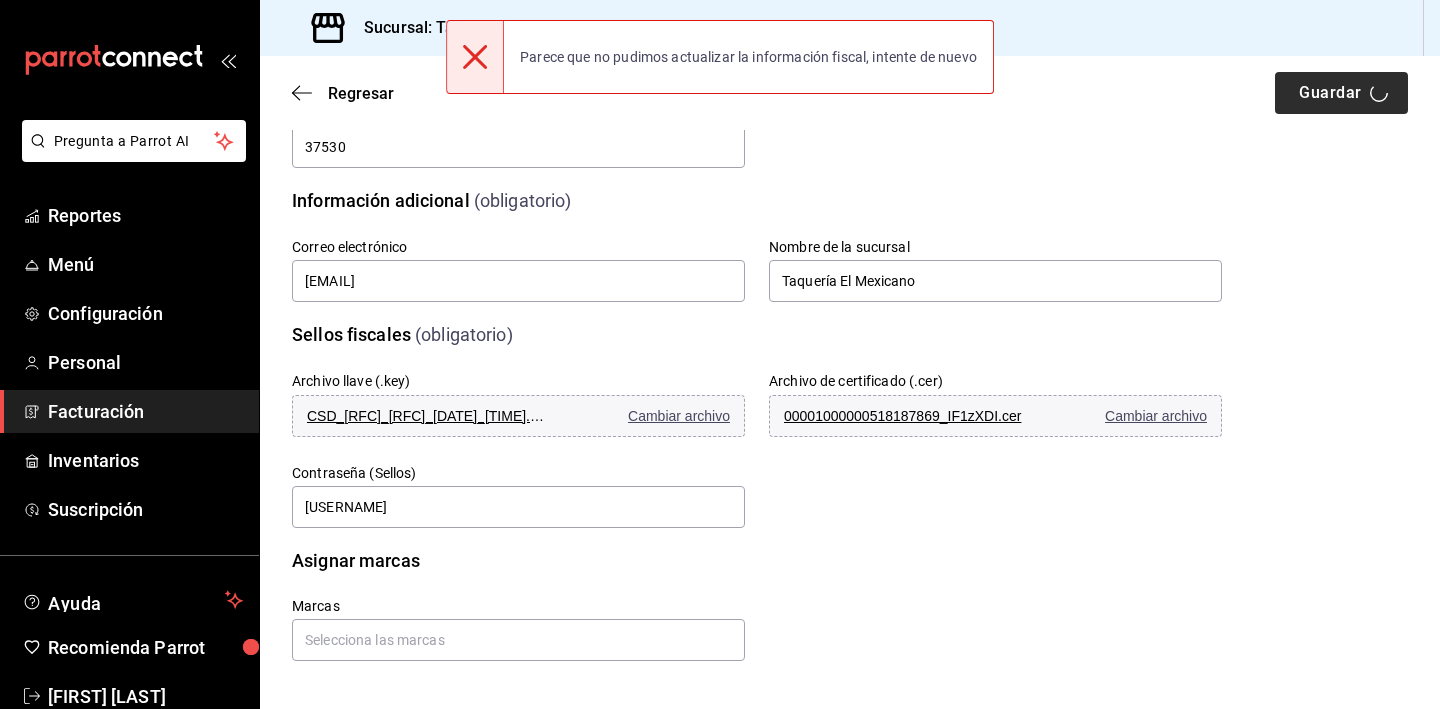 click on "Regresar Guardar" at bounding box center [850, 93] 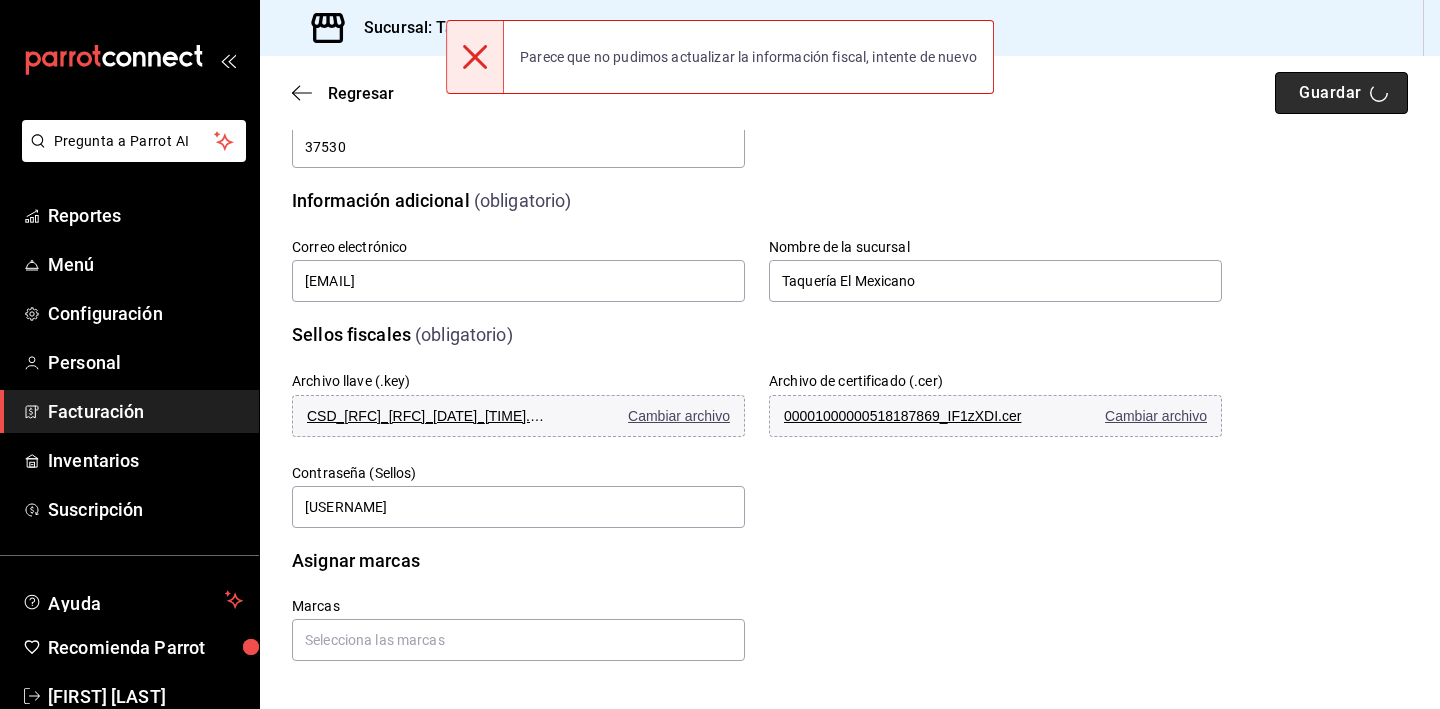 click on "Guardar" at bounding box center (1341, 93) 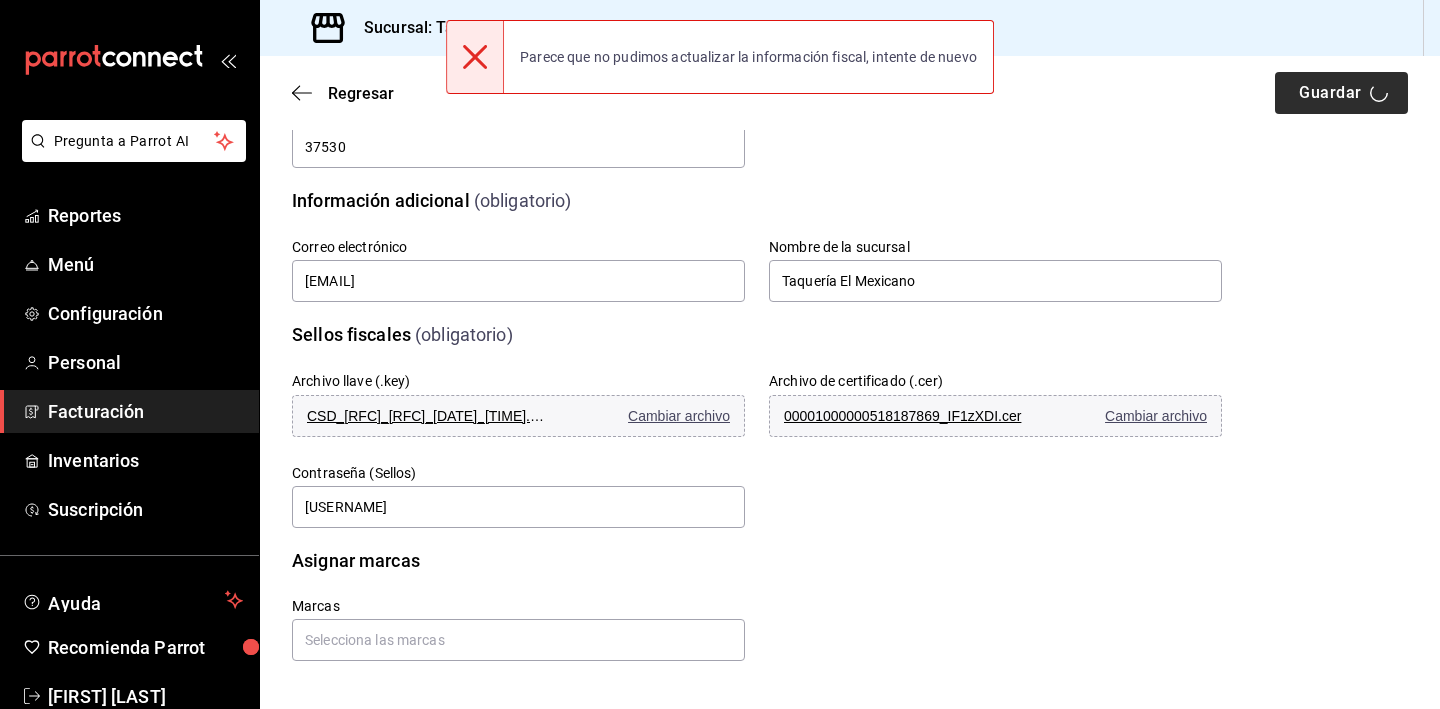 click on "Regresar Guardar" at bounding box center (850, 93) 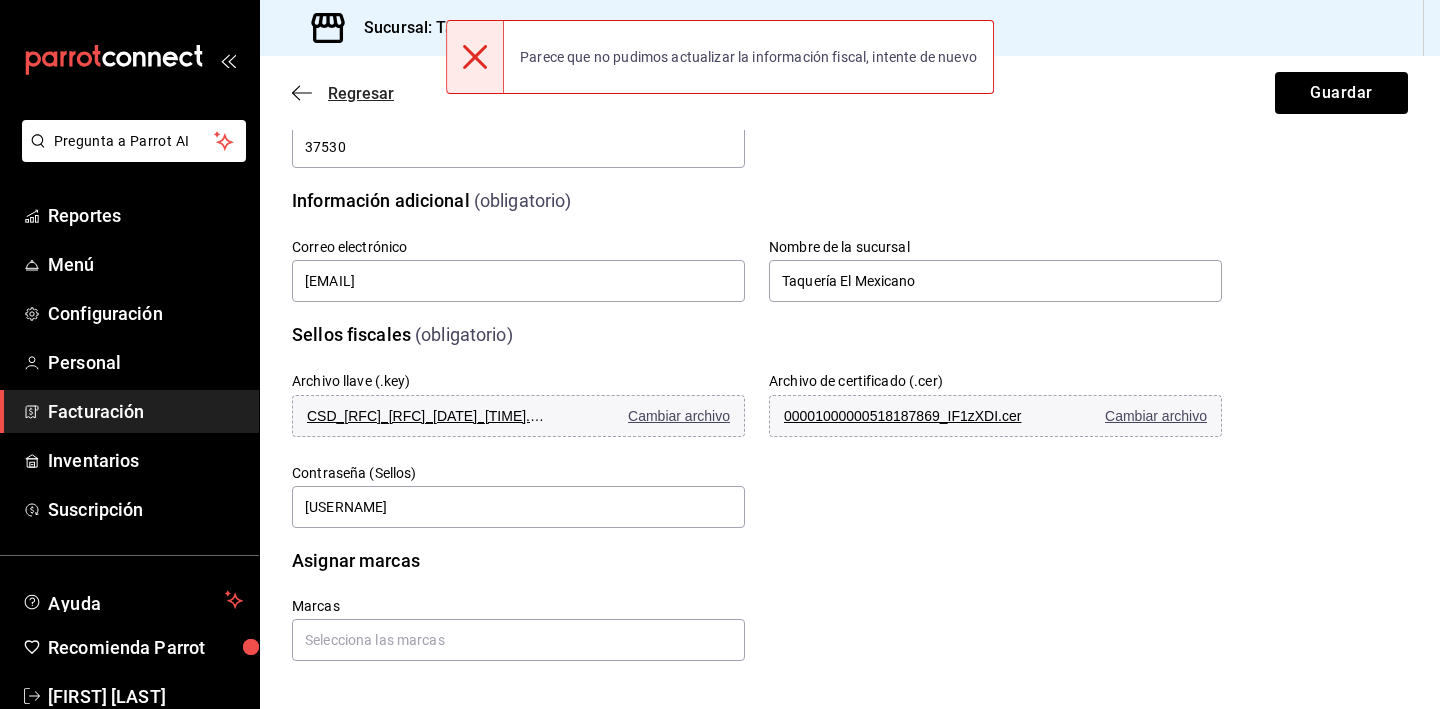 click on "Regresar" at bounding box center (343, 93) 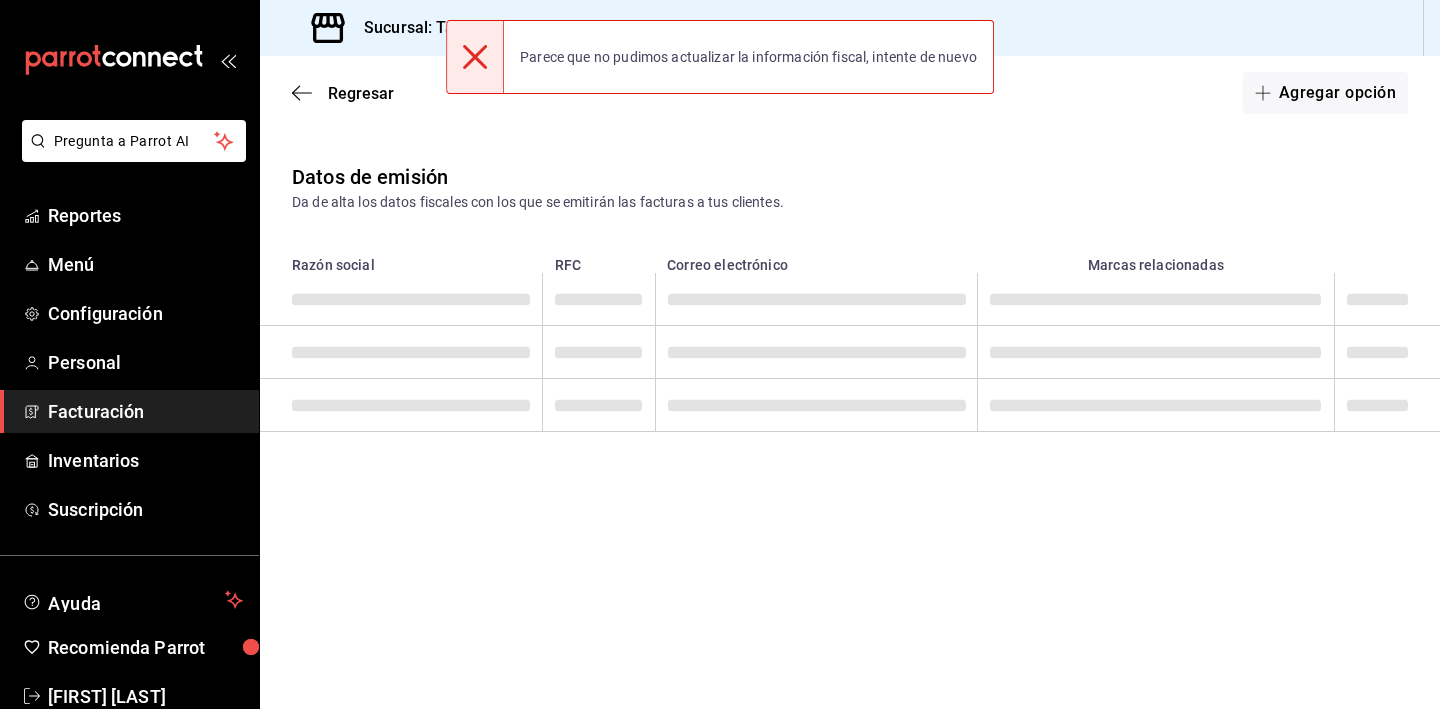scroll, scrollTop: 0, scrollLeft: 0, axis: both 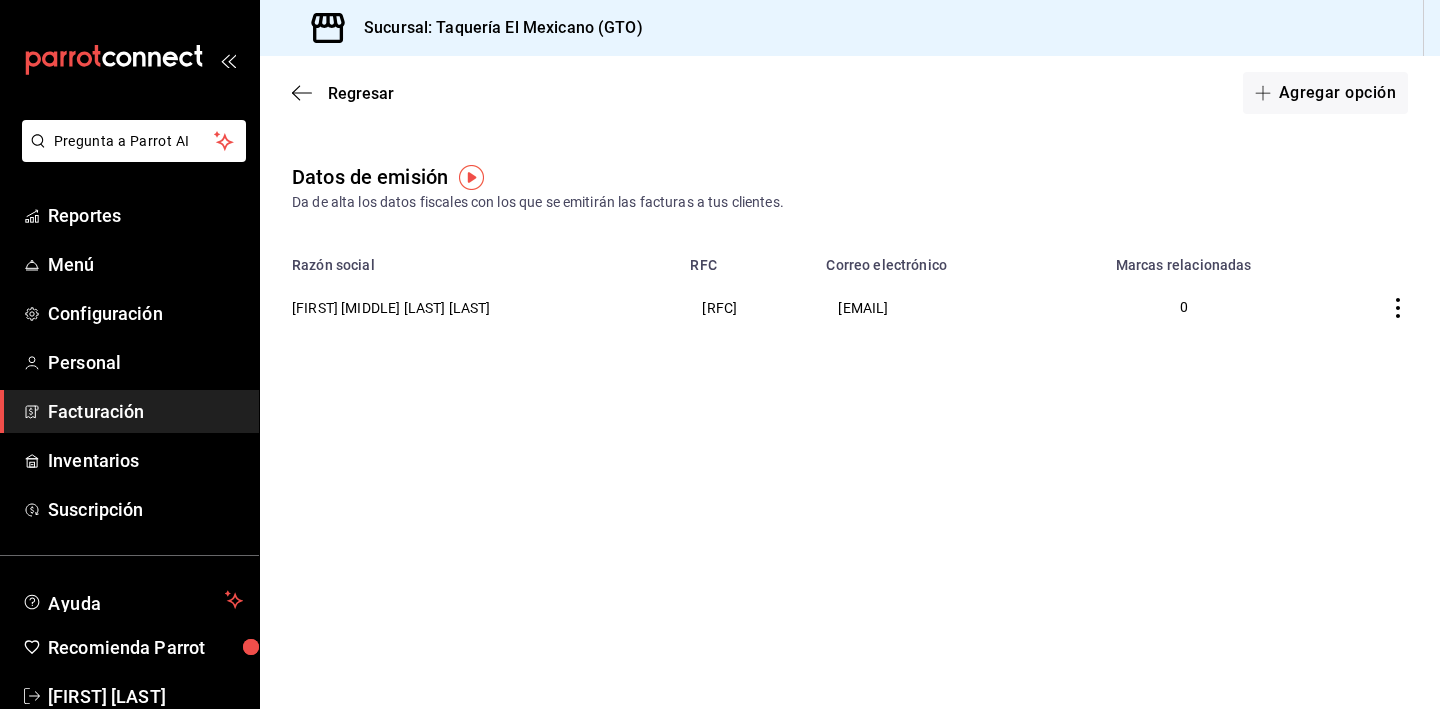 click on "Regresar Agregar opción Datos de emisión Da de alta los datos fiscales con los que se emitirán las facturas a tus clientes. Razón social RFC Correo electrónico Marcas relacionadas [FIRST] [MIDDLE] [LAST] [LAST] [RFC] [EMAIL] 0" at bounding box center (850, 382) 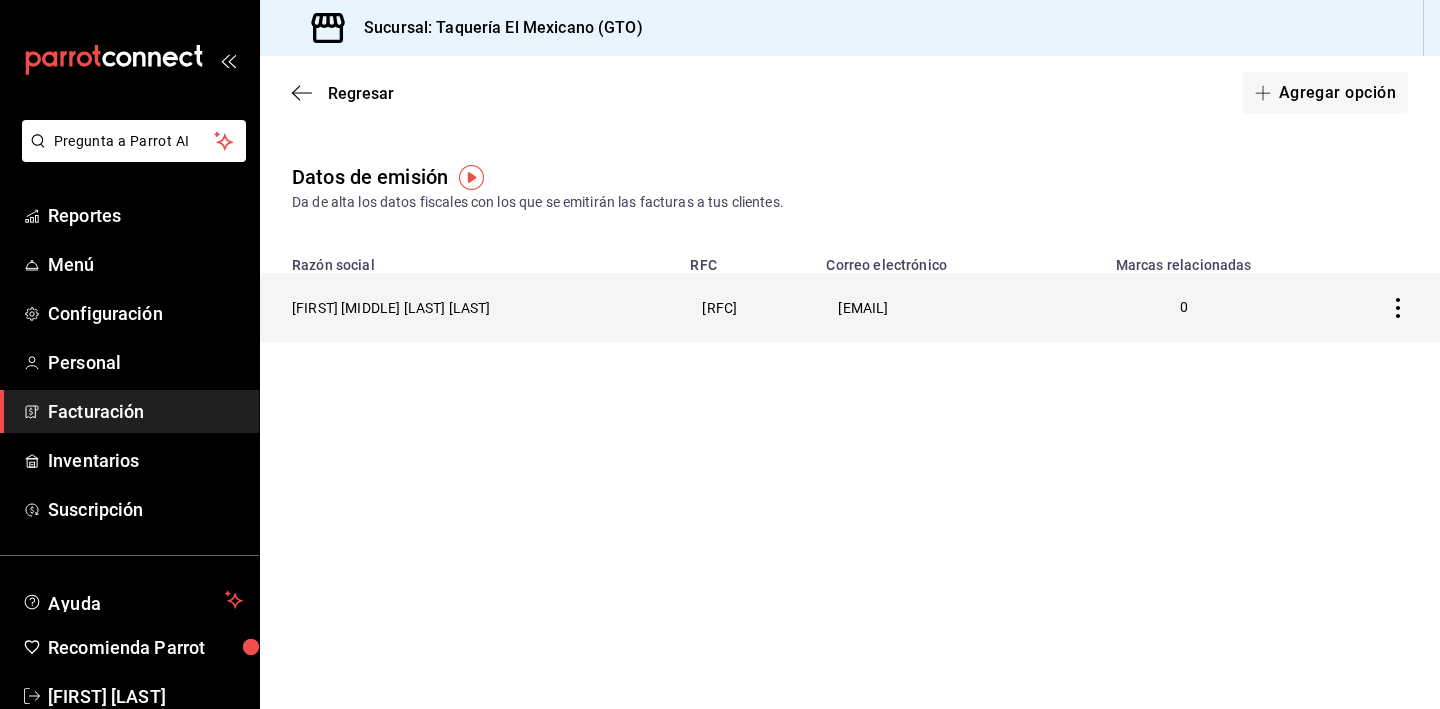click 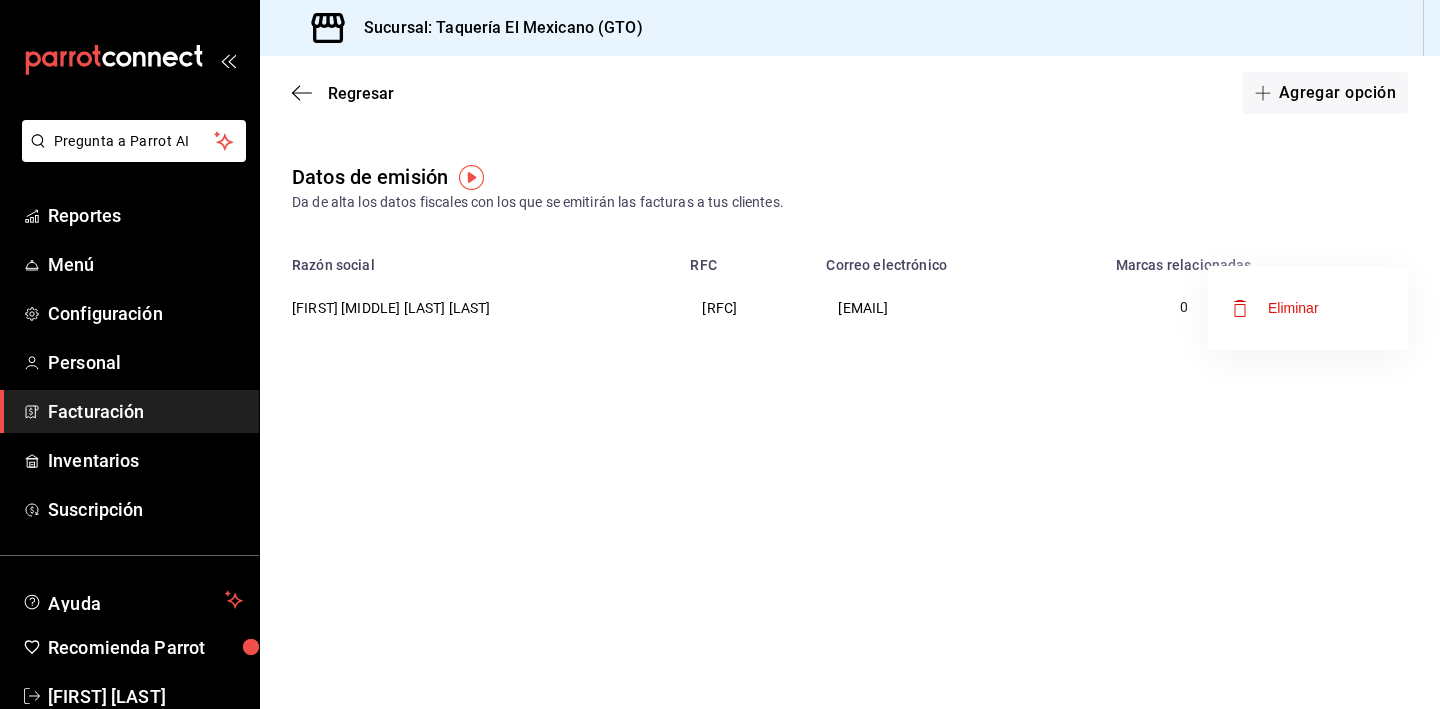 click at bounding box center [720, 354] 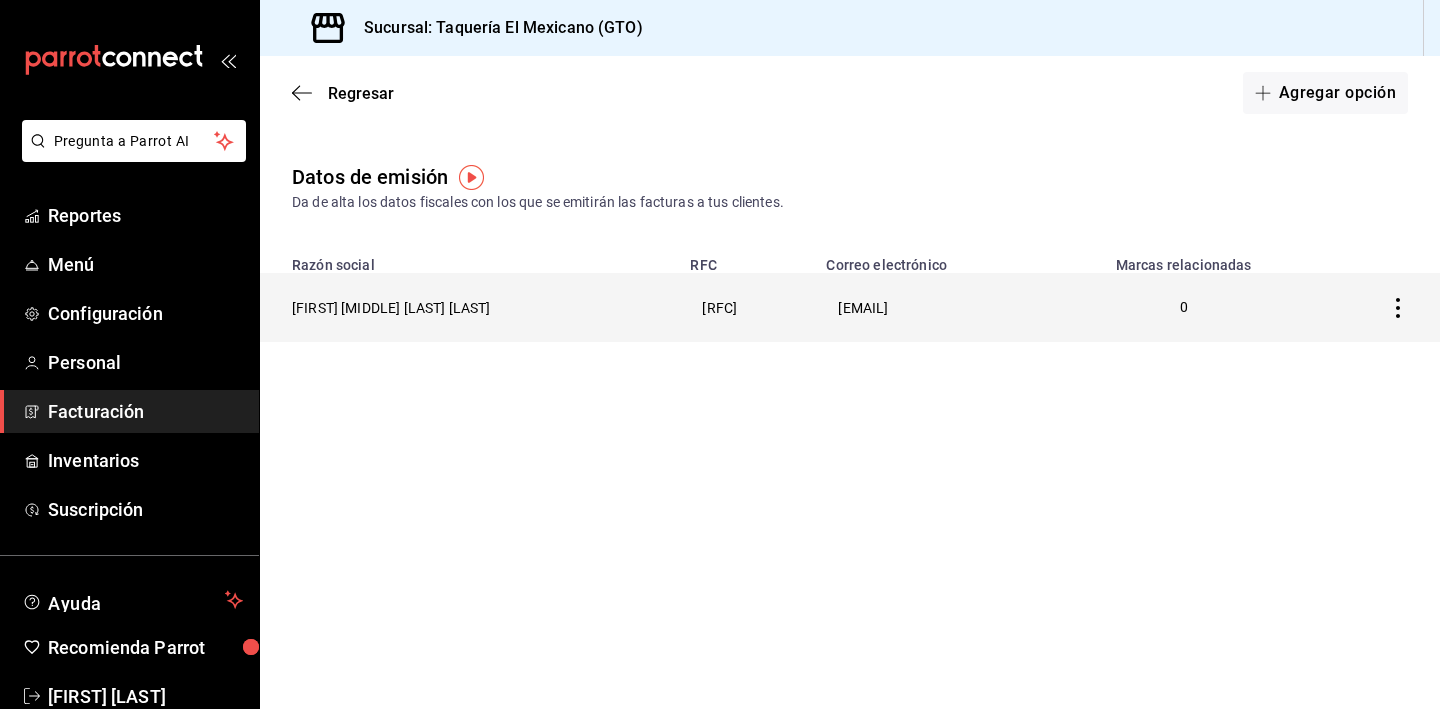 click on "[EMAIL]" at bounding box center [933, 307] 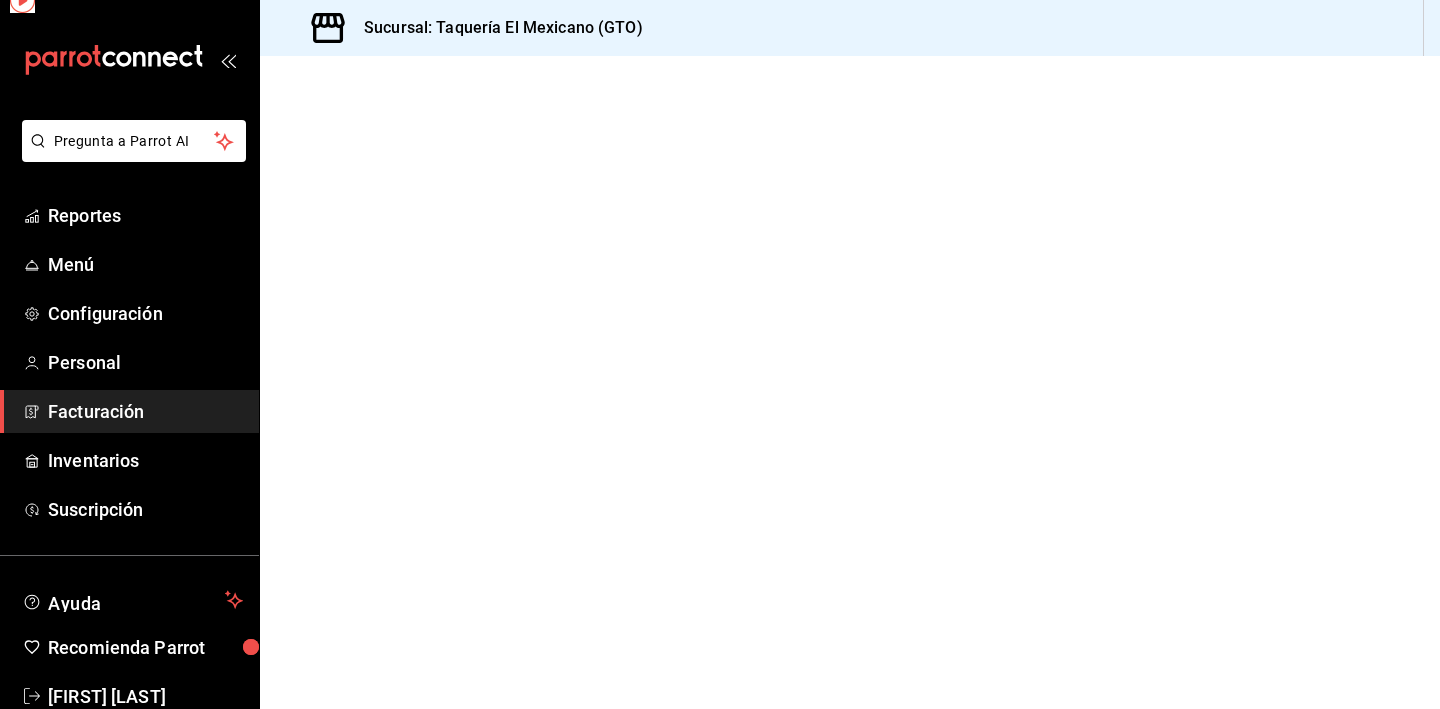 click at bounding box center [850, 382] 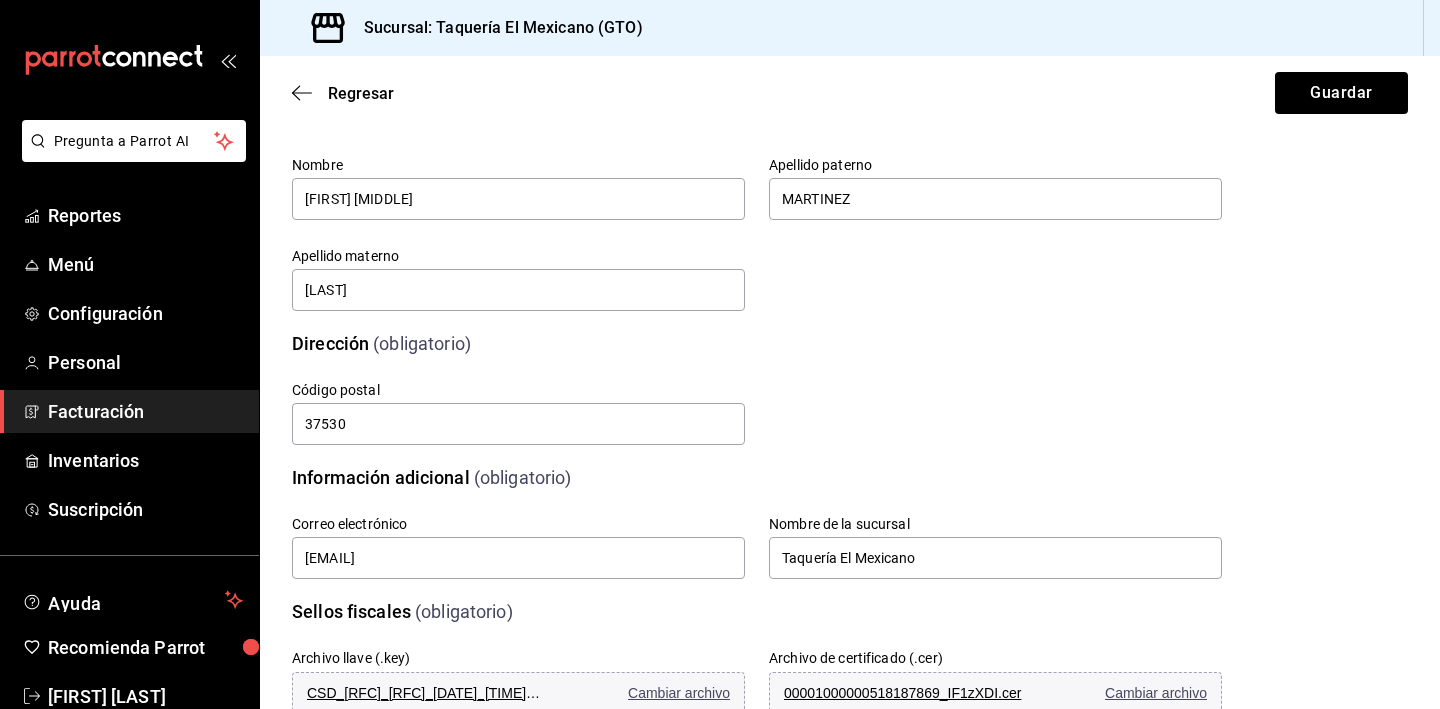 click on "Calle San Pedro # exterior 727 # interior Código postal 37530 Estado Guanajuato Guanajuato Municipio León León Colonia San Isidro de Jerez San Isidro de Jerez" at bounding box center (733, 390) 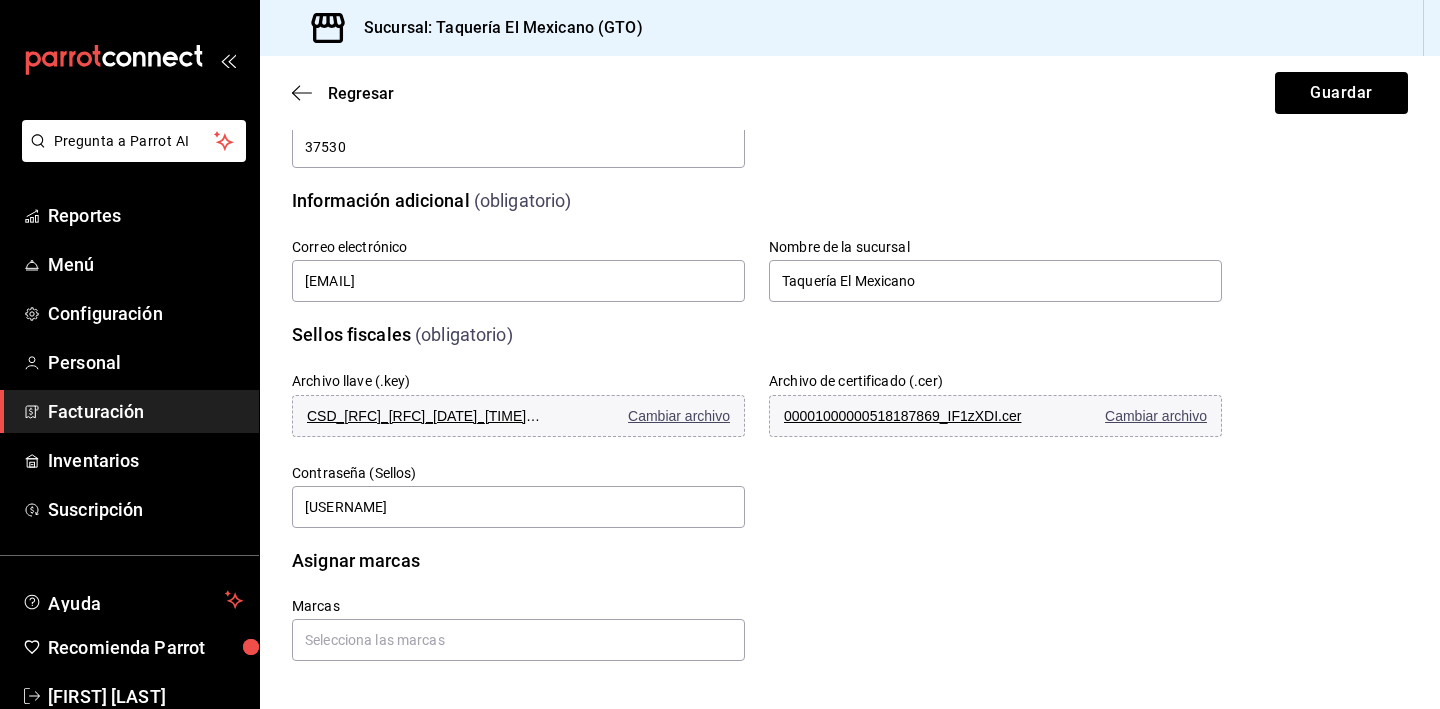 click on "Regresar Guardar Datos de emisión (obligatorio) RFC [RFC] Regimen fiscal Régimen de las Actividades Empresariales con ingresos a través de Plataformas Tecnológicas 625 Introduce los datos tal como aparece en tu ćedula fiscal. Nombre [FIRST] [MIDDLE] Apellido paterno [LAST] Apellido materno [LAST] Dirección (obligatorio) Calle San Pedro # exterior 727 # interior Código postal 37530 Estado Guanajuato Guanajuato Municipio León León Colonia San Isidro de Jerez San Isidro de Jerez Información adicional (obligatorio) Correo electrónico [EMAIL] Nombre de la sucursal Taquería El Mexicano Sellos fiscales (obligatorio) Archivo llave (.key) CSD_[RFC]_[RFC]_[DATE]_[TIME]_3Cov1S3.key Cambiar archivo Archivo de certificado (.cer) [NUMBER]_IF1zXDI.cer Cambiar archivo Contraseña (Sellos) [USERNAME] Asignar marcas Marcas" at bounding box center [850, 148] 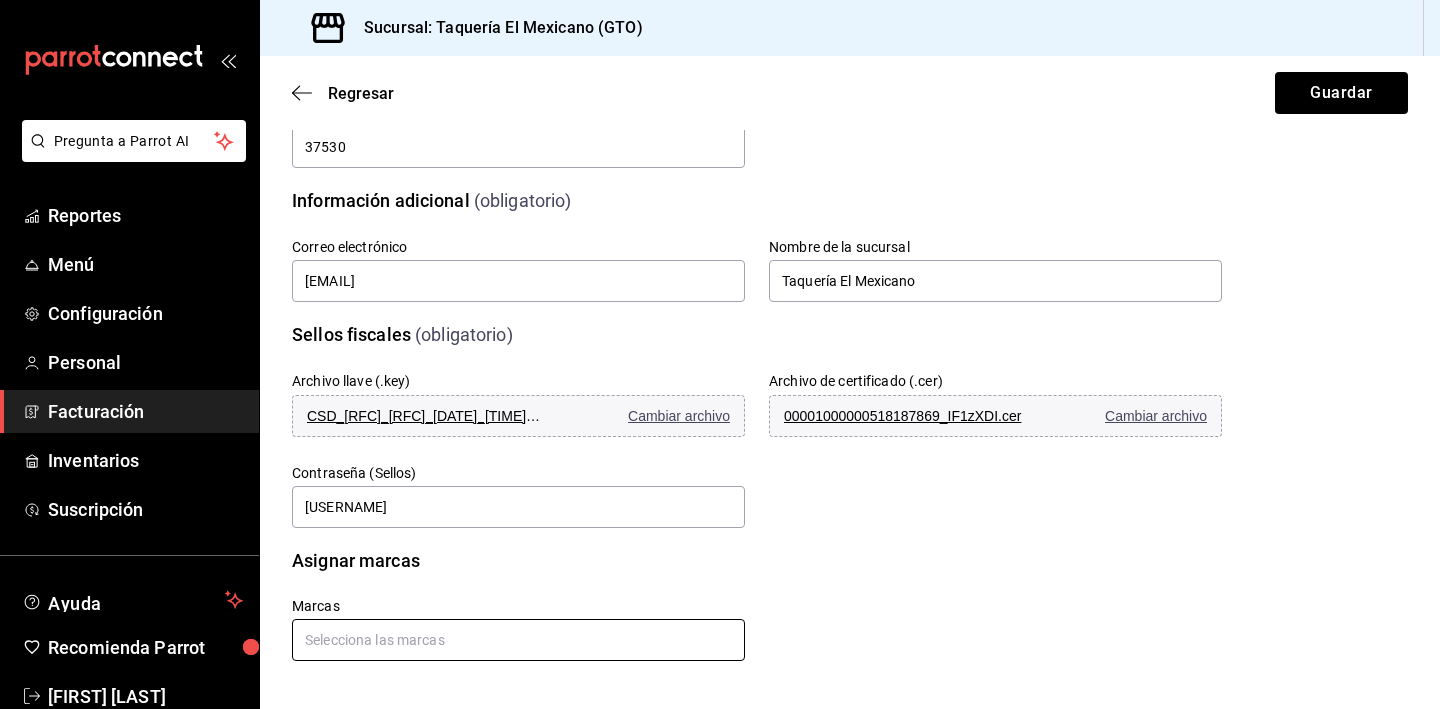 click at bounding box center (518, 640) 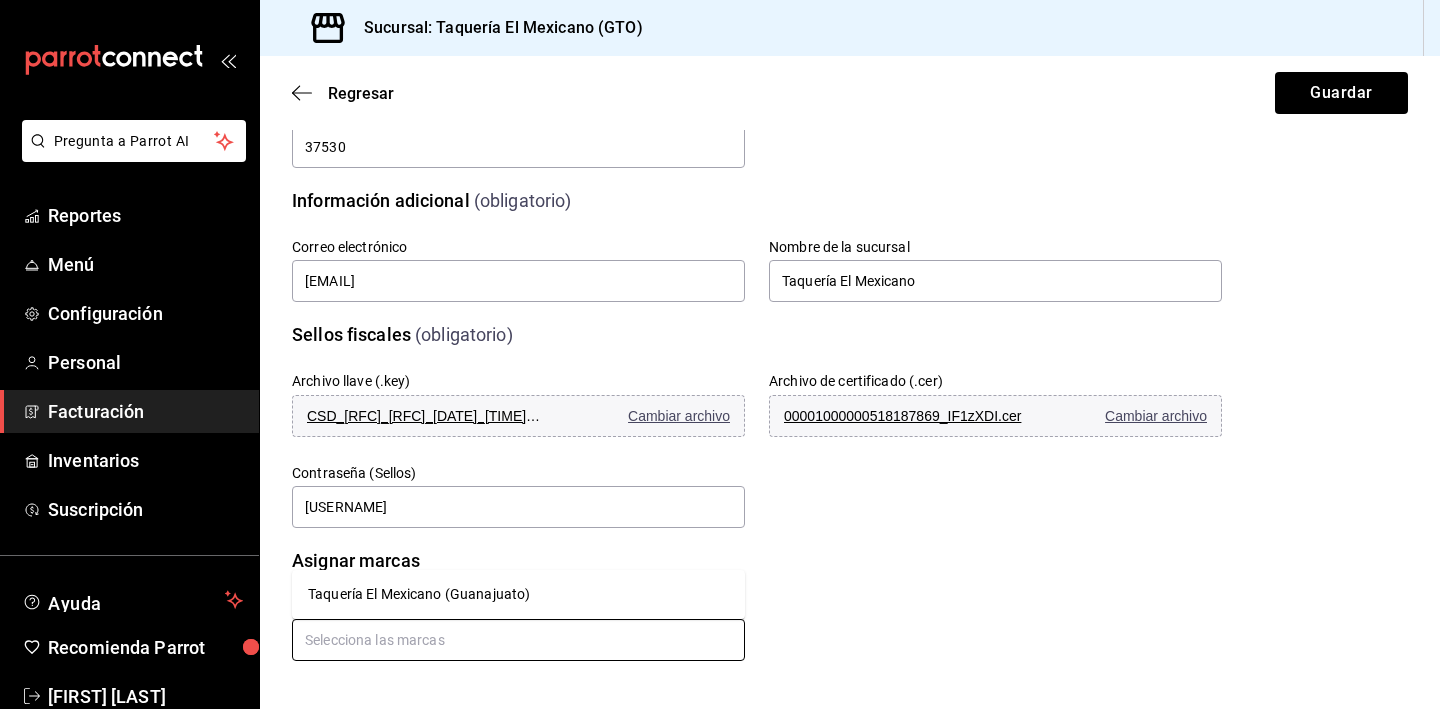 click on "Taquería El Mexicano (Guanajuato)" at bounding box center [518, 594] 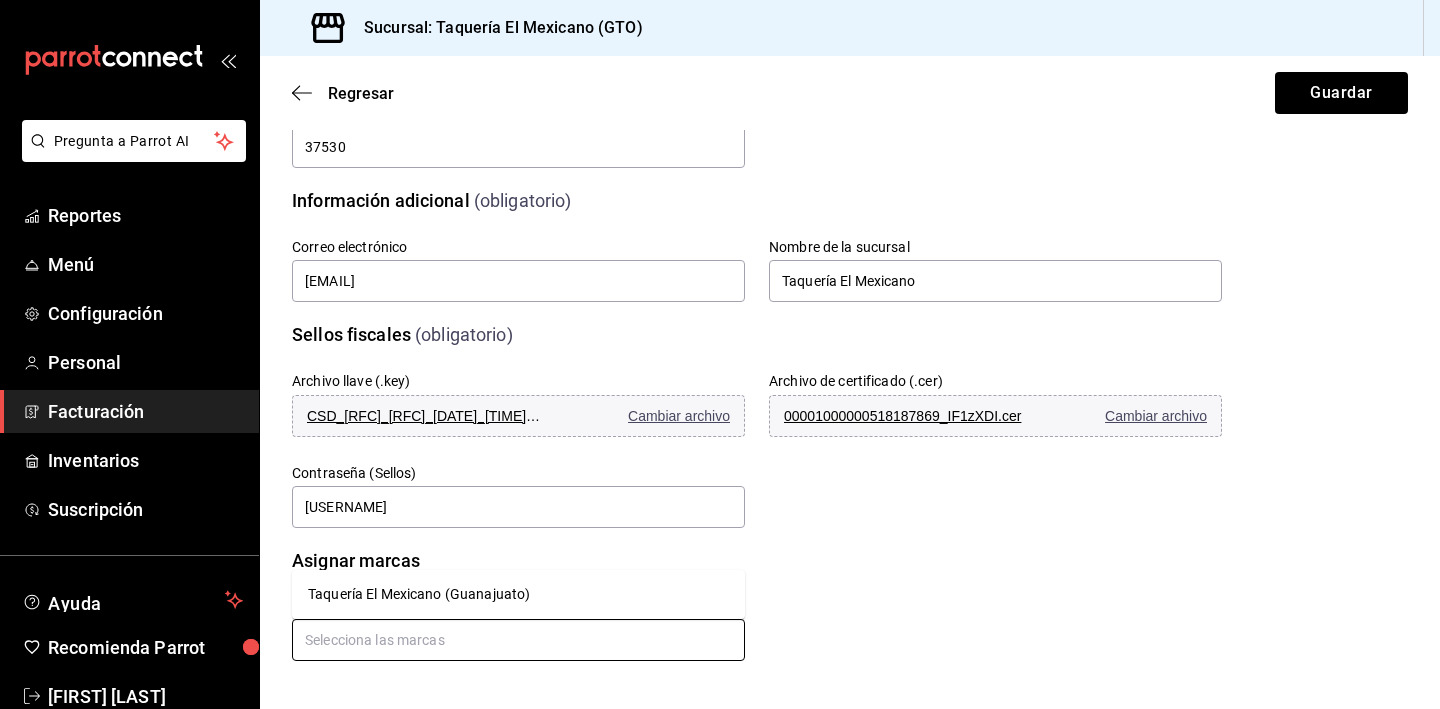 click on "Taquería El Mexicano (Guanajuato)" at bounding box center [518, 594] 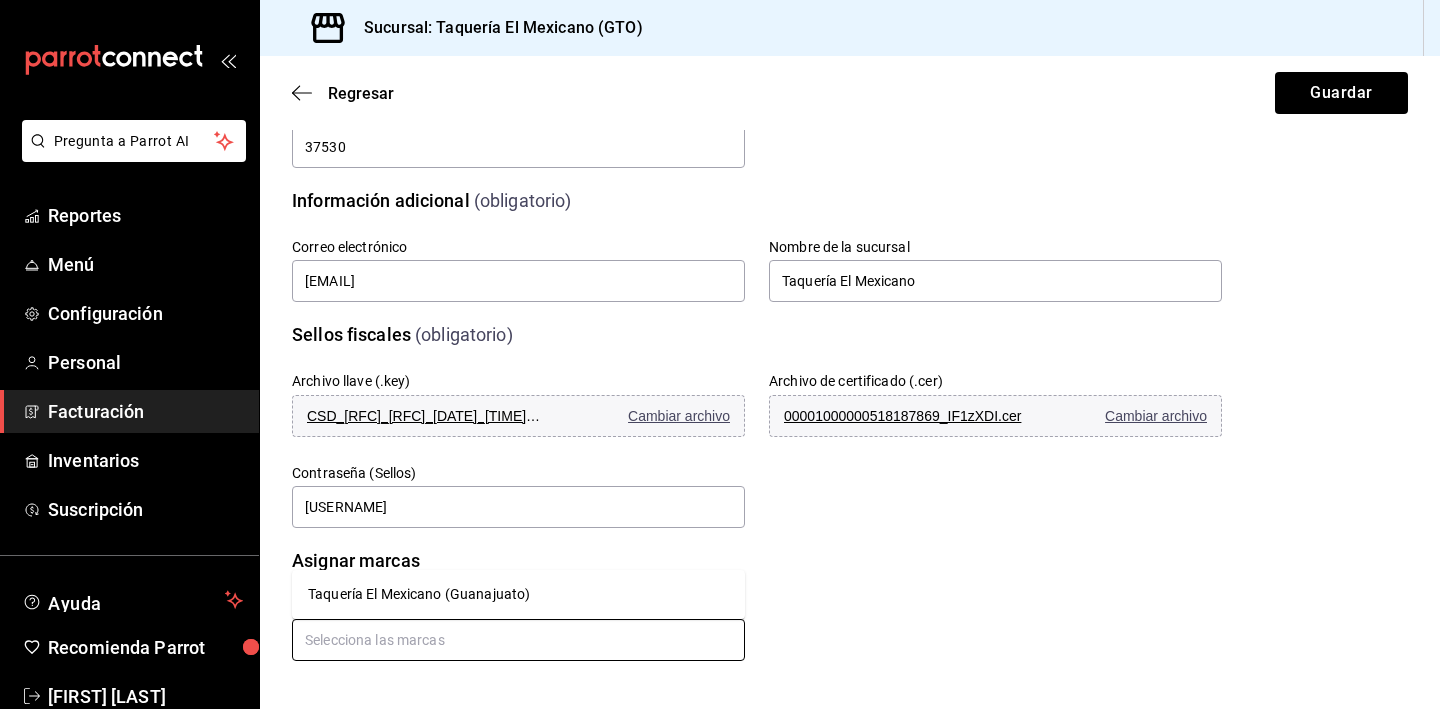 click on "Taquería El Mexicano (Guanajuato)" at bounding box center (518, 594) 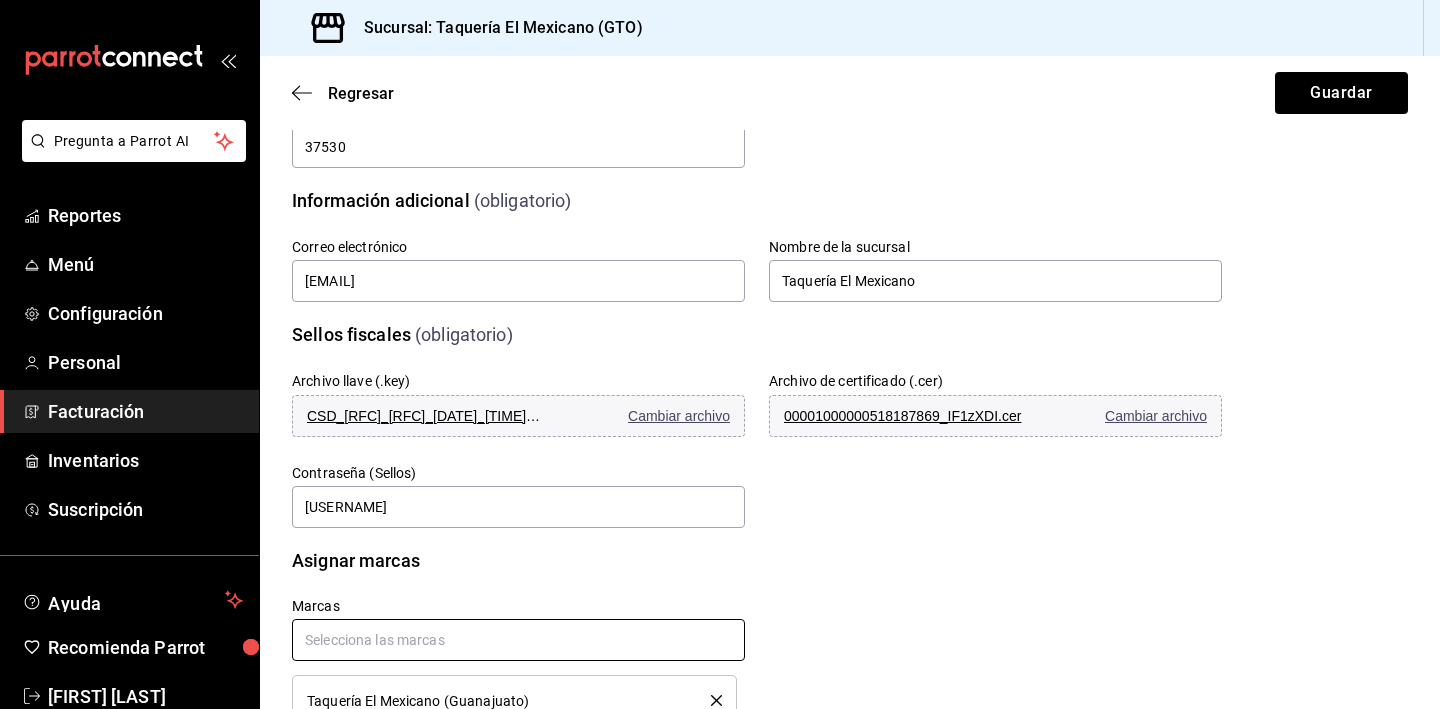 scroll, scrollTop: 534, scrollLeft: 0, axis: vertical 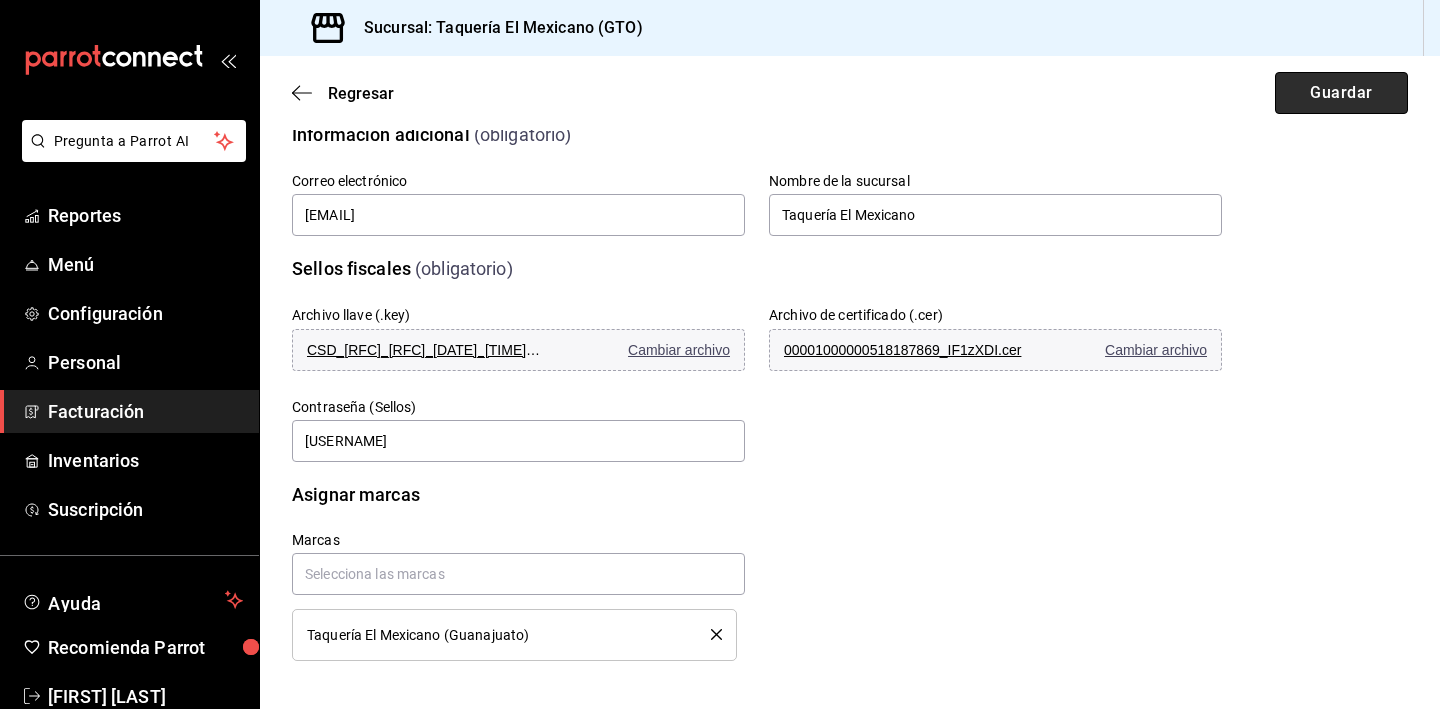 click on "Guardar" at bounding box center (1341, 93) 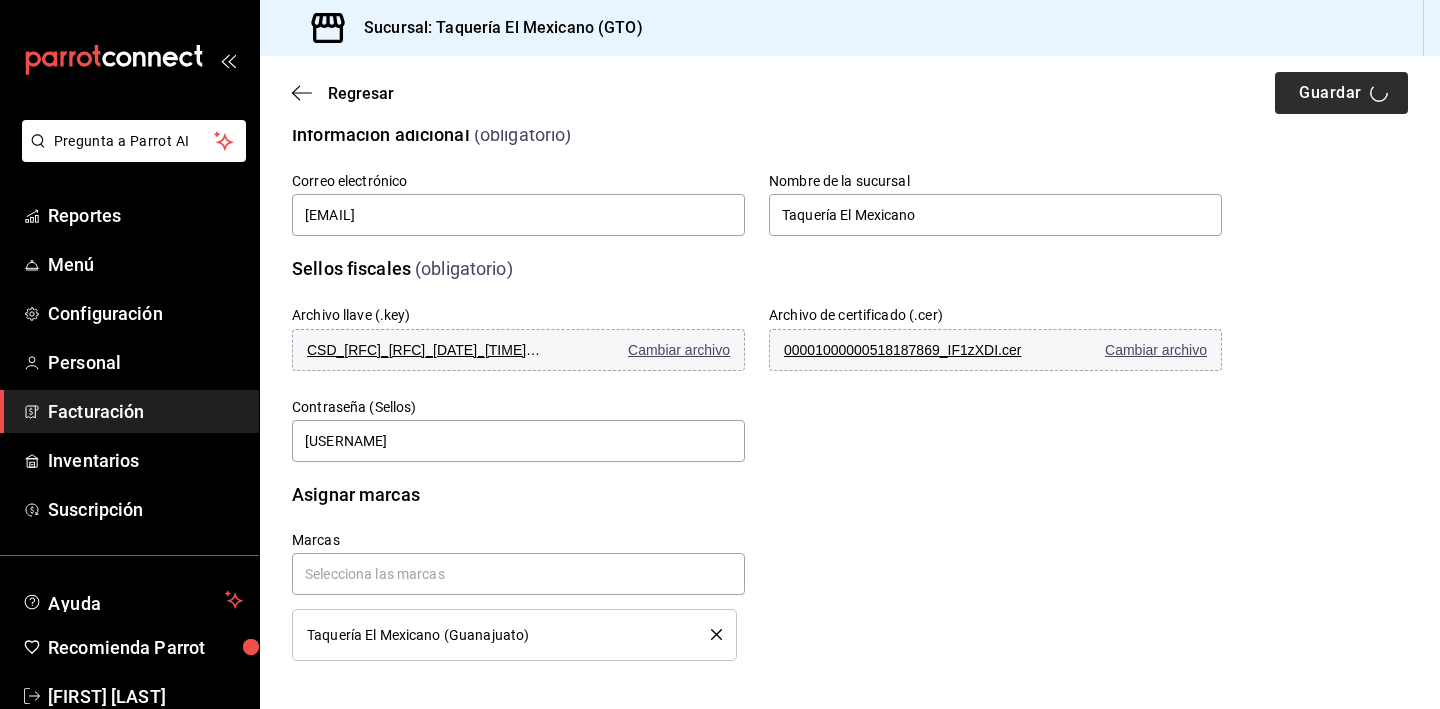 scroll, scrollTop: 0, scrollLeft: 0, axis: both 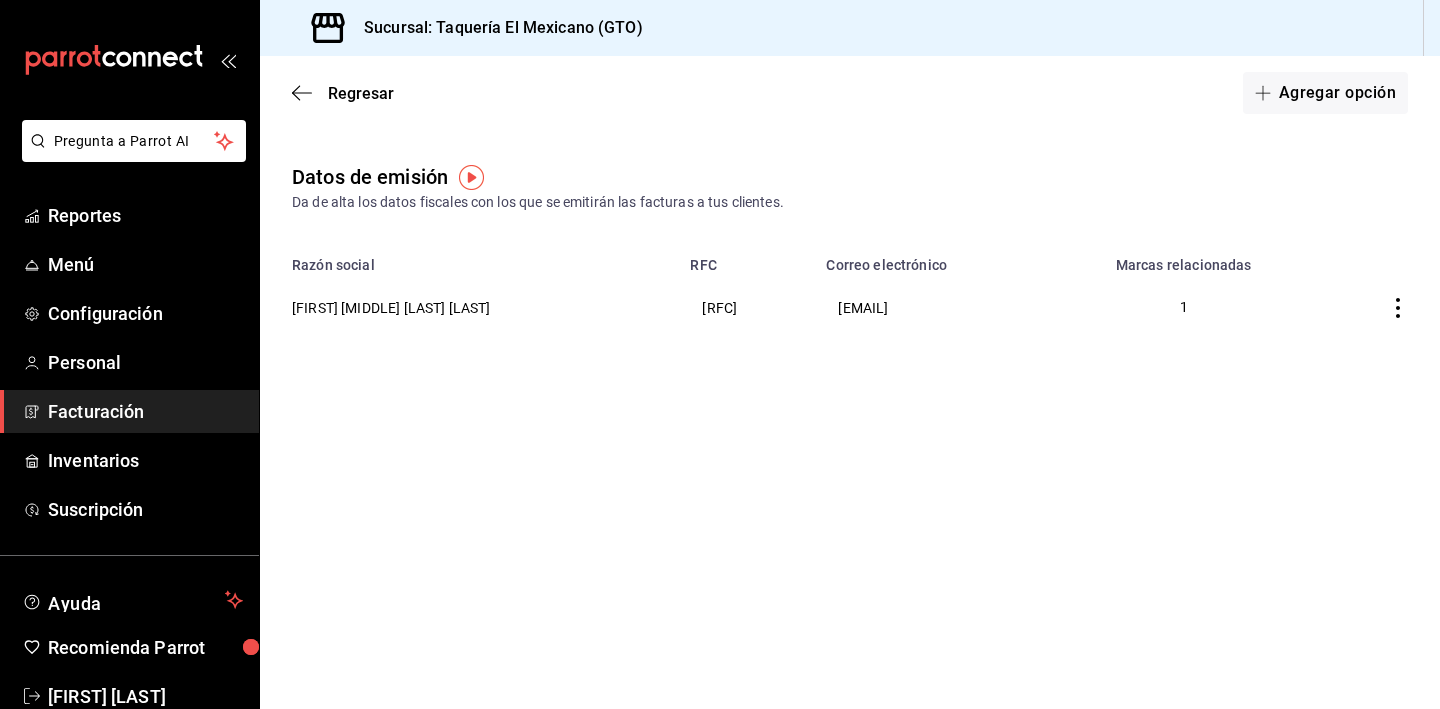 click at bounding box center (471, 177) 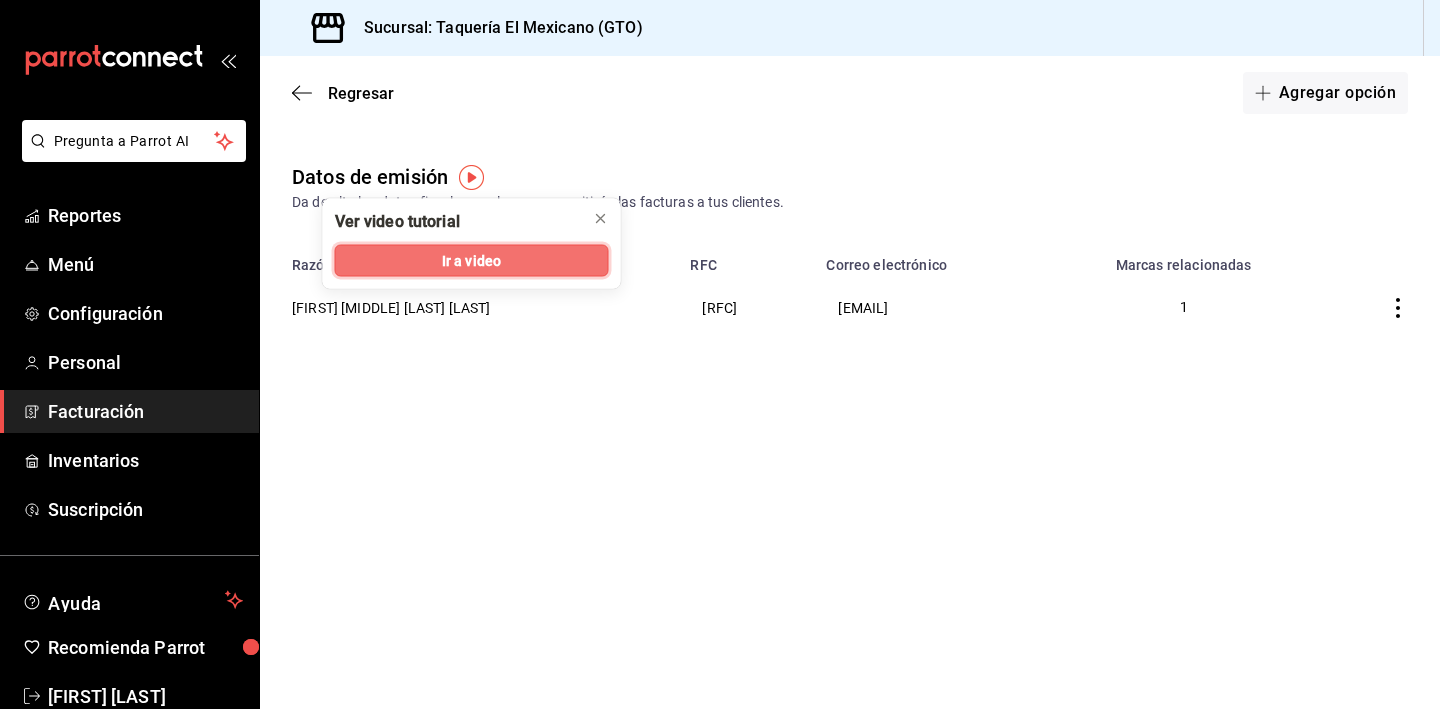 click on "Ir a video" at bounding box center (471, 260) 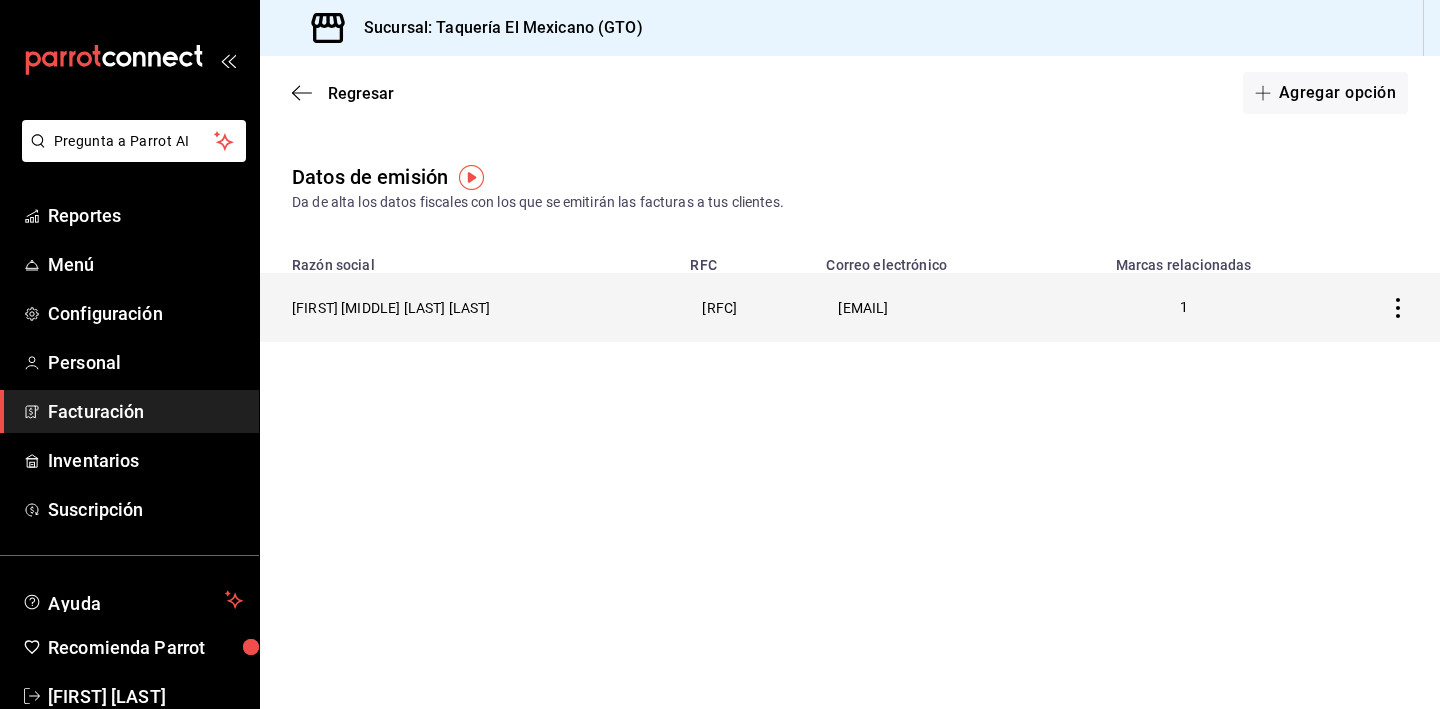 click 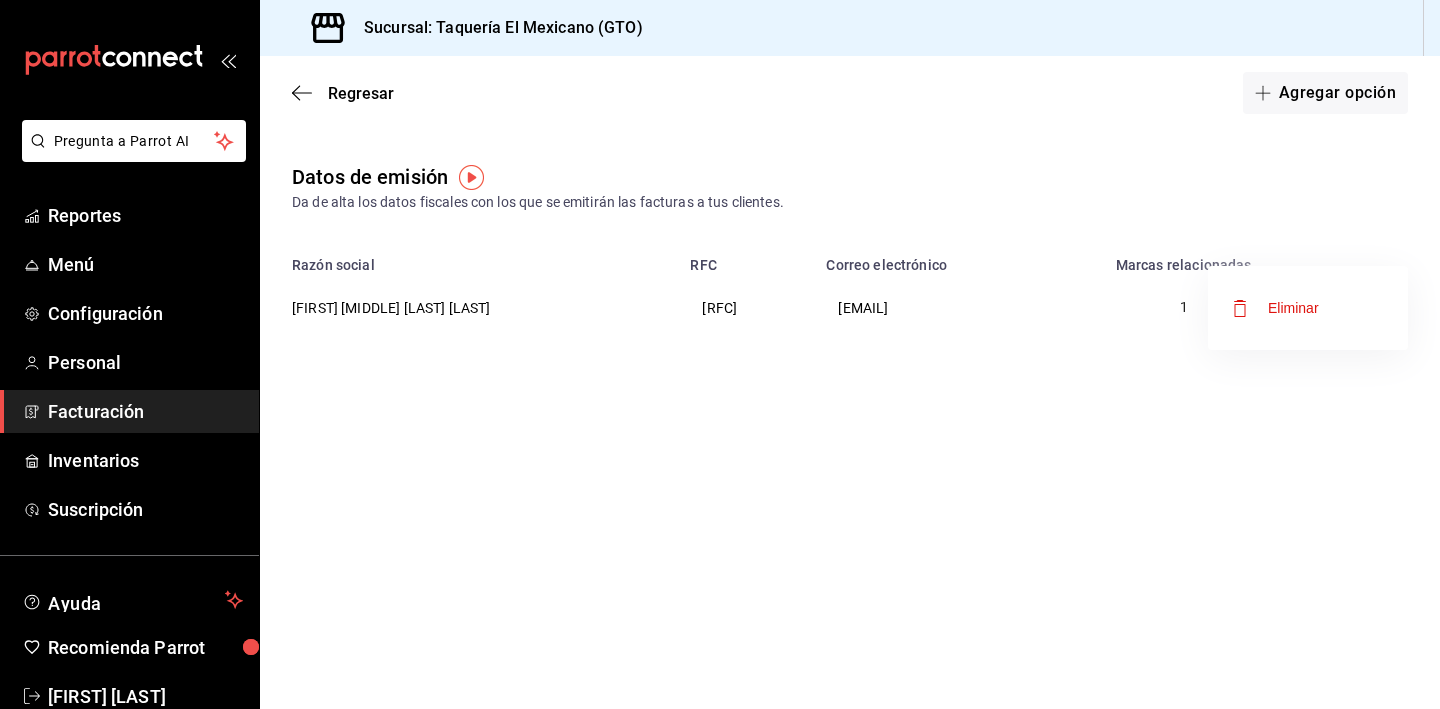 click on "Eliminar" at bounding box center (1308, 308) 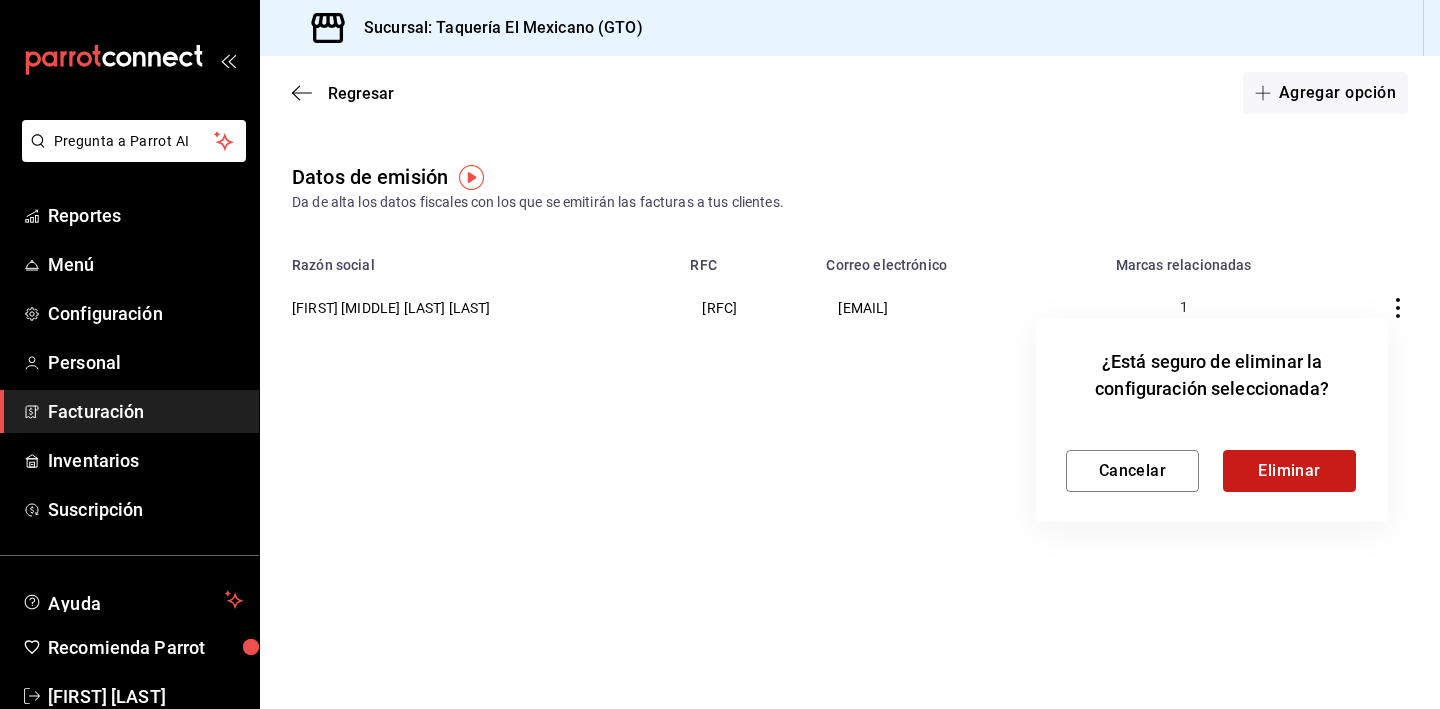 click on "Eliminar" at bounding box center [1289, 471] 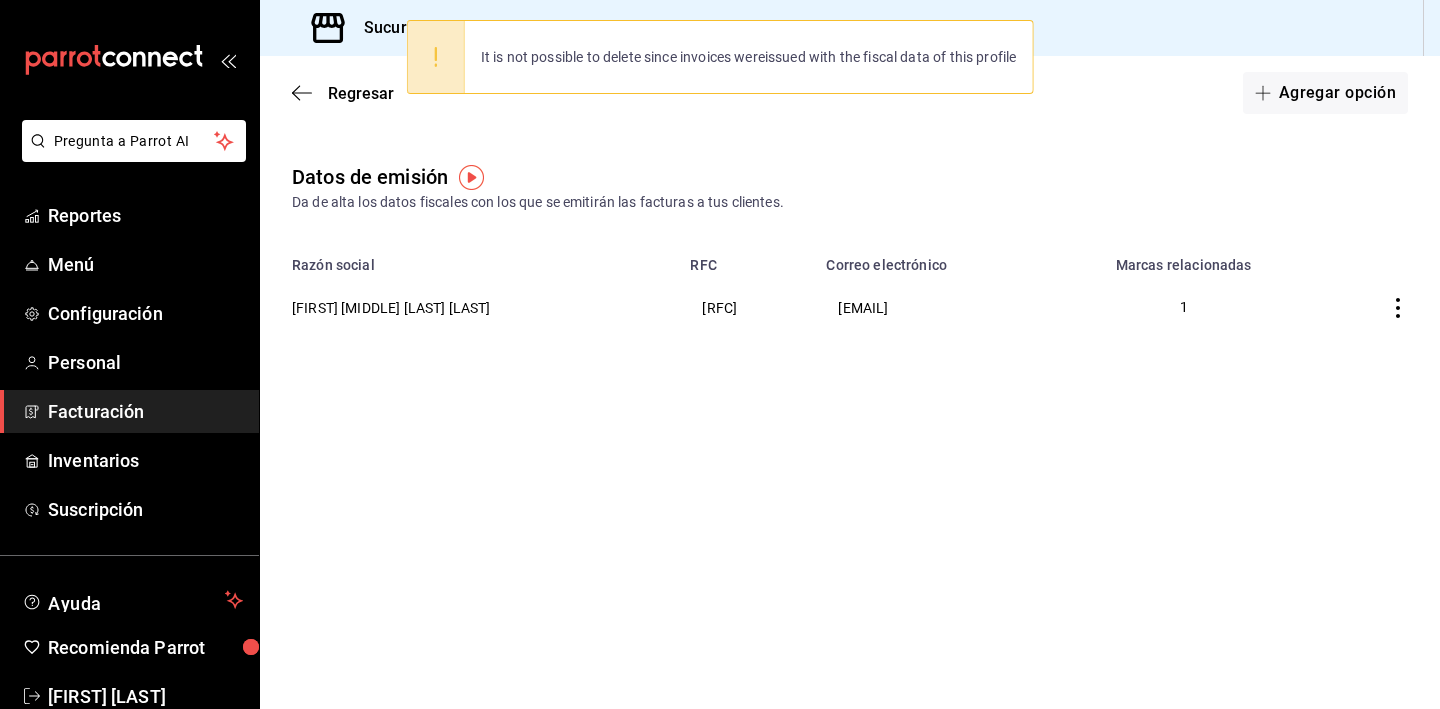 click on "It is not possible to delete since invoices wereissued with the fiscal data of this profile" at bounding box center [749, 57] 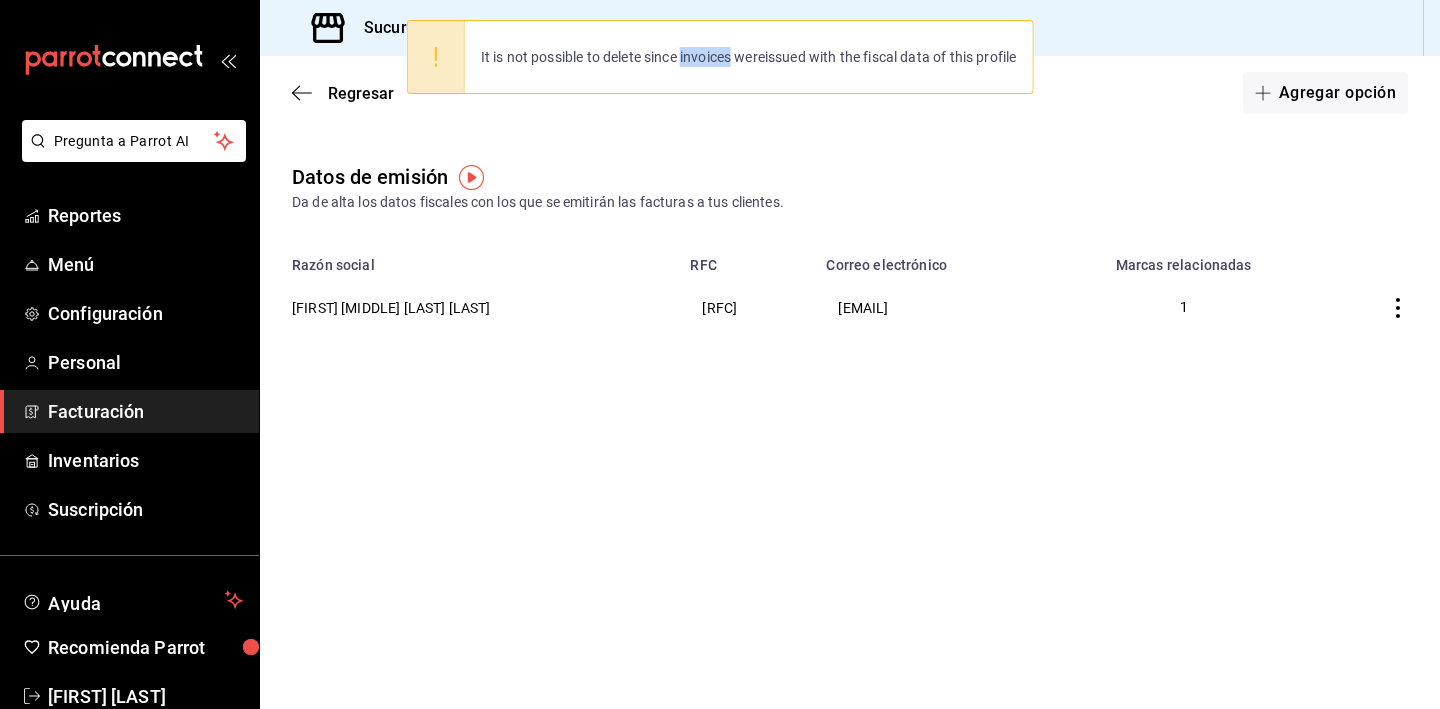 click on "It is not possible to delete since invoices wereissued with the fiscal data of this profile" at bounding box center [749, 57] 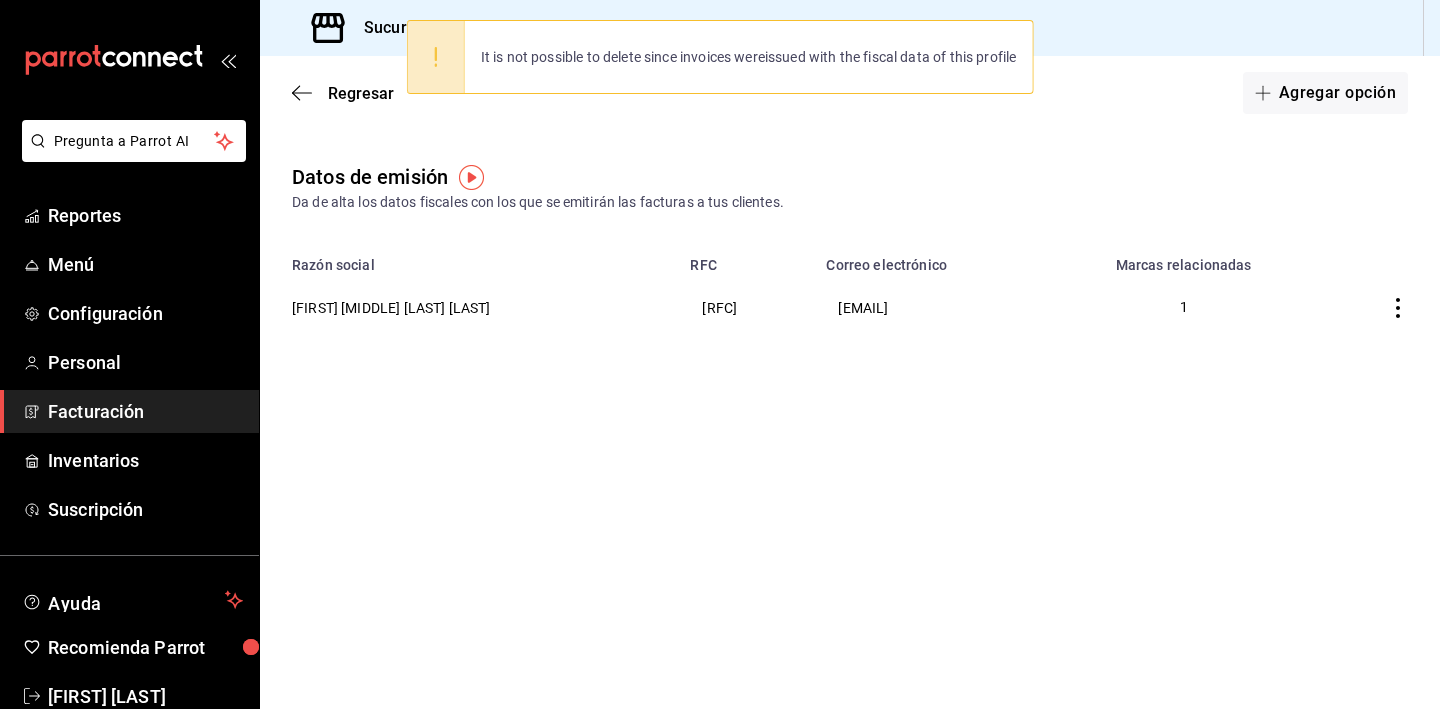 click on "Datos de emisión Da de alta los datos fiscales con los que se emitirán las facturas a tus clientes." at bounding box center [850, 187] 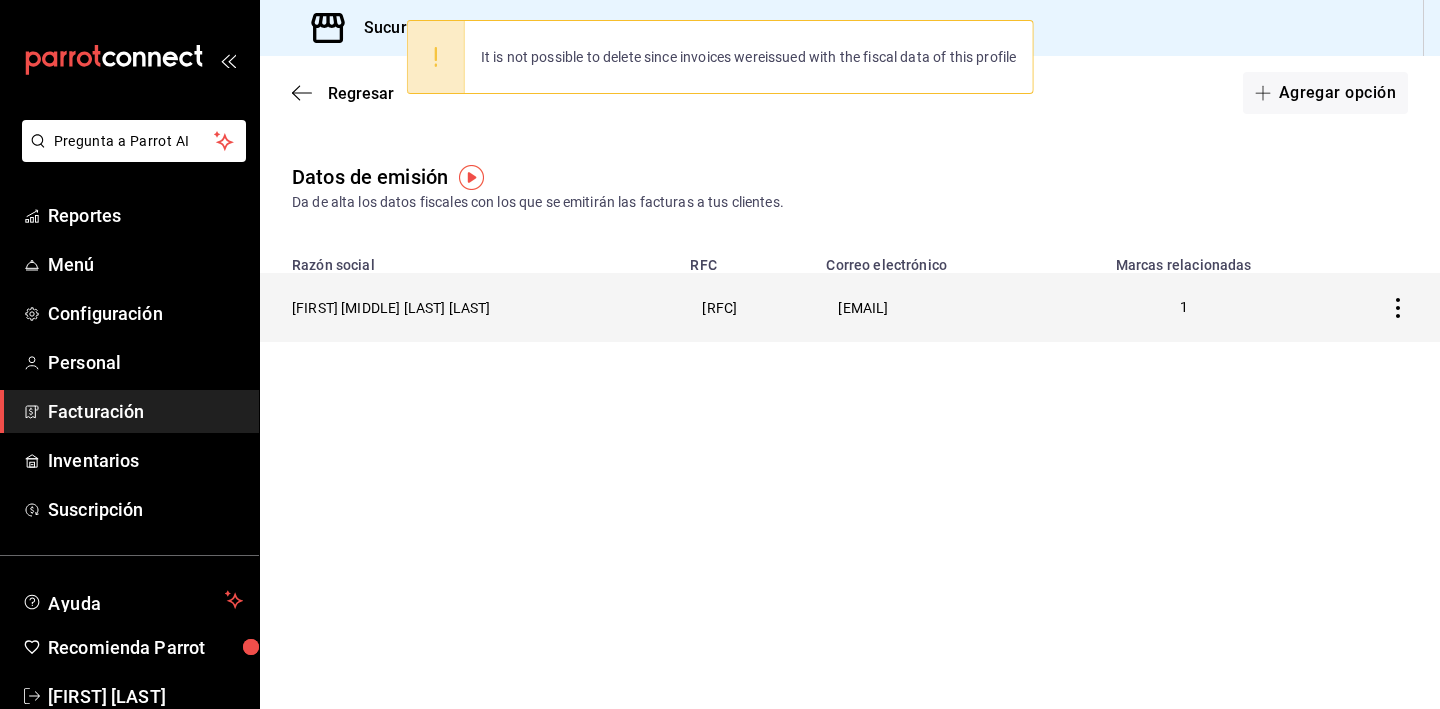 click on "1" at bounding box center (1183, 307) 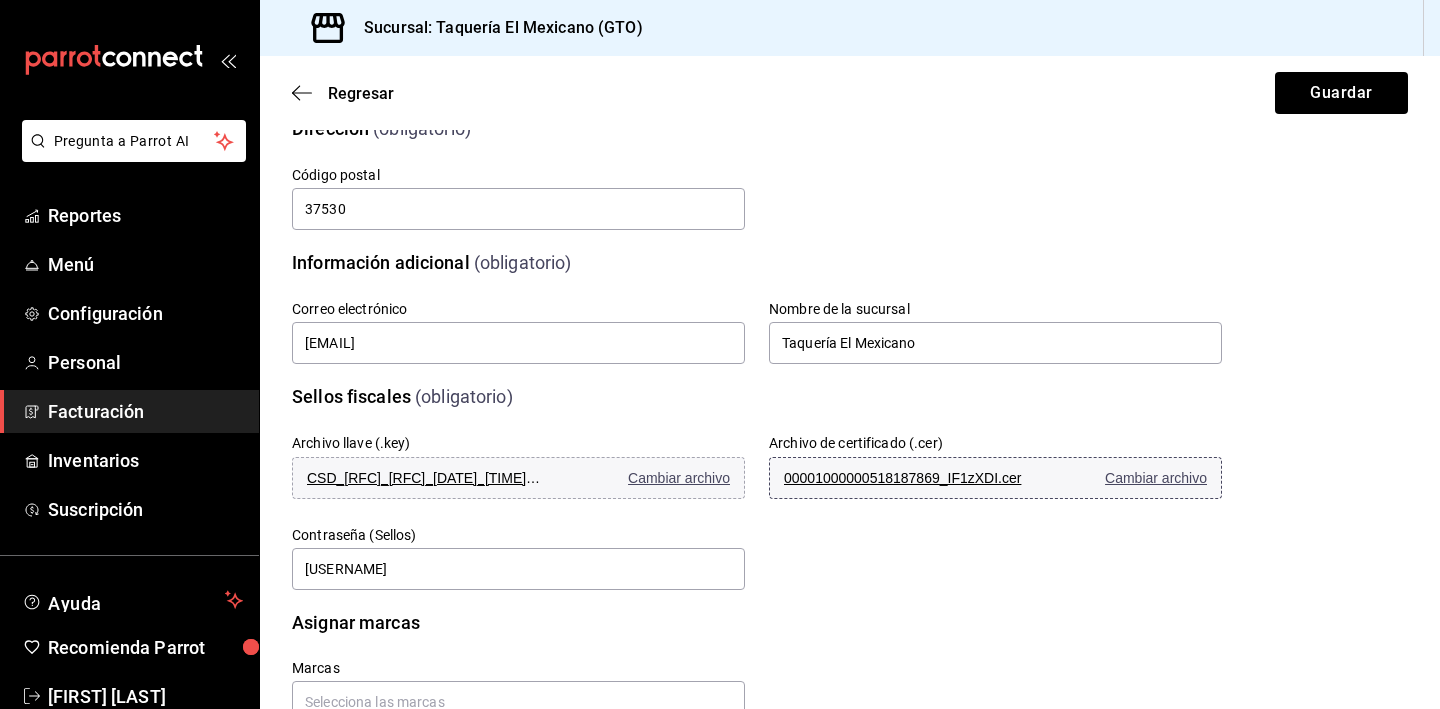 scroll, scrollTop: 534, scrollLeft: 0, axis: vertical 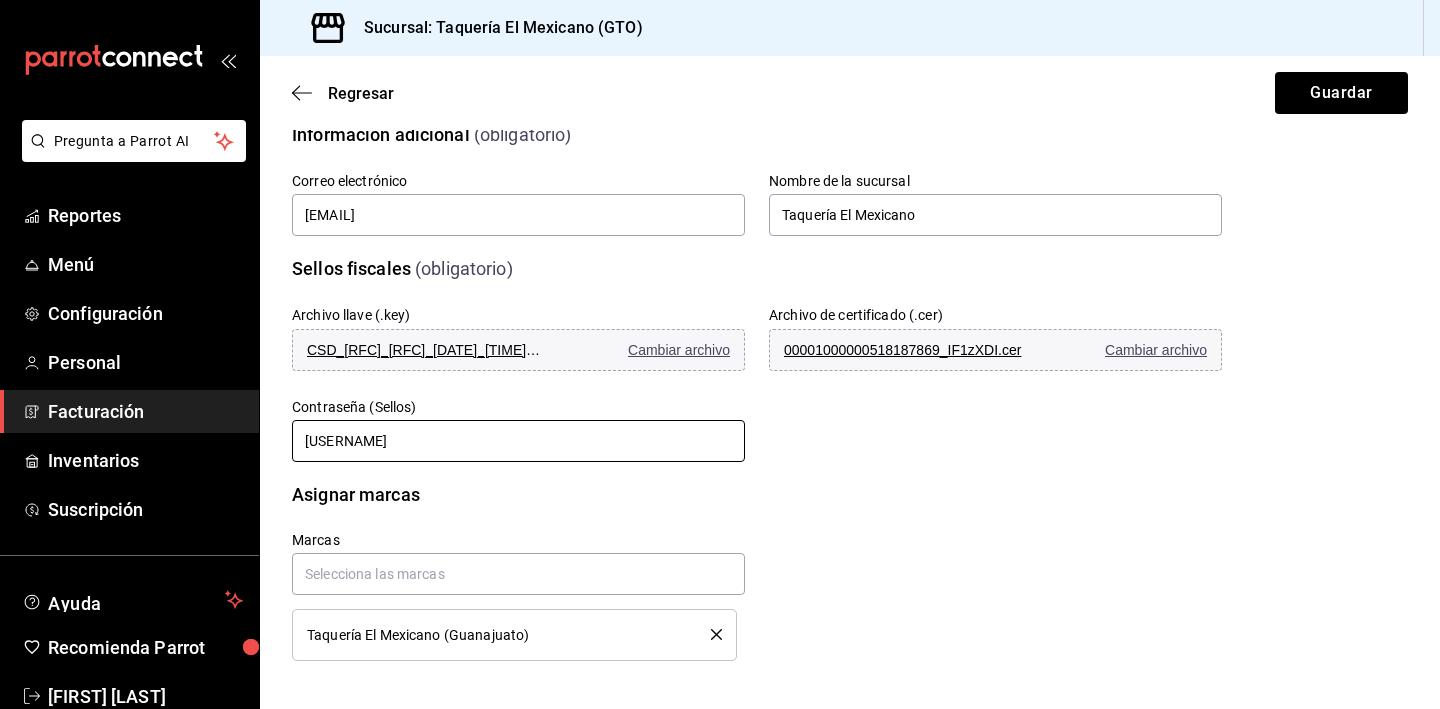 click on "[USERNAME]" at bounding box center [518, 441] 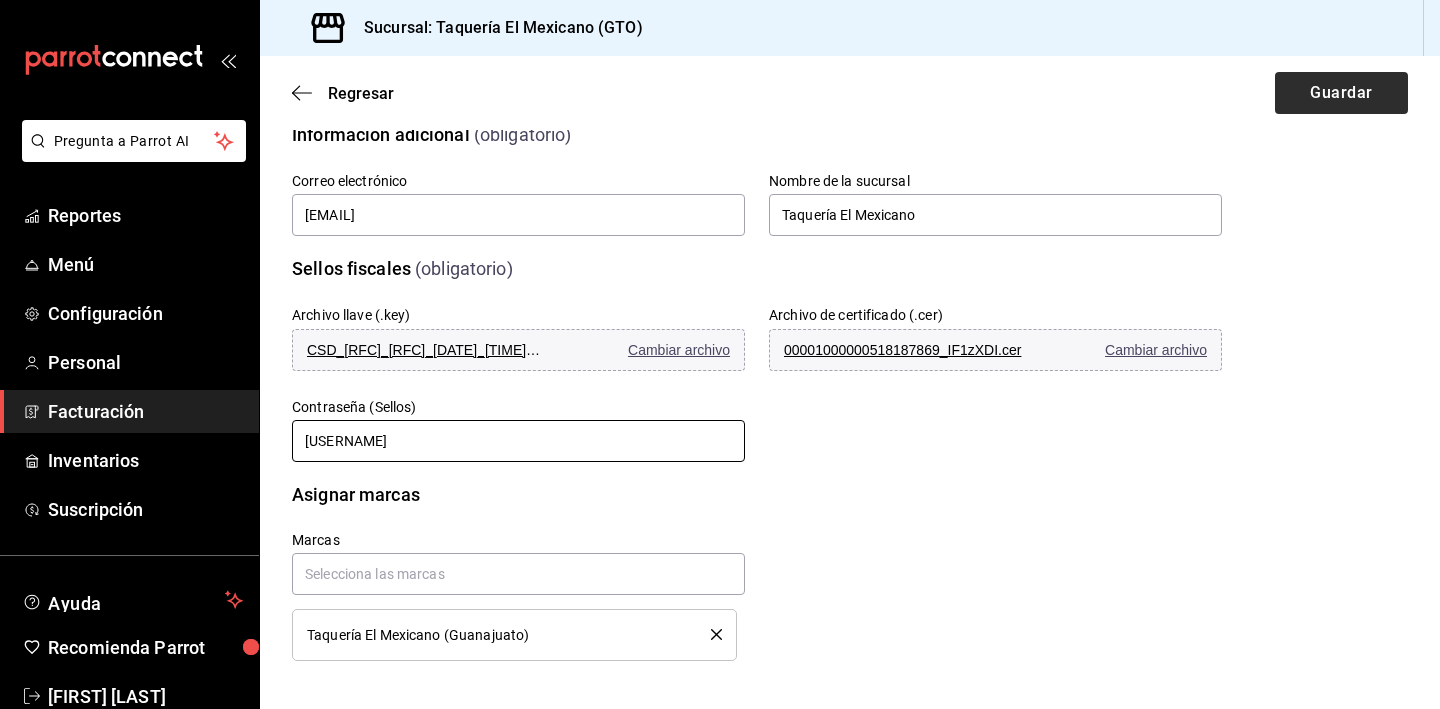 type on "[USERNAME]" 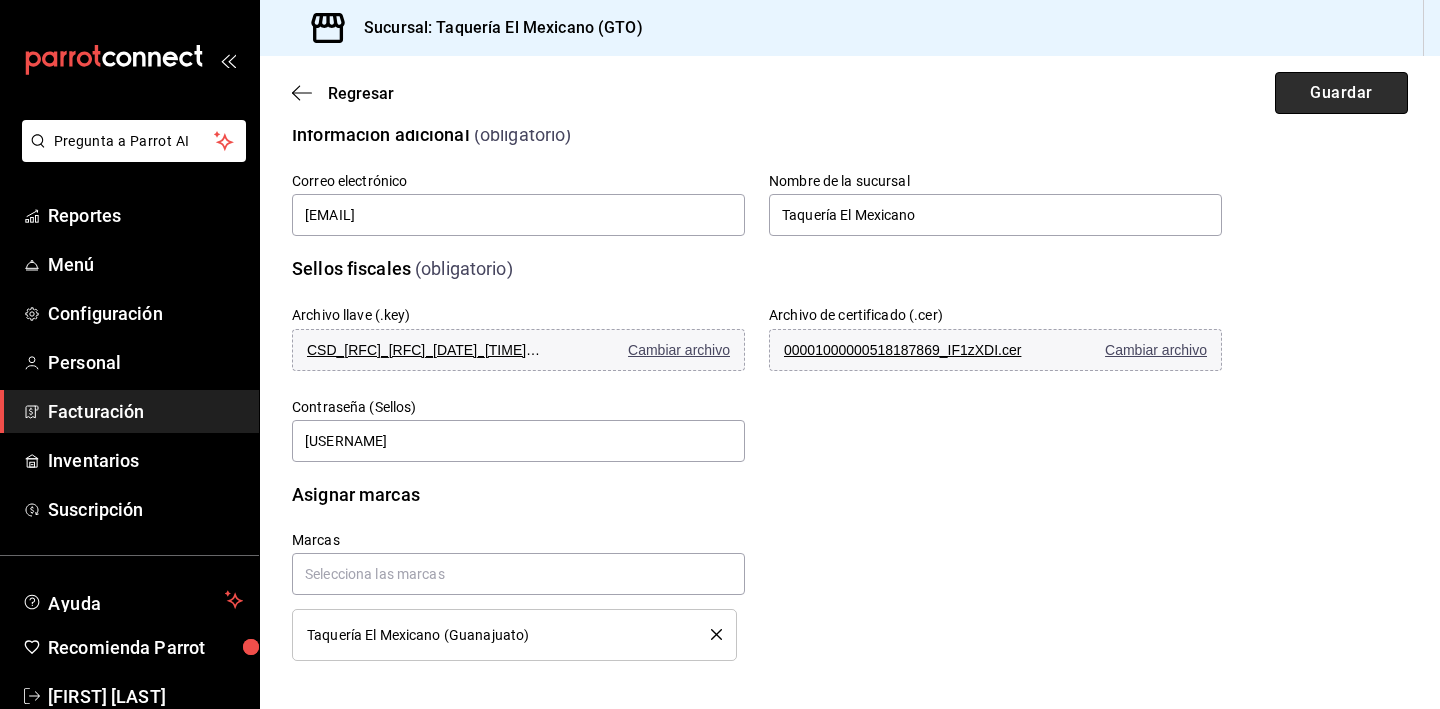 click on "Guardar" at bounding box center [1341, 93] 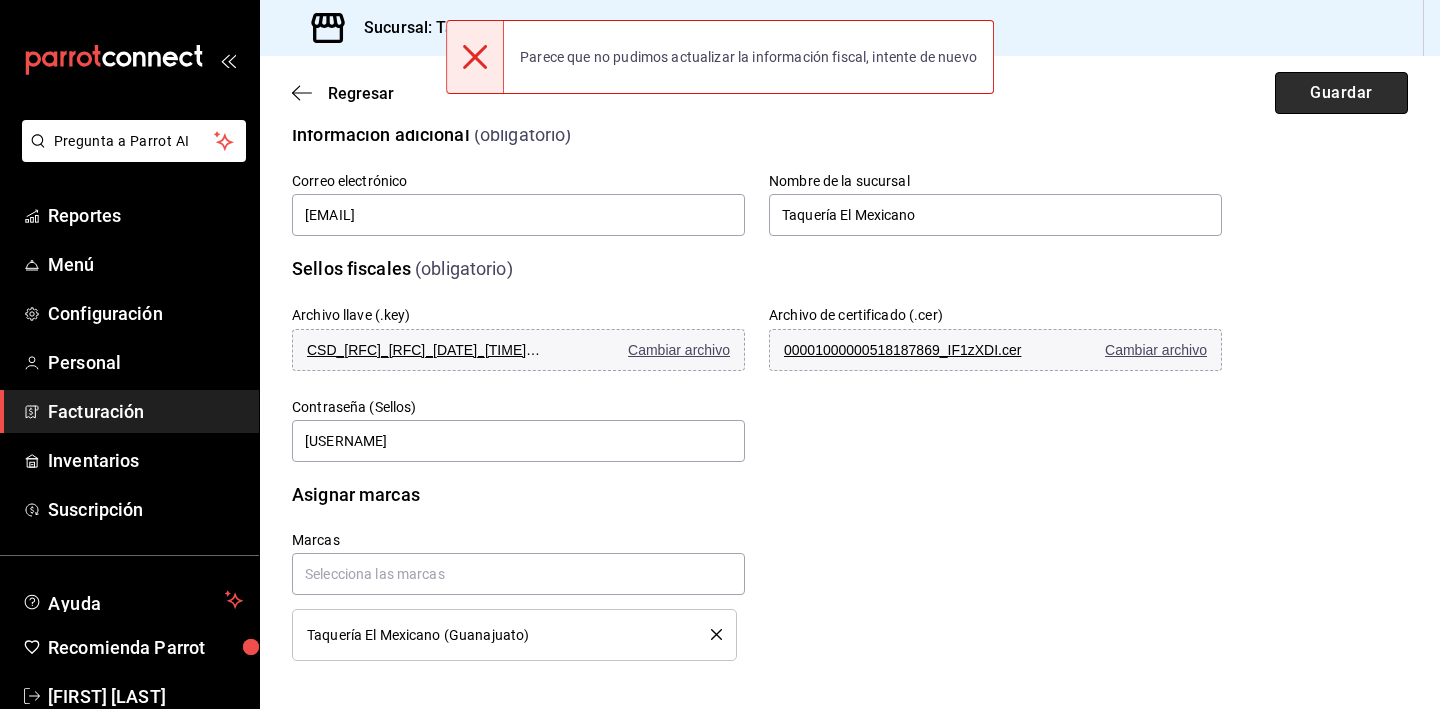 click on "Guardar" at bounding box center (1341, 93) 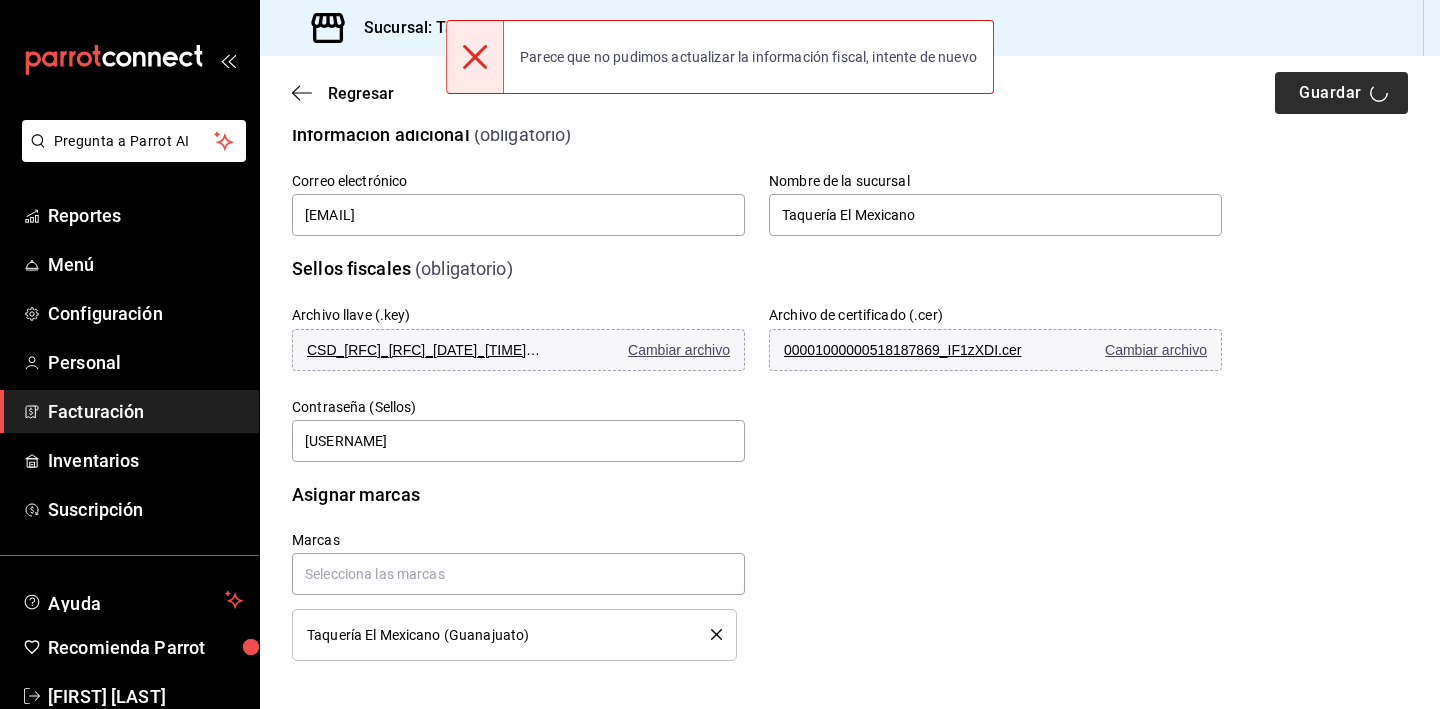 click on "Regresar Guardar" at bounding box center [850, 93] 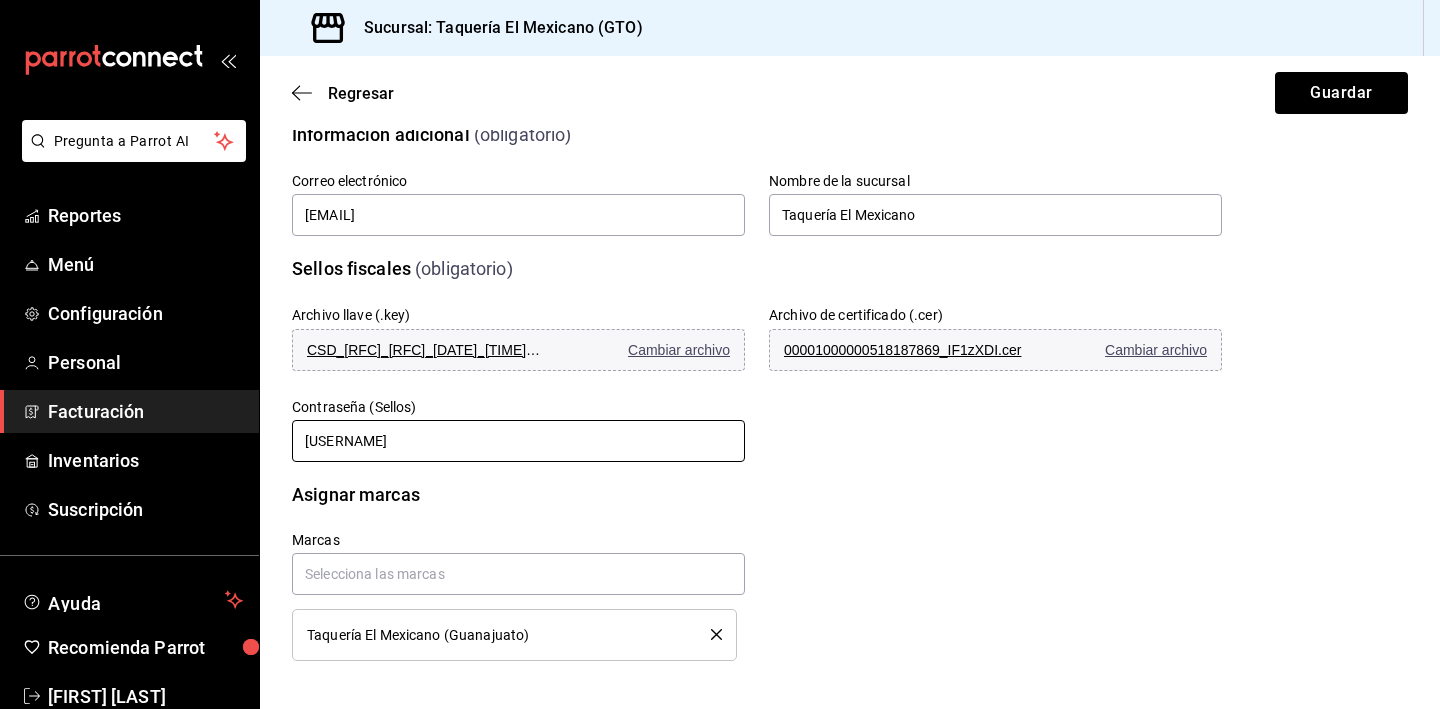 click on "[USERNAME]" at bounding box center (518, 441) 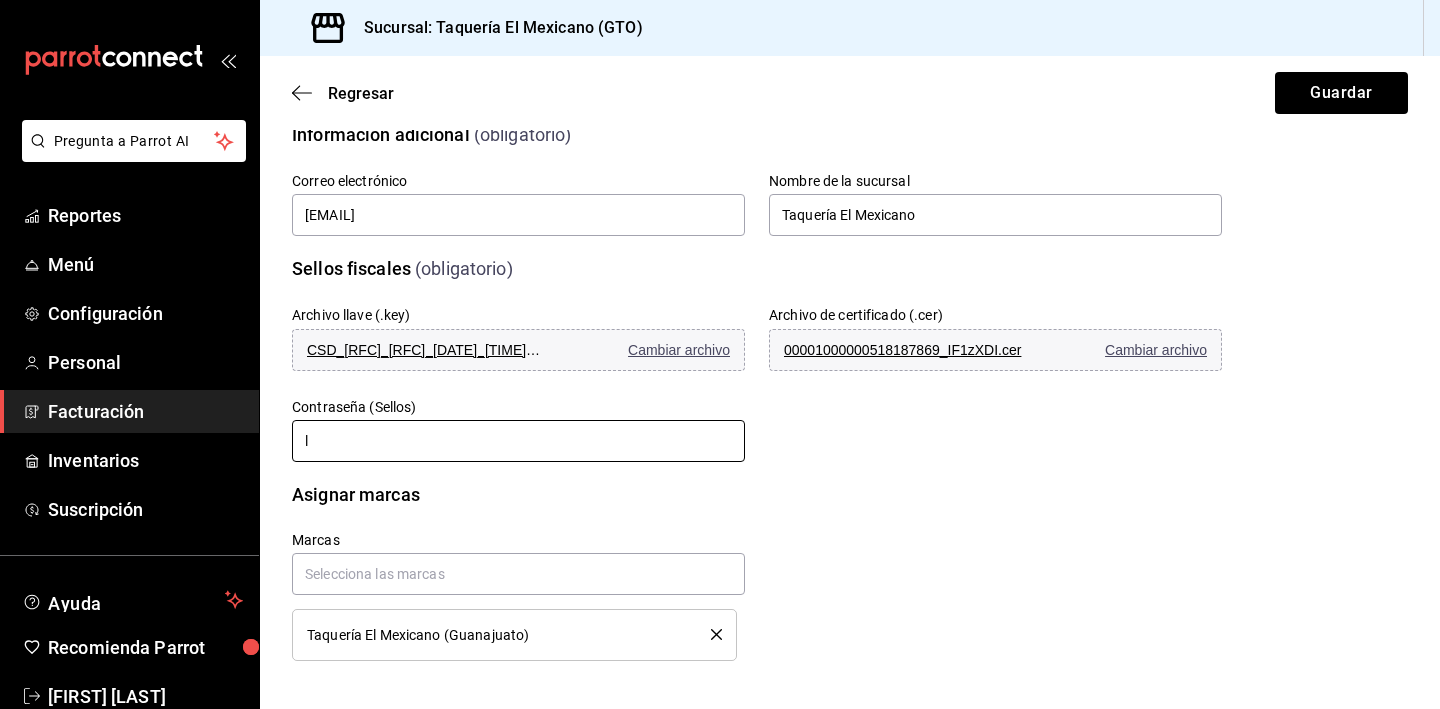 type on "[USERNAME]" 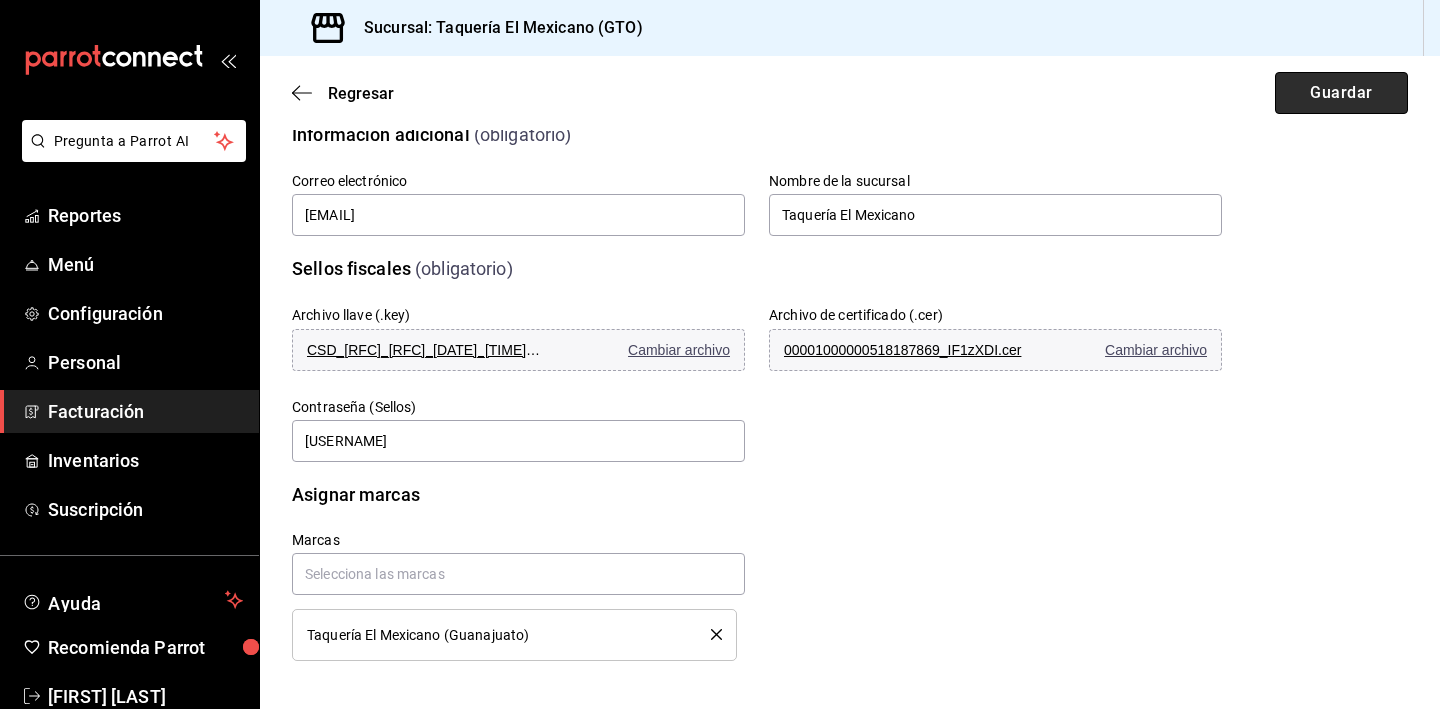 click on "Guardar" at bounding box center (1341, 93) 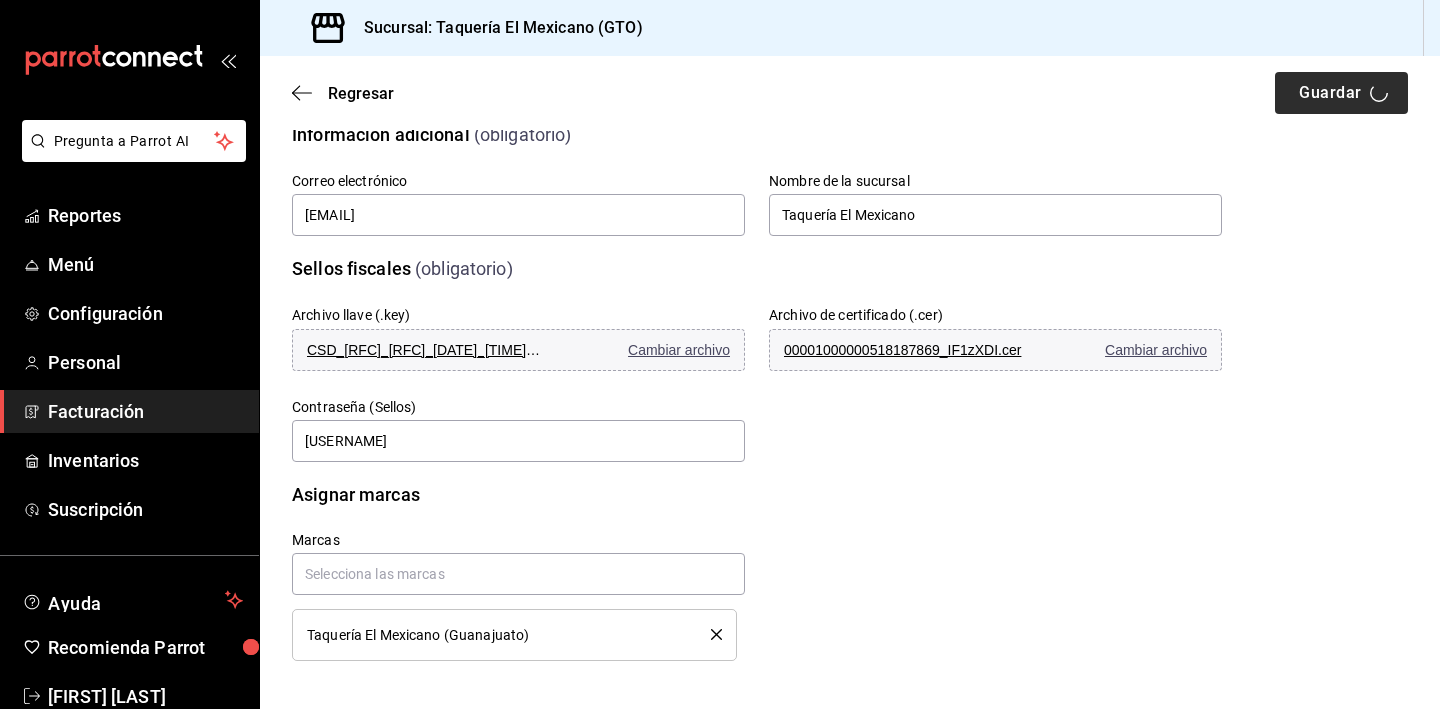 scroll, scrollTop: 0, scrollLeft: 0, axis: both 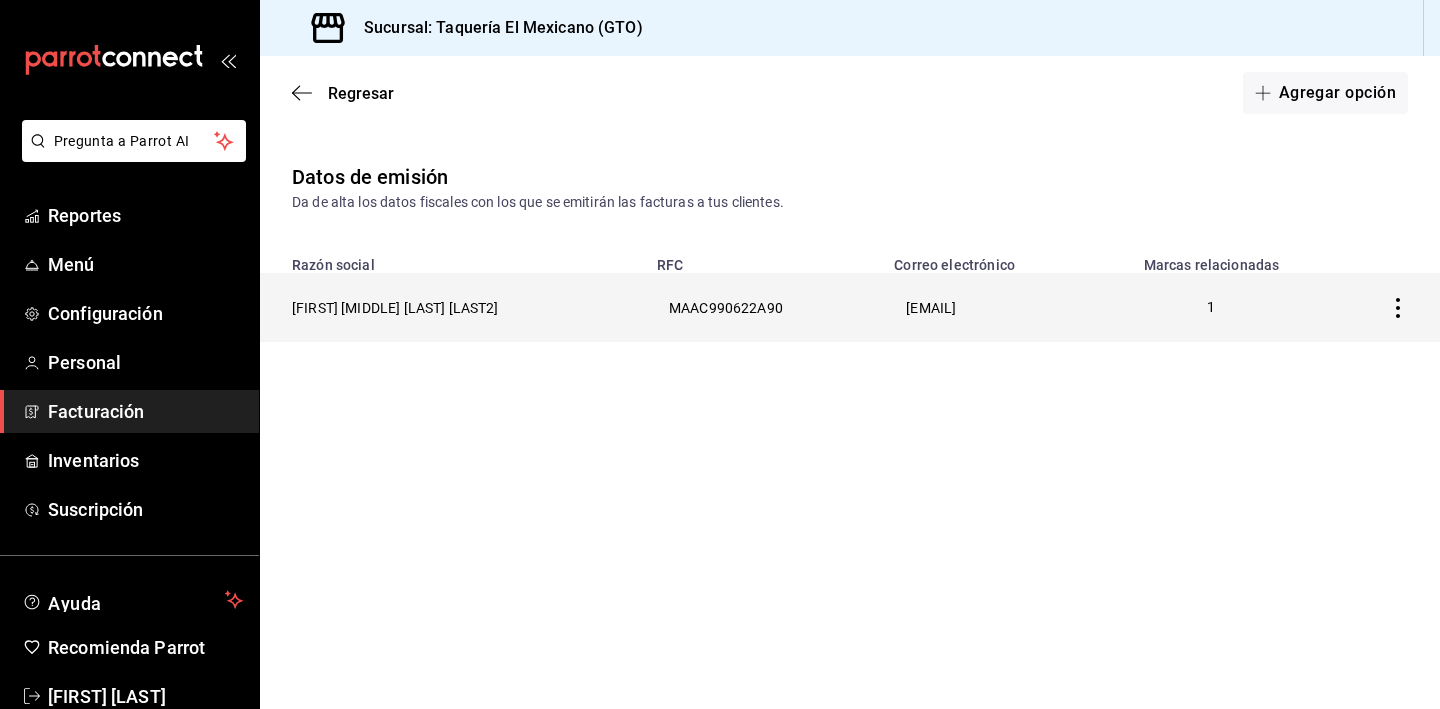 click on "[RFC]" at bounding box center (763, 307) 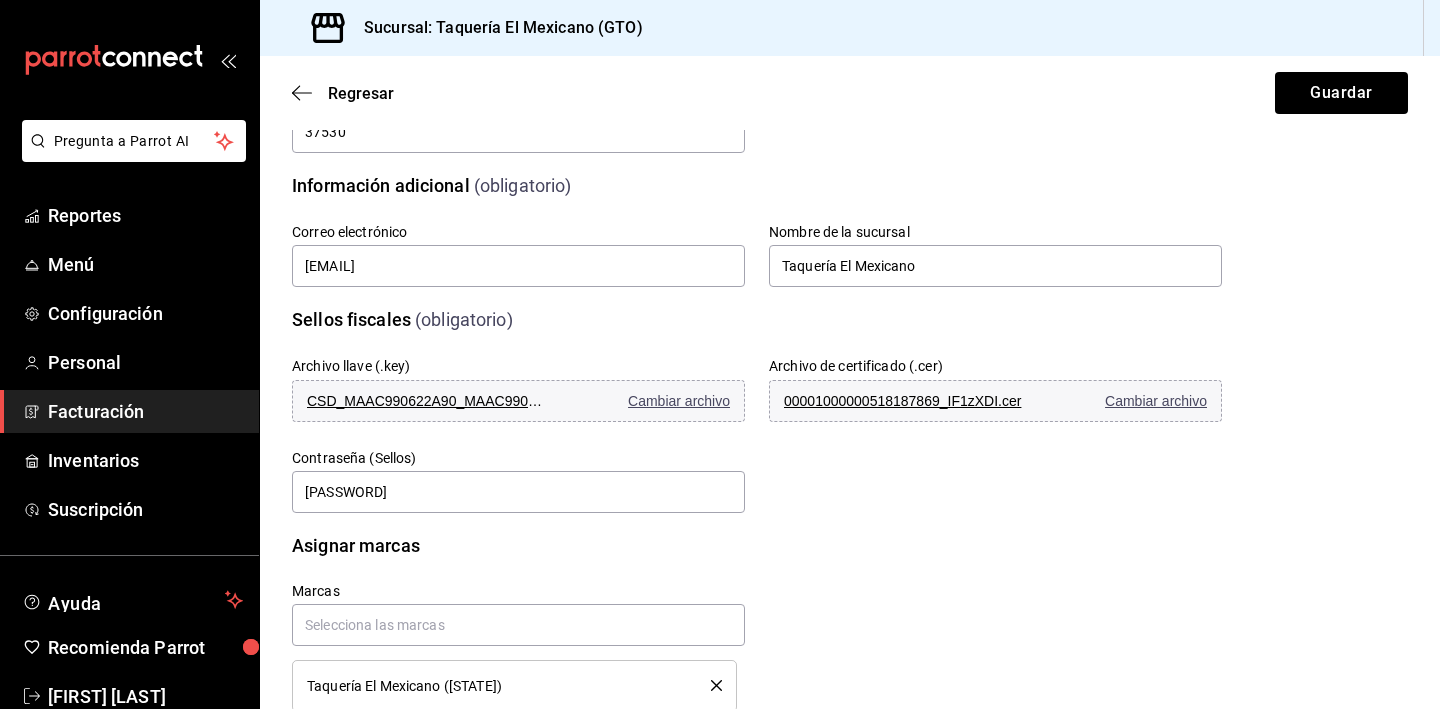 scroll, scrollTop: 534, scrollLeft: 0, axis: vertical 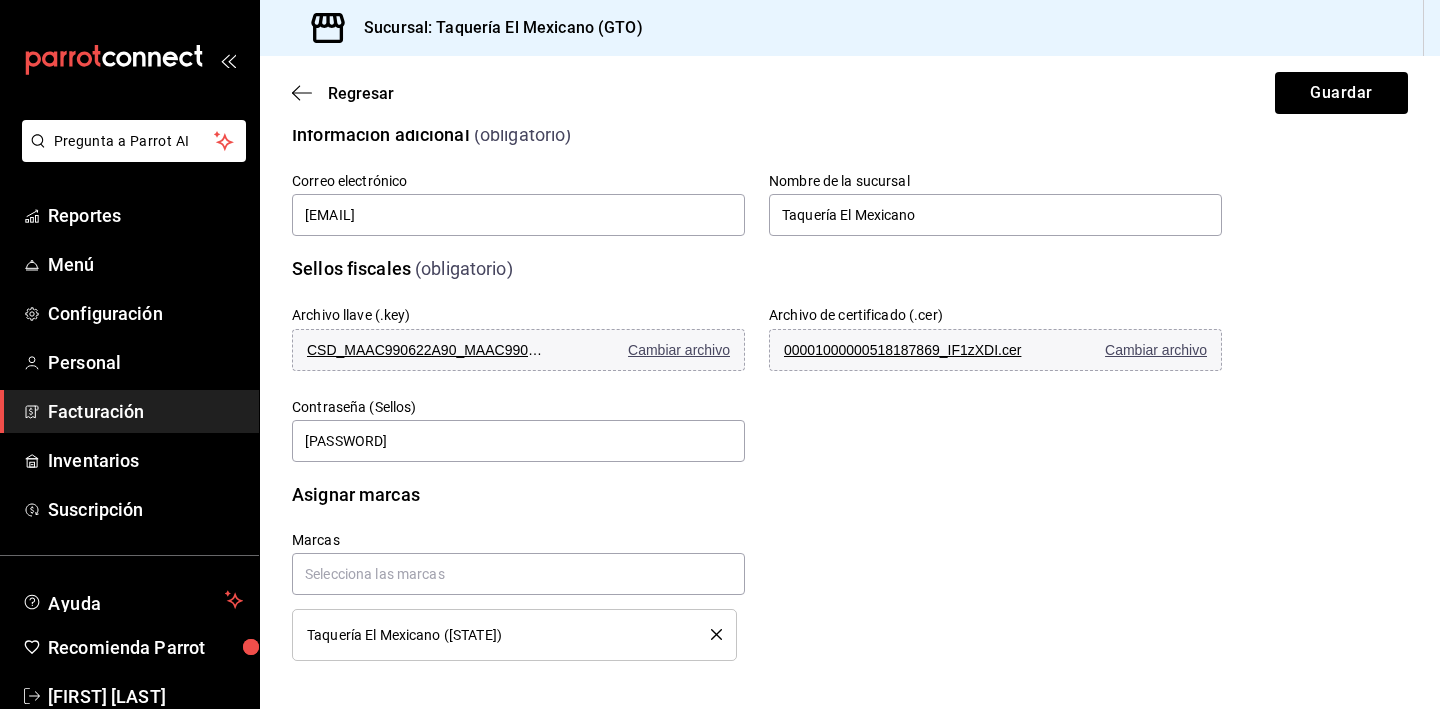 click on "Archivo llave (.key) CSD_MAAC990622A90_MAAC990622A90_20230301_112418_3Cov1S3.key Cambiar archivo Archivo de certificado (.cer) 00001000000518187869_IF1zXDI.cer Cambiar archivo Contraseña (Sellos) Lalo2206" at bounding box center (733, 361) 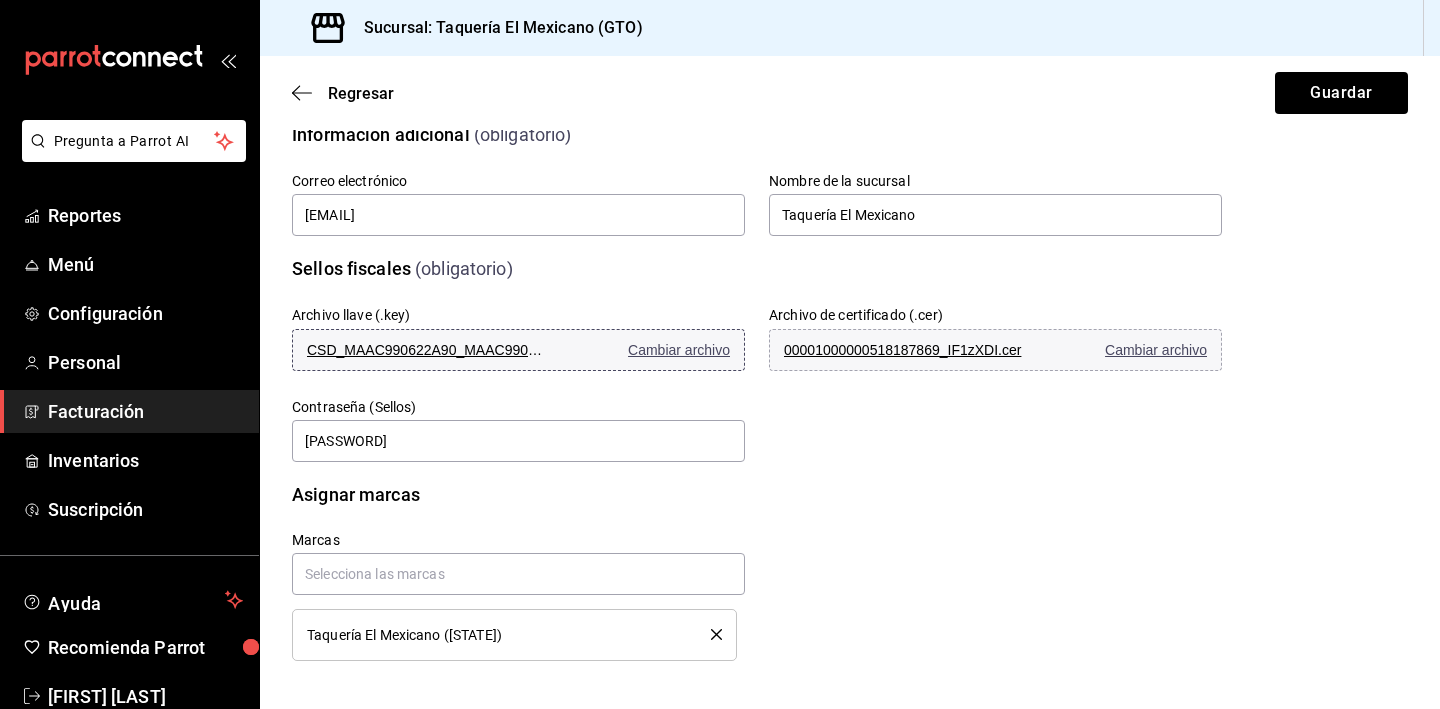 click on "CSD_MAAC990622A90_MAAC990622A90_20230301_112418_3Cov1S3.key" at bounding box center [427, 350] 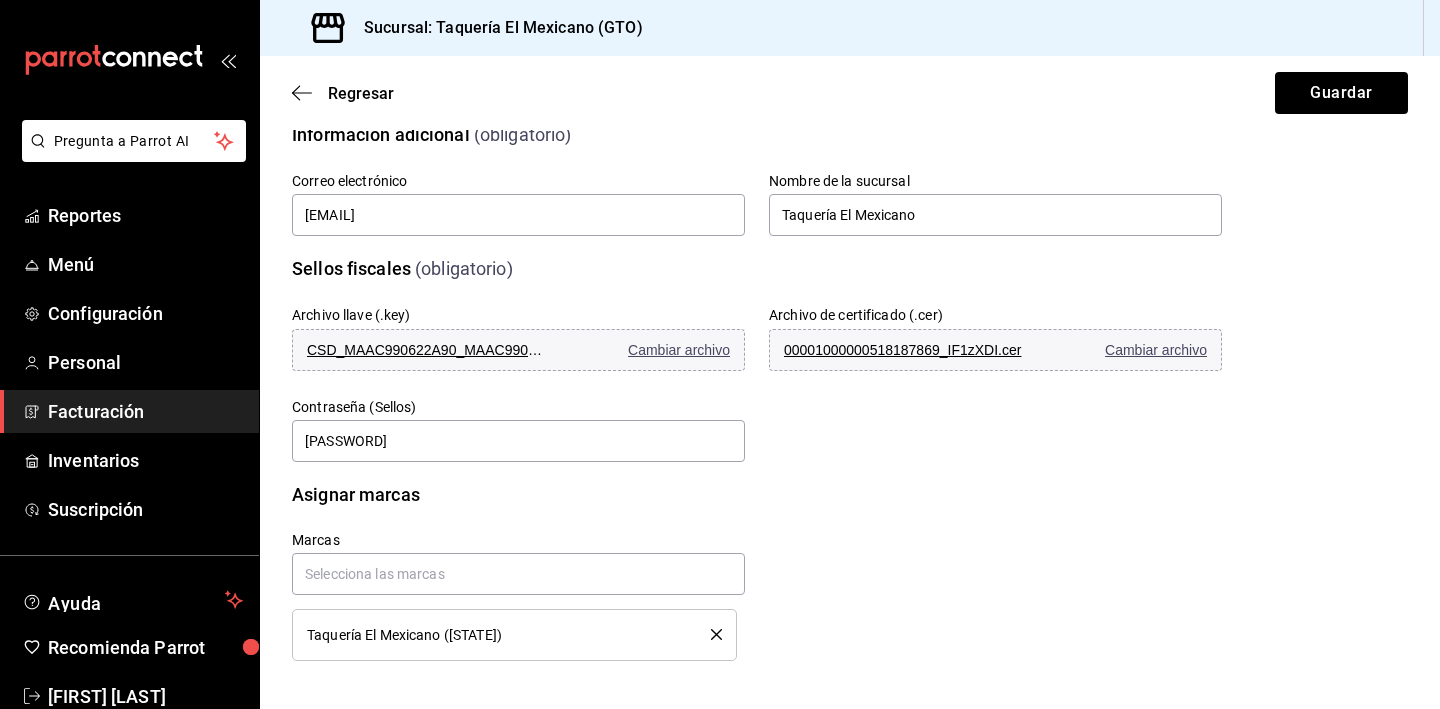drag, startPoint x: 679, startPoint y: 355, endPoint x: 790, endPoint y: 480, distance: 167.17058 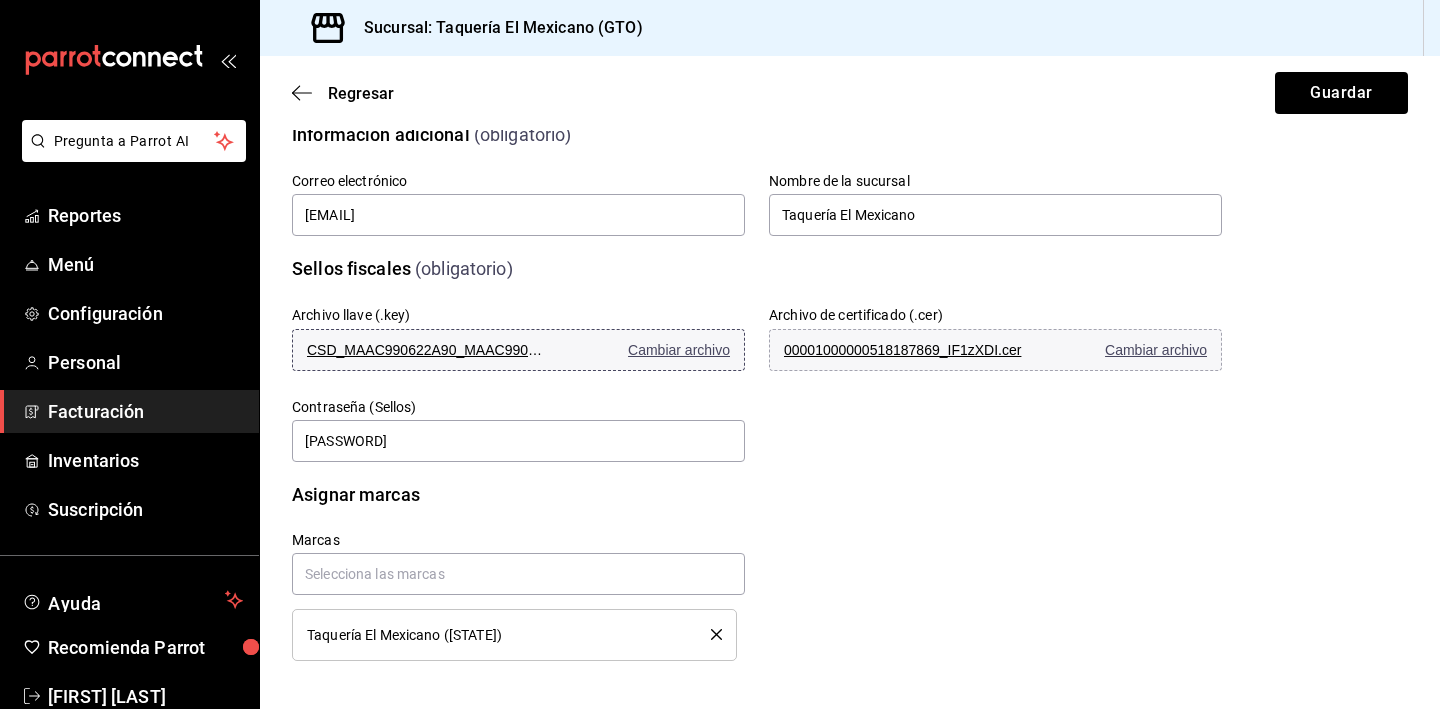 click on "CSD_[RFC]_[RFC]_[DATE]_[TIME]_3Cov1S3.key" at bounding box center [427, 350] 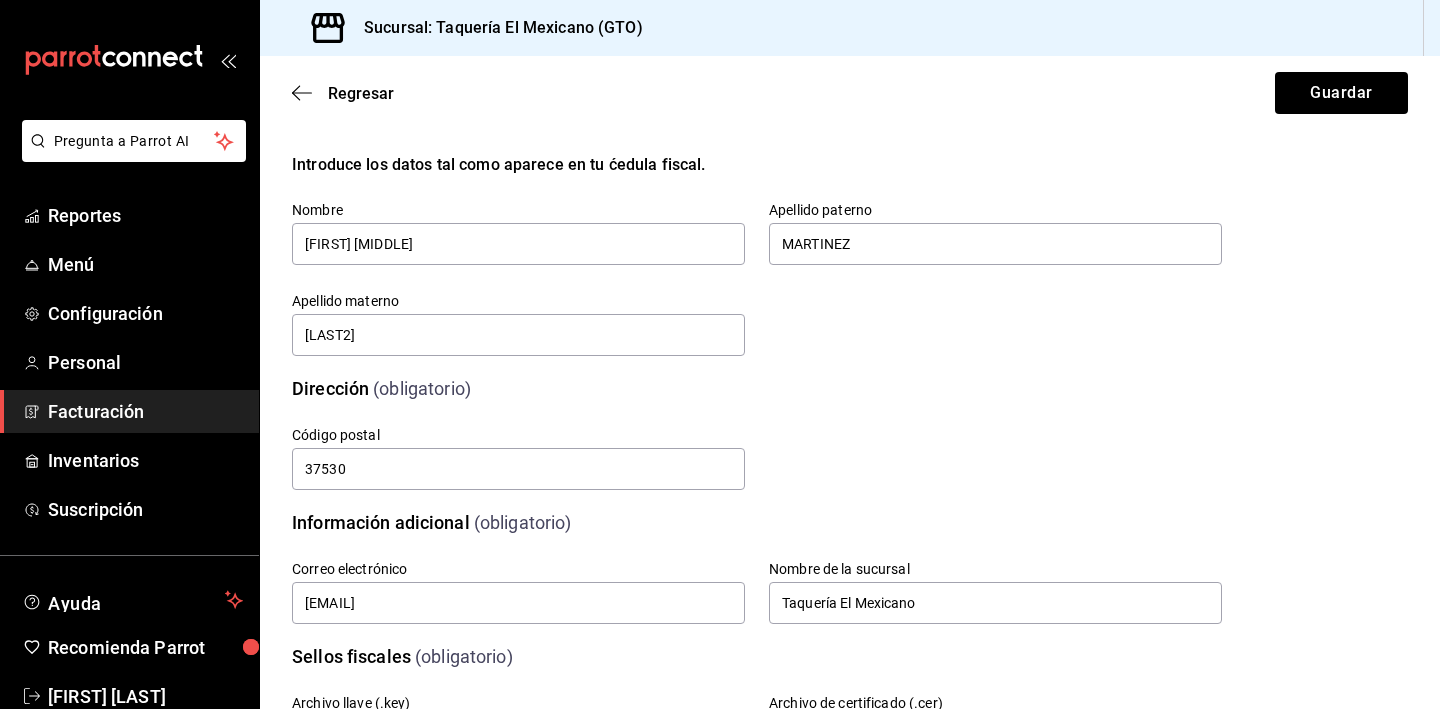 scroll, scrollTop: 392, scrollLeft: 0, axis: vertical 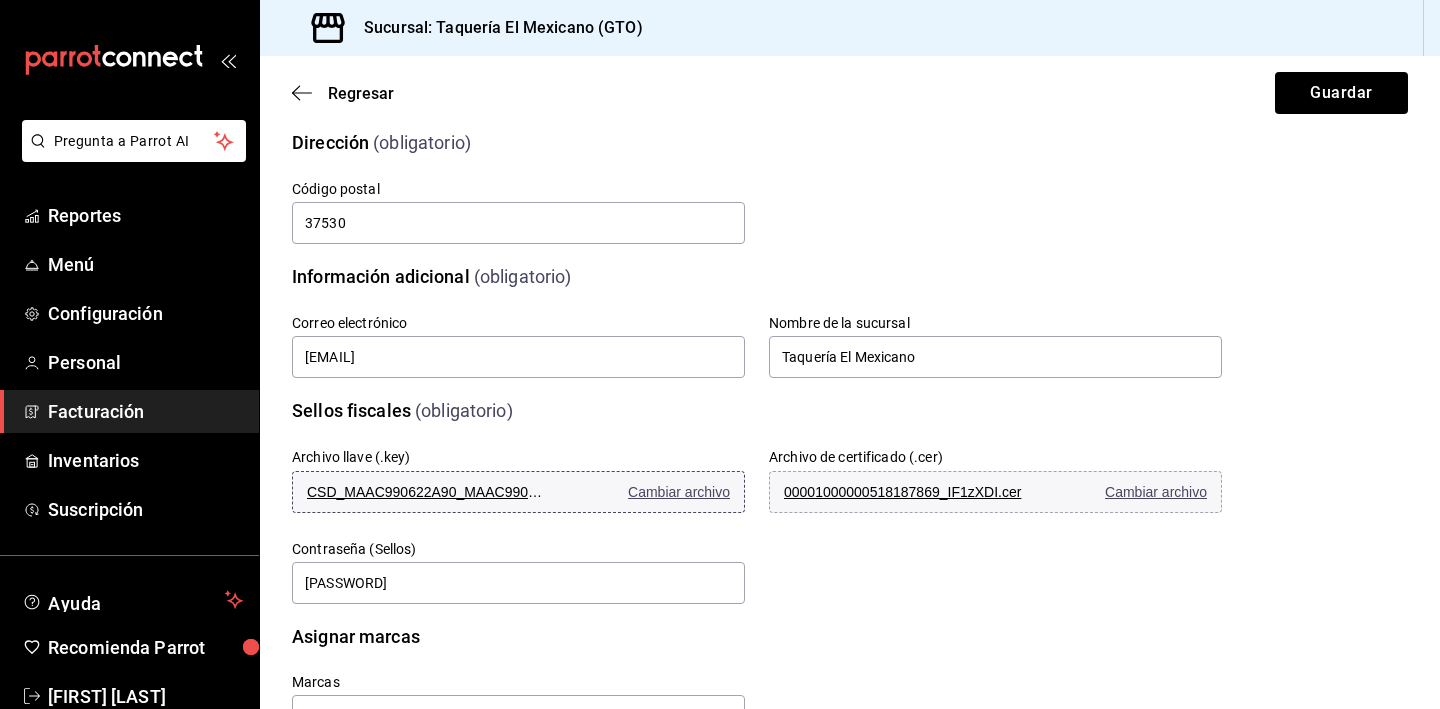 click on "Cambiar archivo" at bounding box center [679, 492] 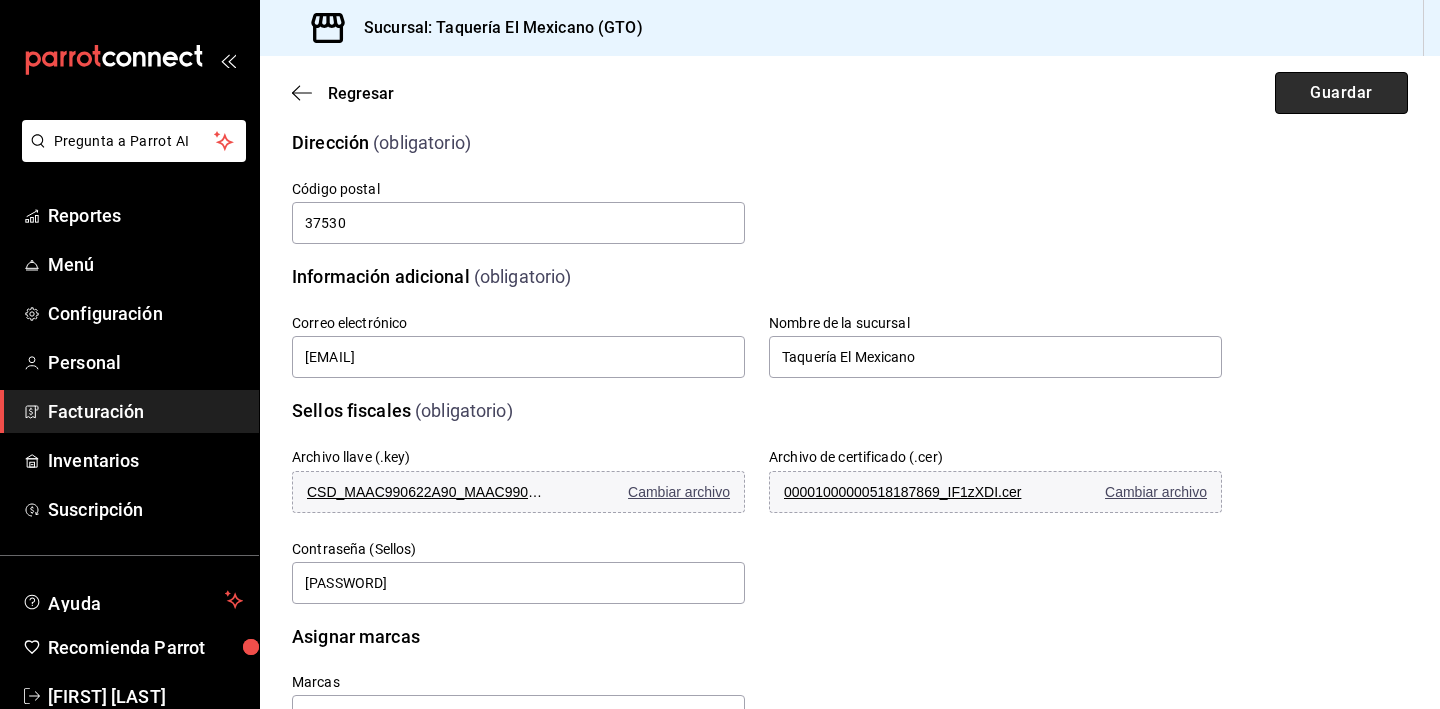 click on "Guardar" at bounding box center (1341, 93) 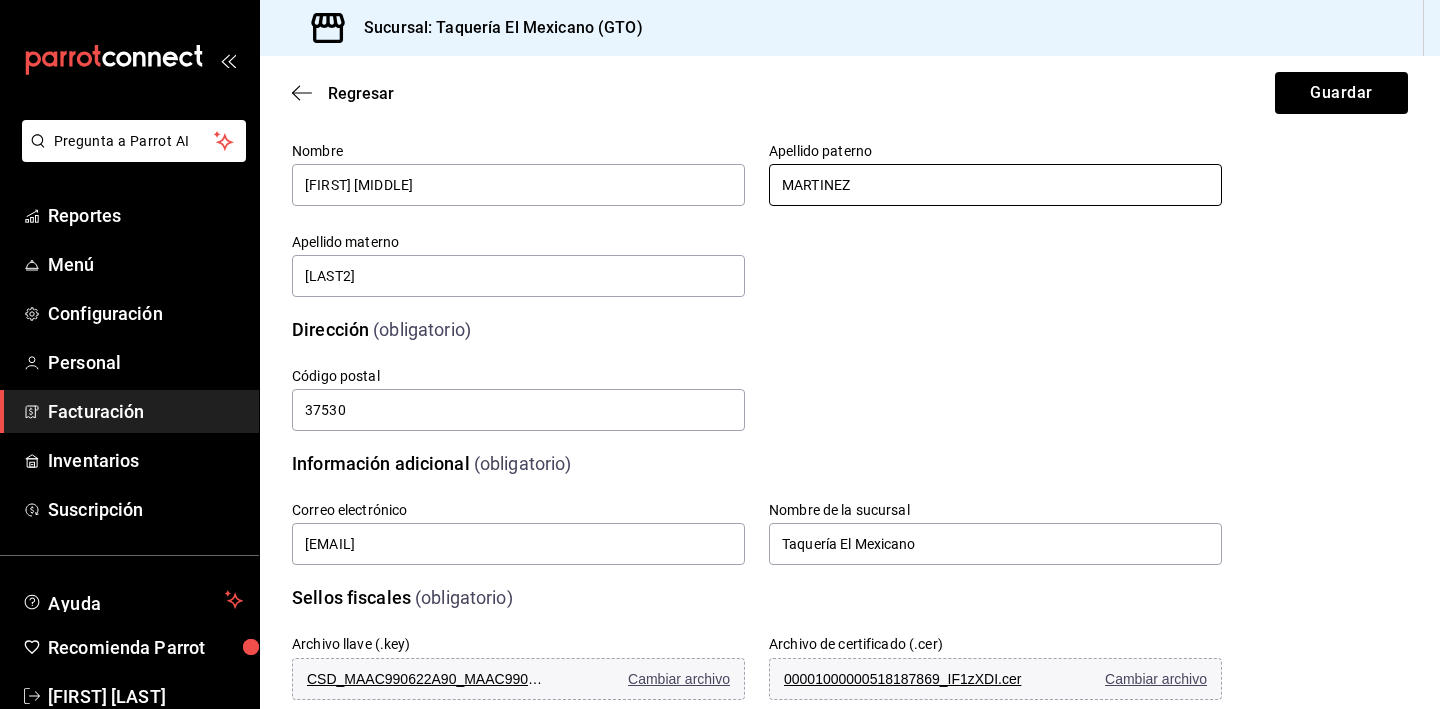 scroll, scrollTop: 204, scrollLeft: 0, axis: vertical 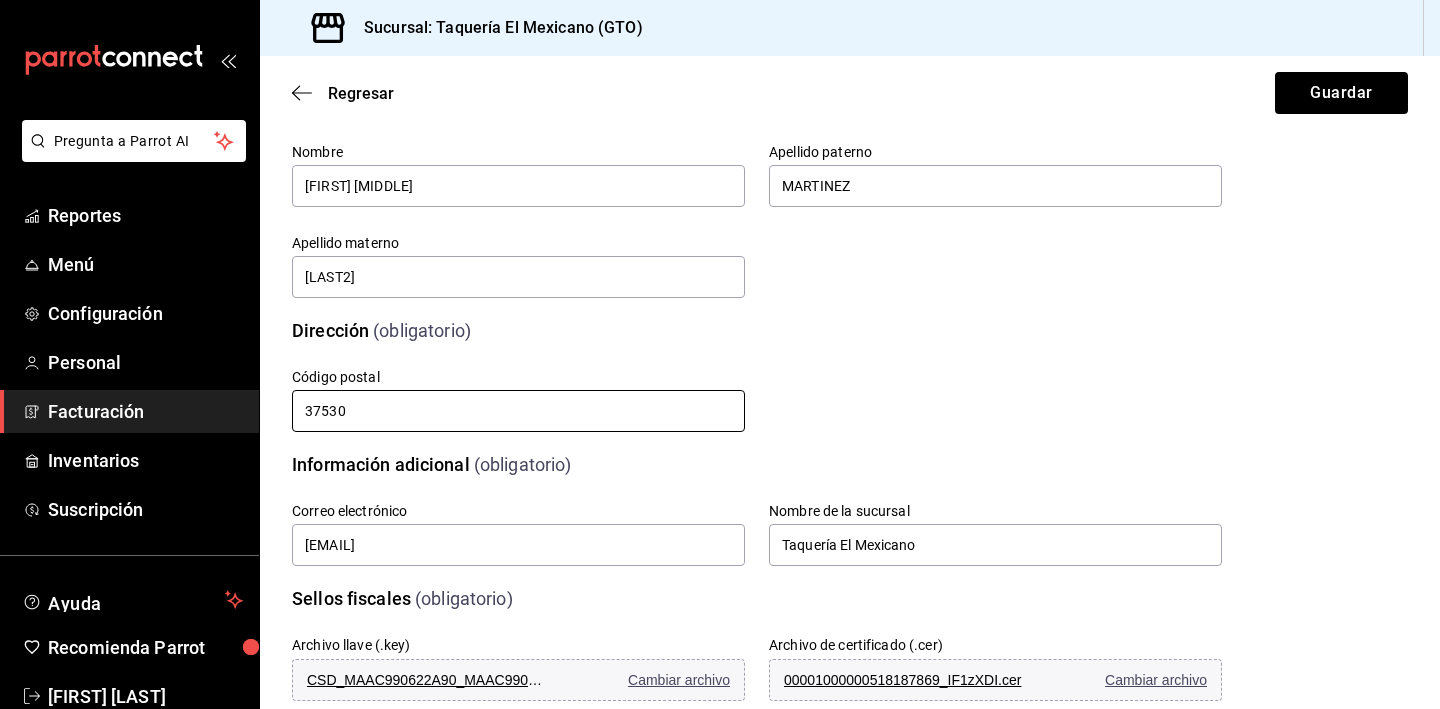 click on "37530" at bounding box center (518, 411) 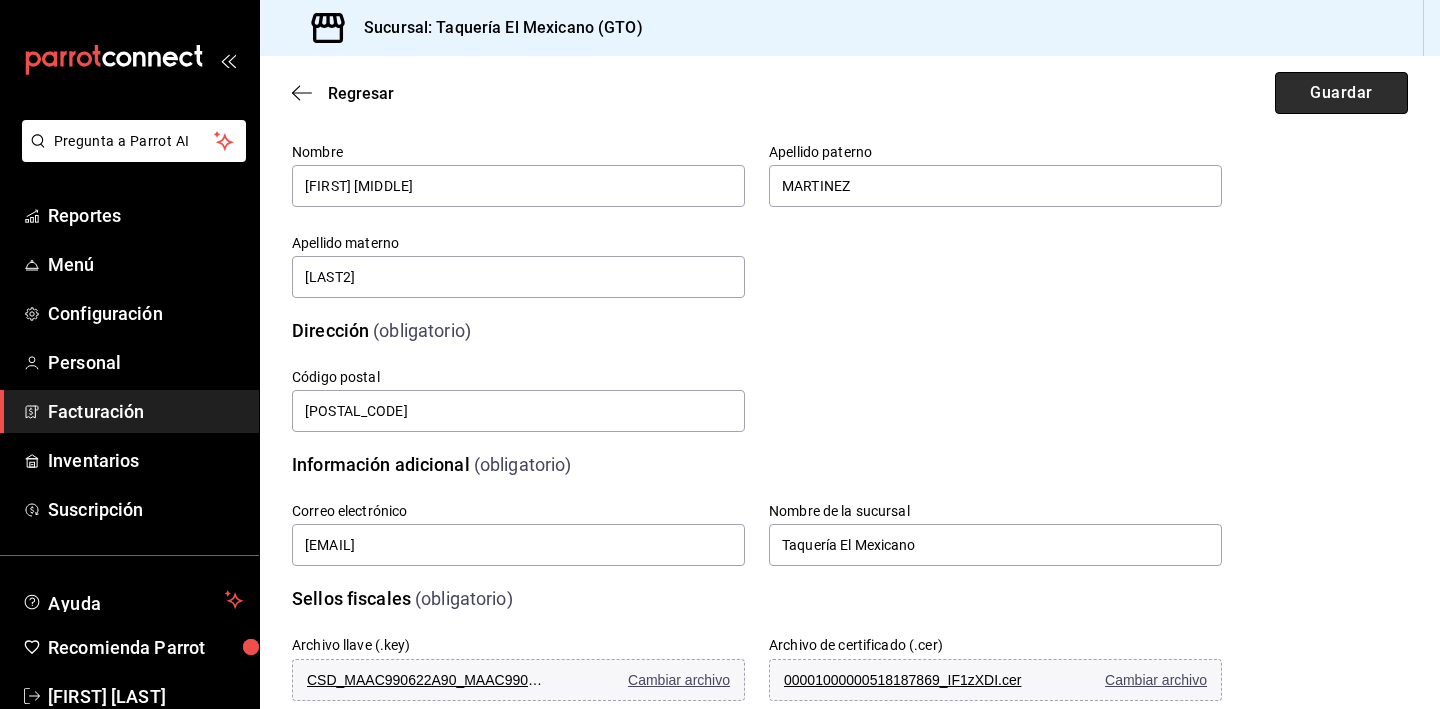 click on "Guardar" at bounding box center [1341, 93] 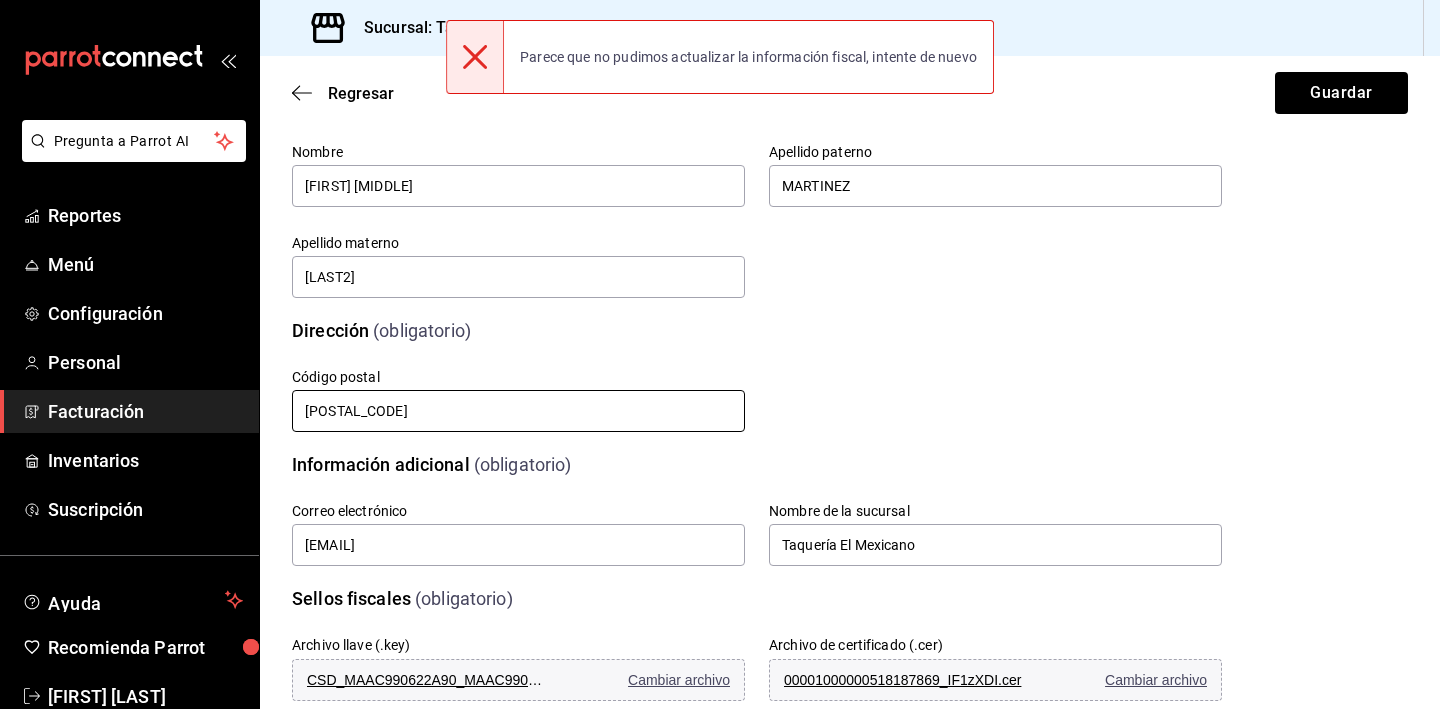 click on "37531" at bounding box center [518, 411] 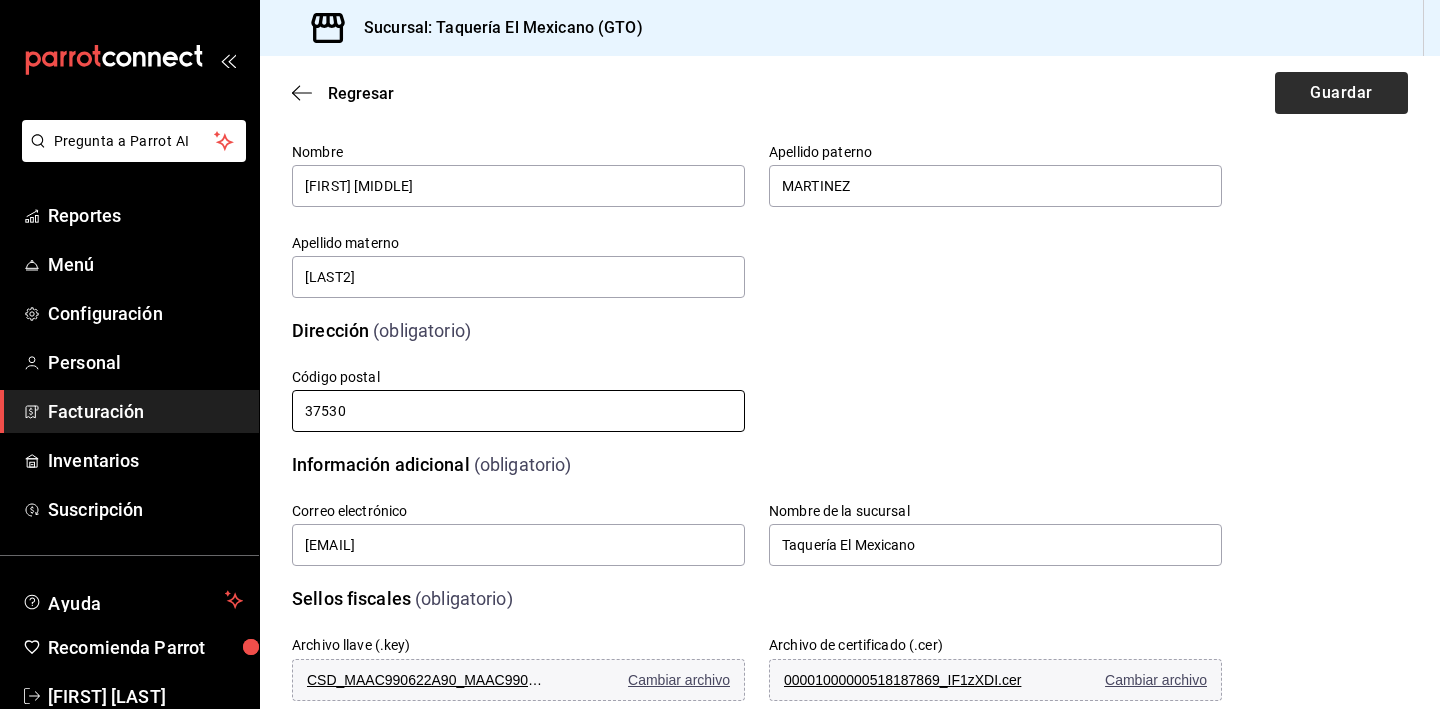 type on "37530" 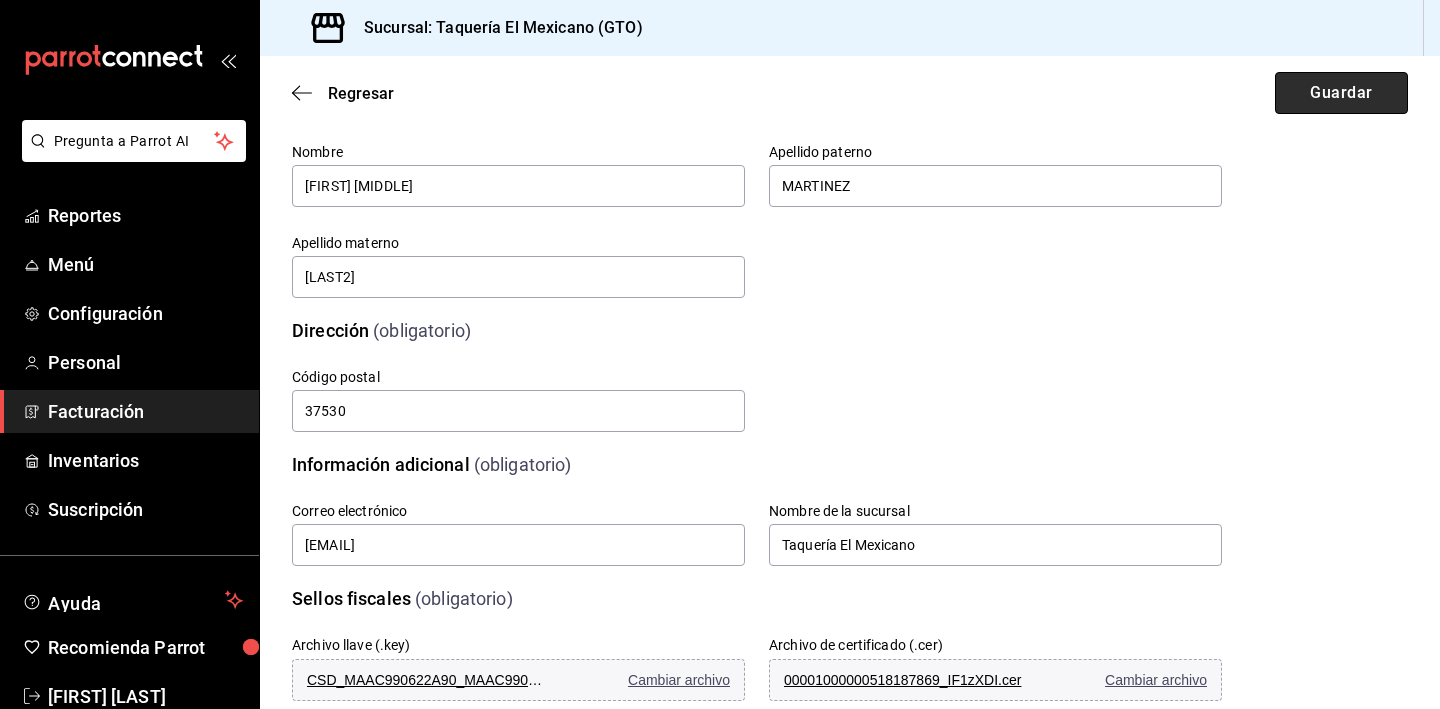 click on "Guardar" at bounding box center (1341, 93) 